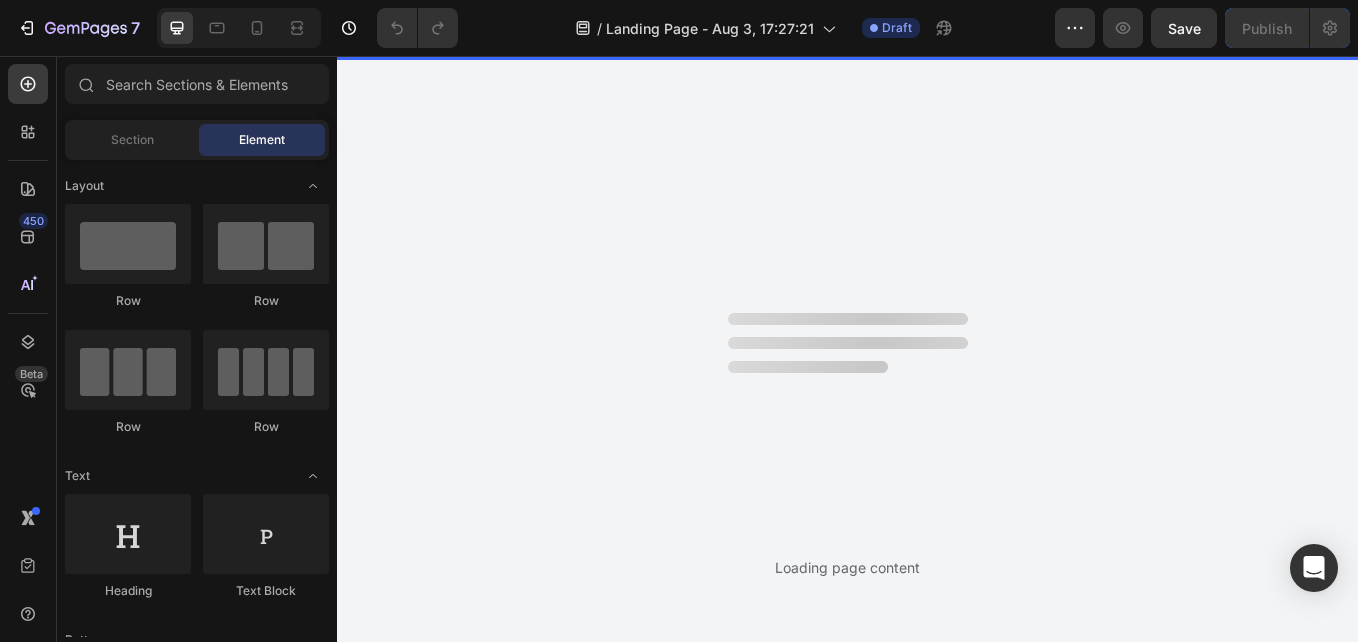 scroll, scrollTop: 0, scrollLeft: 0, axis: both 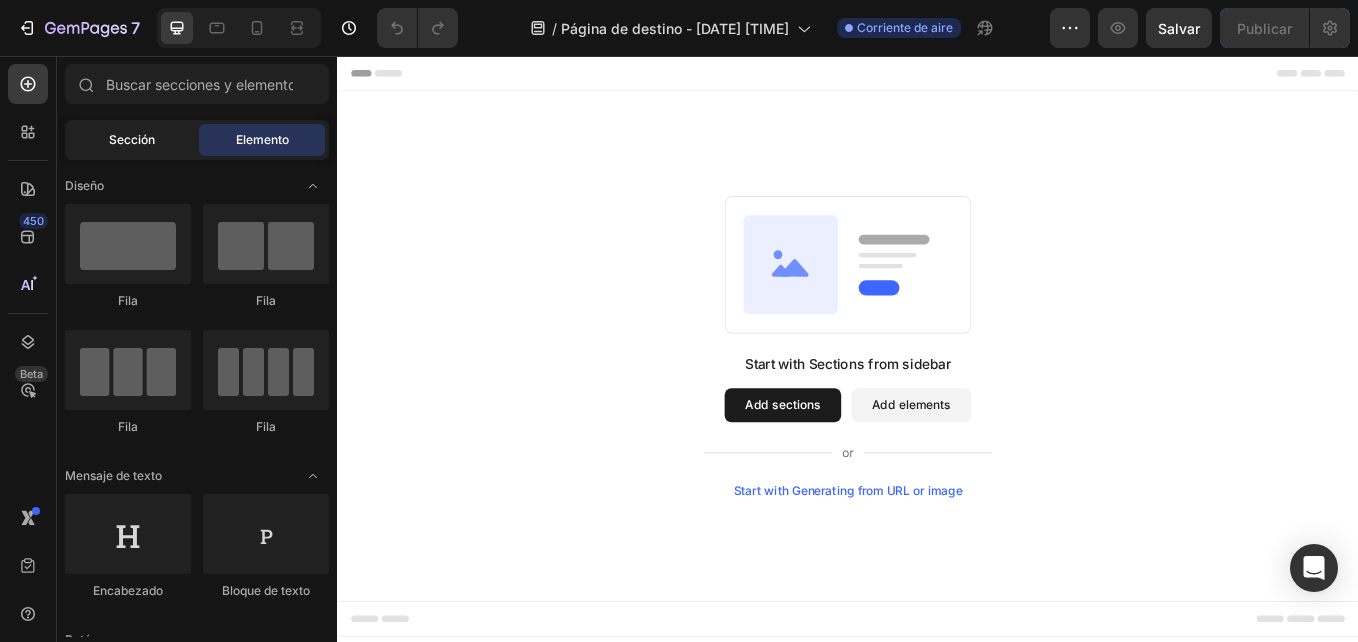 click on "Sección" at bounding box center (132, 140) 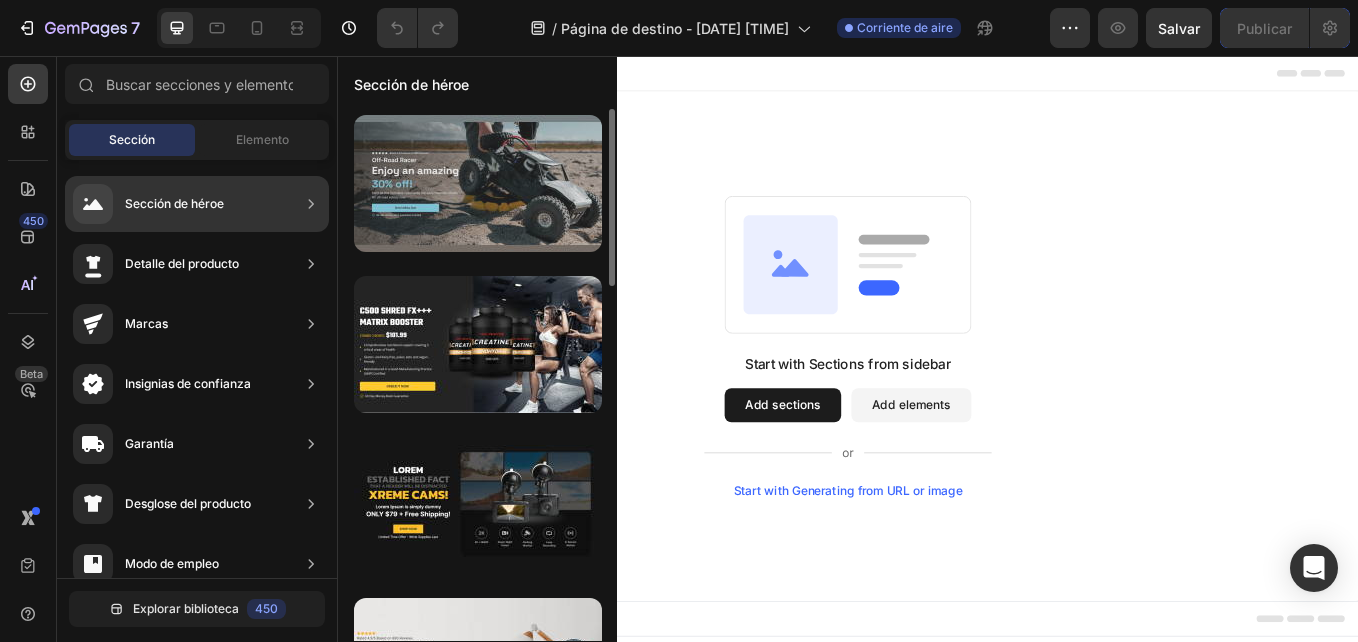 click at bounding box center [478, 183] 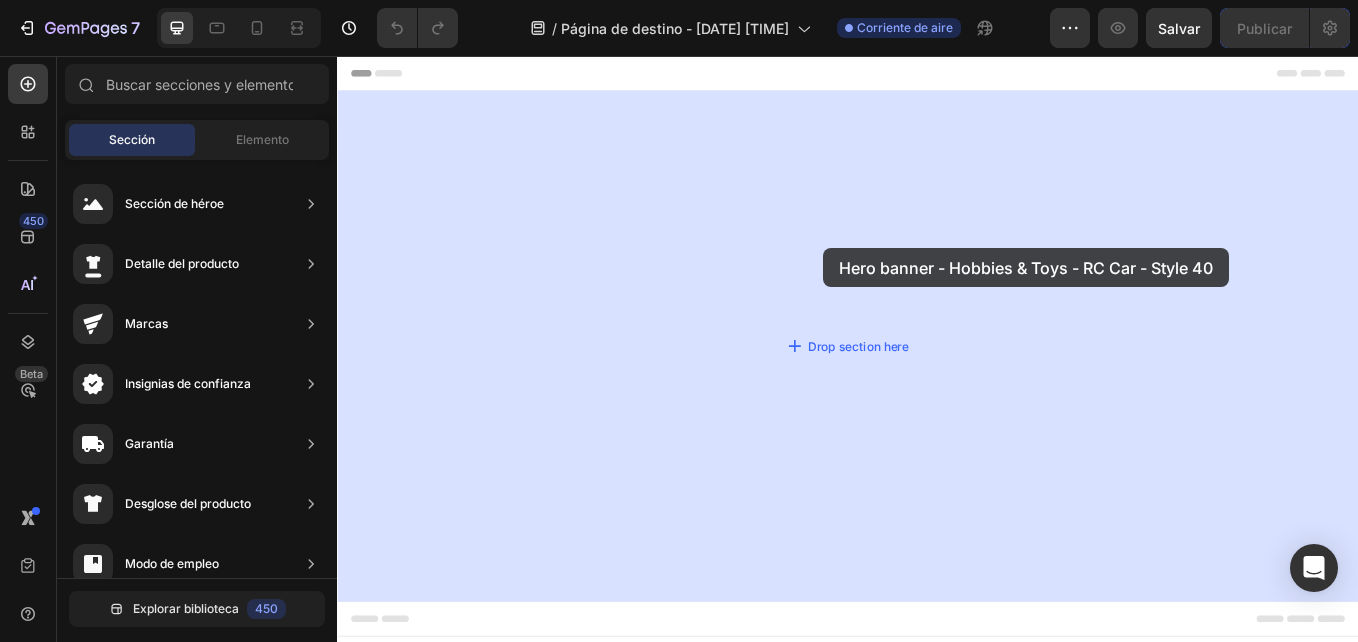 drag, startPoint x: 782, startPoint y: 266, endPoint x: 793, endPoint y: 275, distance: 14.21267 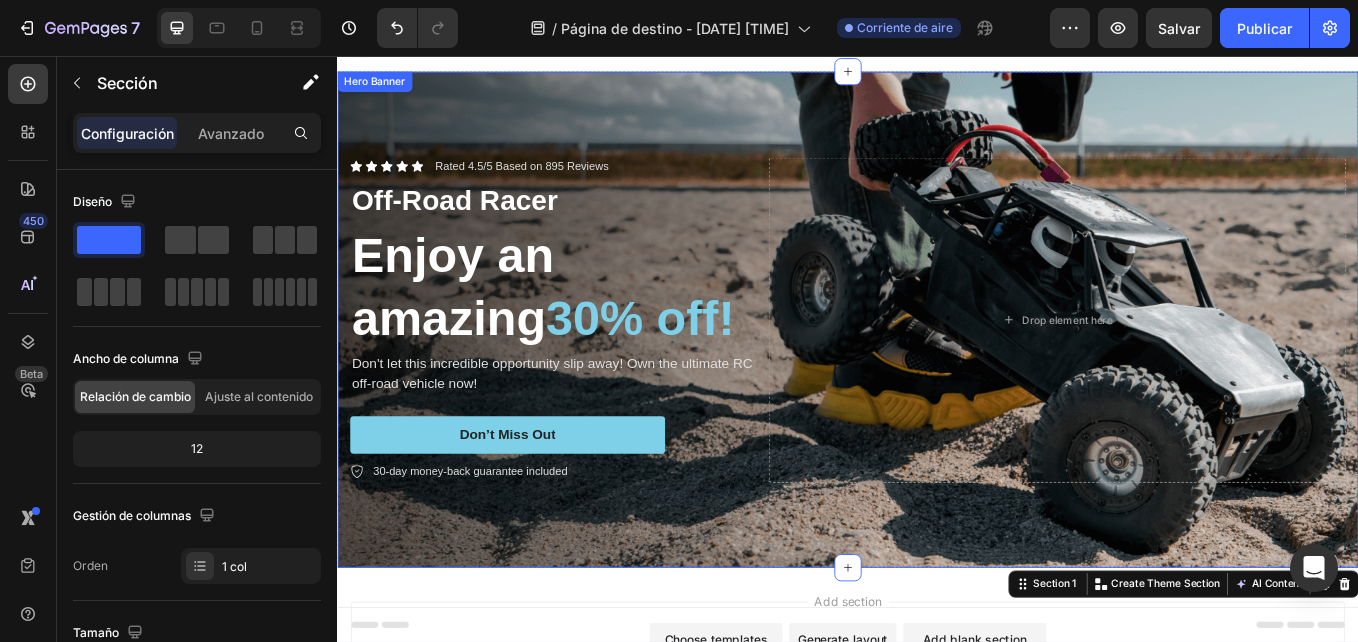 scroll, scrollTop: 0, scrollLeft: 0, axis: both 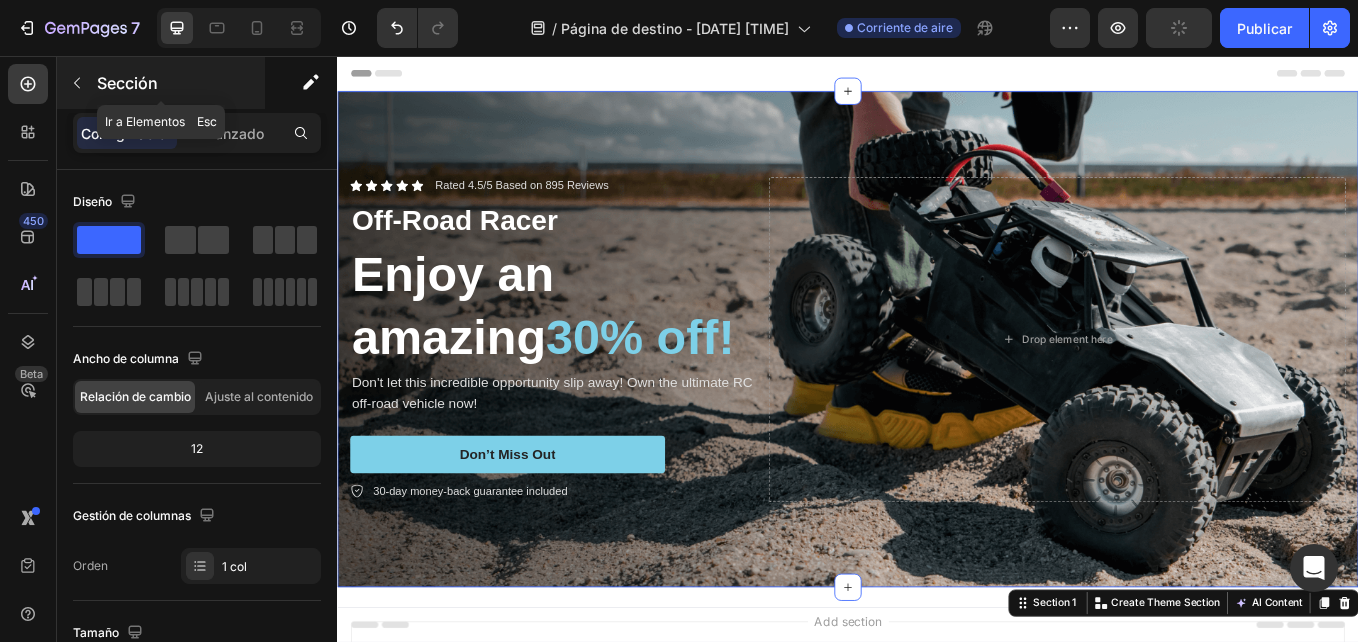 click at bounding box center (77, 83) 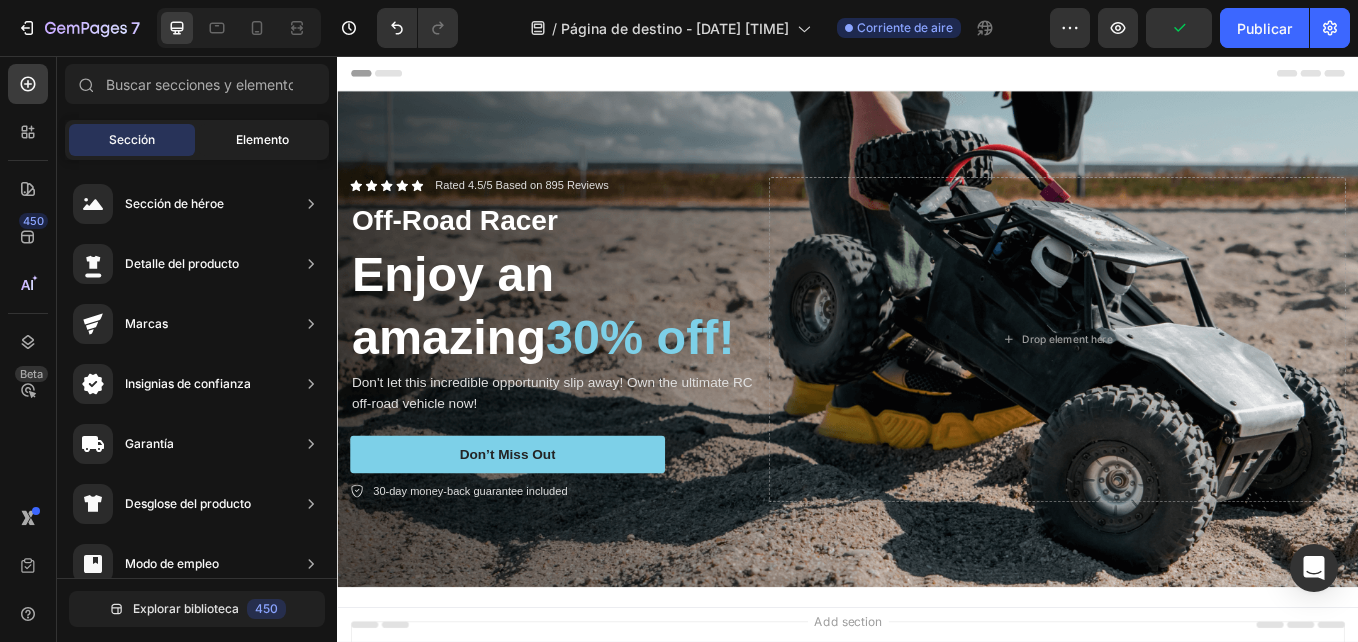 click on "Elemento" at bounding box center (262, 140) 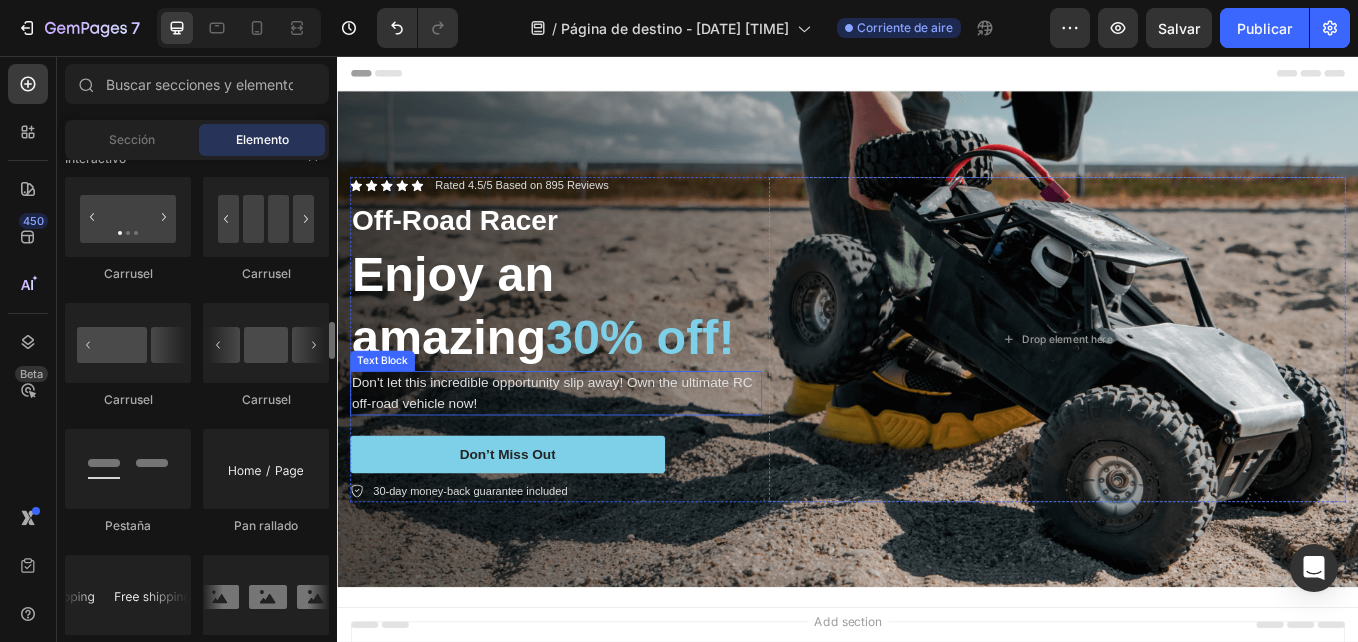 scroll, scrollTop: 2045, scrollLeft: 0, axis: vertical 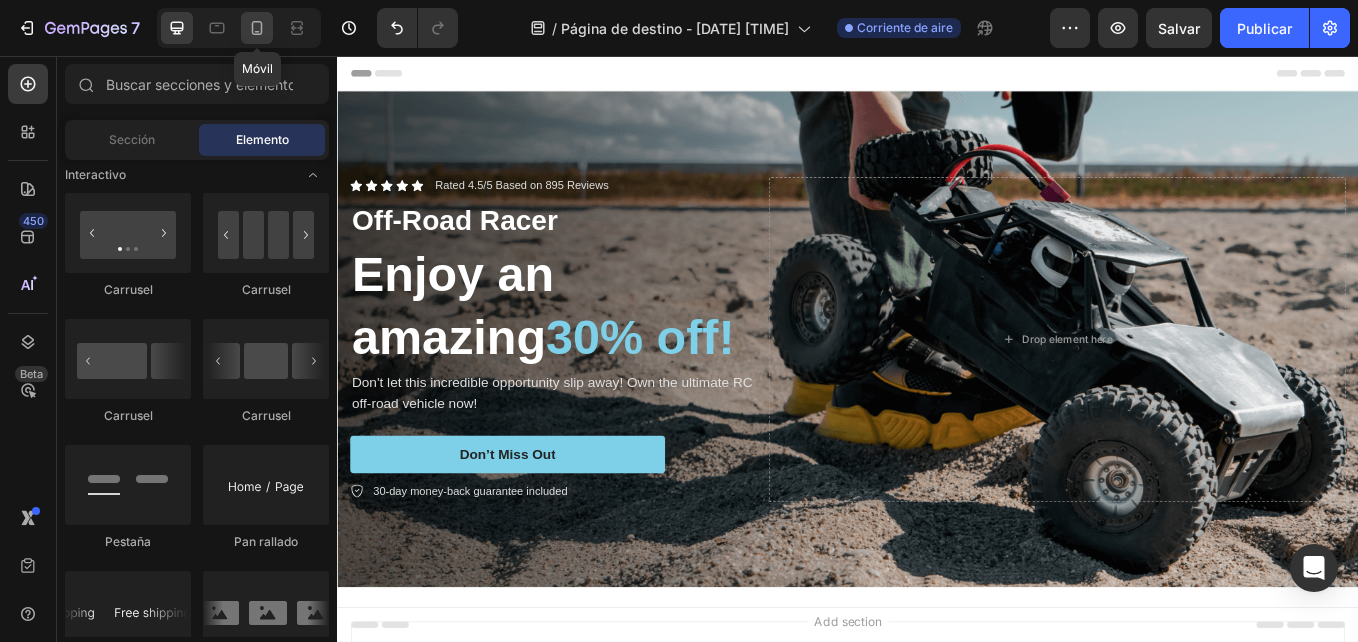 click 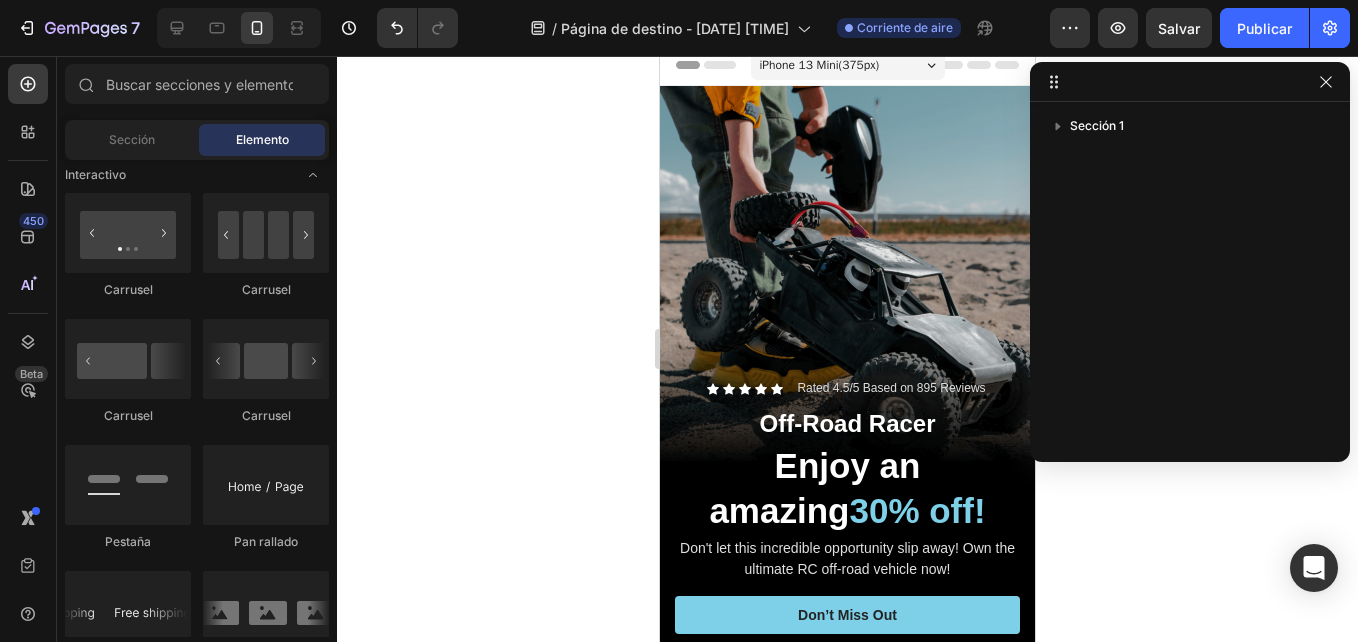 scroll, scrollTop: 10, scrollLeft: 0, axis: vertical 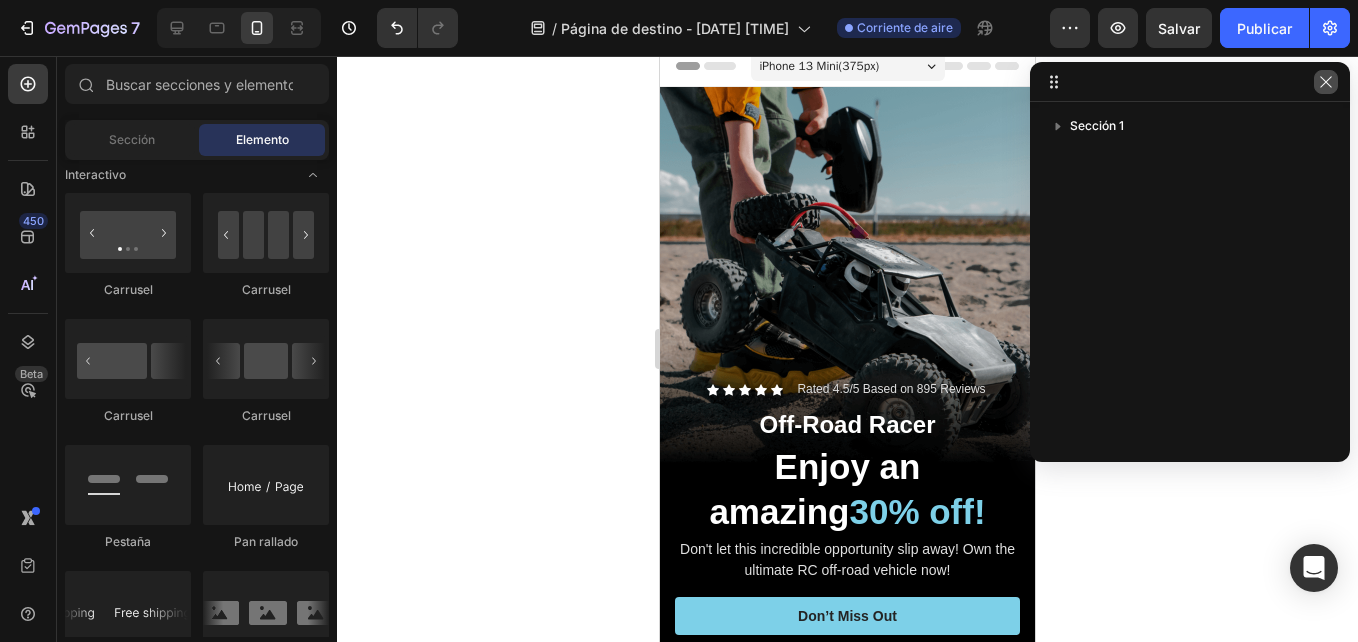 click 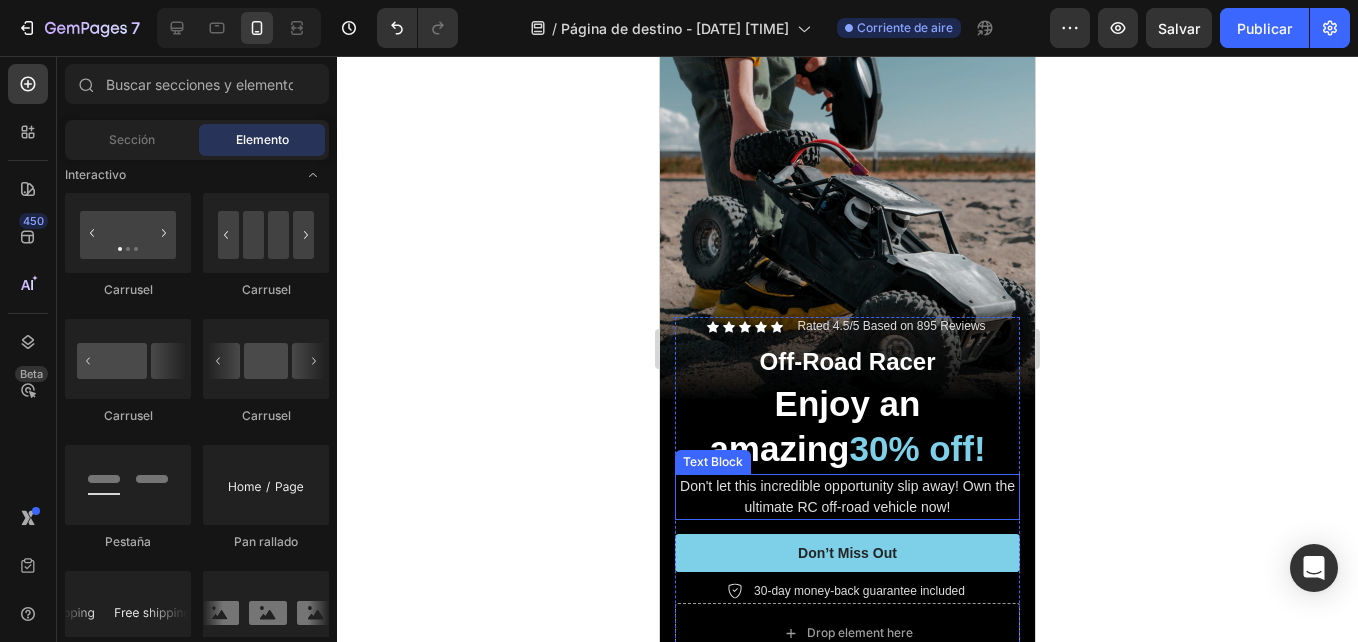 scroll, scrollTop: 0, scrollLeft: 0, axis: both 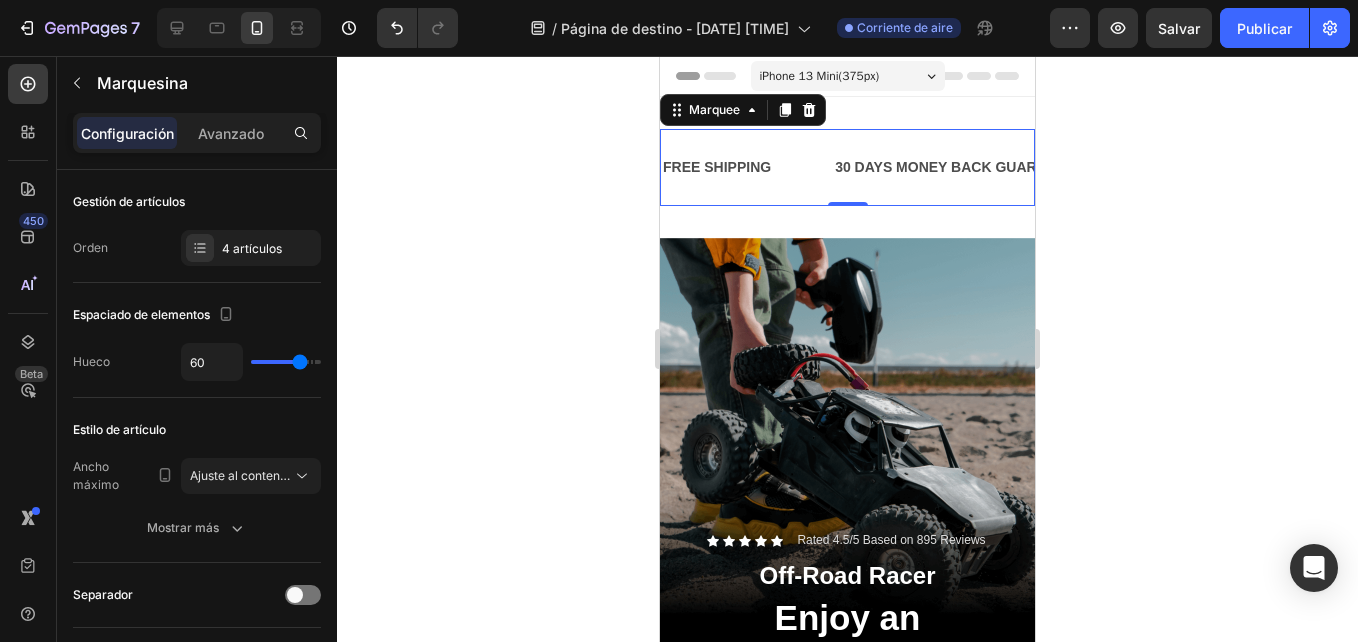 click 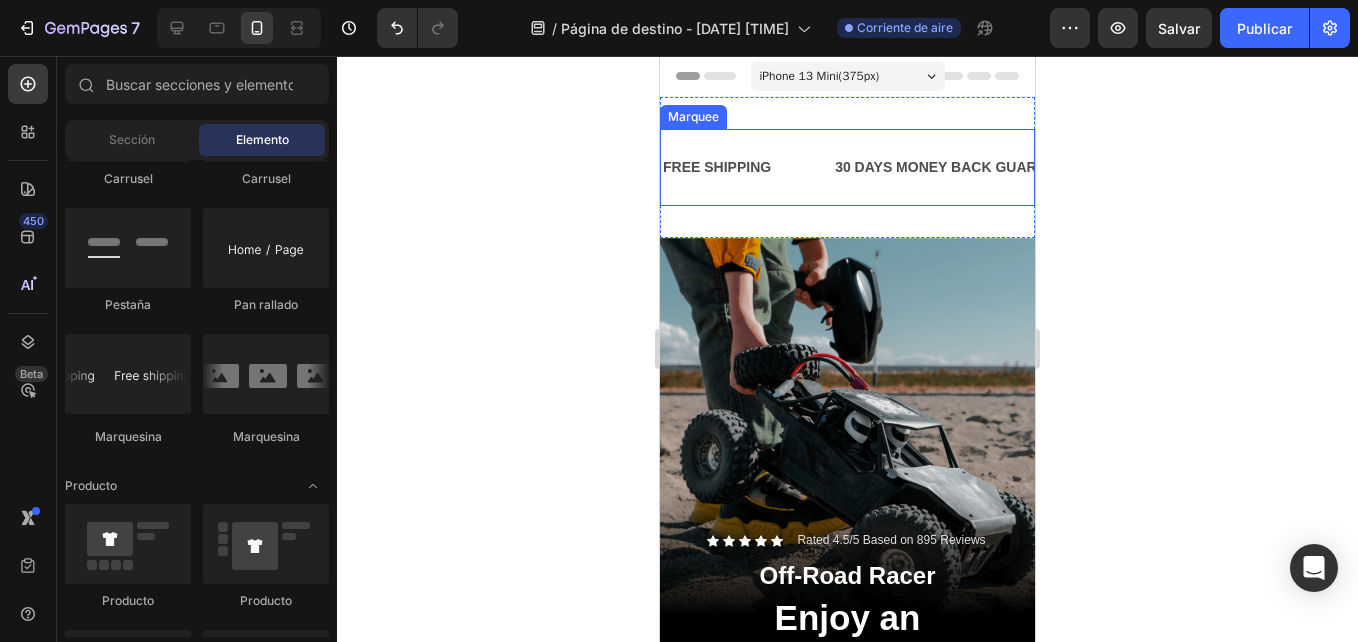 click on "FREE SHIPPING Text Block 30 DAYS MONEY BACK GUARANTEE Text Block LIMITED TIME 50% OFF SALE Text Block LIFE TIME WARRANTY Text Block FREE SHIPPING Text Block 30 DAYS MONEY BACK GUARANTEE Text Block LIMITED TIME 50% OFF SALE Text Block LIFE TIME WARRANTY Text Block Marquee" at bounding box center [847, 167] 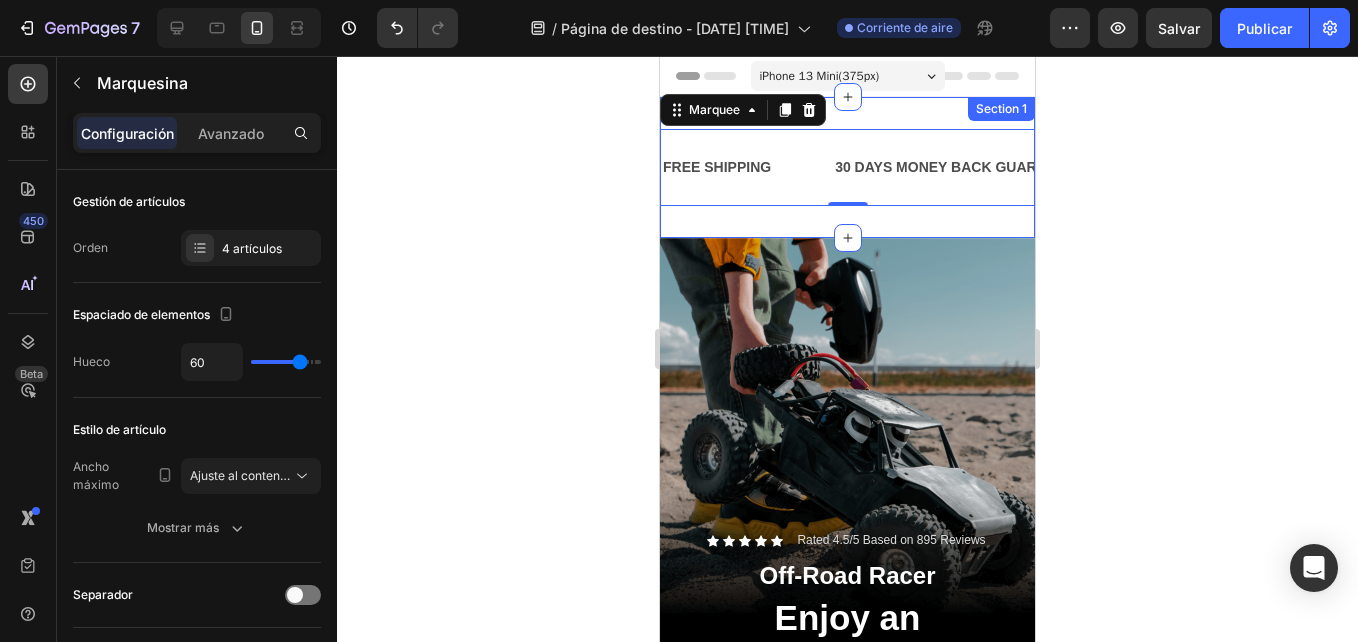 click on "FREE SHIPPING Text Block 30 DAYS MONEY BACK GUARANTEE Text Block LIMITED TIME 50% OFF SALE Text Block LIFE TIME WARRANTY Text Block FREE SHIPPING Text Block 30 DAYS MONEY BACK GUARANTEE Text Block LIMITED TIME 50% OFF SALE Text Block LIFE TIME WARRANTY Text Block Marquee   0 Section 1" at bounding box center (847, 167) 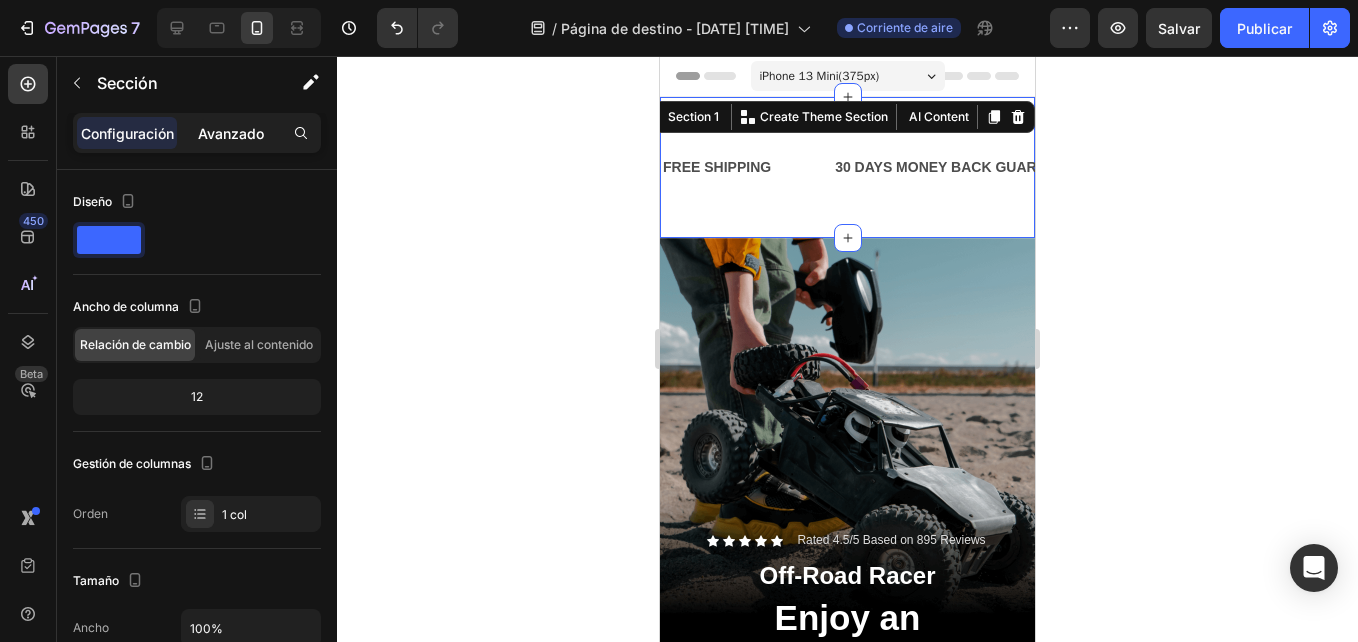click on "Avanzado" at bounding box center (231, 133) 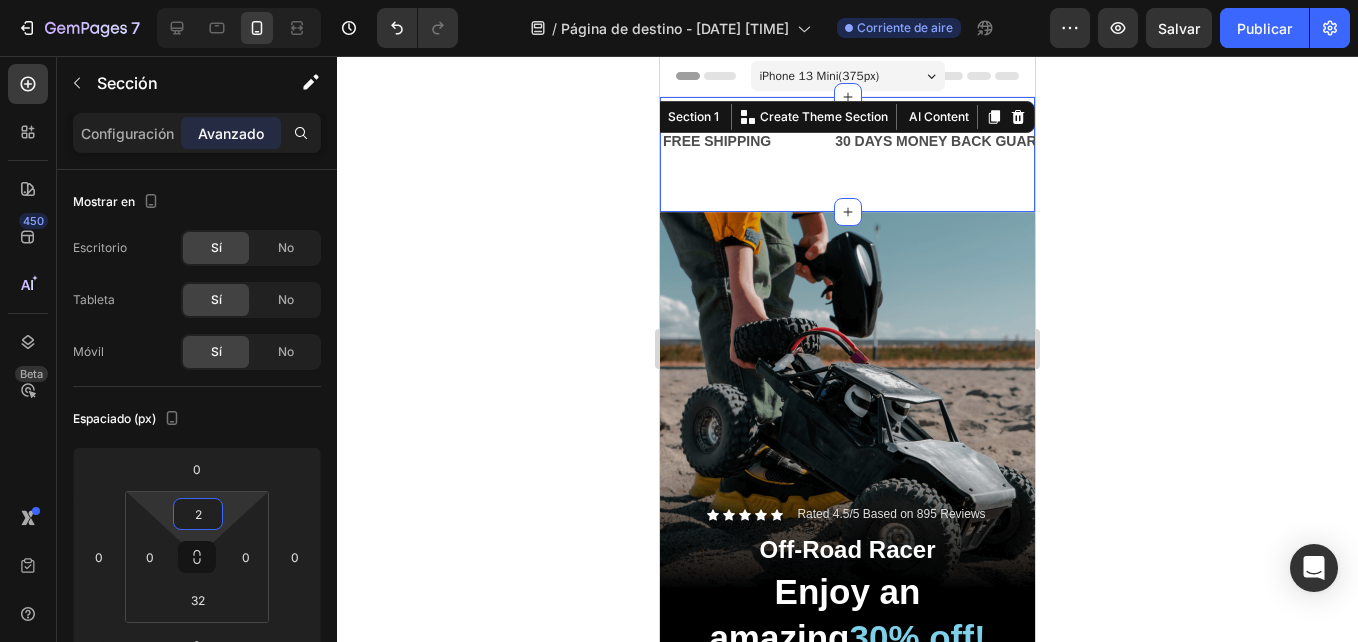 type on "0" 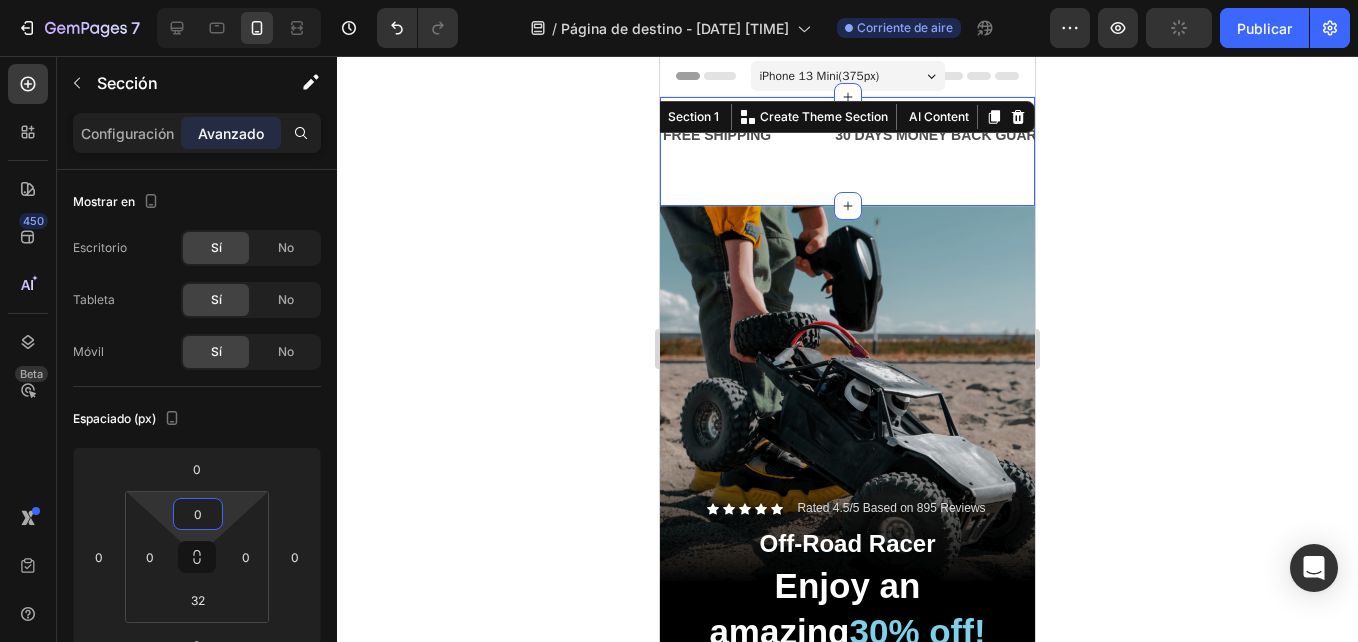 click on "7   /  Página de destino - [DATE] [TIME] Corriente de aire Preview  Publicar  450 Beta Sections(18) Elements(83) Sección Elemento Sección de héroe Detalle del producto Marcas Insignias de confianza Garantía Desglose del producto Modo de empleo Testimonios Comparar Haz Preguntas Frecuentes Prueba social Historia de la marca Lista de productos Colección Lista de blogs Contacto Sticky Añadir al carrito Pie de página personalizado Explorar biblioteca 450 Diseño
Fila
Fila
Fila
Fila Mensaje de texto
Encabezado
Bloque de texto Botón
Botón
Botón Medio" at bounding box center (679, 0) 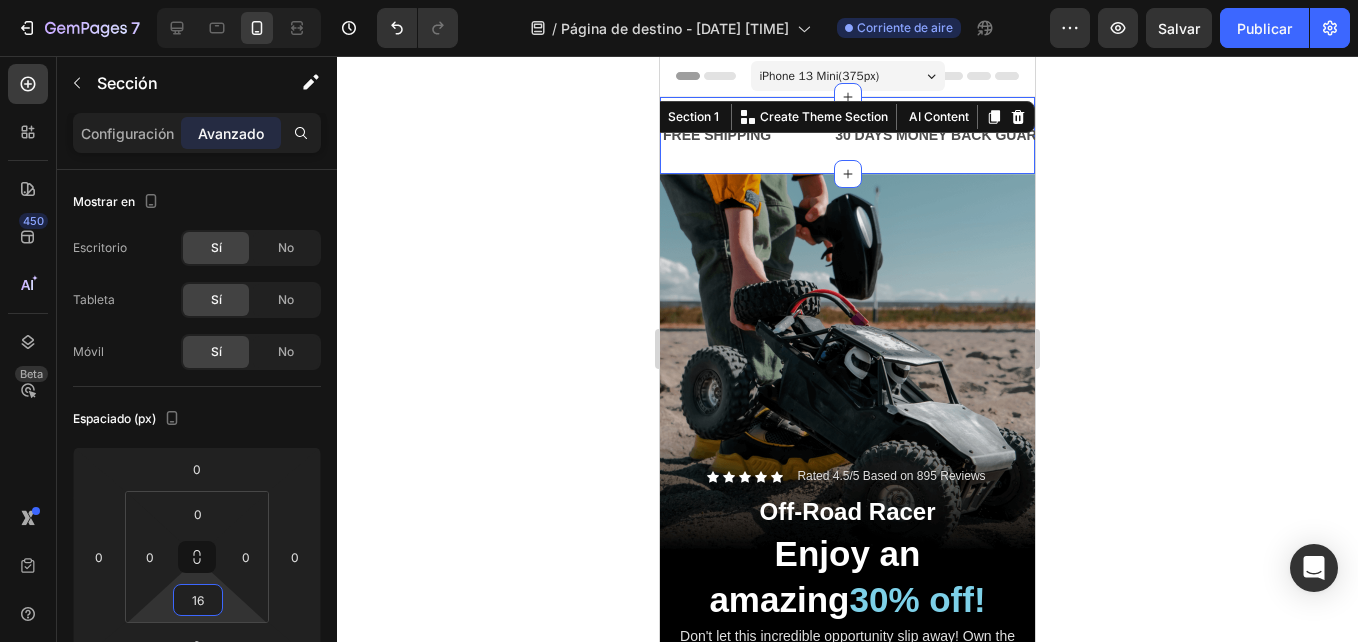 type on "0" 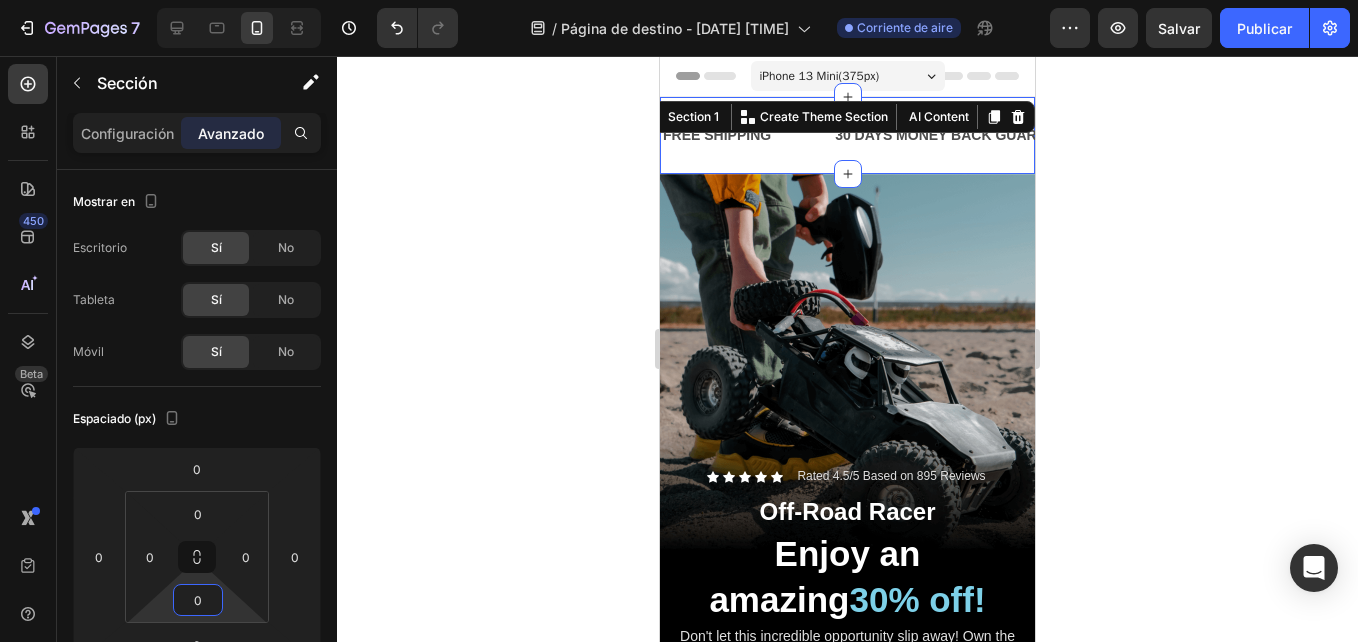 drag, startPoint x: 227, startPoint y: 607, endPoint x: 223, endPoint y: 642, distance: 35.22783 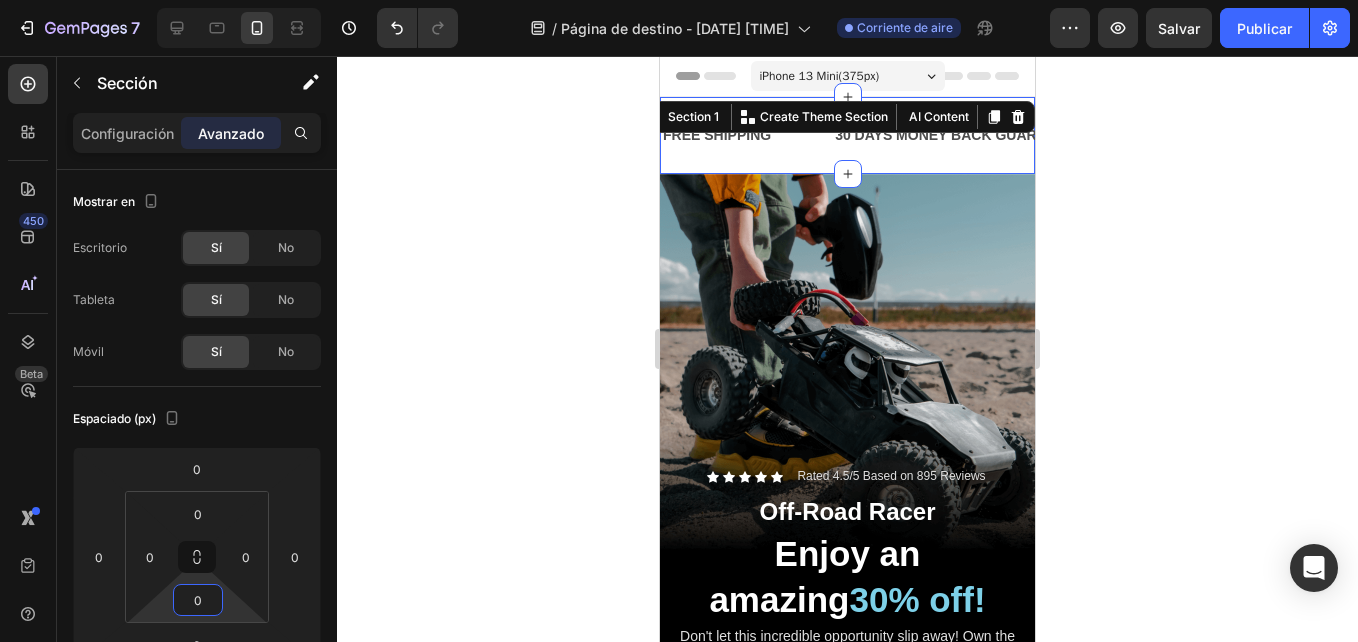 click 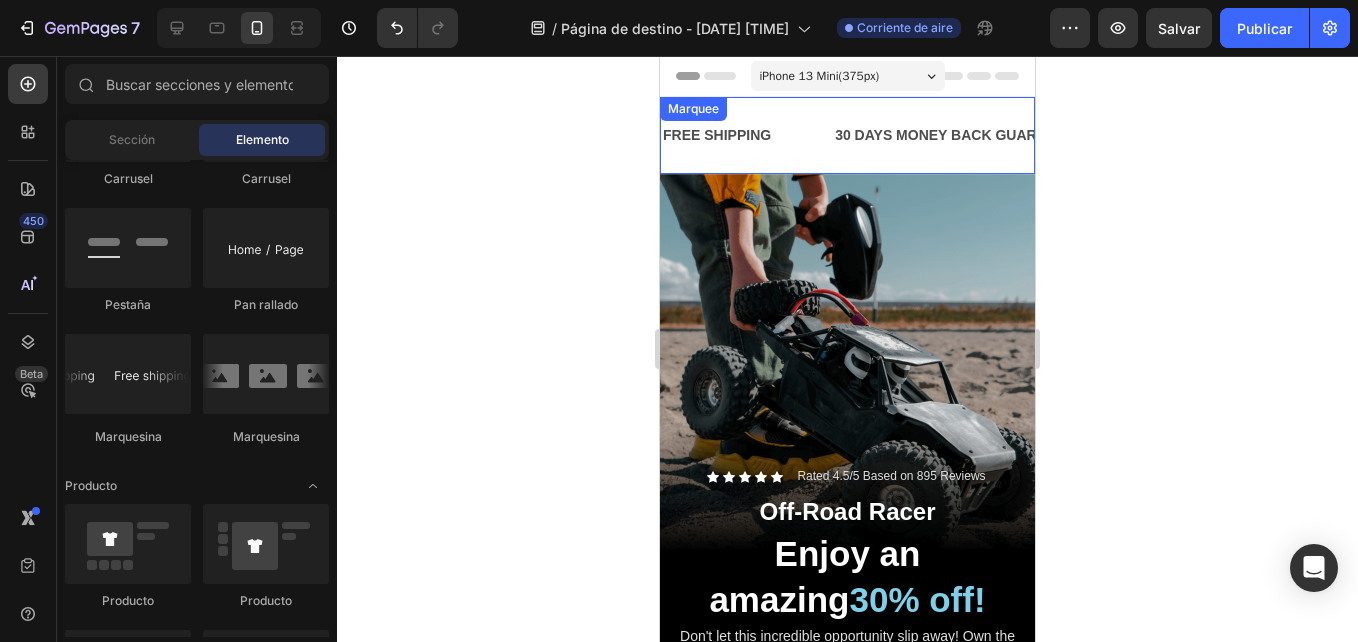 click on "FREE SHIPPING Text Block" at bounding box center (747, 135) 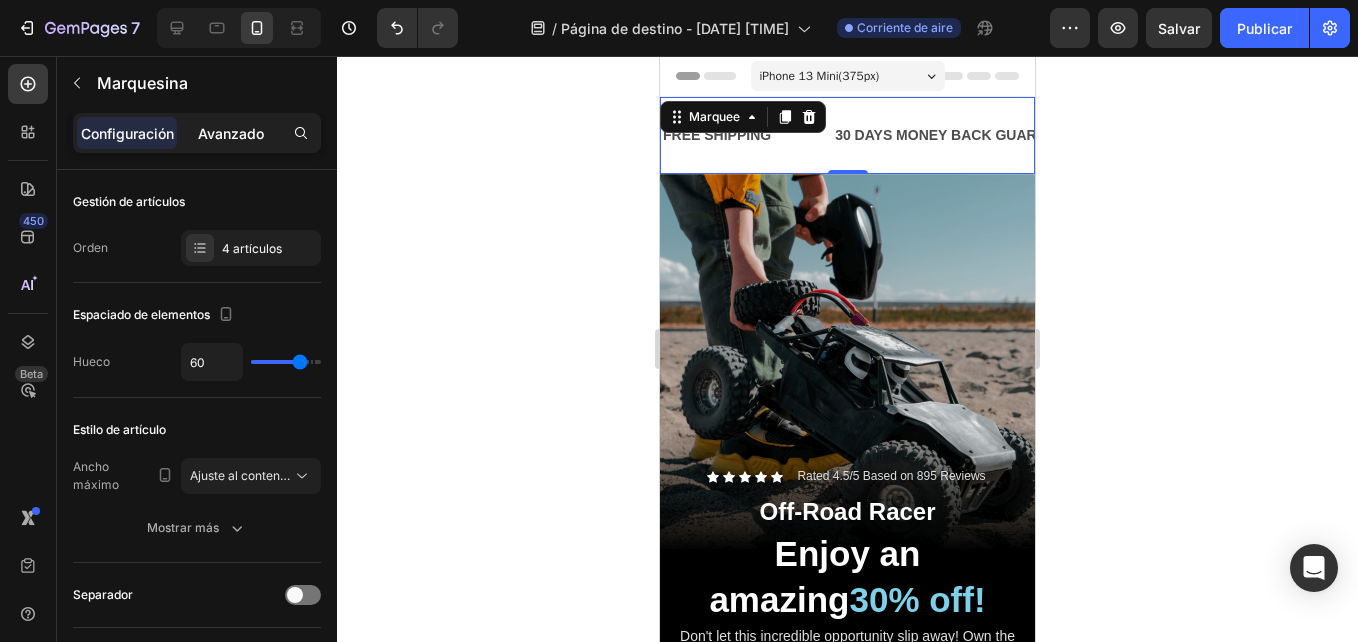 click on "Avanzado" at bounding box center (231, 133) 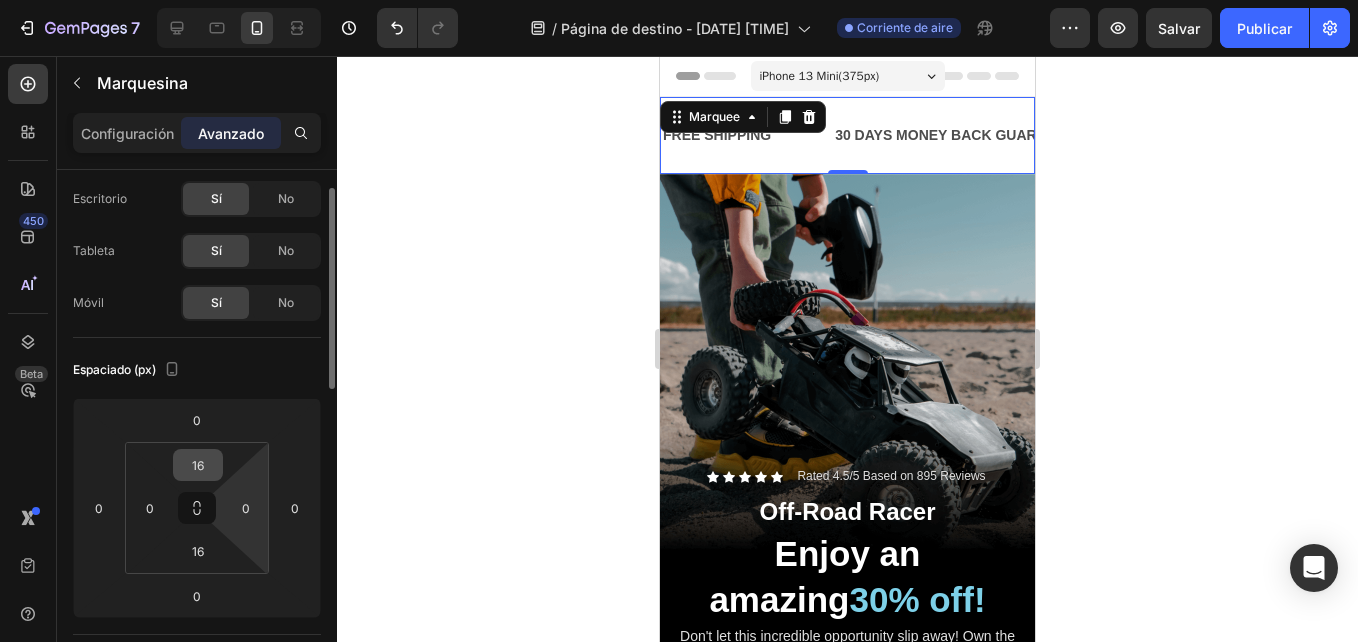 scroll, scrollTop: 52, scrollLeft: 0, axis: vertical 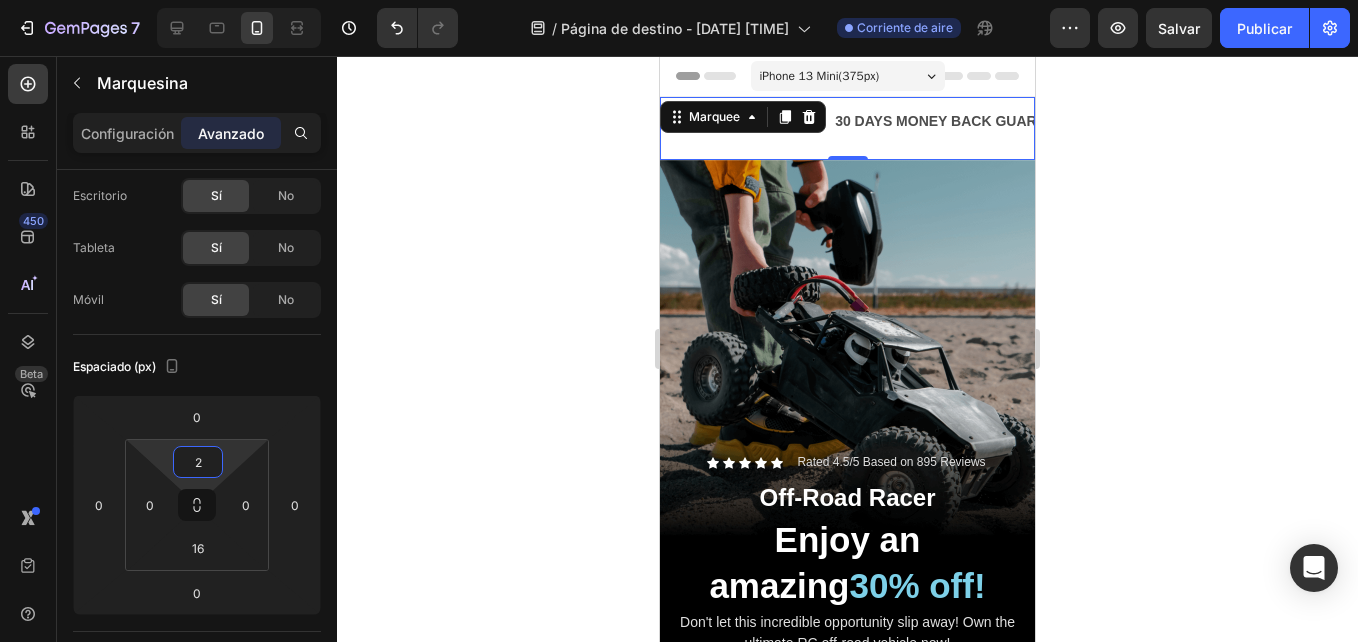 type on "0" 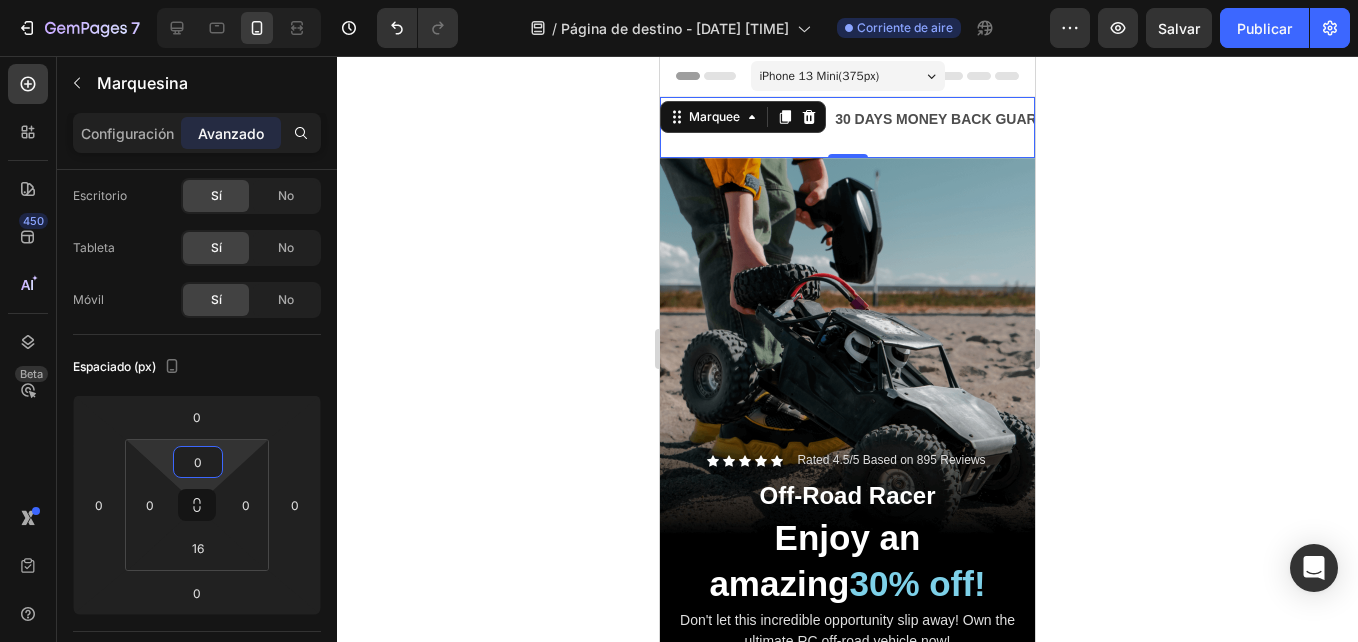 drag, startPoint x: 228, startPoint y: 451, endPoint x: 234, endPoint y: 470, distance: 19.924858 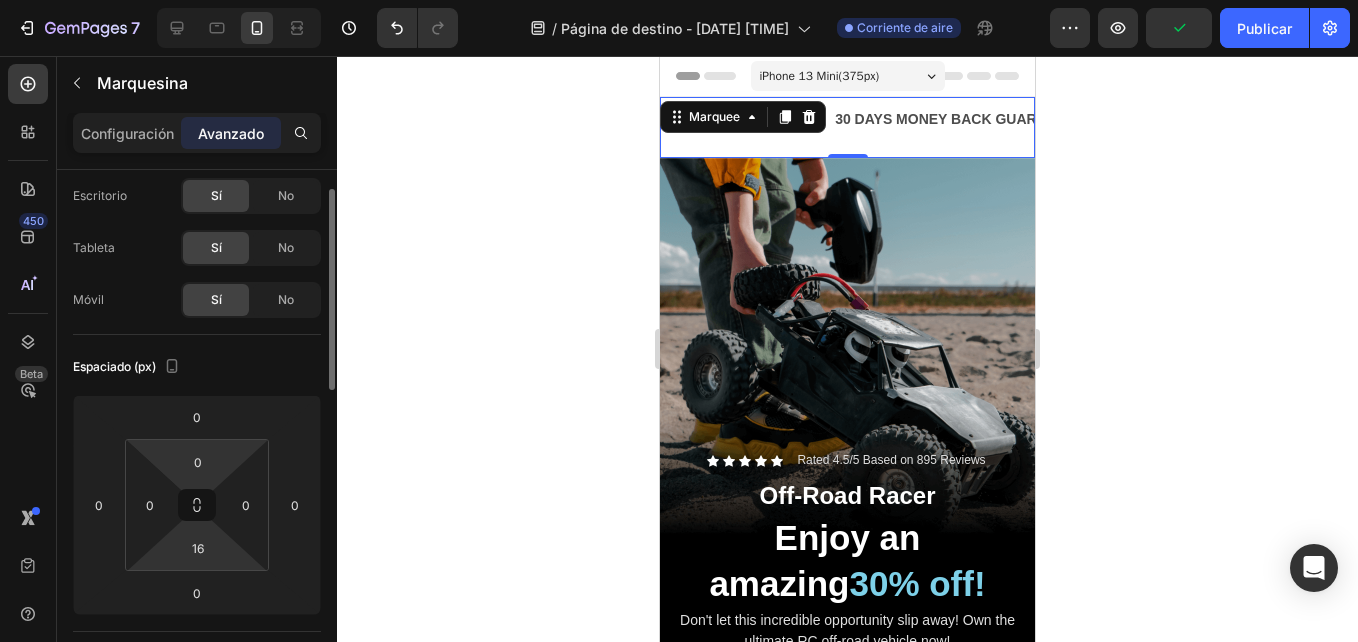 drag, startPoint x: 222, startPoint y: 545, endPoint x: 232, endPoint y: 553, distance: 12.806249 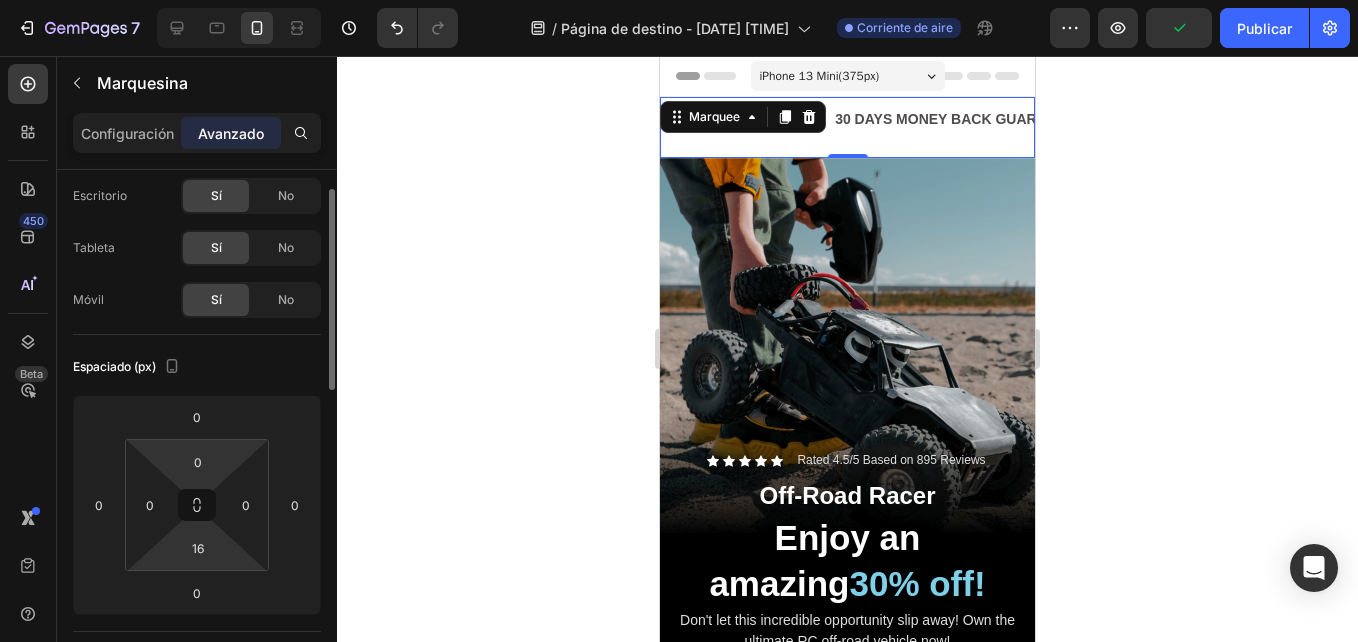 click on "0 0 16 0" at bounding box center (197, 505) 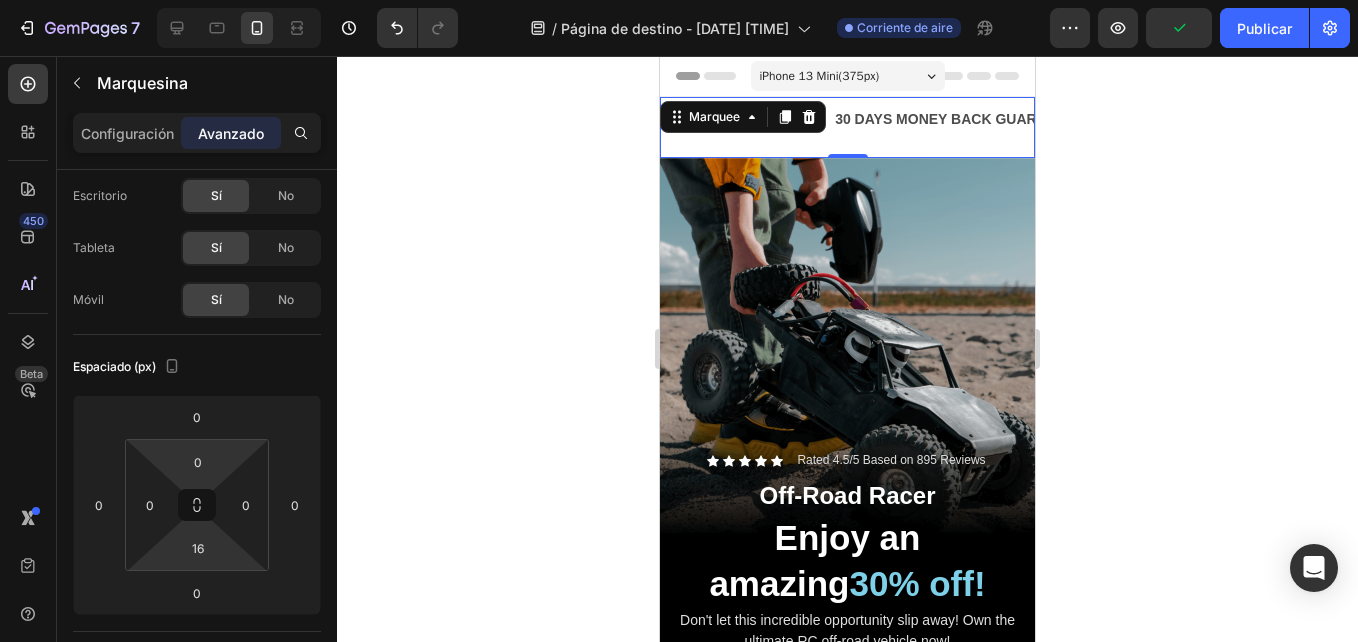 type on "0" 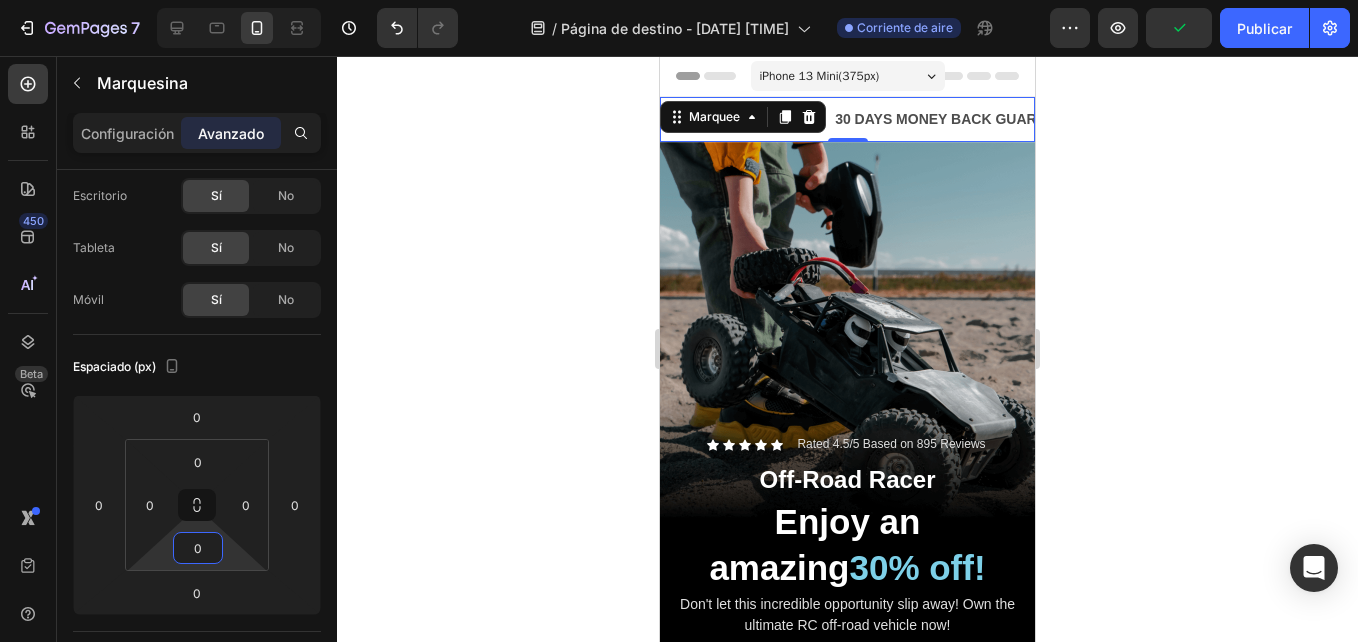 drag, startPoint x: 232, startPoint y: 552, endPoint x: 228, endPoint y: 585, distance: 33.24154 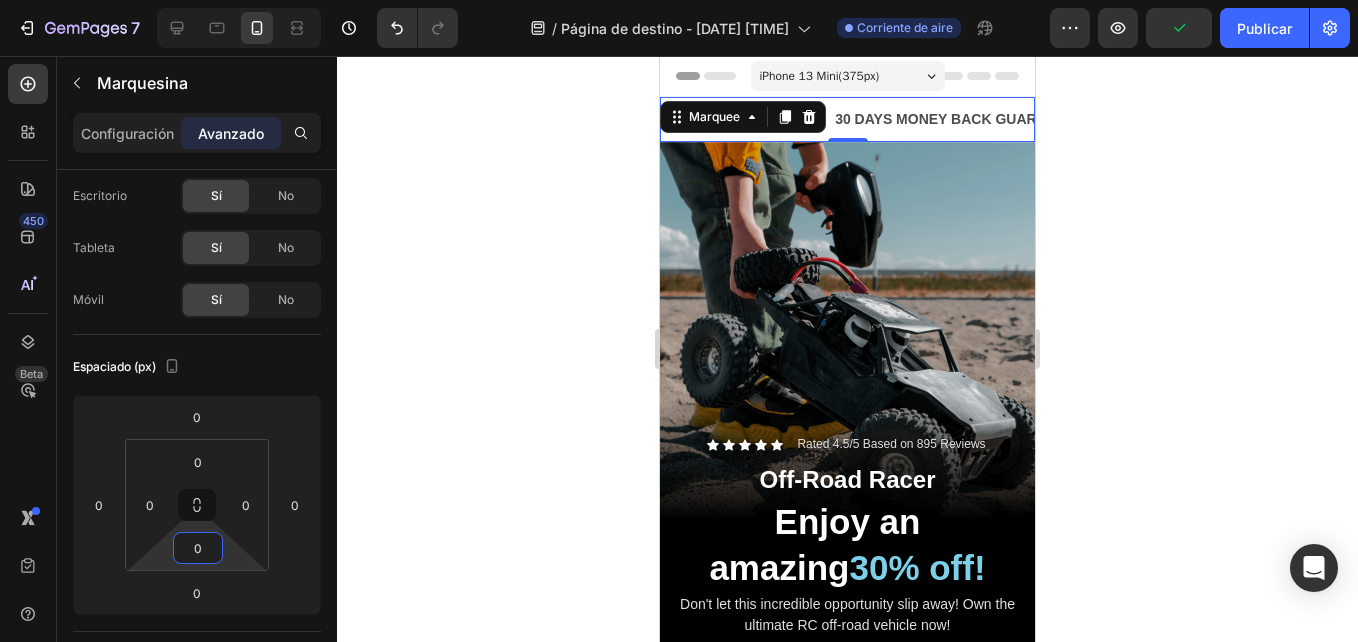 click on "7   /  Página de destino - [DATE] [TIME] Corriente de aire Preview  Publicar  450 Beta Sections(18) Elements(83) Sección Elemento Sección de héroe Detalle del producto Marcas Insignias de confianza Garantía Desglose del producto Modo de empleo Testimonios Comparar Haz Preguntas Frecuentes Prueba social Historia de la marca Lista de productos Colección Lista de blogs Contacto Sticky Añadir al carrito Pie de página personalizado Explorar biblioteca 450 Diseño
Fila
Fila
Fila
Fila Mensaje de texto
Encabezado
Bloque de texto Botón
Botón
Botón Medio" at bounding box center (679, 0) 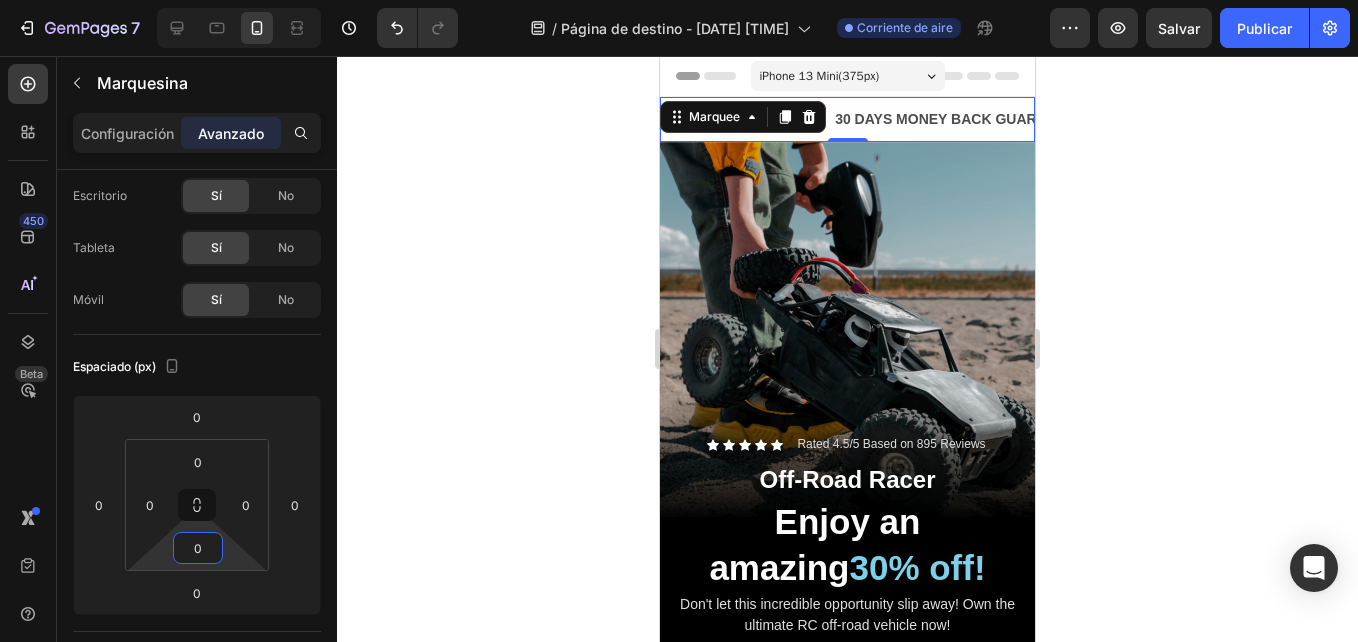 click 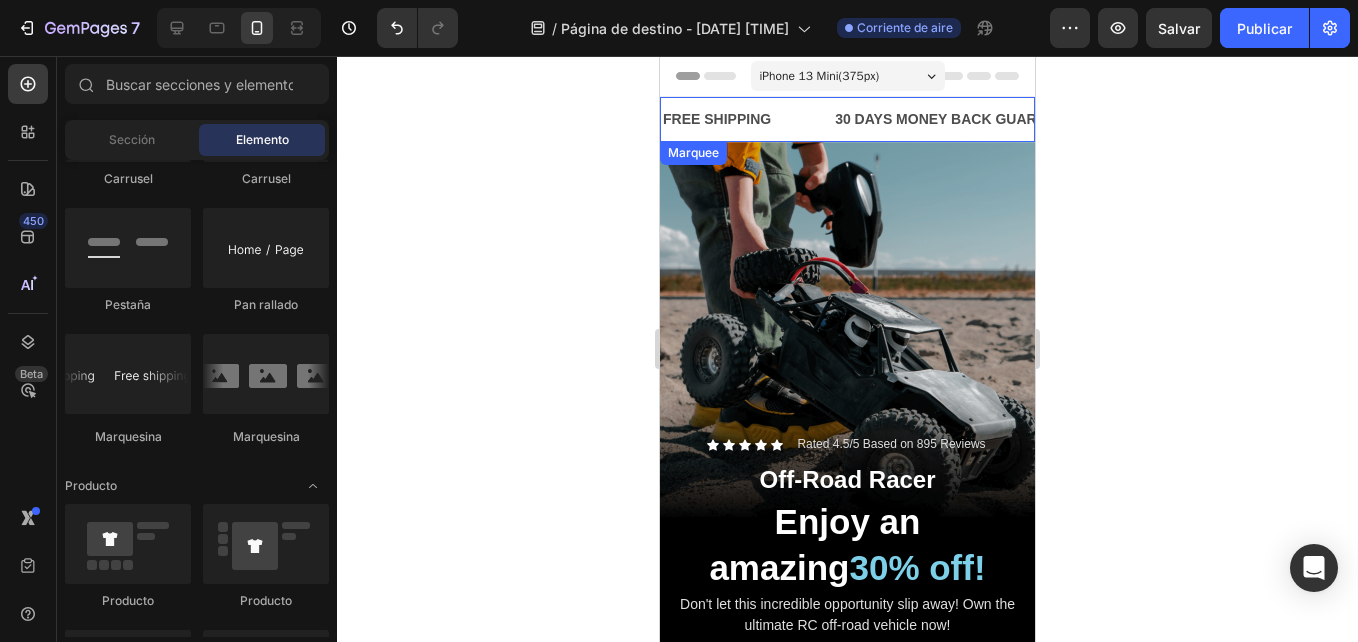 click on "FREE SHIPPING Text Block" at bounding box center (747, 119) 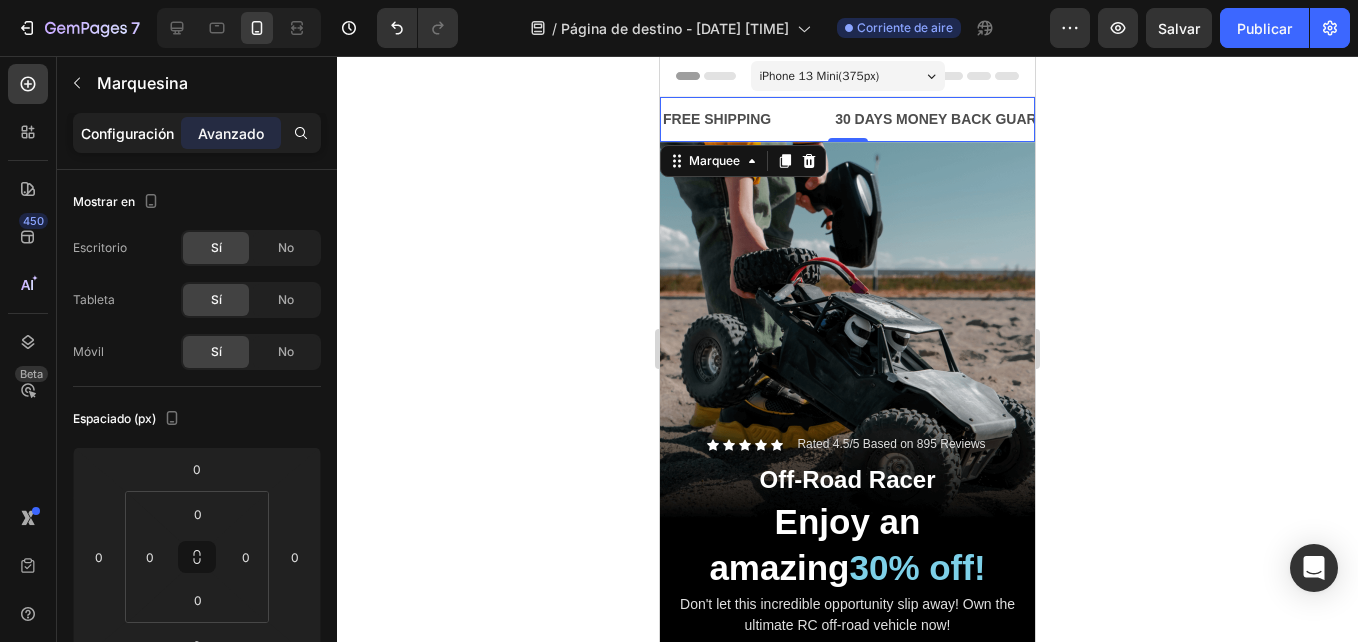 click on "Configuración" at bounding box center (127, 133) 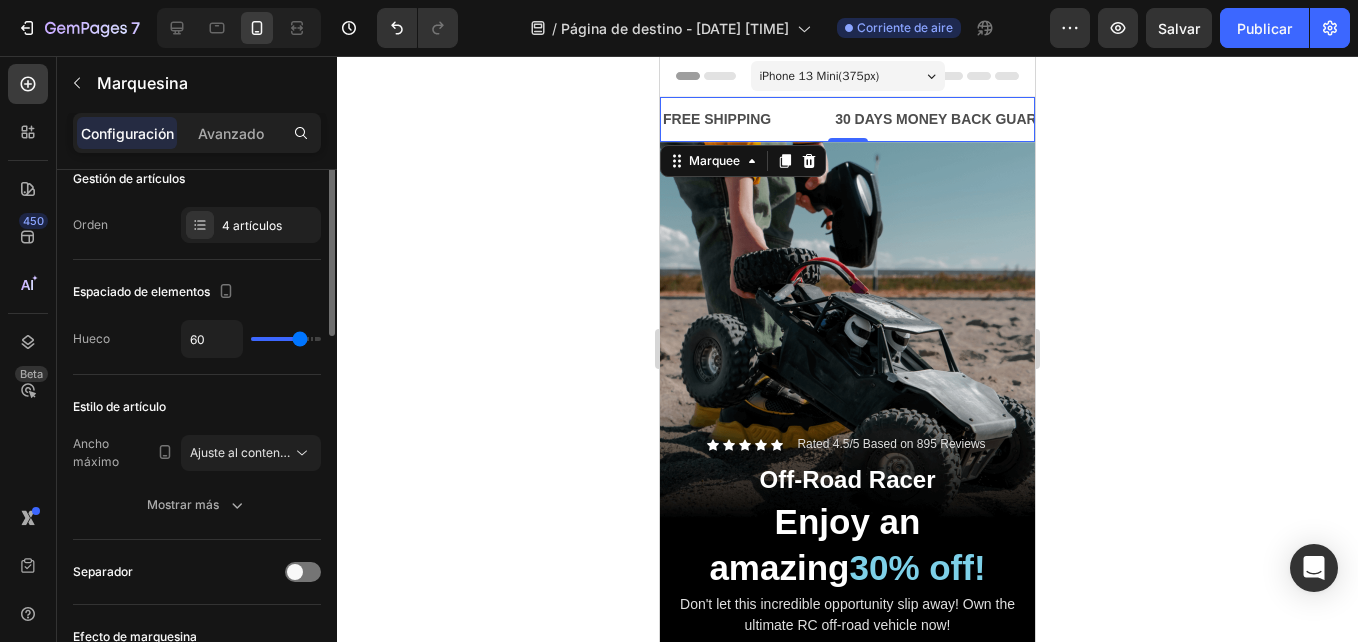 scroll, scrollTop: 0, scrollLeft: 0, axis: both 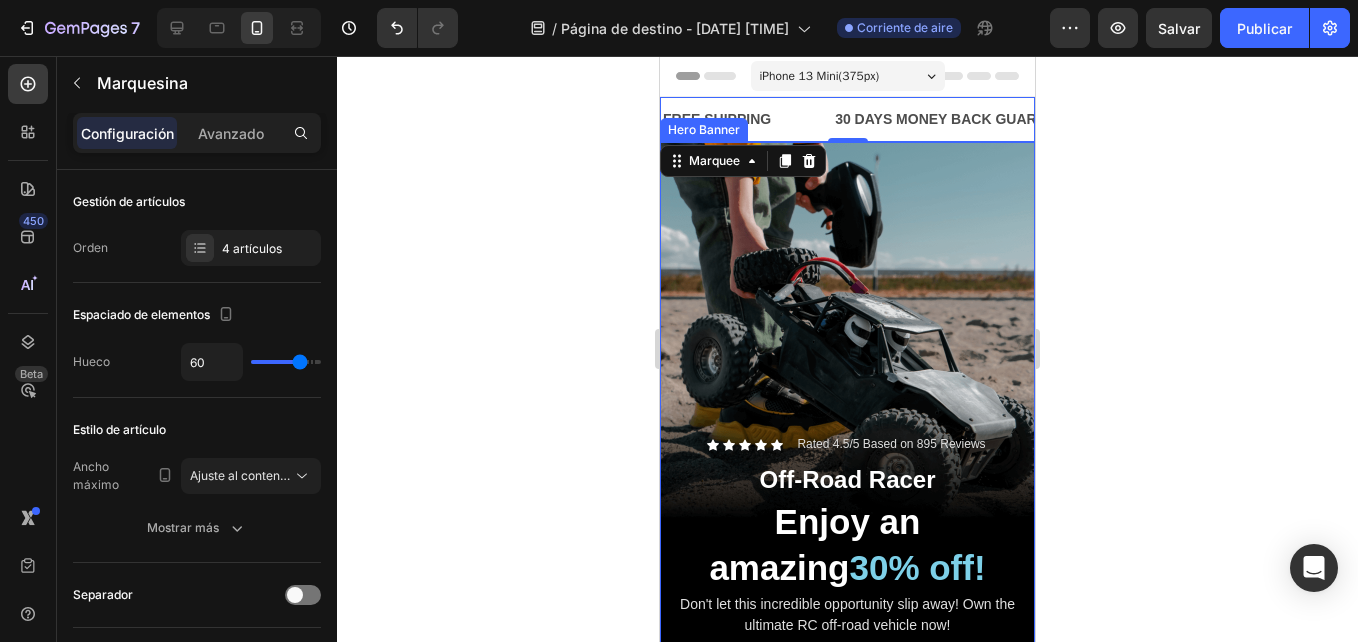 click at bounding box center [847, 475] 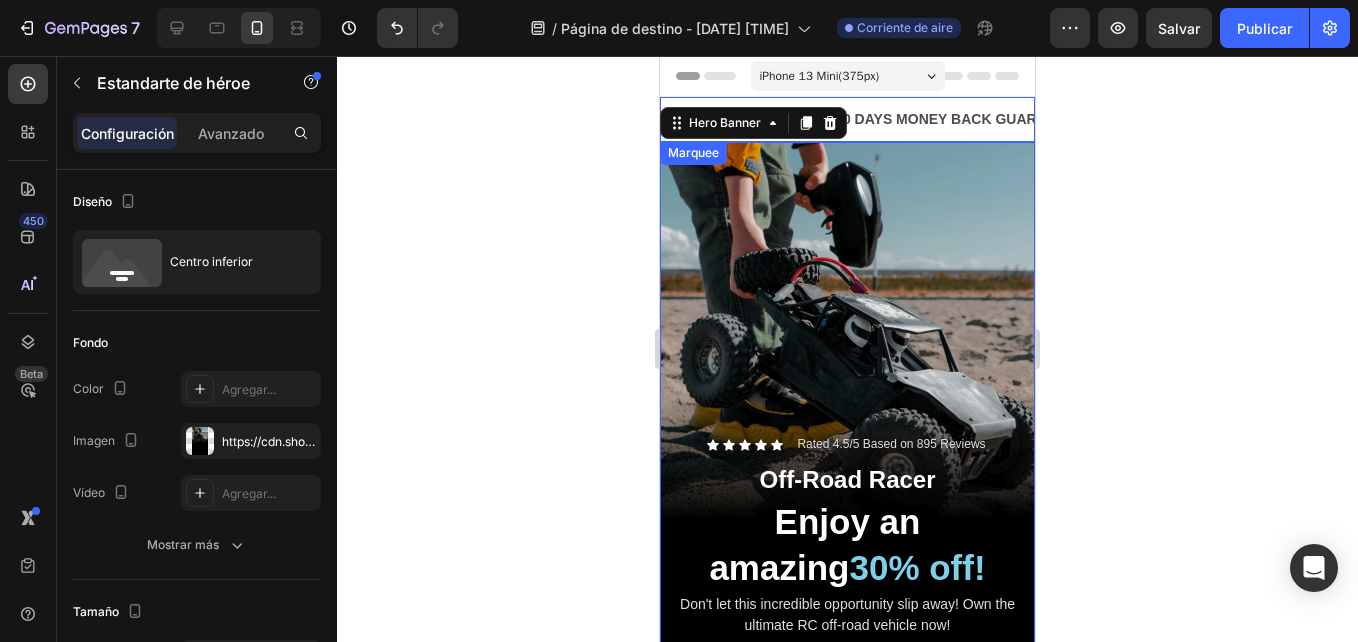 click on "FREE SHIPPING Text Block" at bounding box center (747, 119) 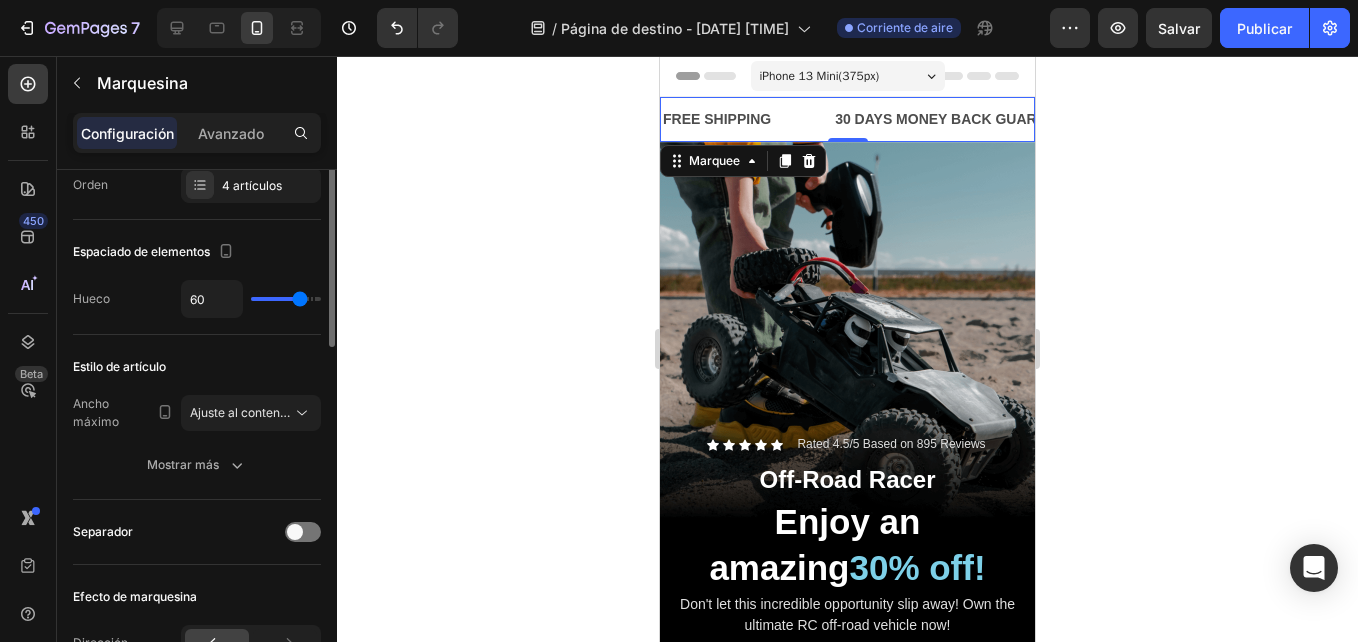 scroll, scrollTop: 0, scrollLeft: 0, axis: both 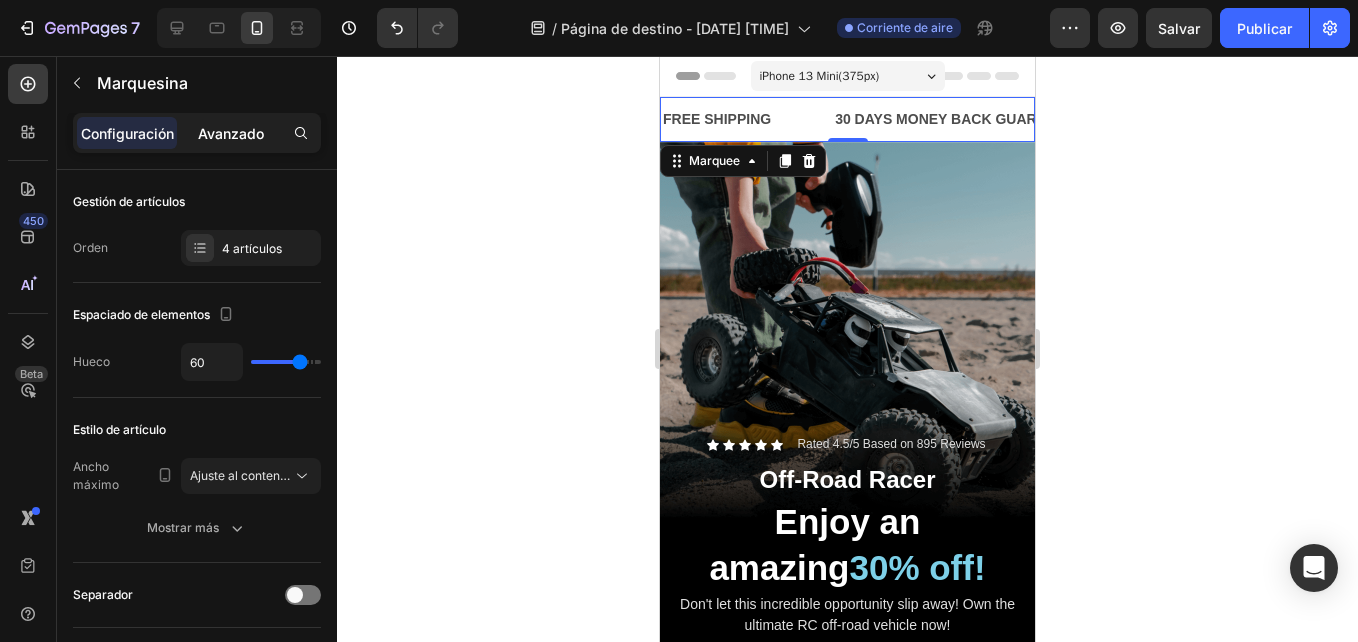click on "Avanzado" 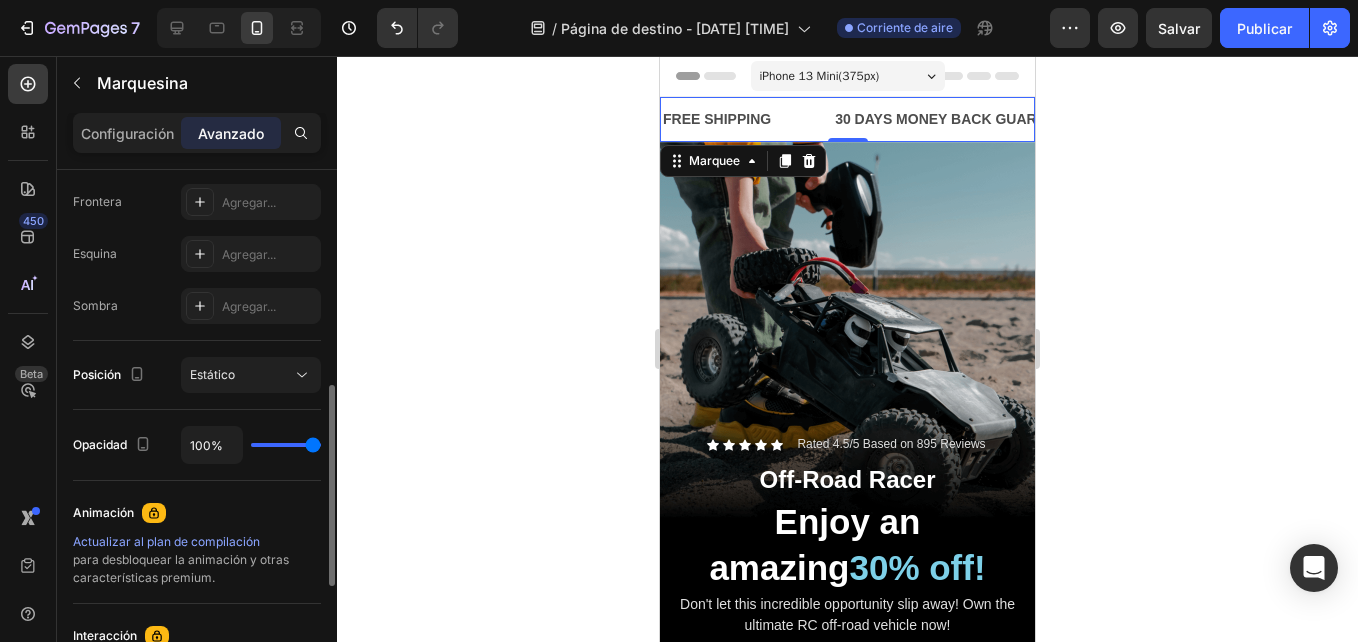 scroll, scrollTop: 561, scrollLeft: 0, axis: vertical 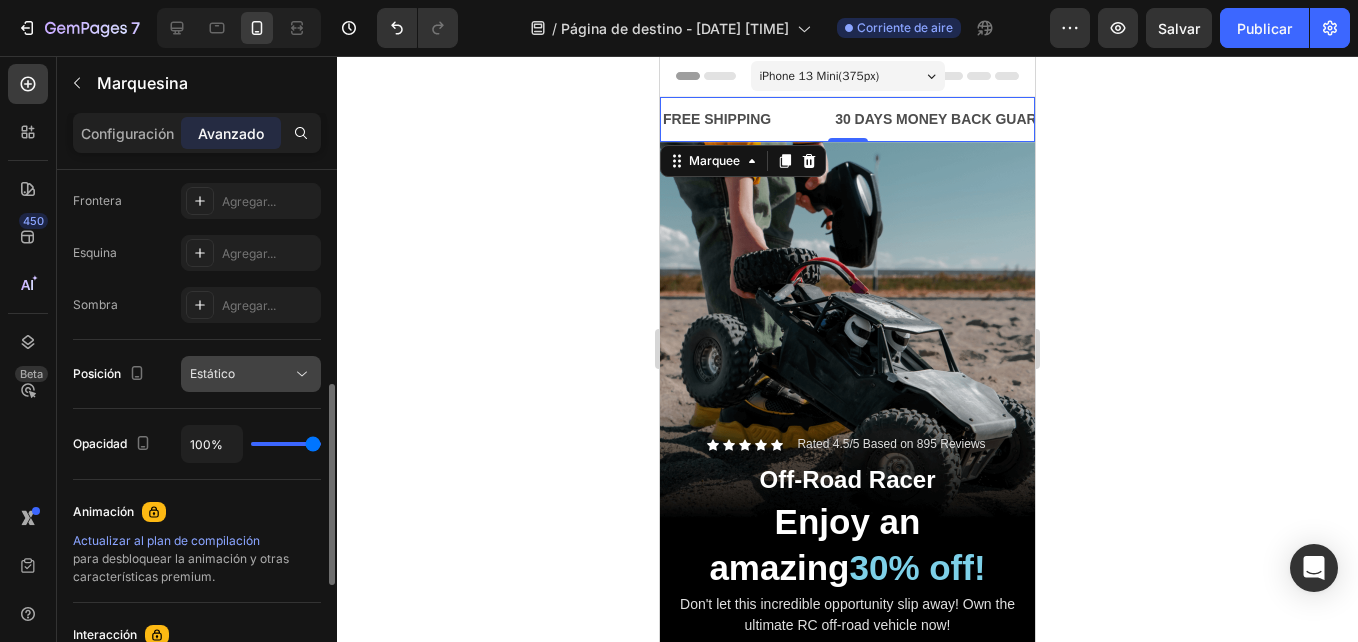 click on "Estático" at bounding box center [212, 374] 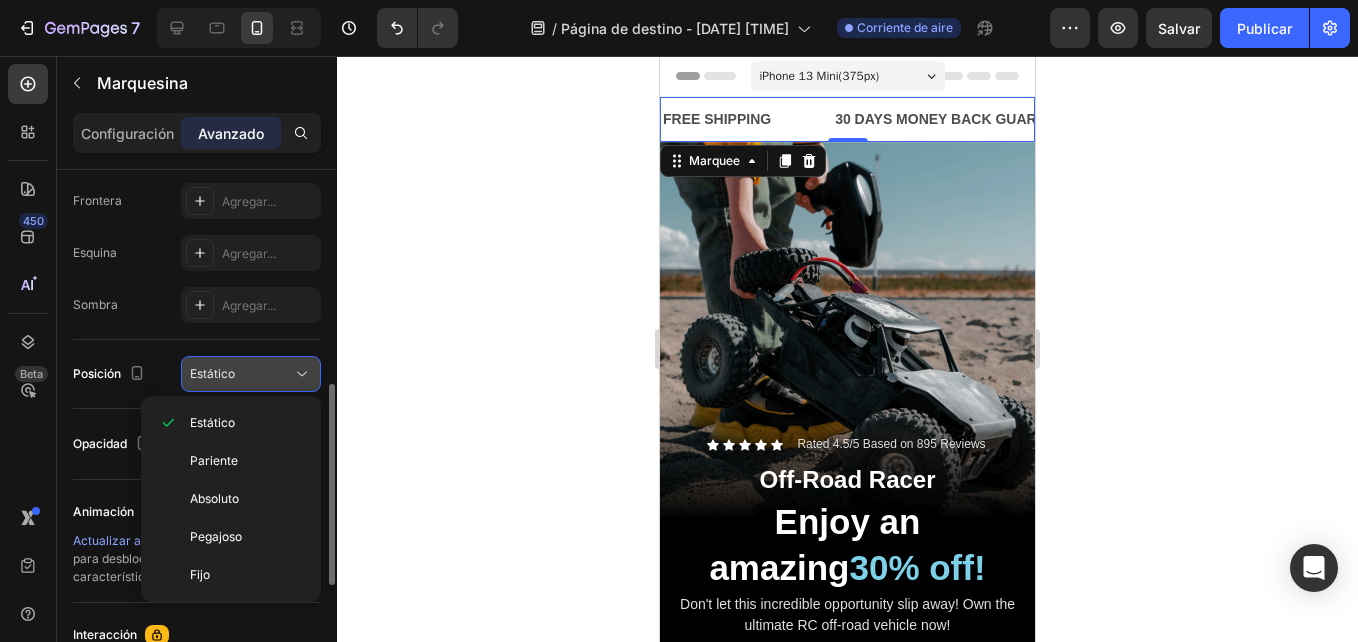 click on "Estático" at bounding box center (241, 374) 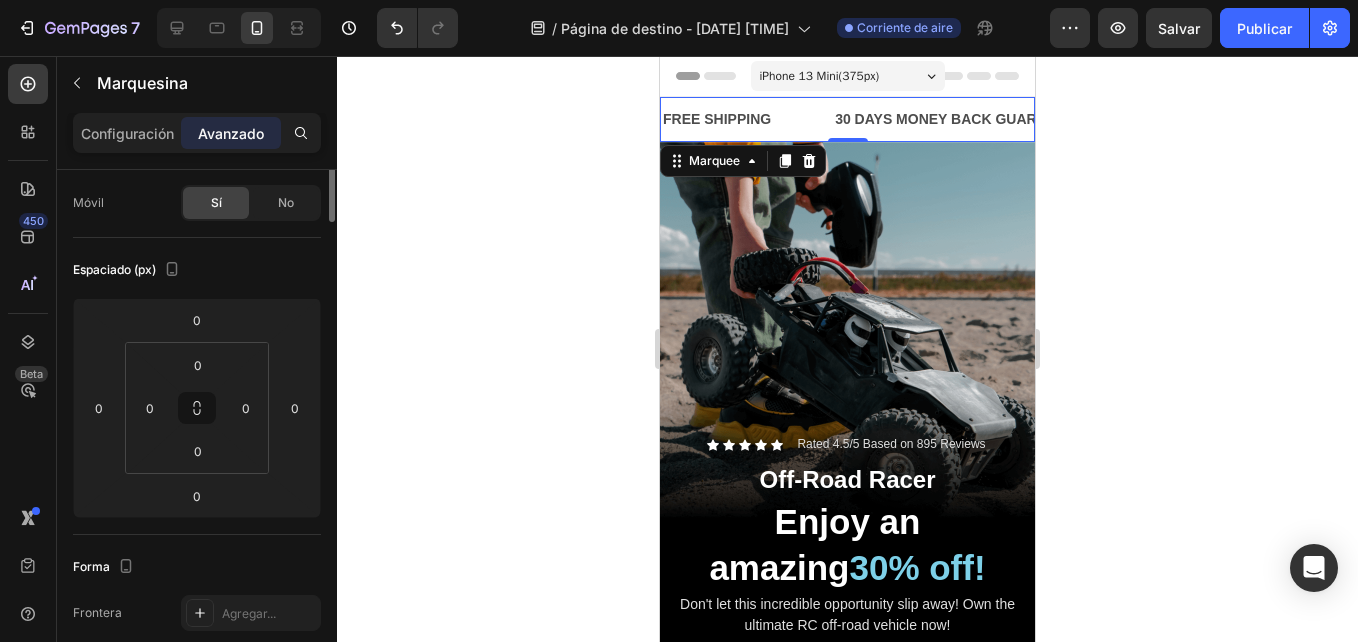 scroll, scrollTop: 0, scrollLeft: 0, axis: both 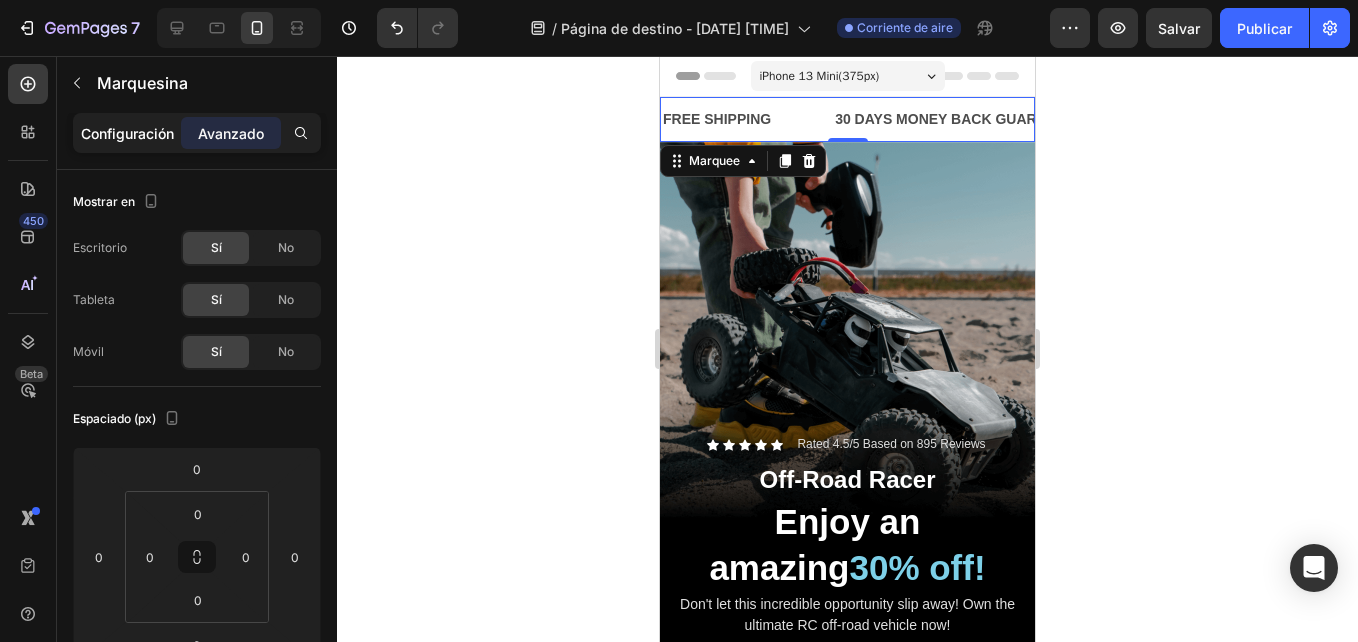 click on "Configuración" at bounding box center [127, 133] 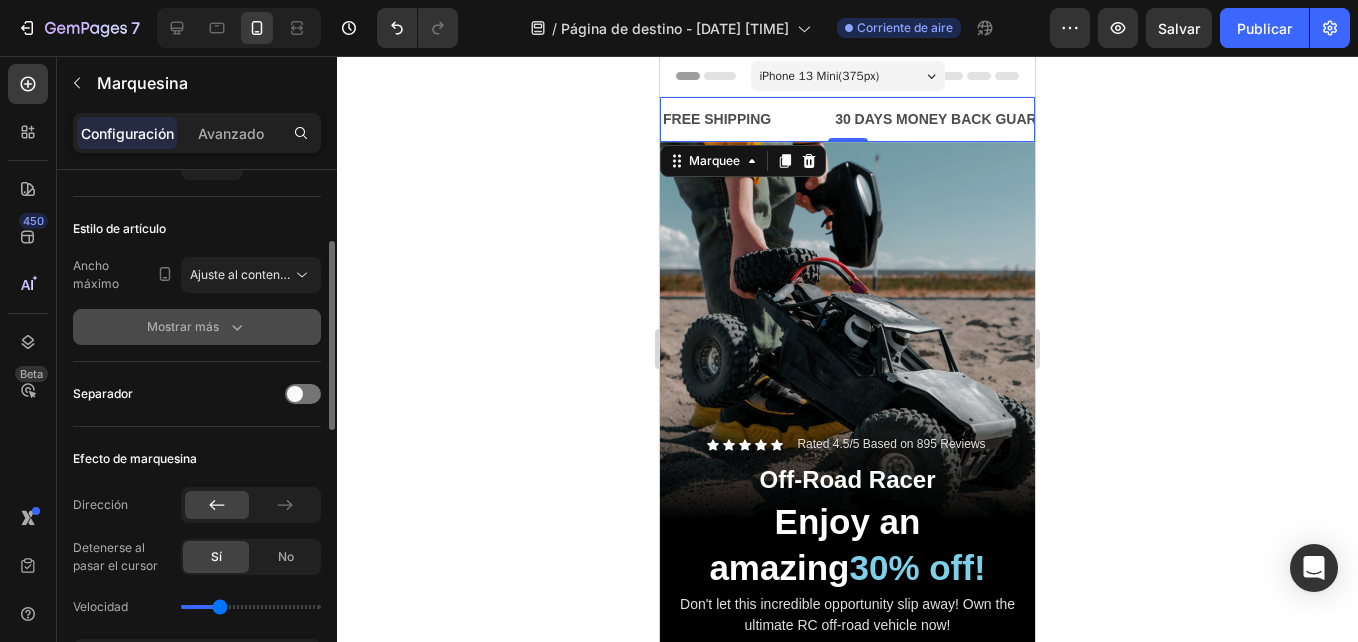 scroll, scrollTop: 202, scrollLeft: 0, axis: vertical 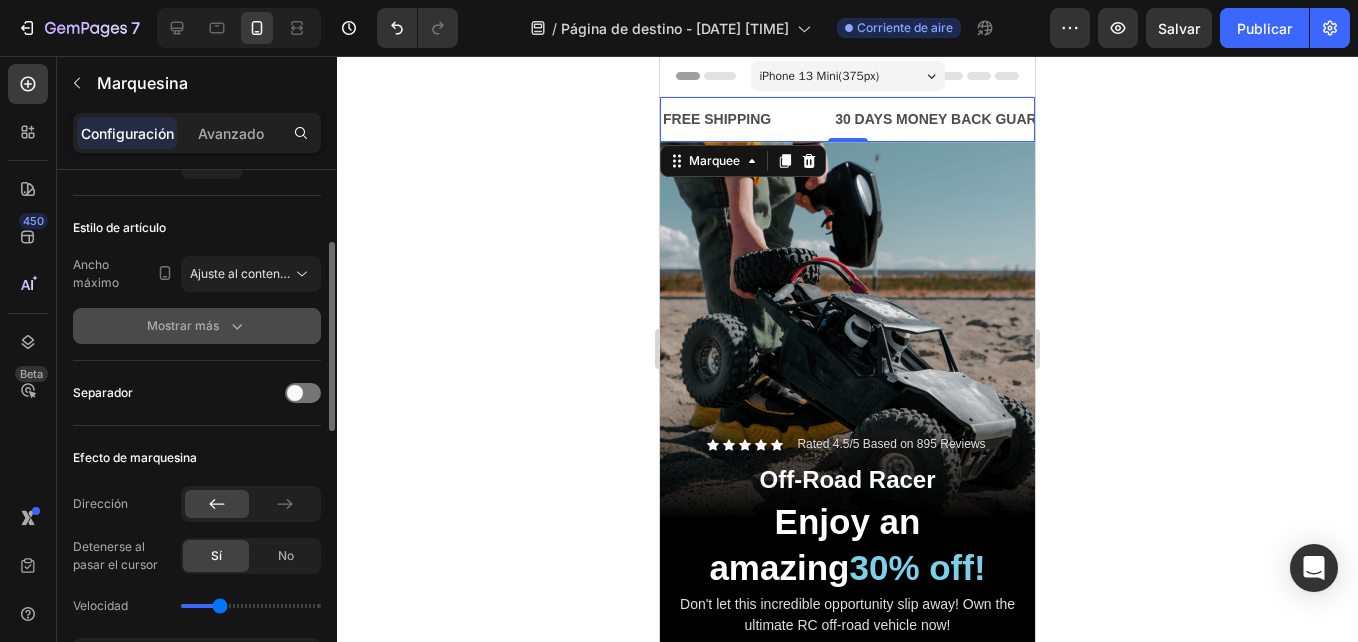 click on "Mostrar más" at bounding box center (197, 326) 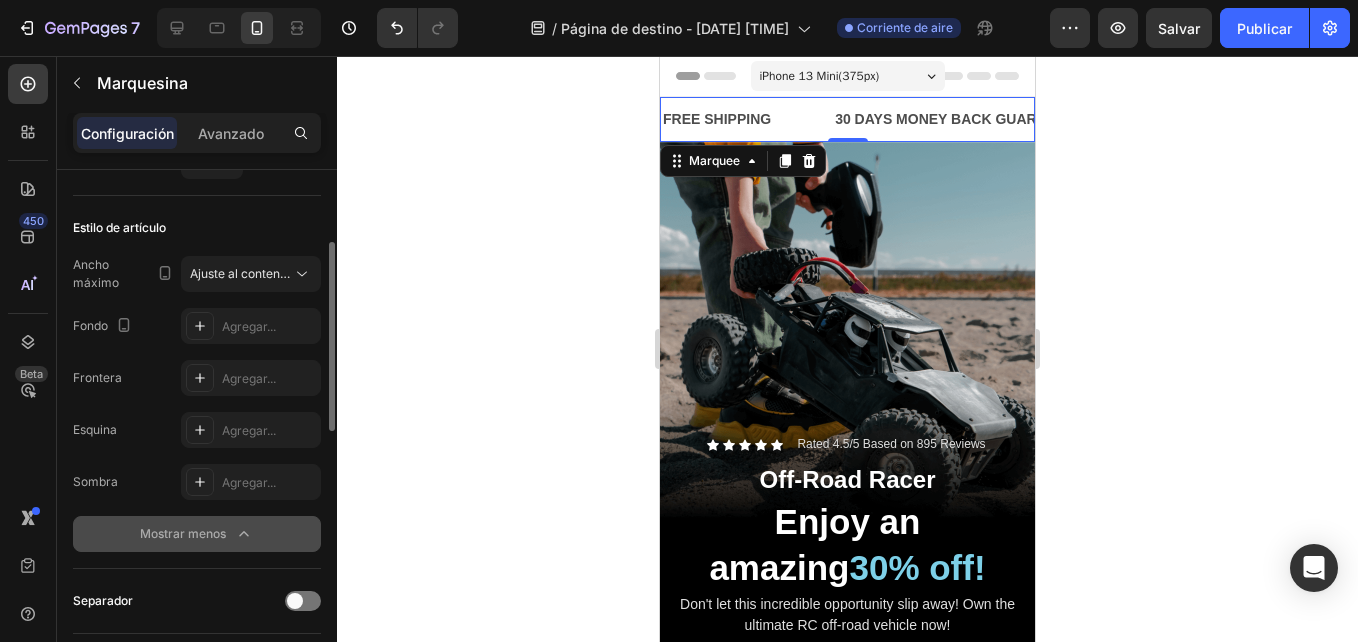 click on "Mostrar menos" 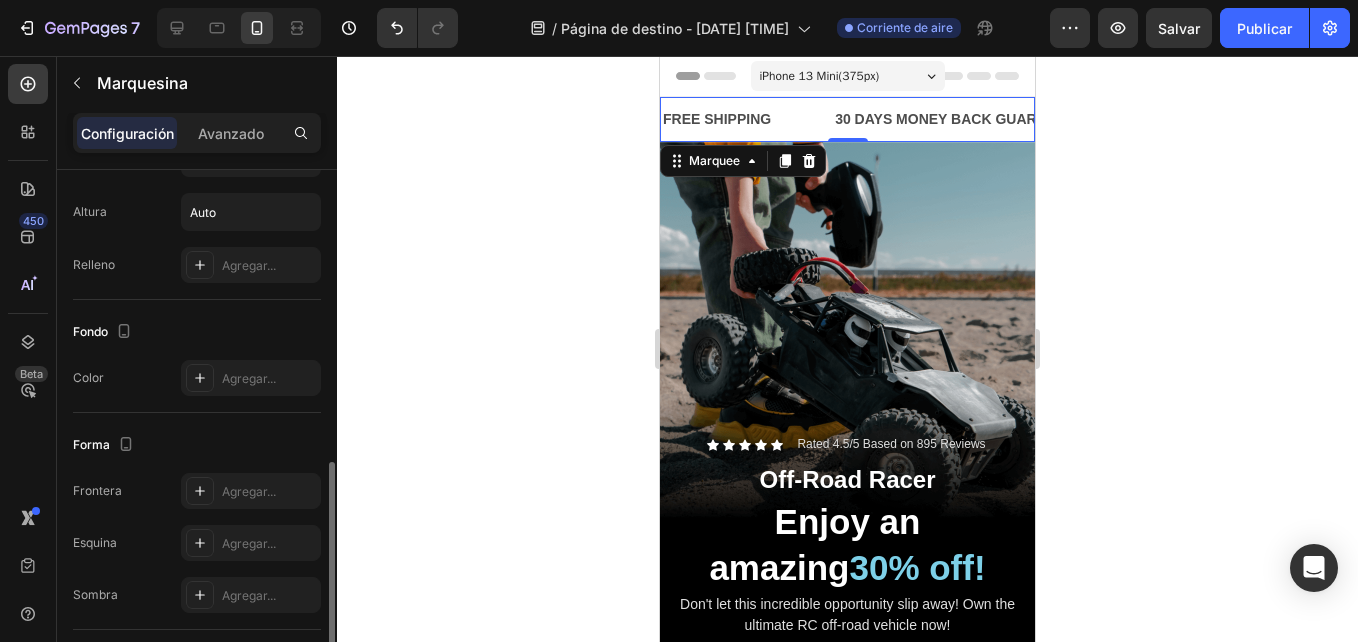 scroll, scrollTop: 818, scrollLeft: 0, axis: vertical 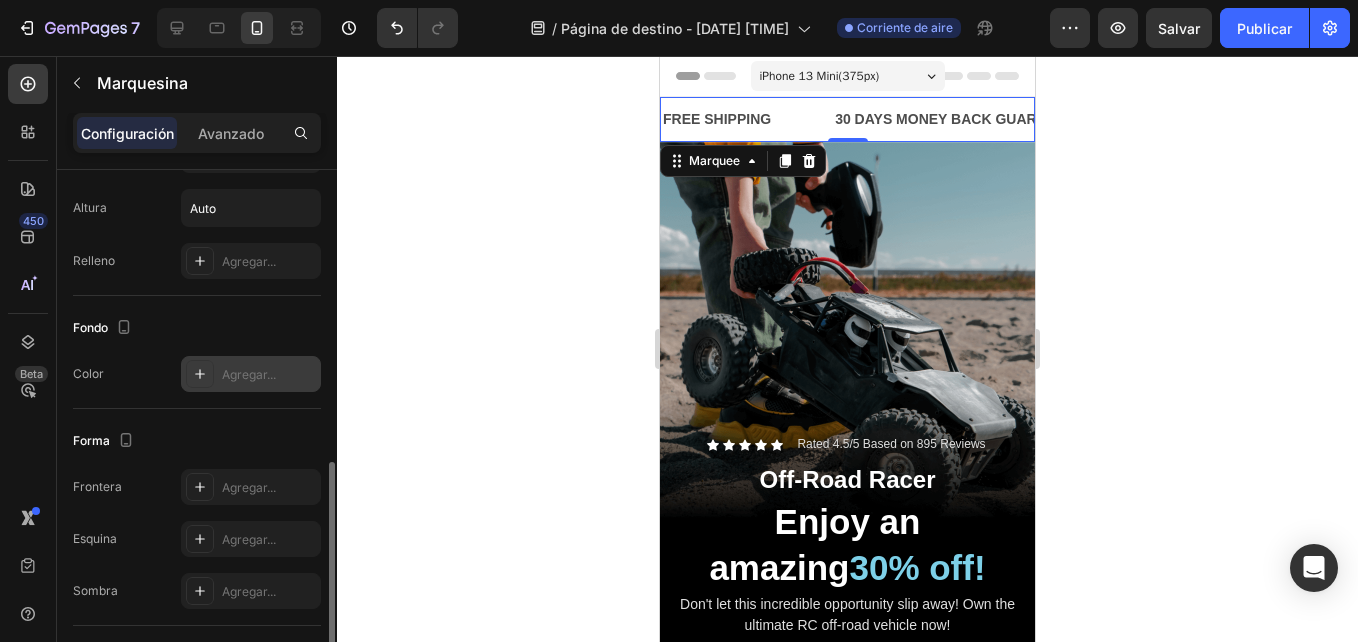 click at bounding box center [200, 374] 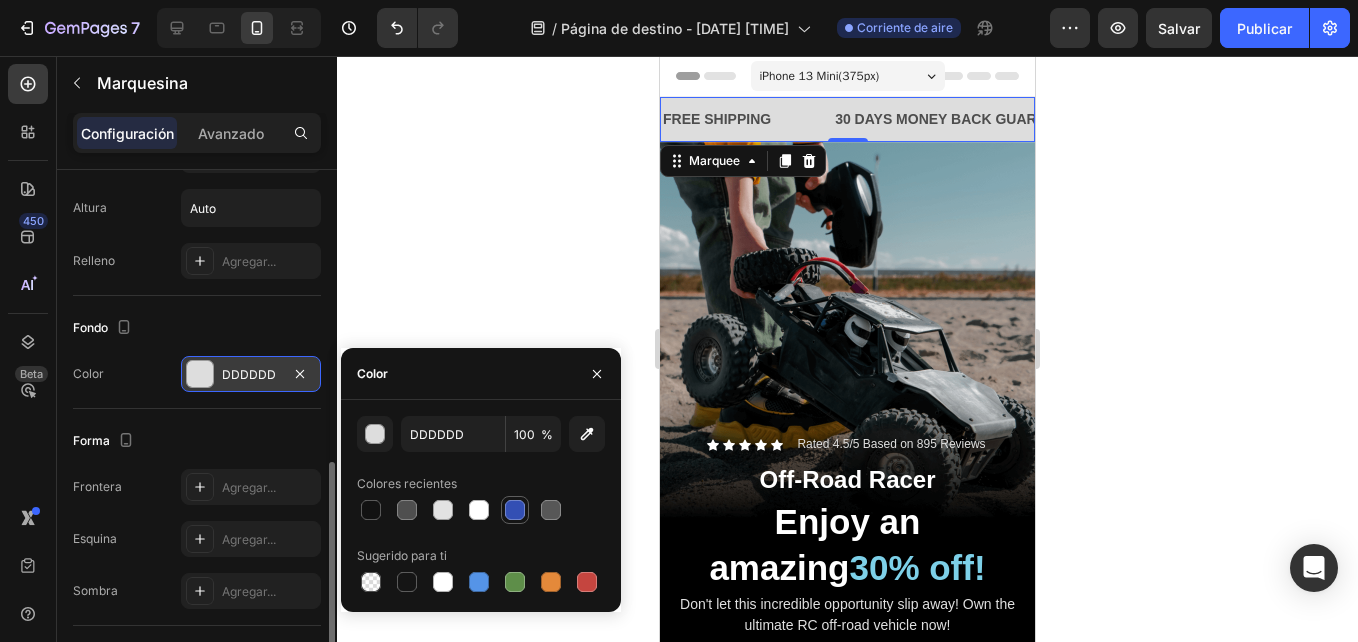 click at bounding box center (515, 510) 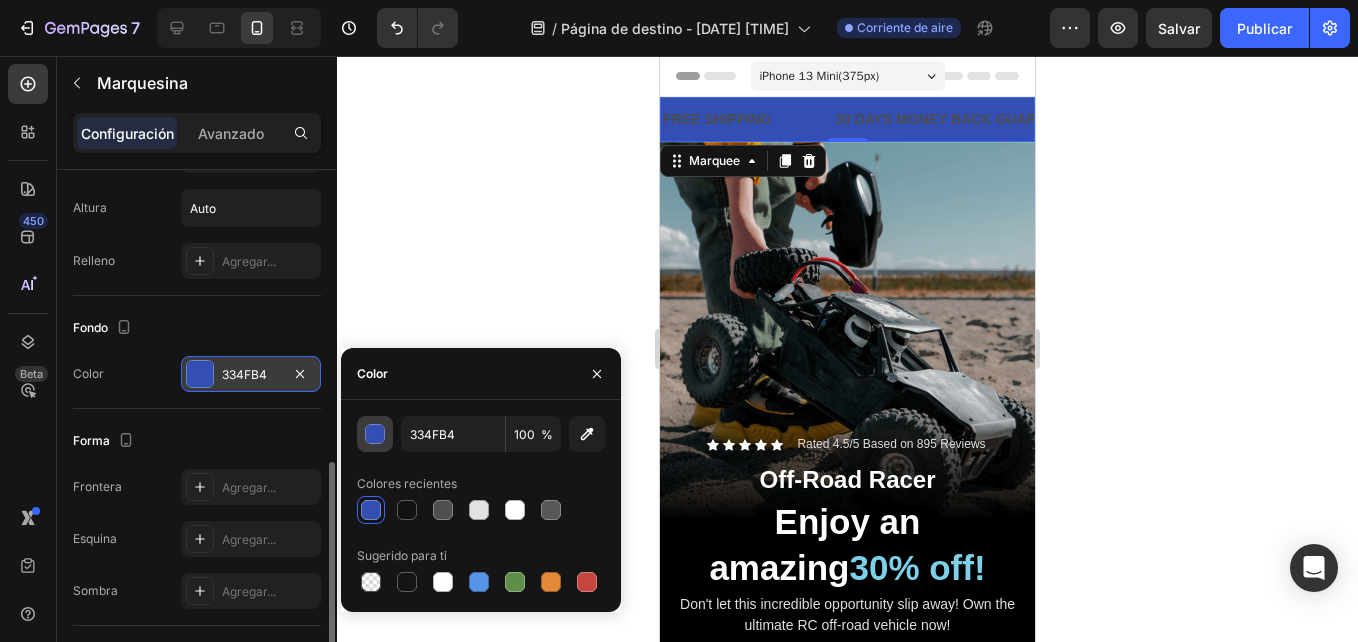 click at bounding box center [376, 435] 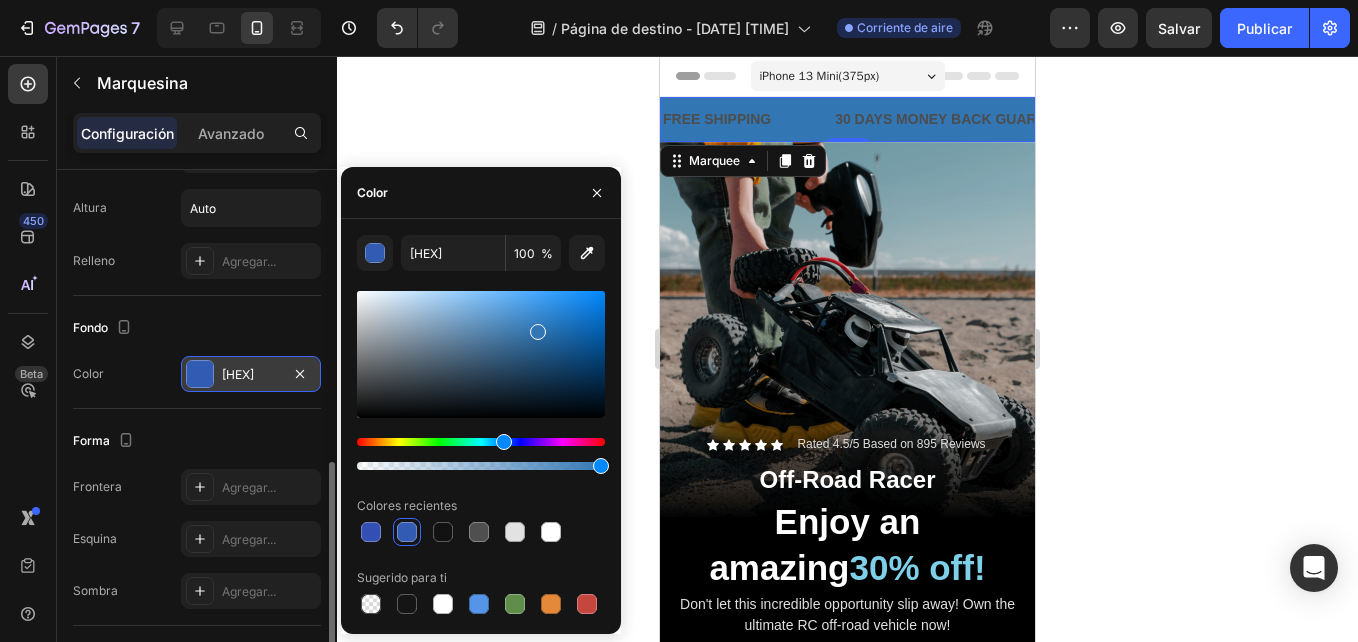 drag, startPoint x: 520, startPoint y: 444, endPoint x: 501, endPoint y: 445, distance: 19.026299 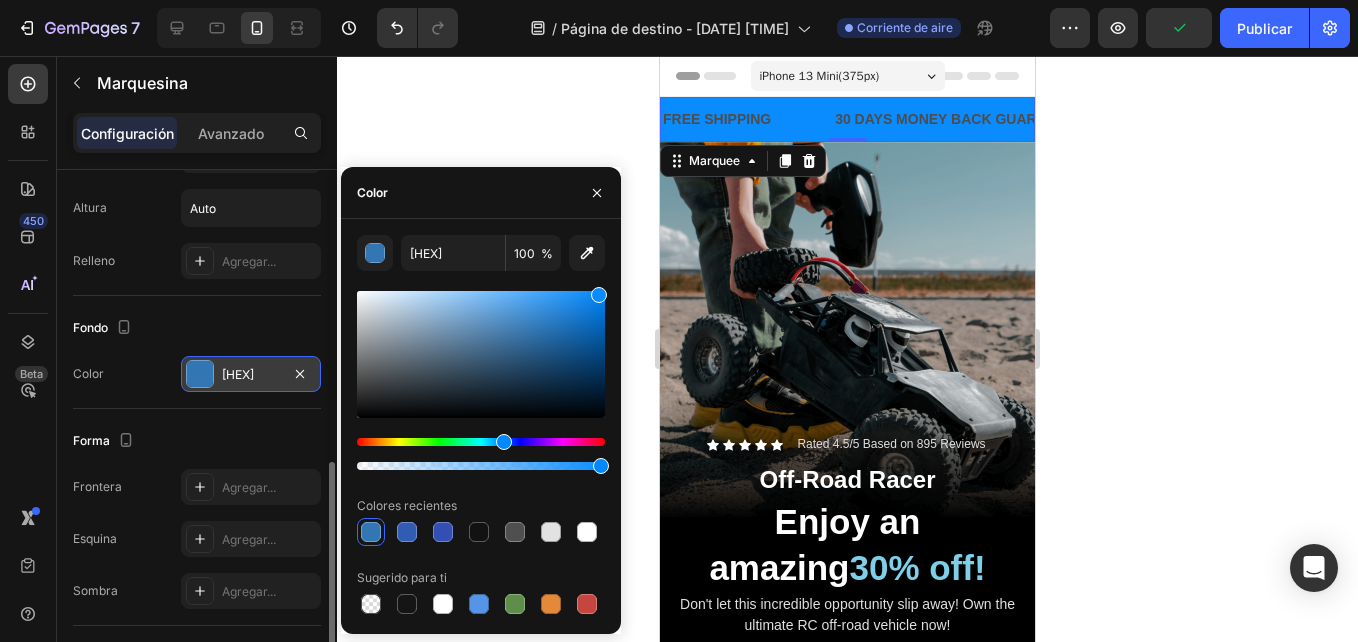 type on "[HEX]" 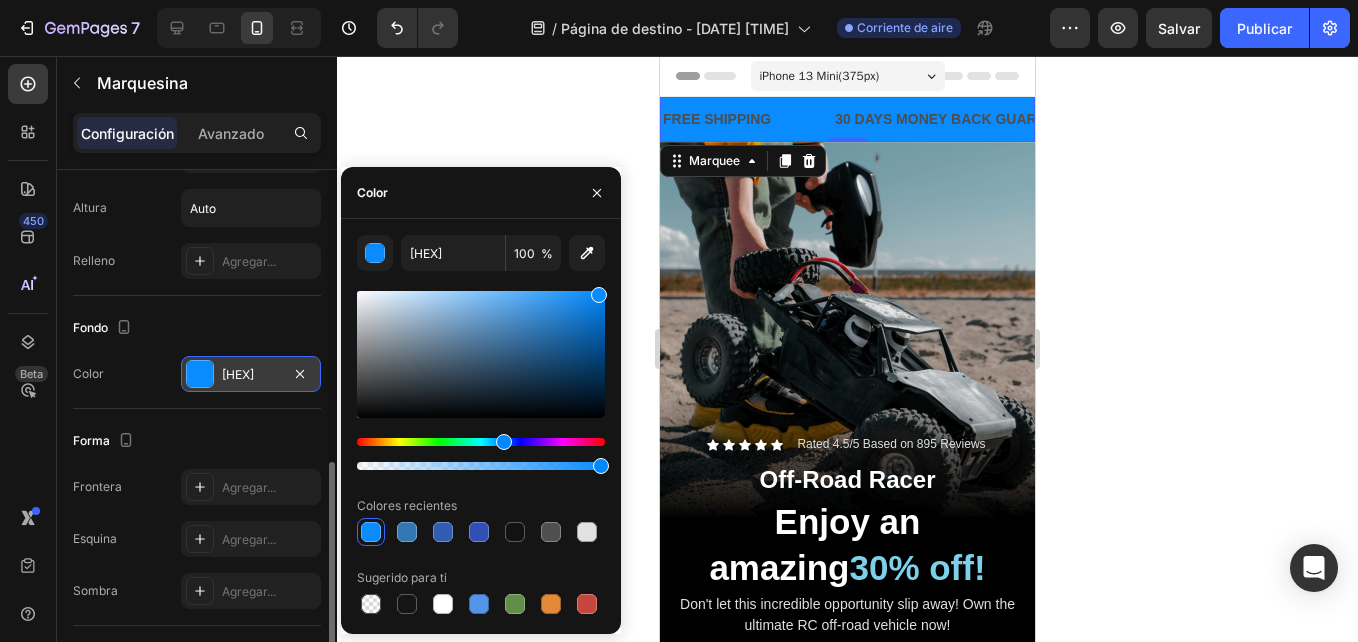 drag, startPoint x: 539, startPoint y: 330, endPoint x: 596, endPoint y: 283, distance: 73.87828 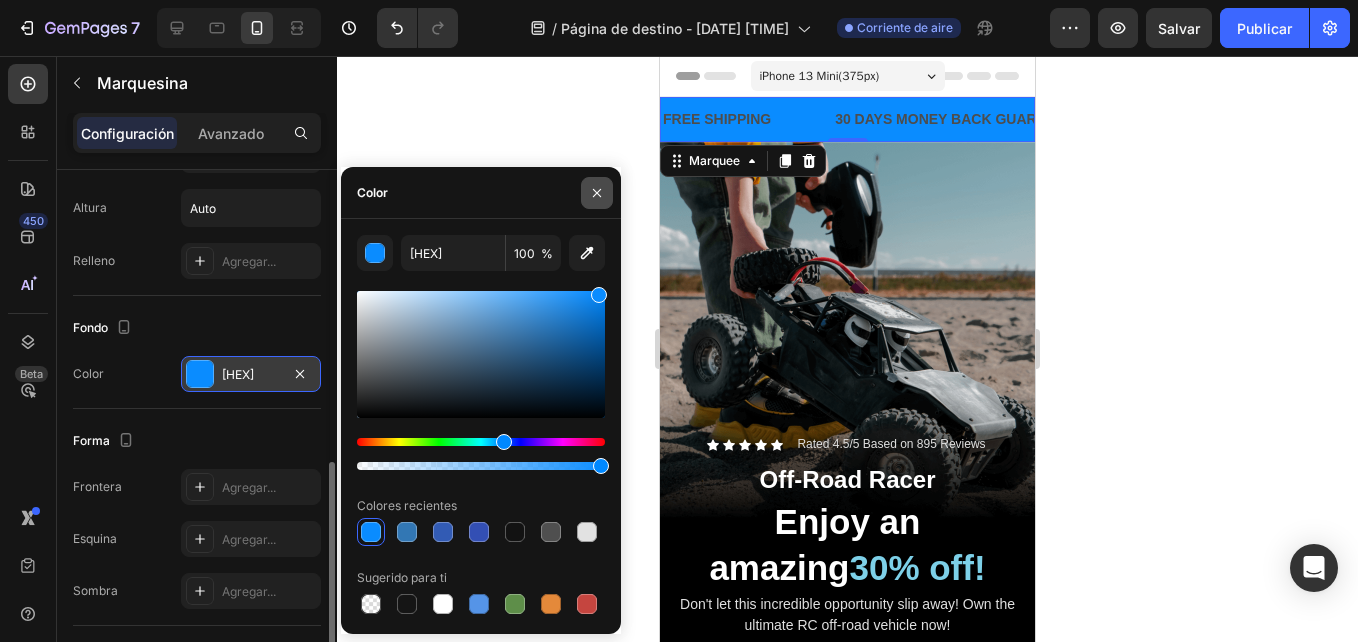 click 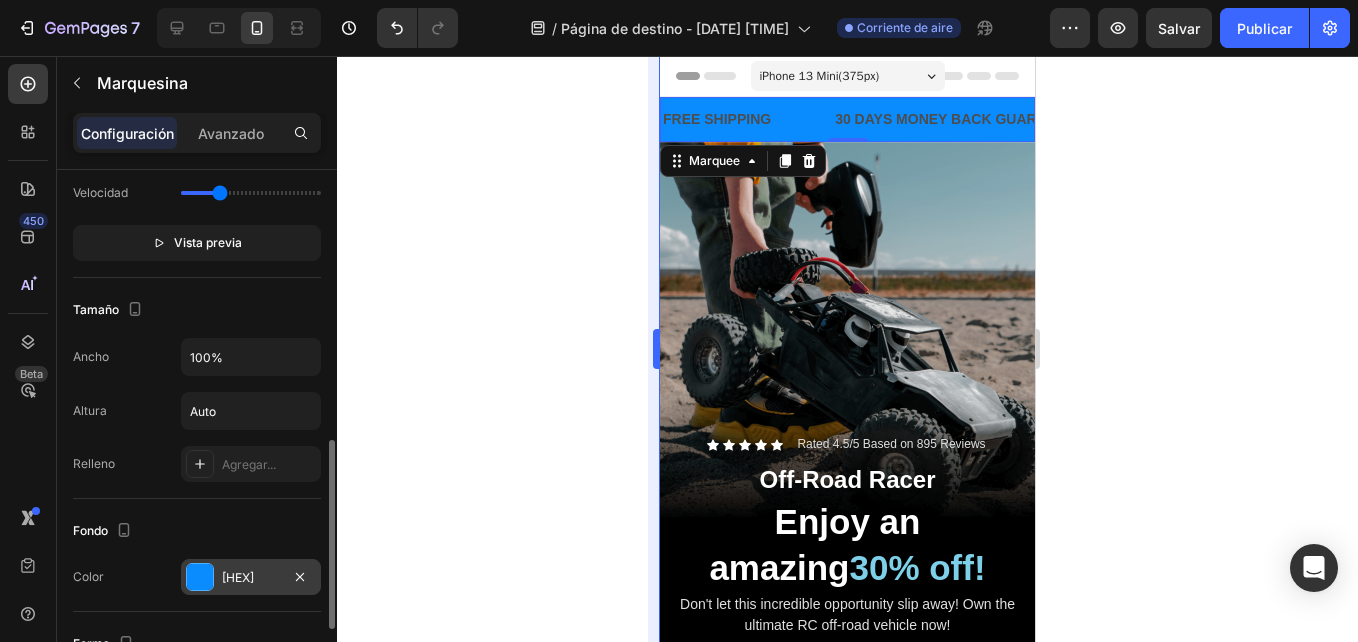 scroll, scrollTop: 612, scrollLeft: 0, axis: vertical 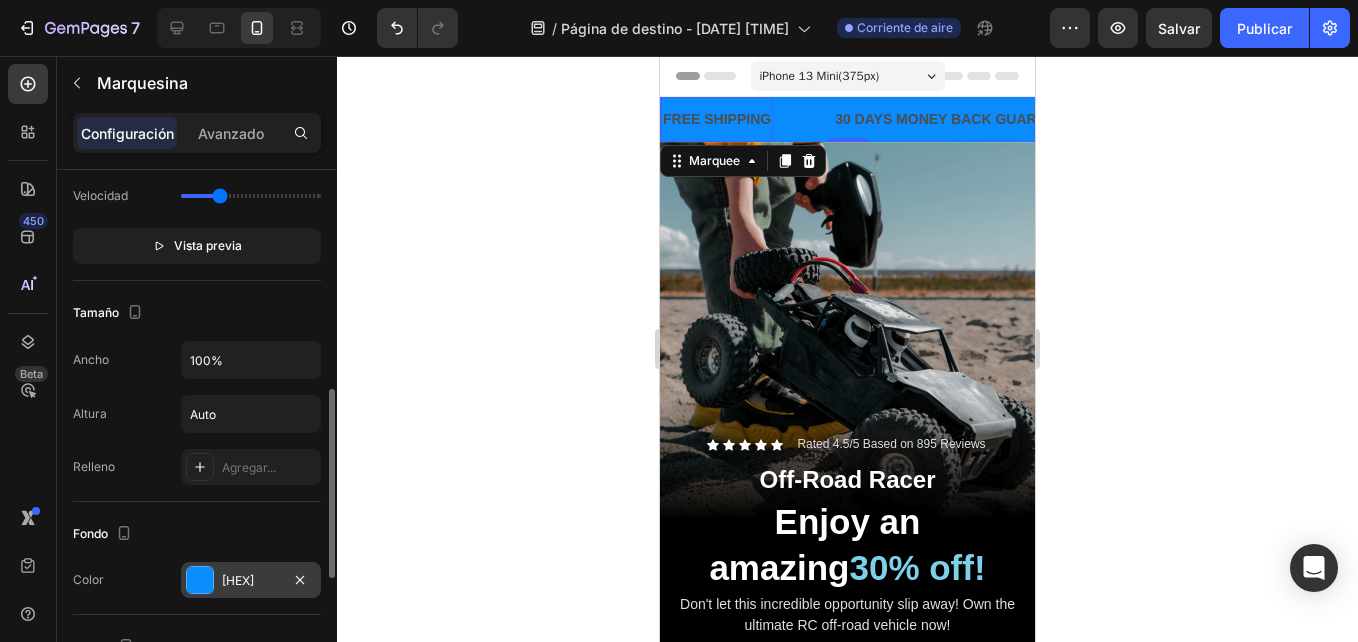 click on "FREE SHIPPING" at bounding box center [717, 119] 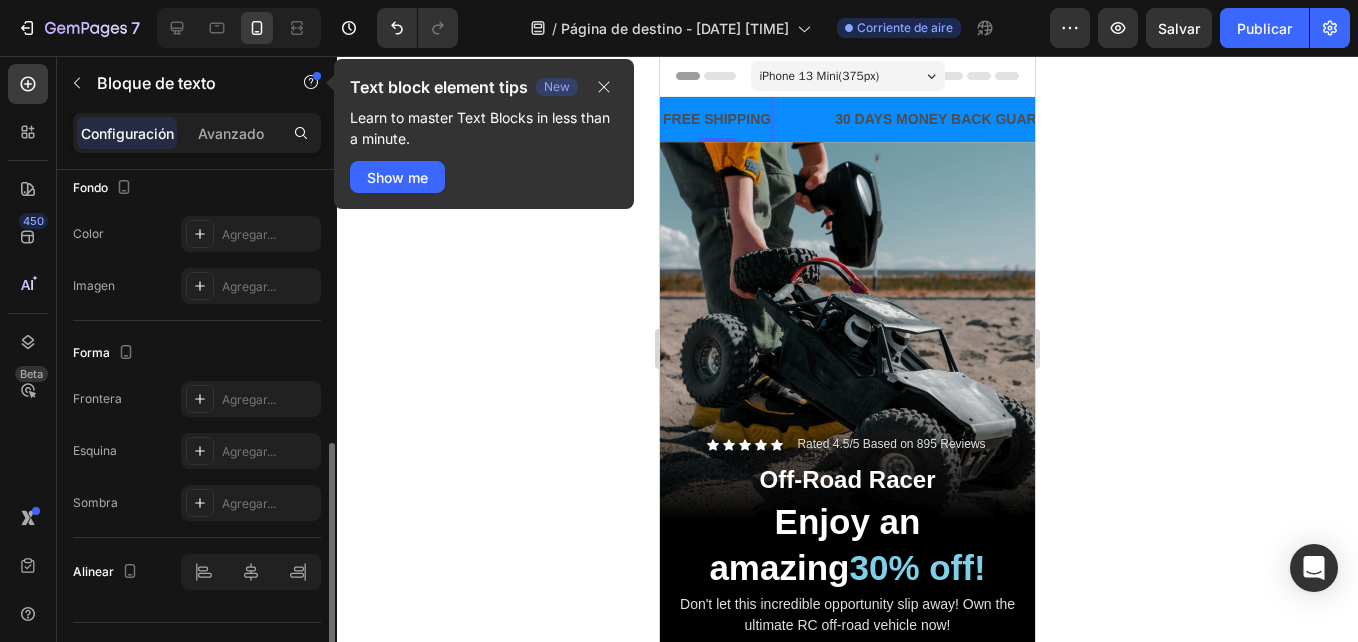 scroll, scrollTop: 0, scrollLeft: 0, axis: both 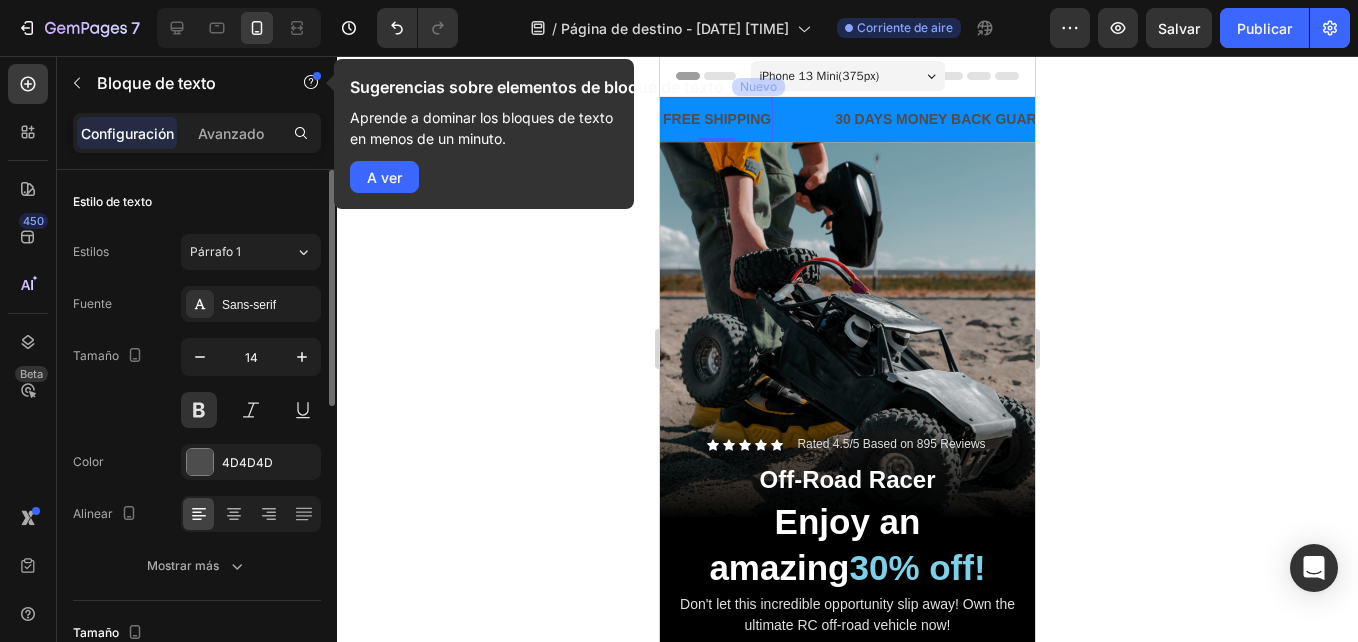 click 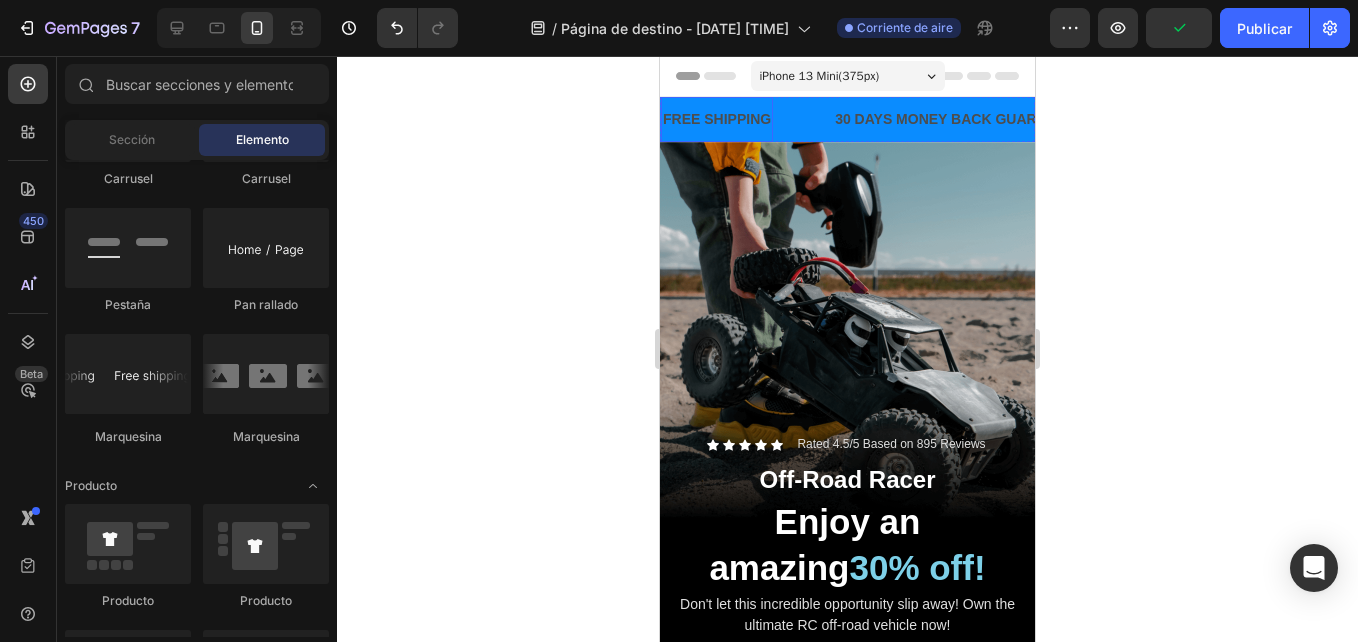 click on "FREE SHIPPING" at bounding box center [717, 119] 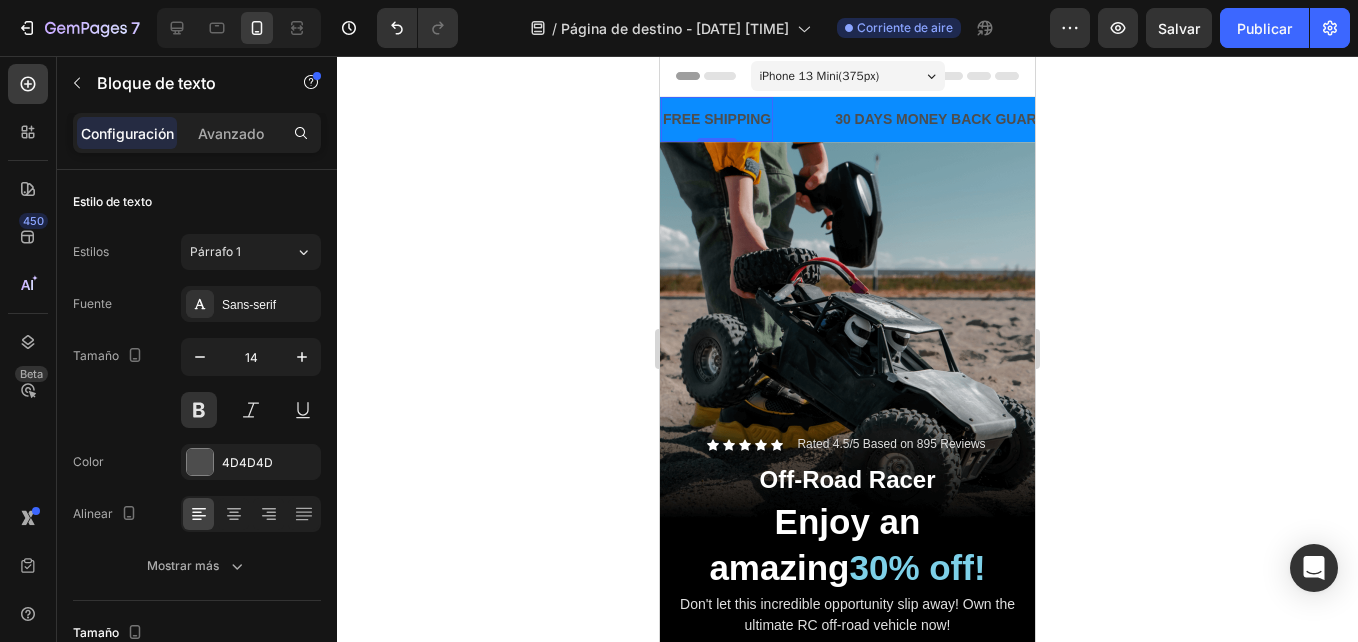 click 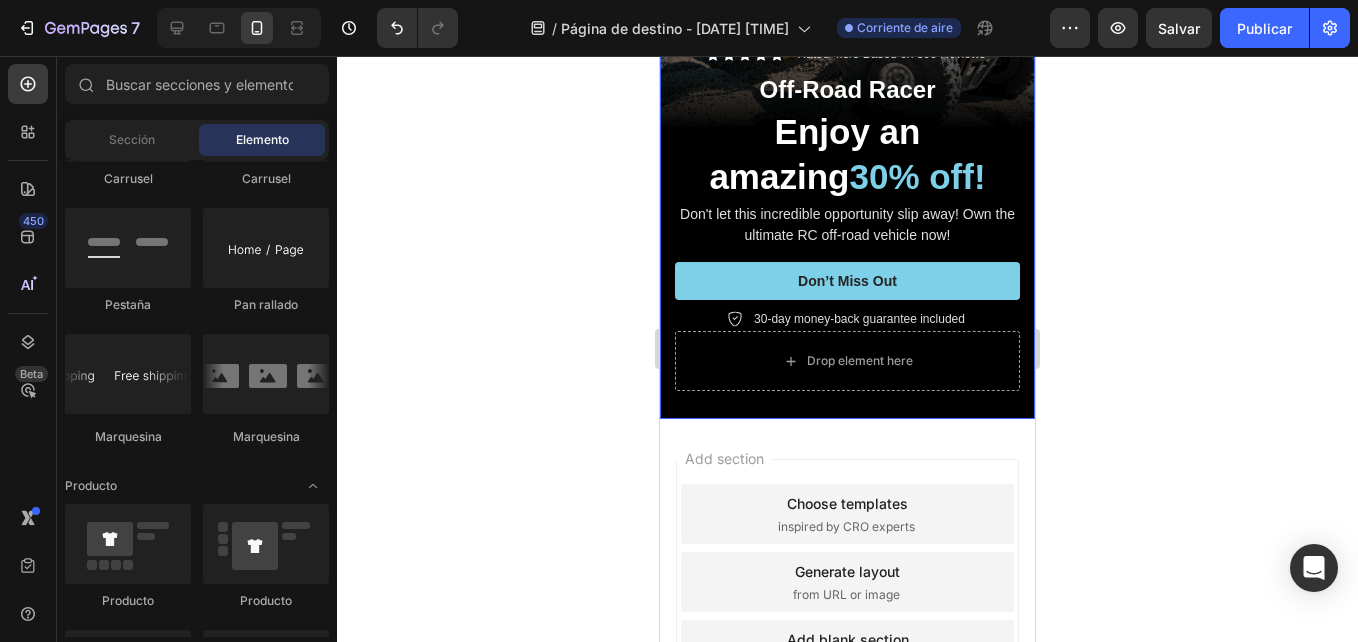 scroll, scrollTop: 391, scrollLeft: 0, axis: vertical 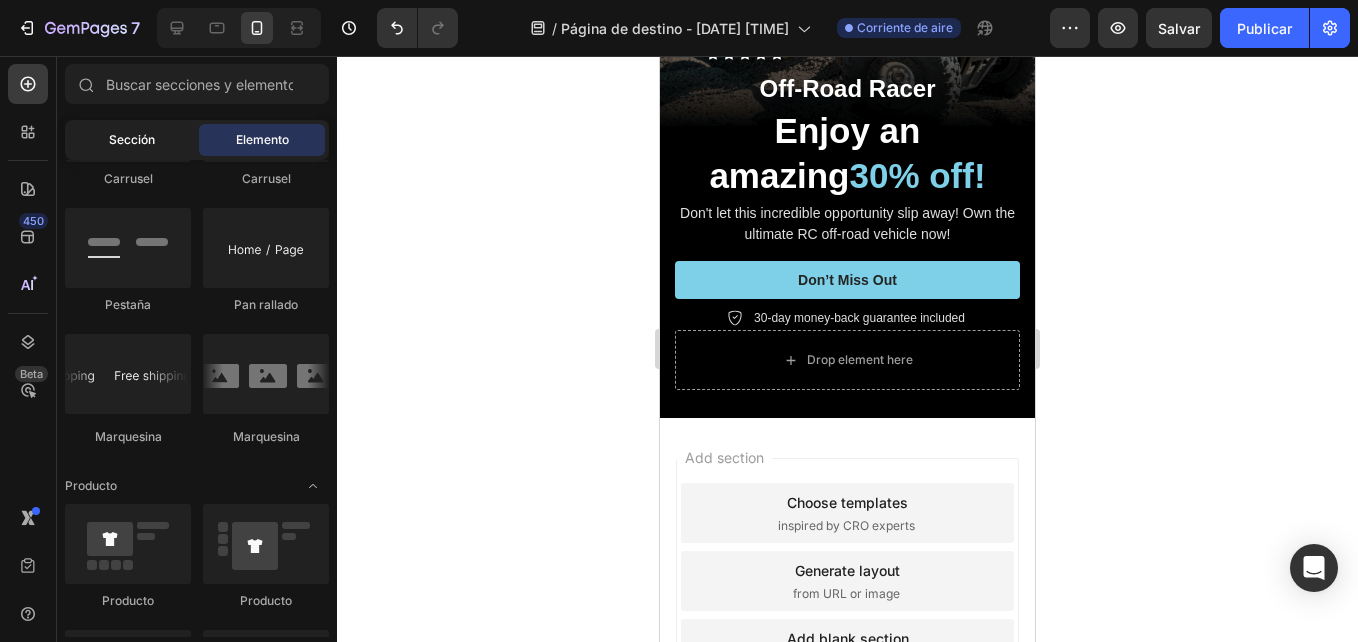 click on "Sección" 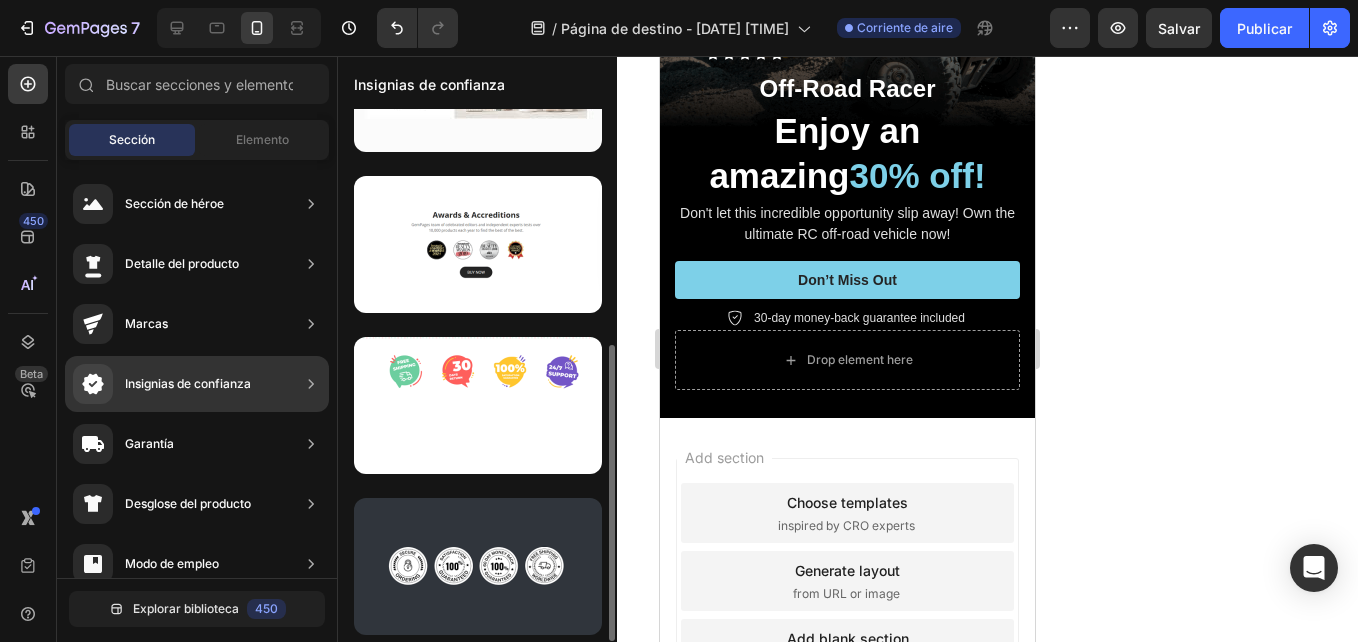 scroll, scrollTop: 422, scrollLeft: 0, axis: vertical 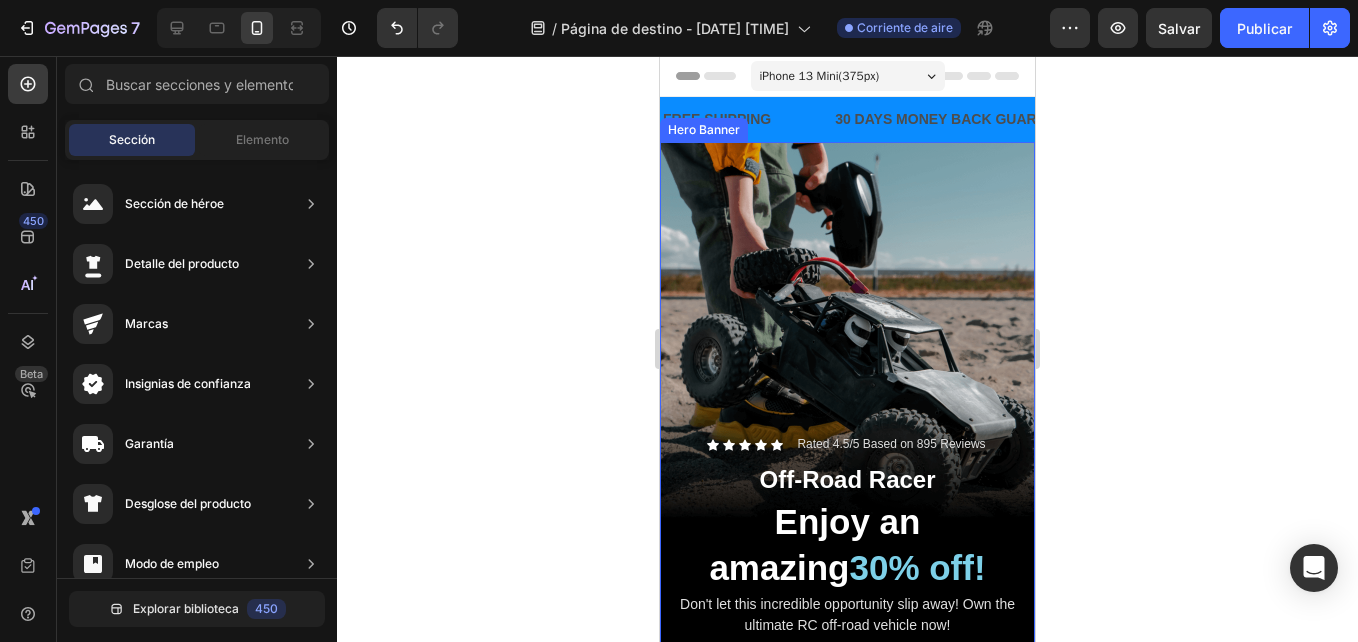 click at bounding box center (847, 475) 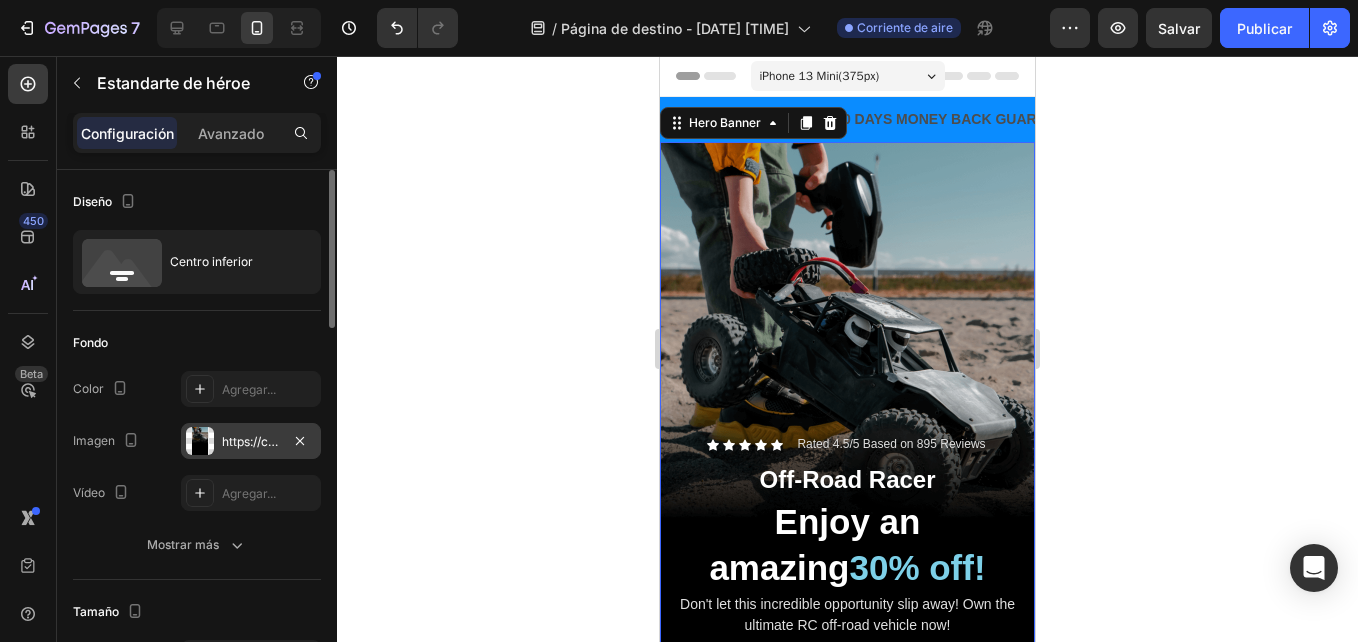 click on "https://cdn.shopify.com/s/files/1/0947/1583/8769/files/gempages_578361364788019728-80e3af2e-1585-4b7f-93ce-8f994c95bedf.png" at bounding box center (251, 441) 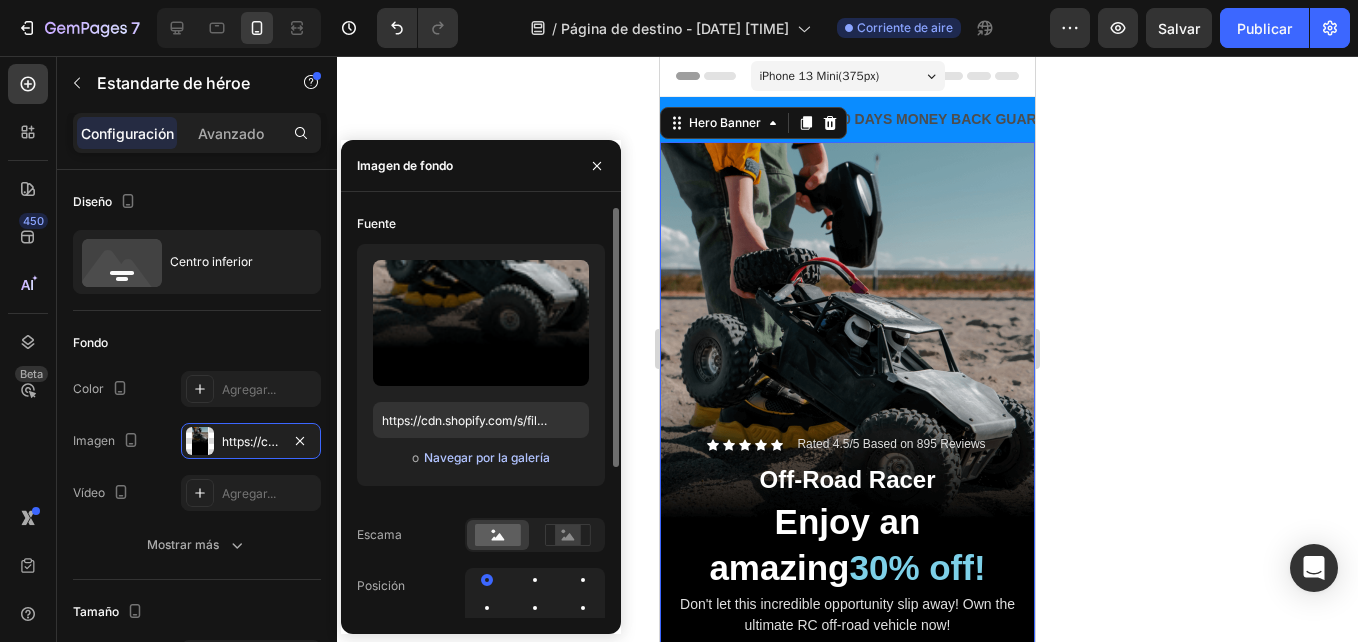 click on "Navegar por la galería" 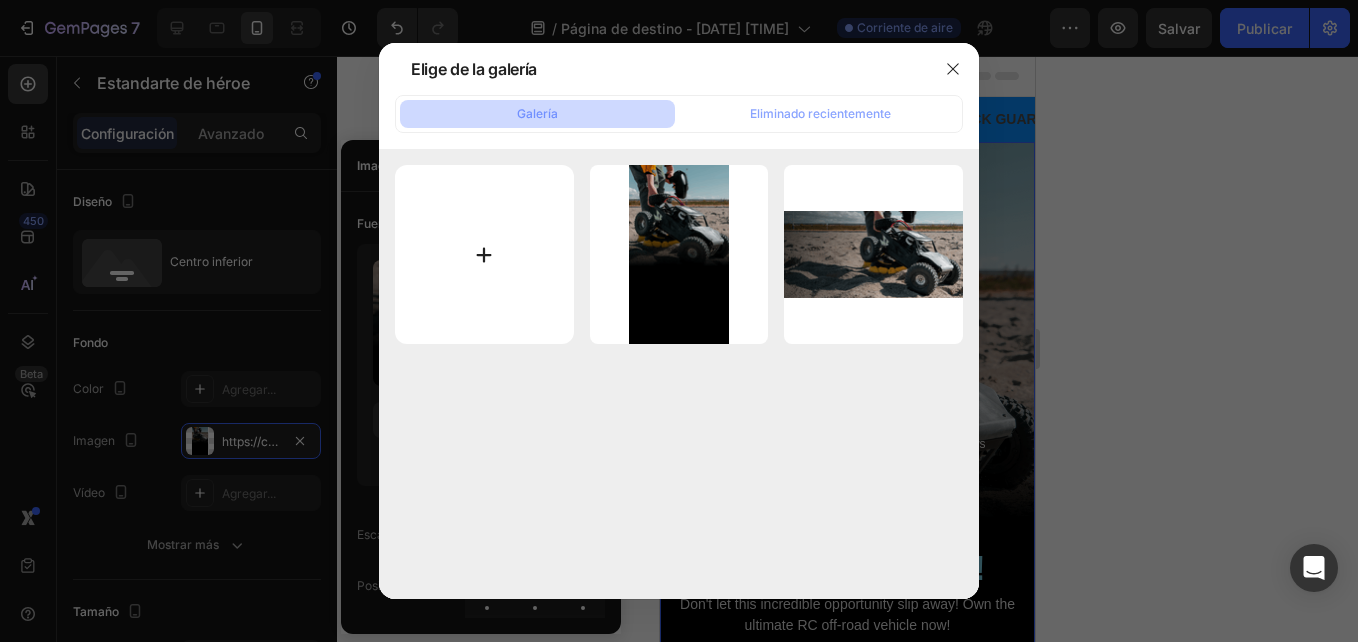 click at bounding box center [484, 254] 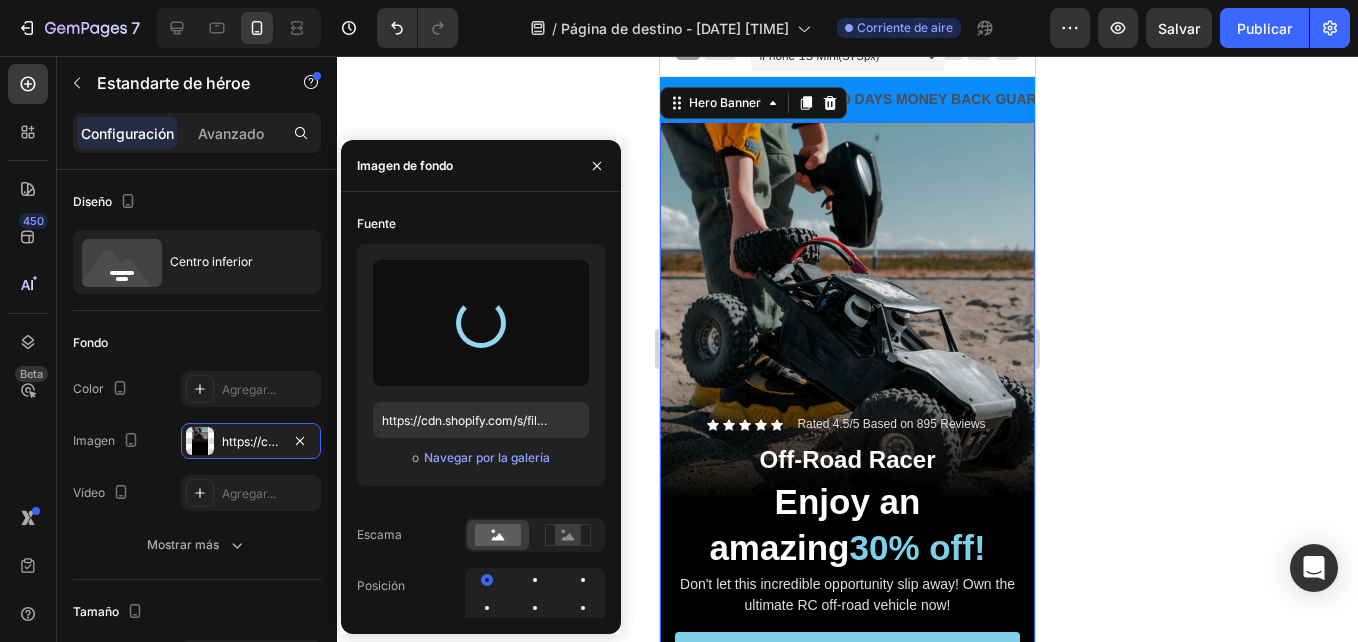 scroll, scrollTop: 0, scrollLeft: 0, axis: both 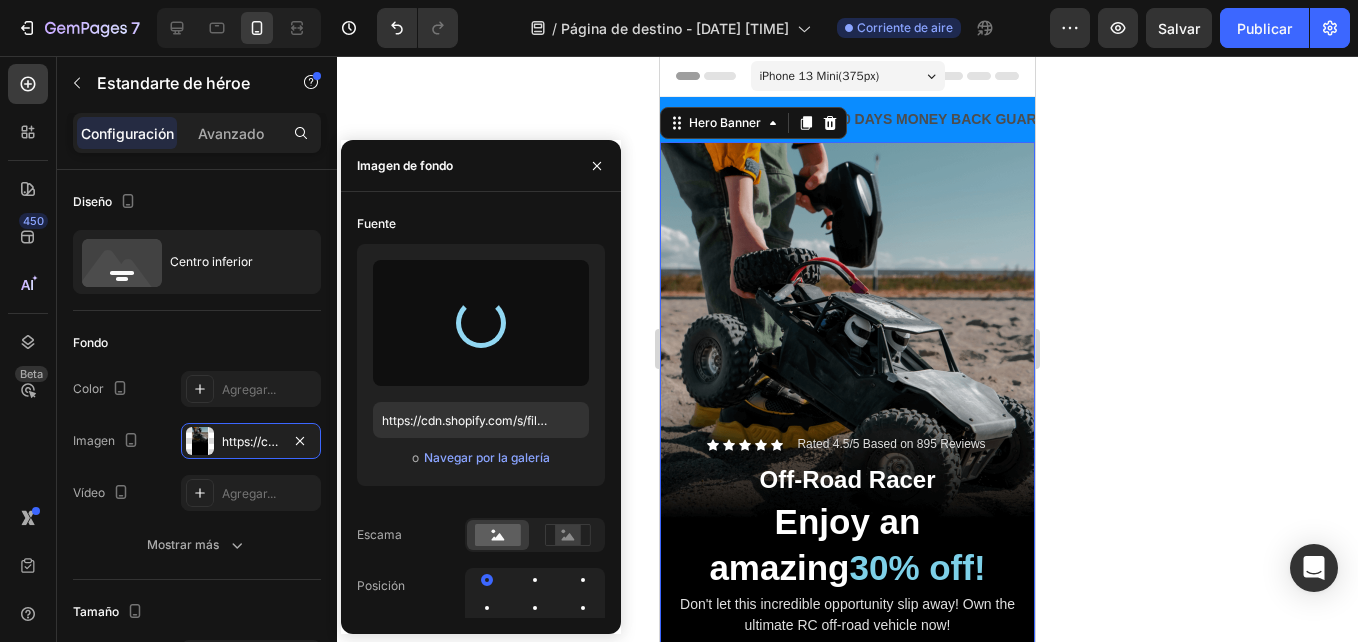 type on "https://cdn.shopify.com/s/files/1/0947/1583/8769/files/gempages_578361364788019728-0071661b-586b-46eb-a451-c02f941b9976.jpg" 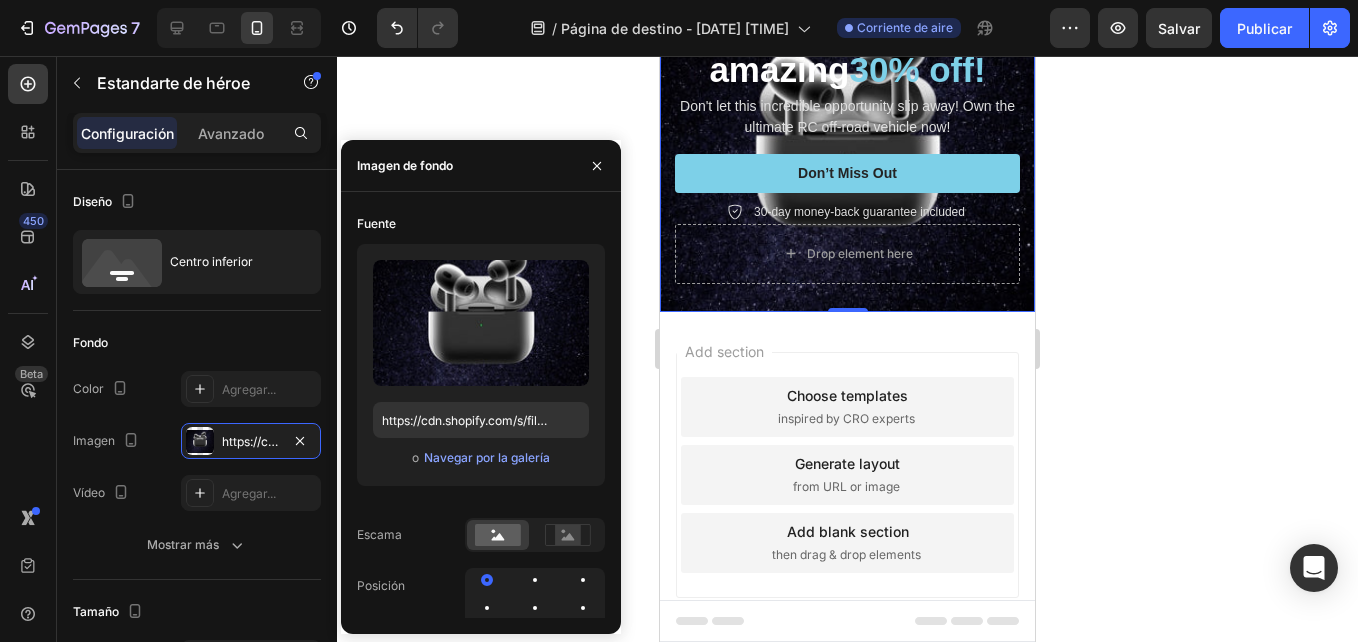 scroll, scrollTop: 0, scrollLeft: 0, axis: both 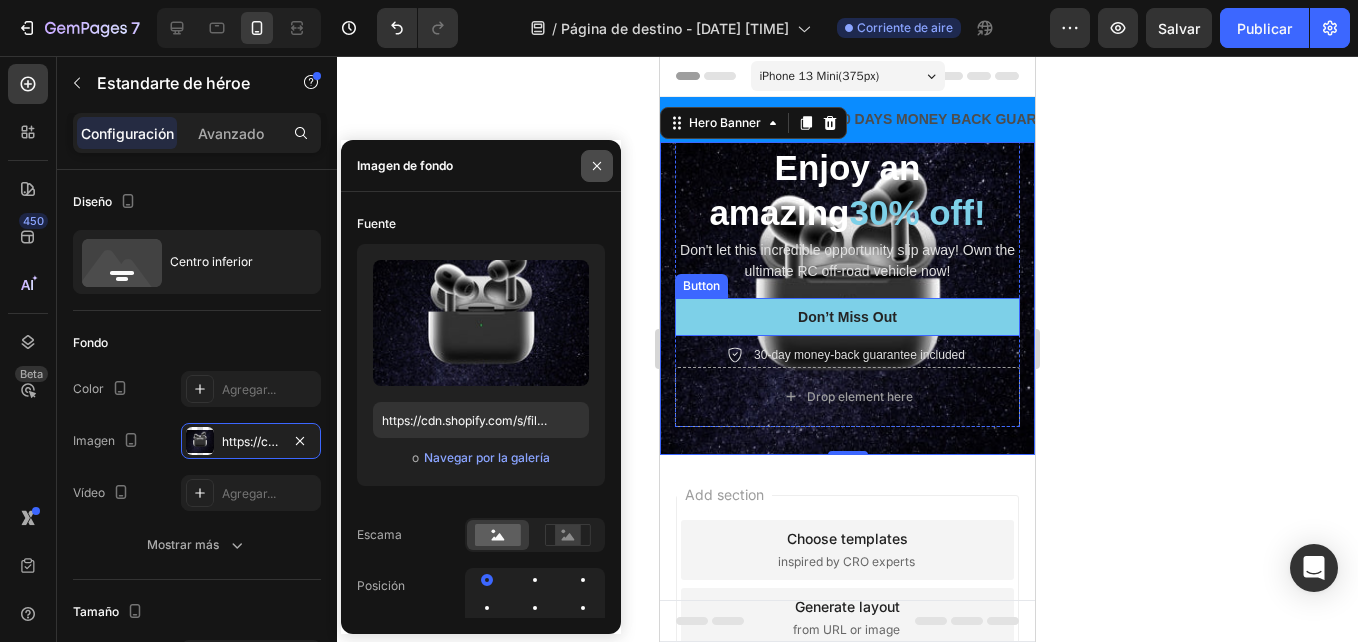 click 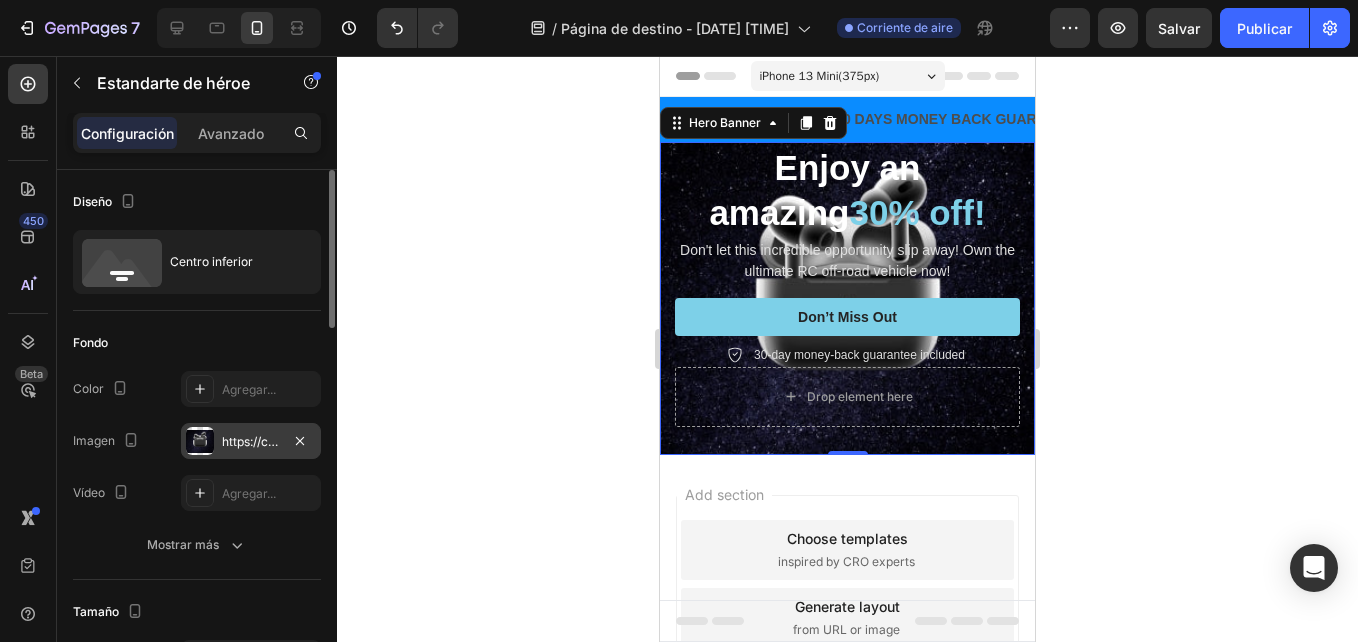 click on "https://cdn.shopify.com/s/files/1/0947/1583/8769/files/gempages_578361364788019728-0071661b-586b-46eb-a451-c02f941b9976.jpg" at bounding box center (251, 442) 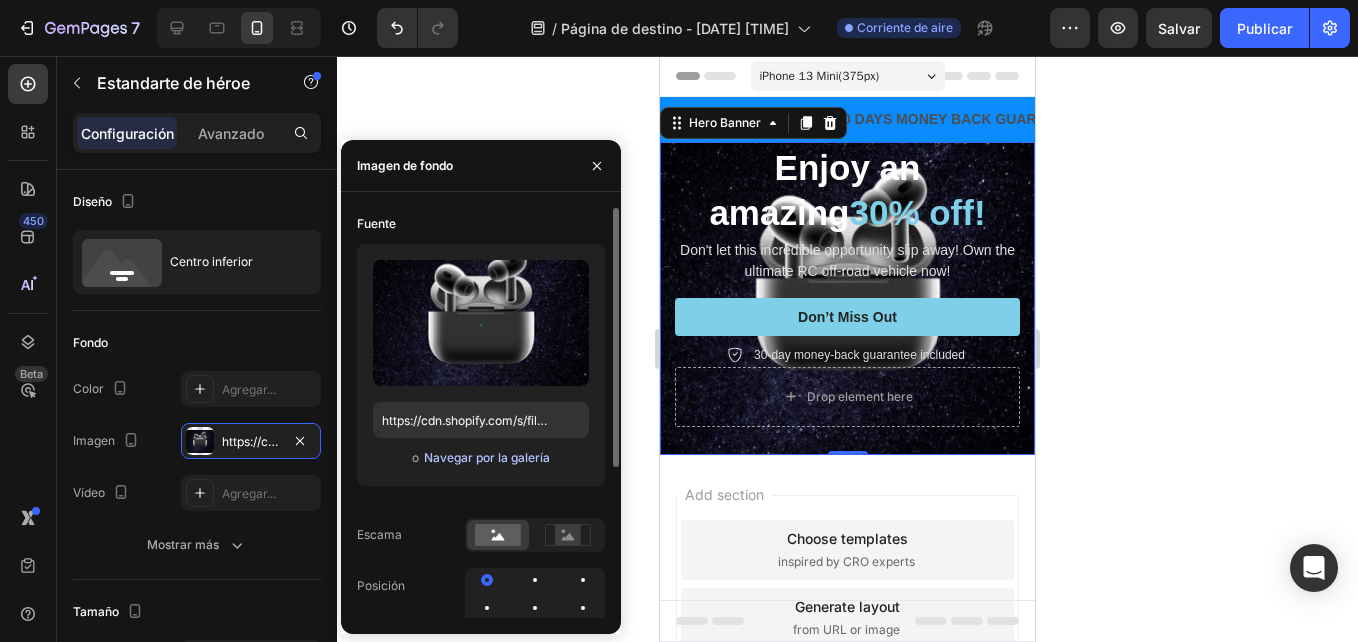 click on "Navegar por la galería" 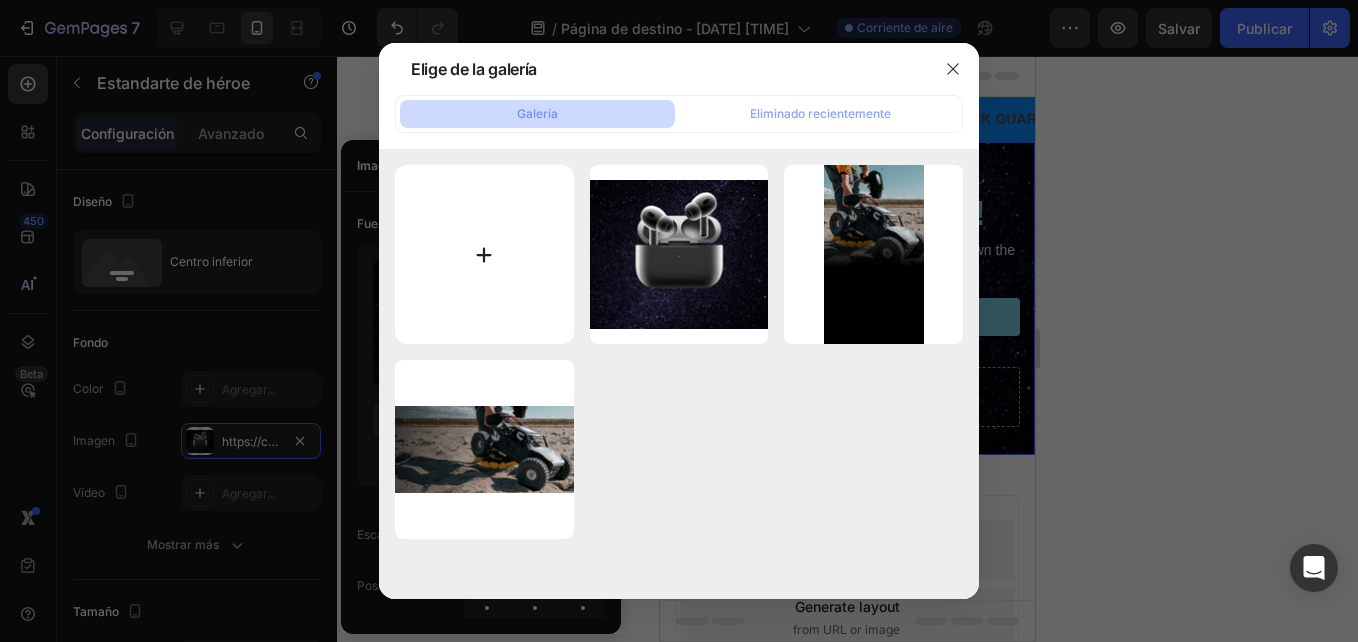 click at bounding box center (484, 254) 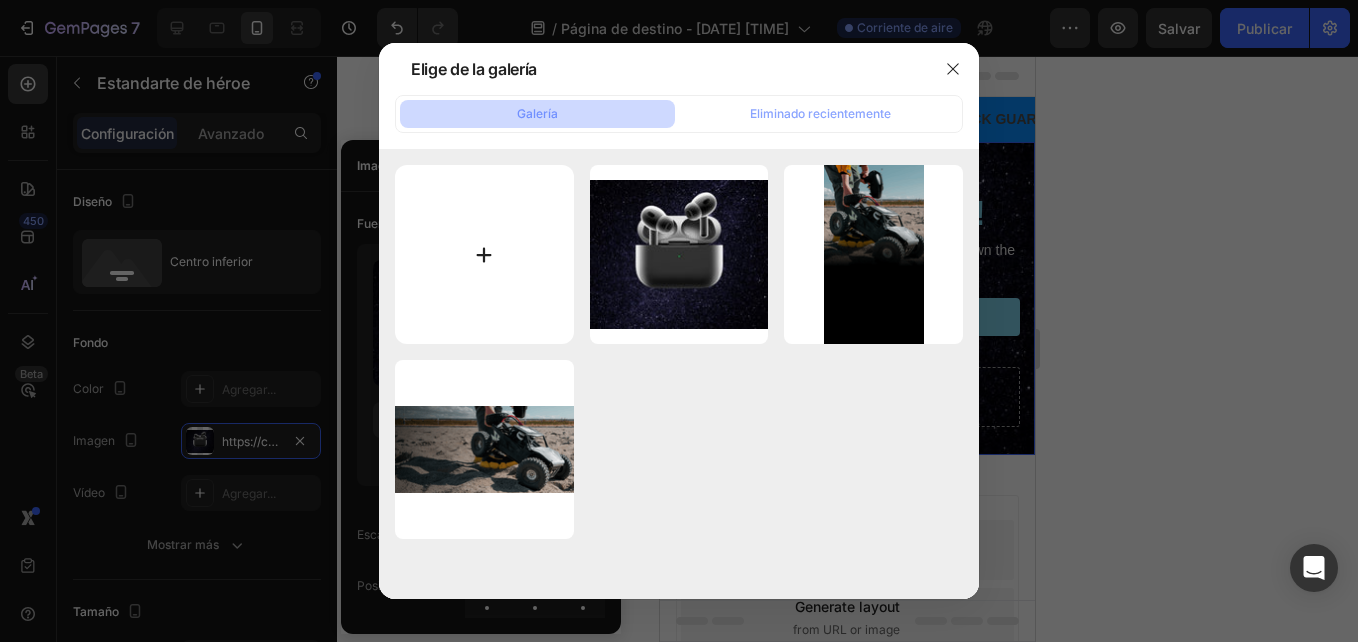type on "C:\fakepath\Airpds (1).jpg" 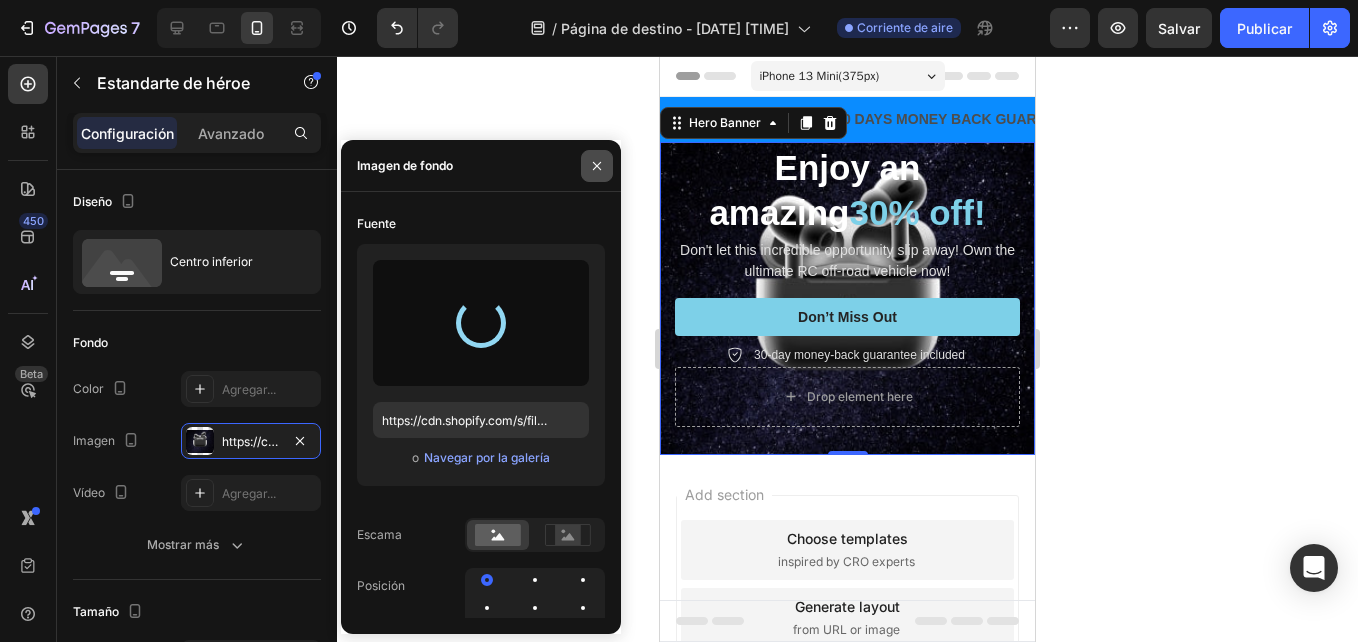 click at bounding box center (597, 166) 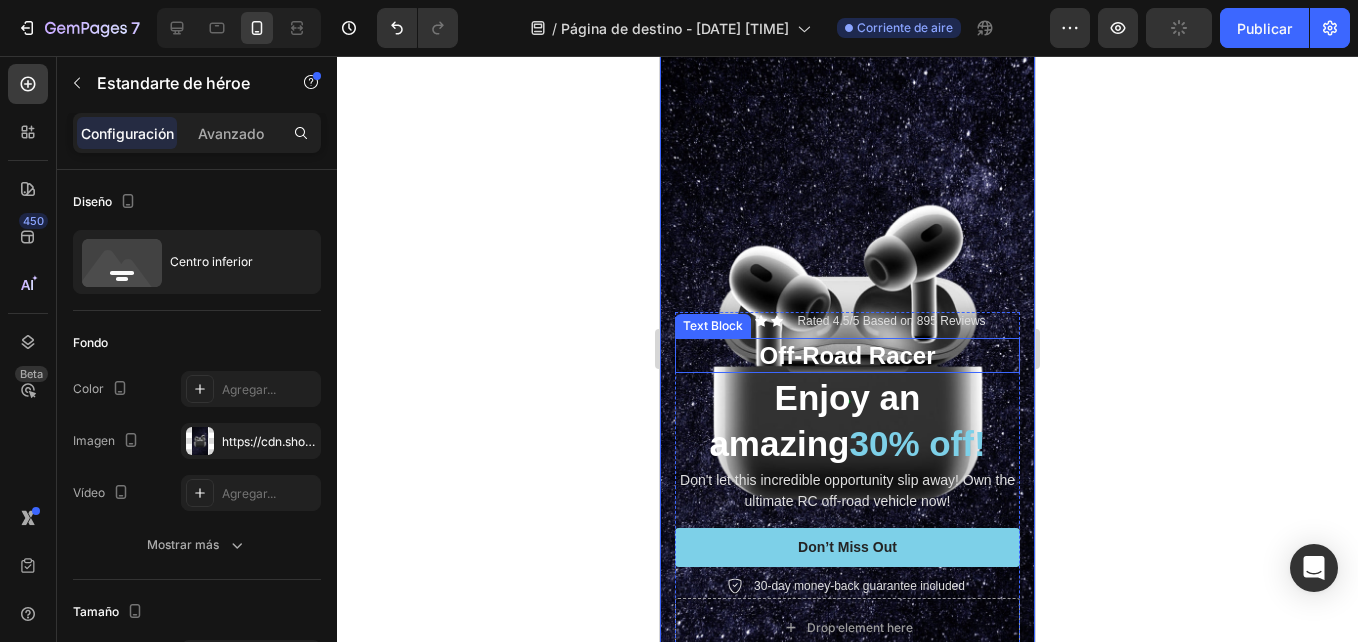 scroll, scrollTop: 122, scrollLeft: 0, axis: vertical 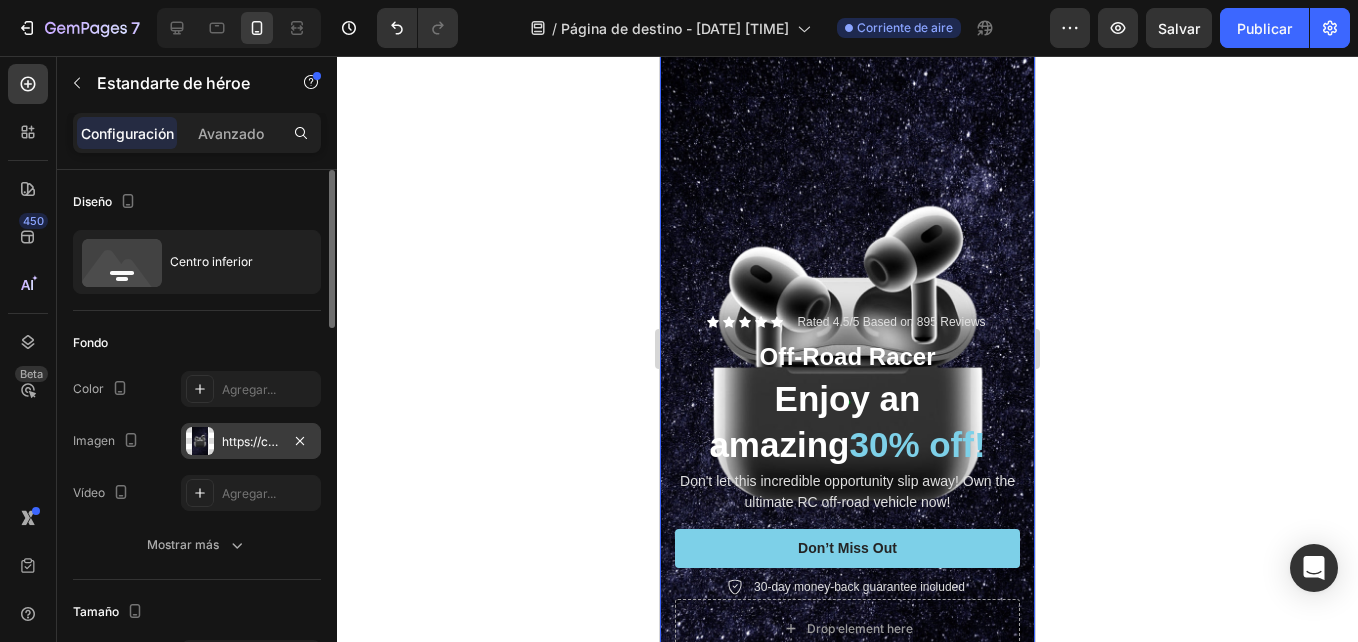 click on "https://cdn.shopify.com/s/files/1/0947/1583/8769/files/gempages_578361364788019728-8510aa53-8bf5-4e67-9cdb-535e529a3c51.jpg" at bounding box center (251, 442) 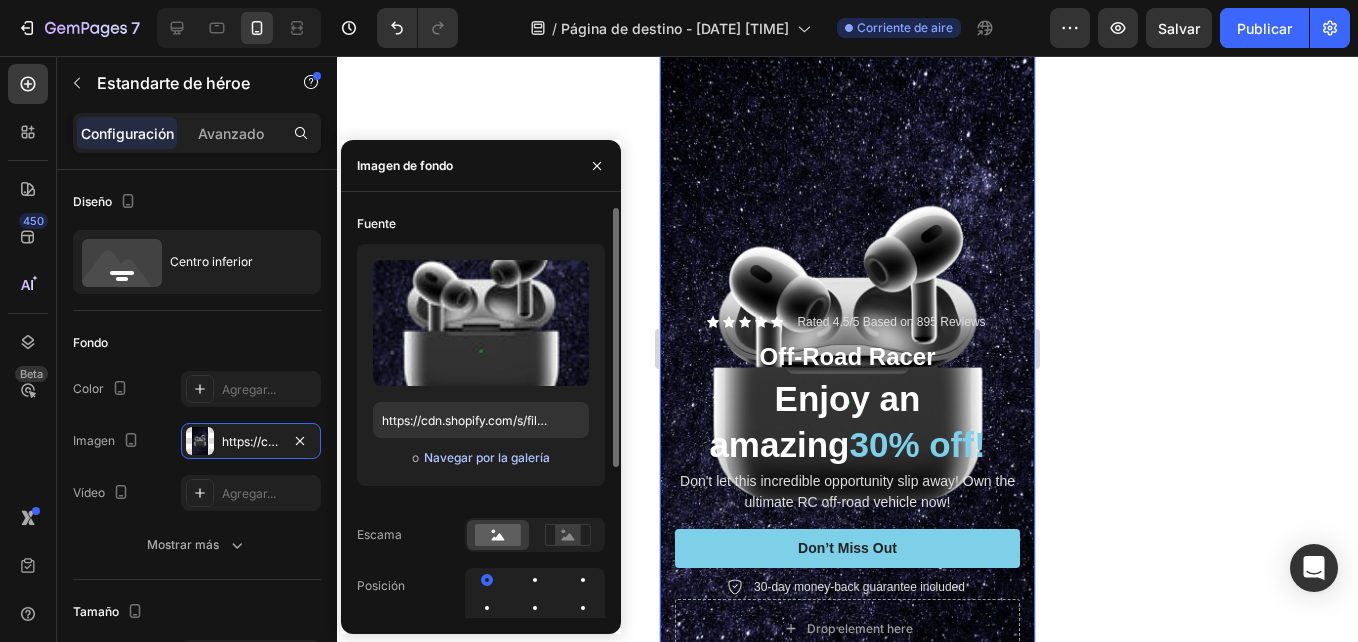 click on "Navegar por la galería" 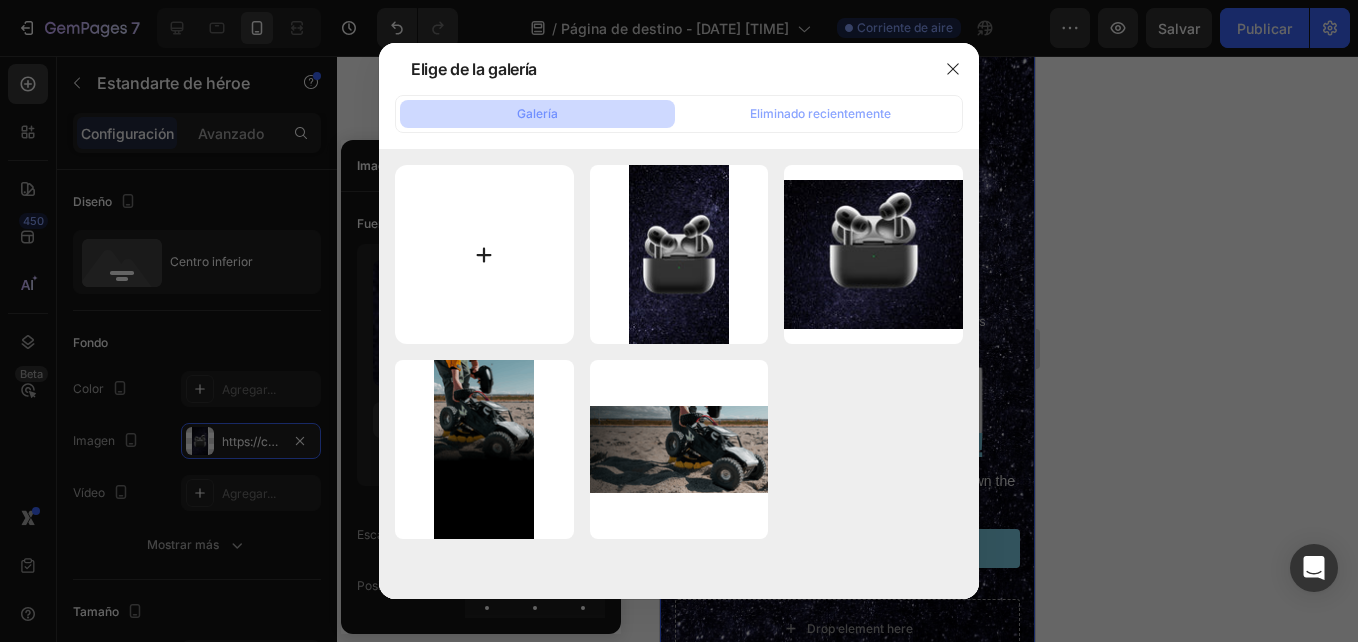 click at bounding box center [484, 254] 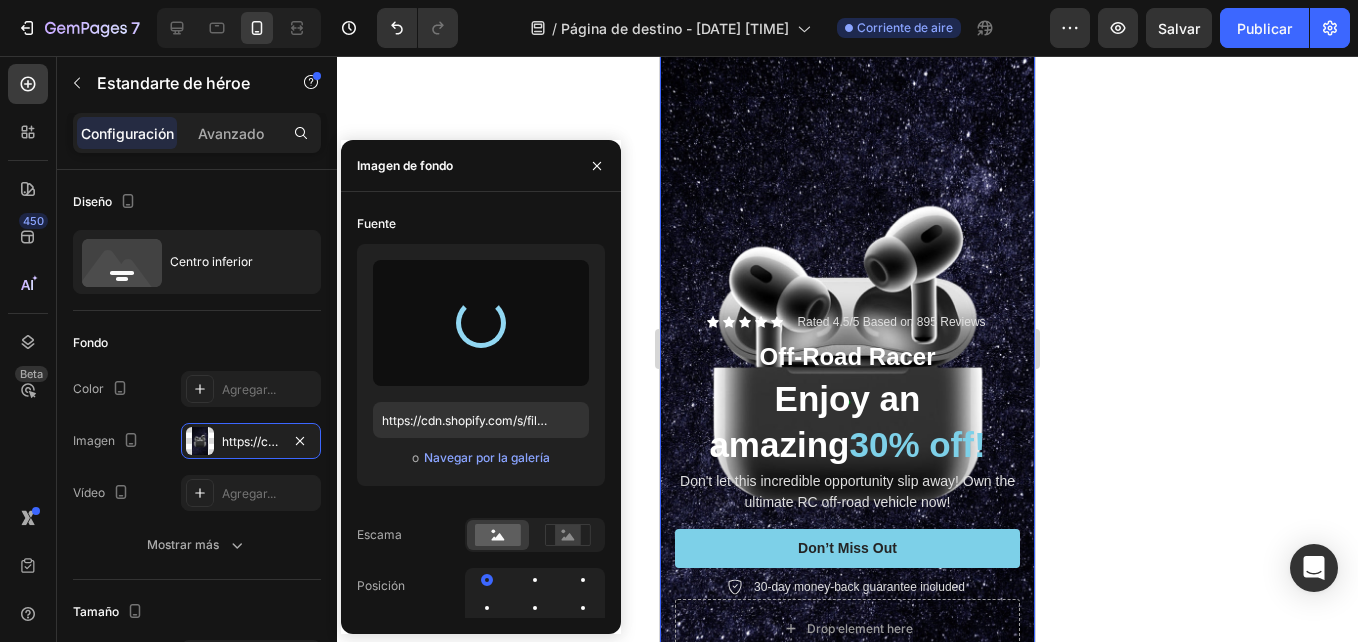 type on "https://cdn.shopify.com/s/files/1/0947/1583/8769/files/gempages_578361364788019728-56095ab0-632b-4a10-a05a-a0bde42a22fe.jpg" 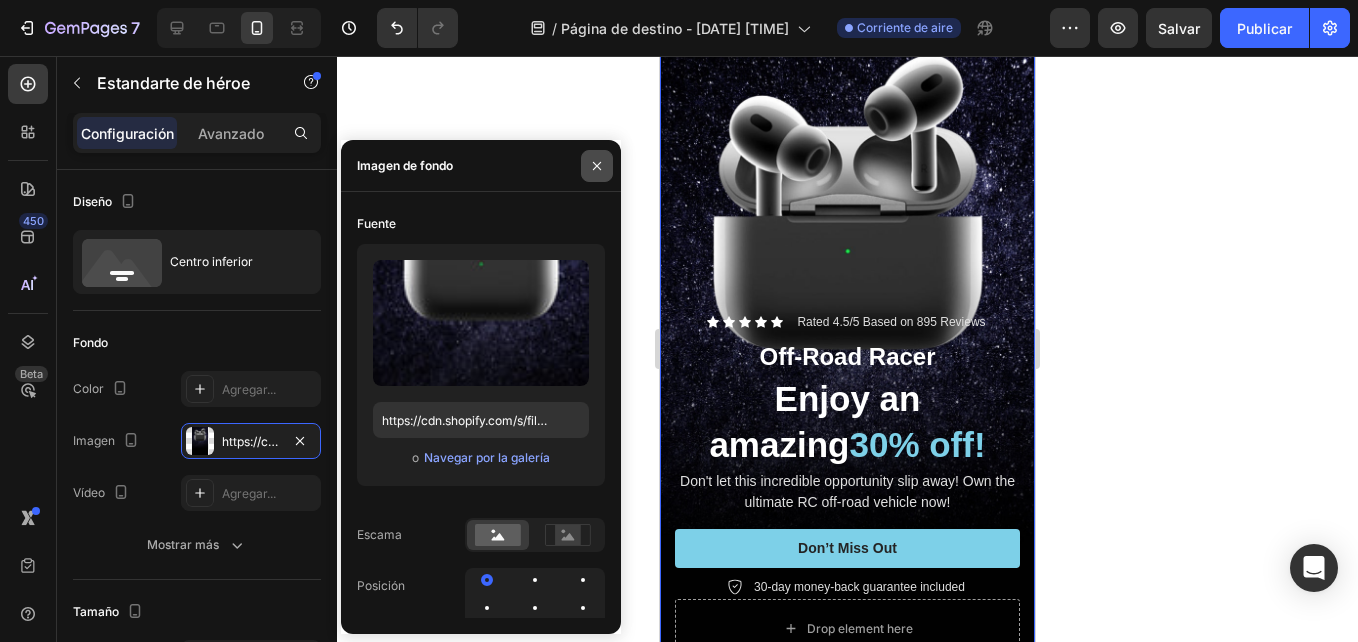 click 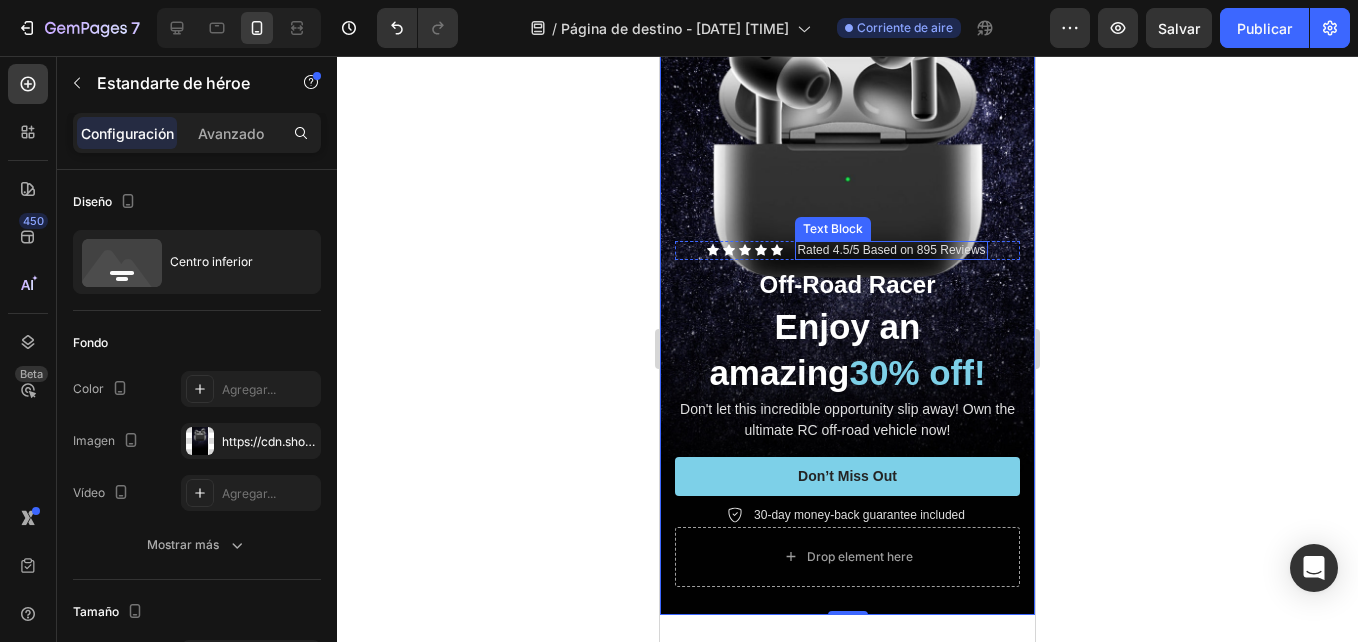 scroll, scrollTop: 202, scrollLeft: 0, axis: vertical 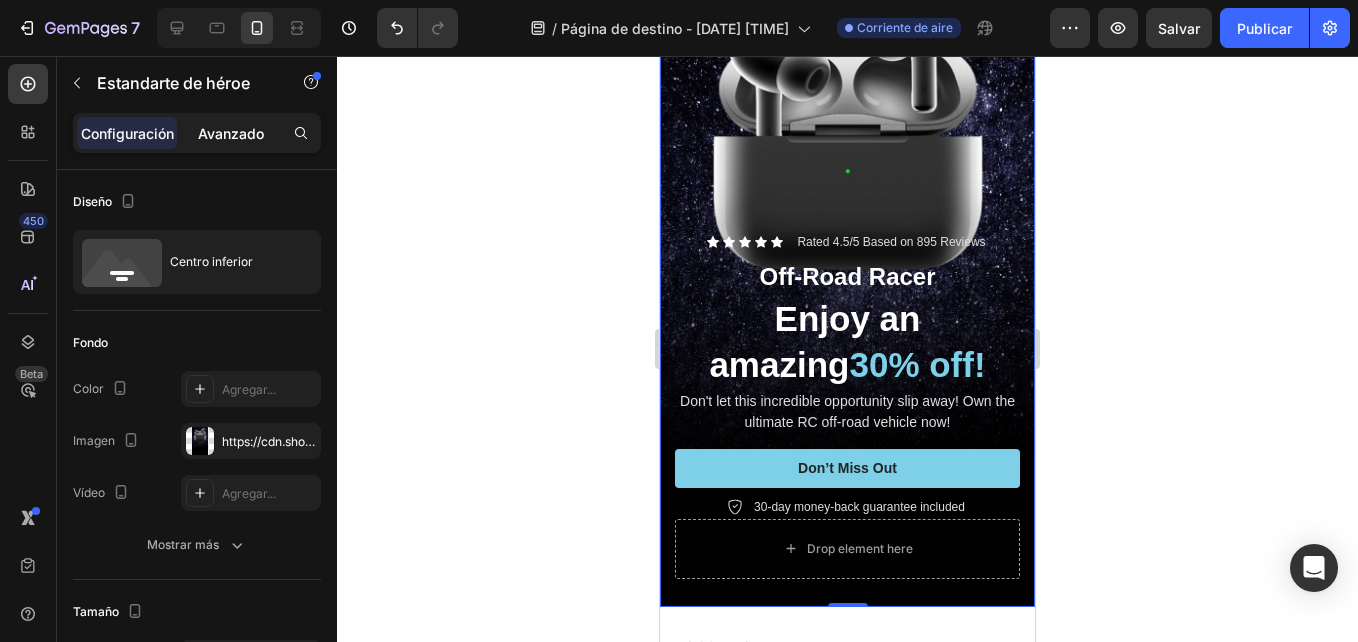 click on "Avanzado" at bounding box center [231, 133] 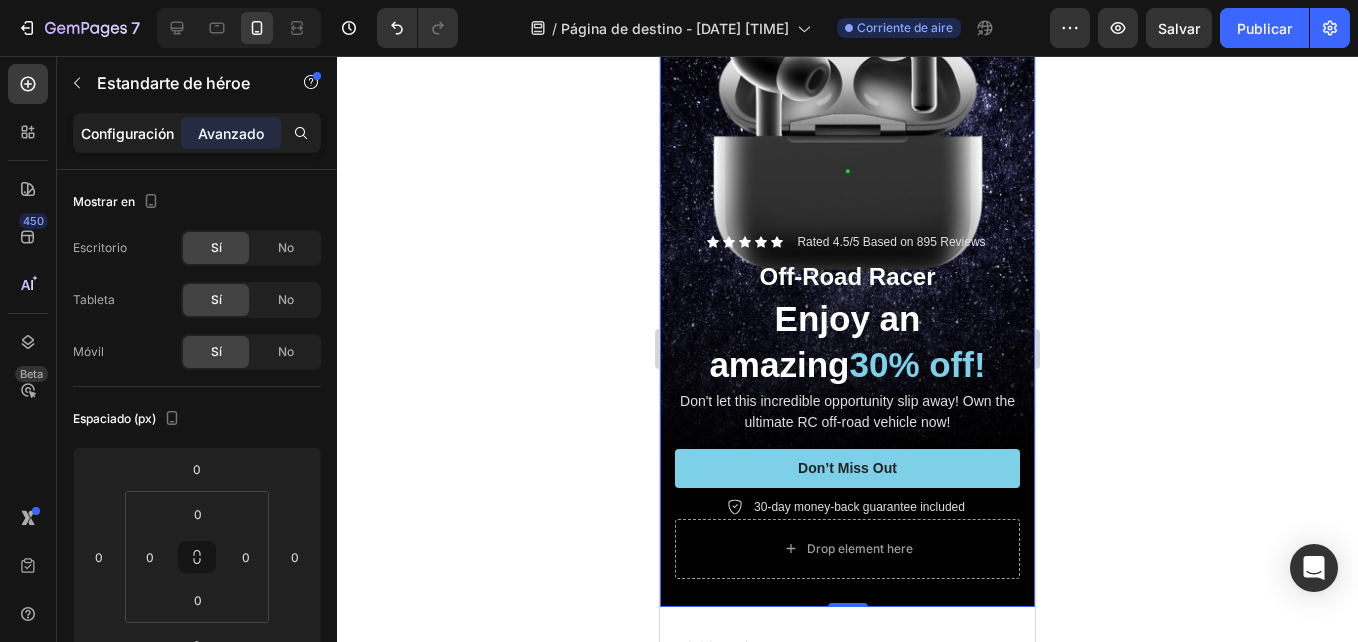 click on "Configuración" at bounding box center (127, 133) 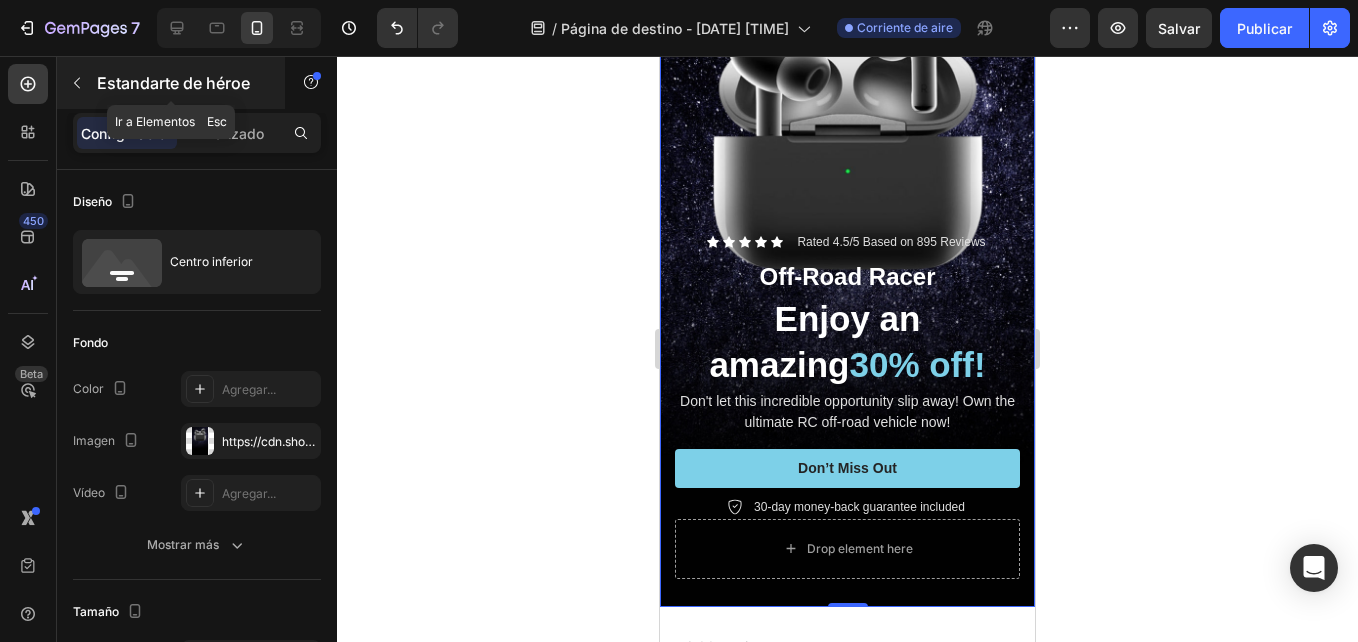 click 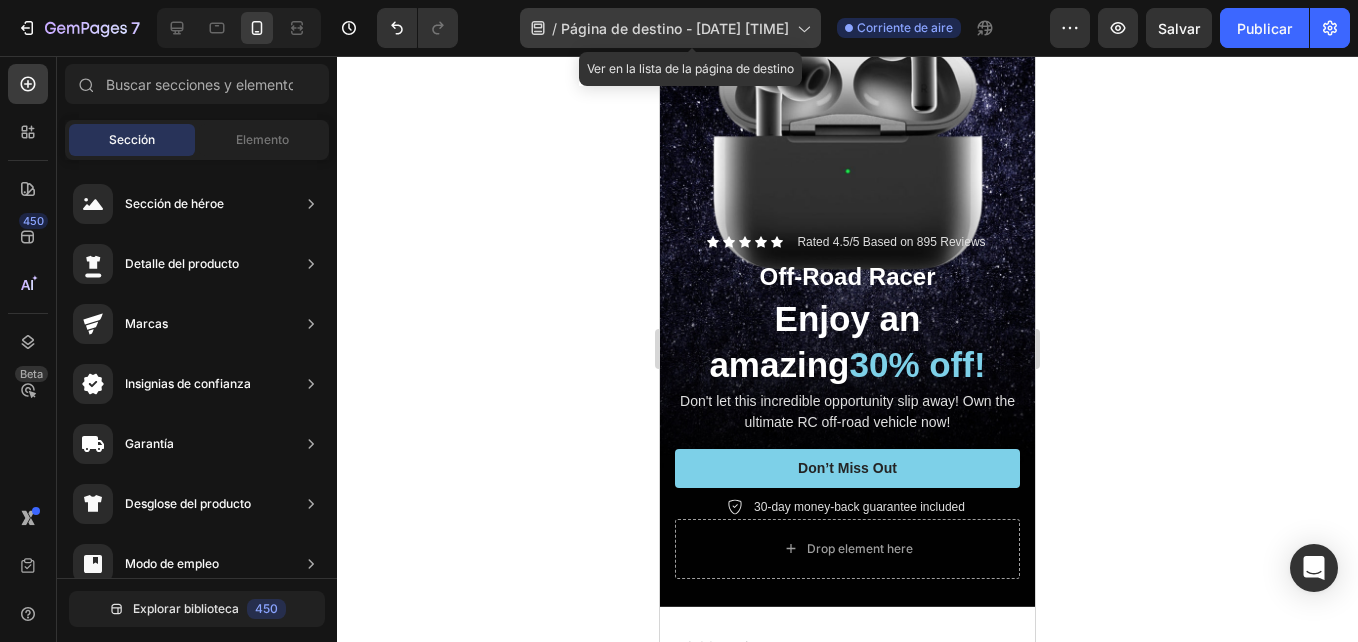 click on "Página de destino - [DATE] [TIME]" at bounding box center (675, 28) 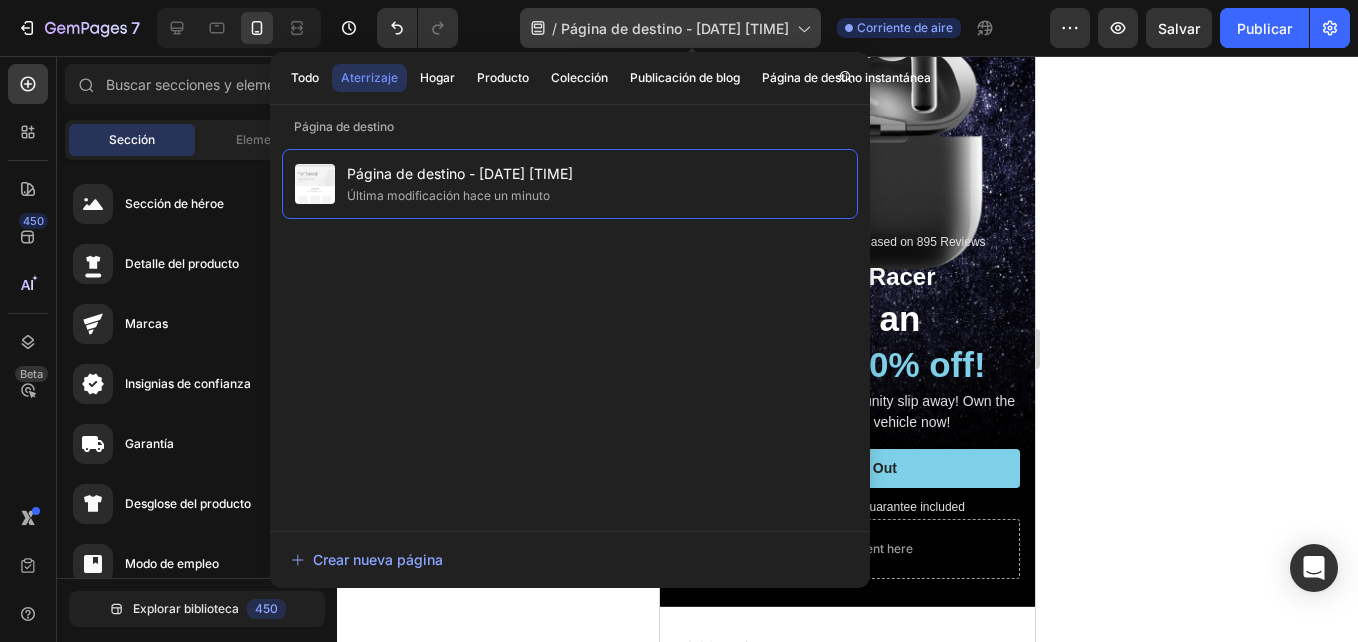 click on "Página de destino - [DATE] [TIME]" at bounding box center (675, 28) 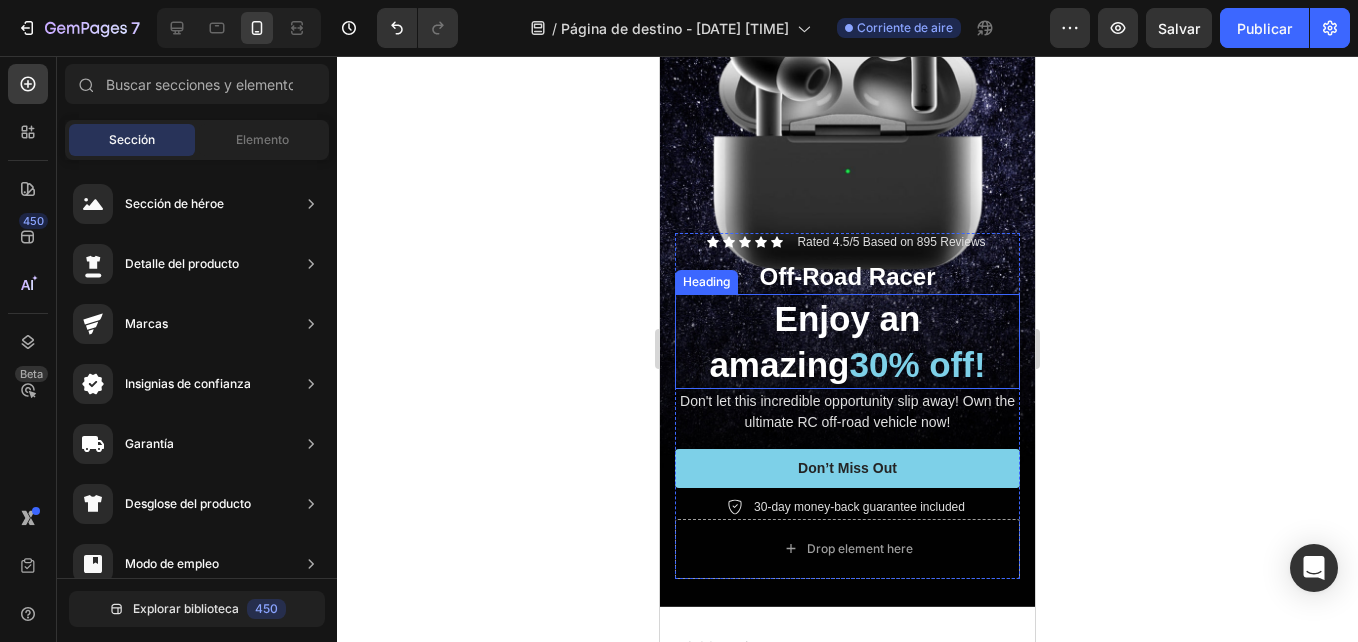click on "30% off!" at bounding box center [917, 364] 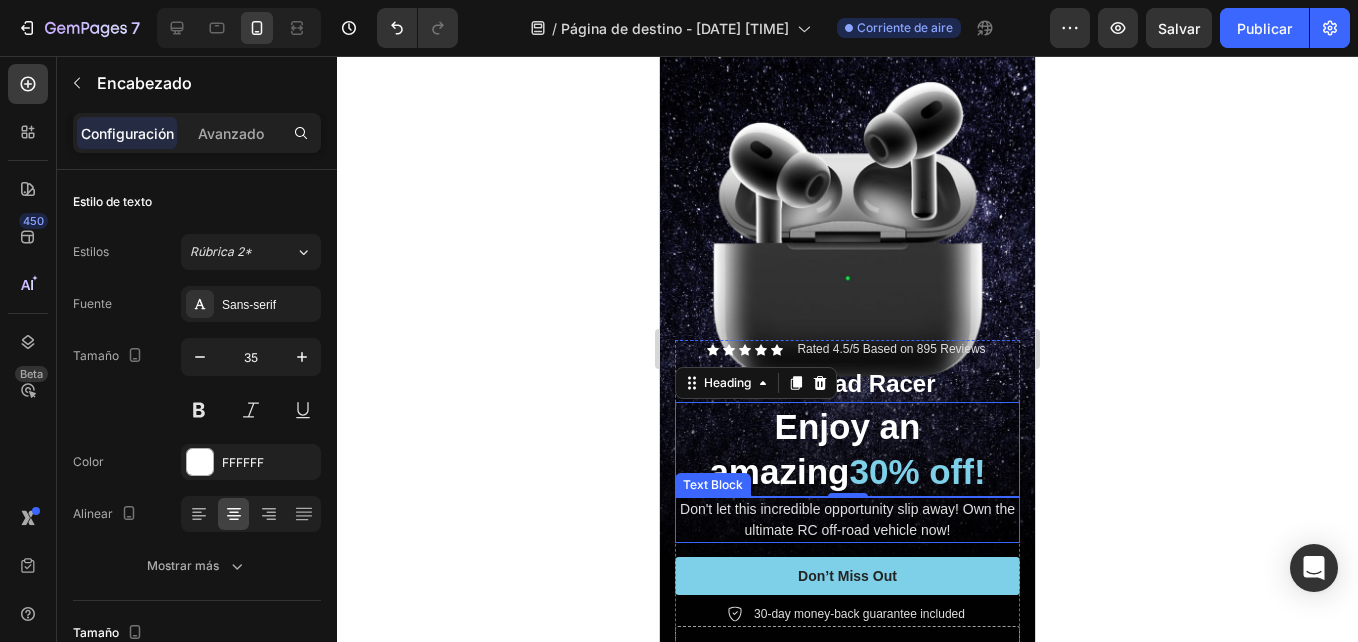 scroll, scrollTop: 76, scrollLeft: 0, axis: vertical 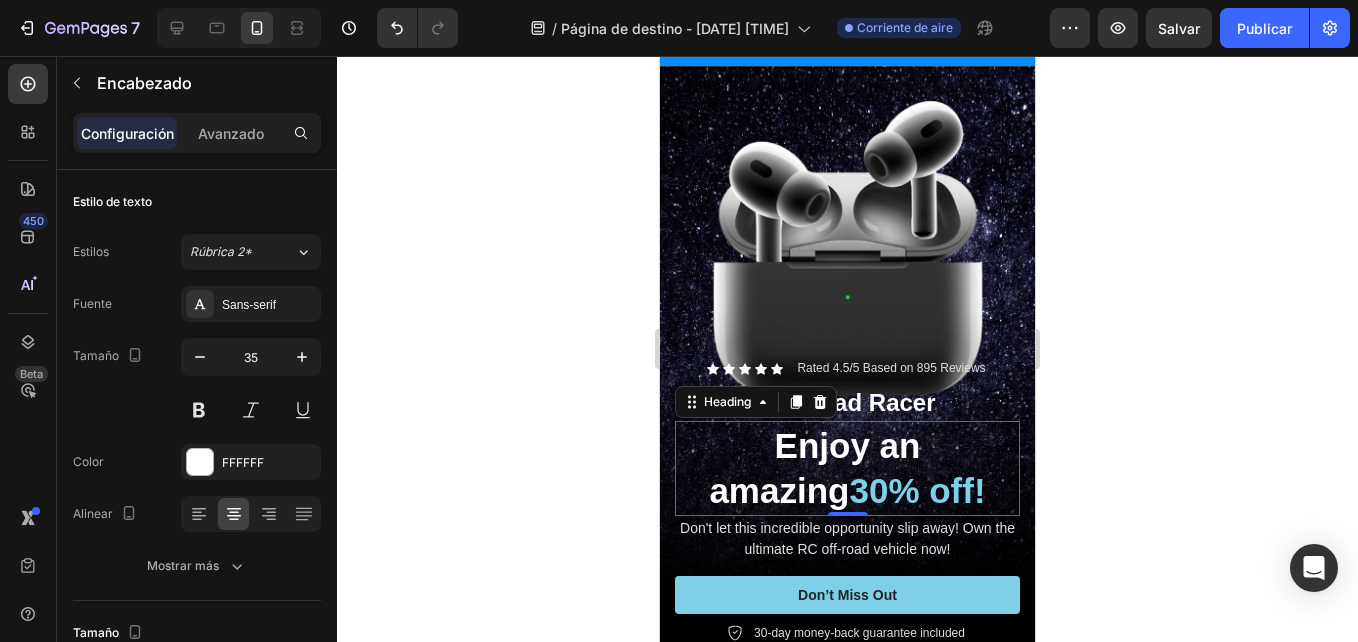 click 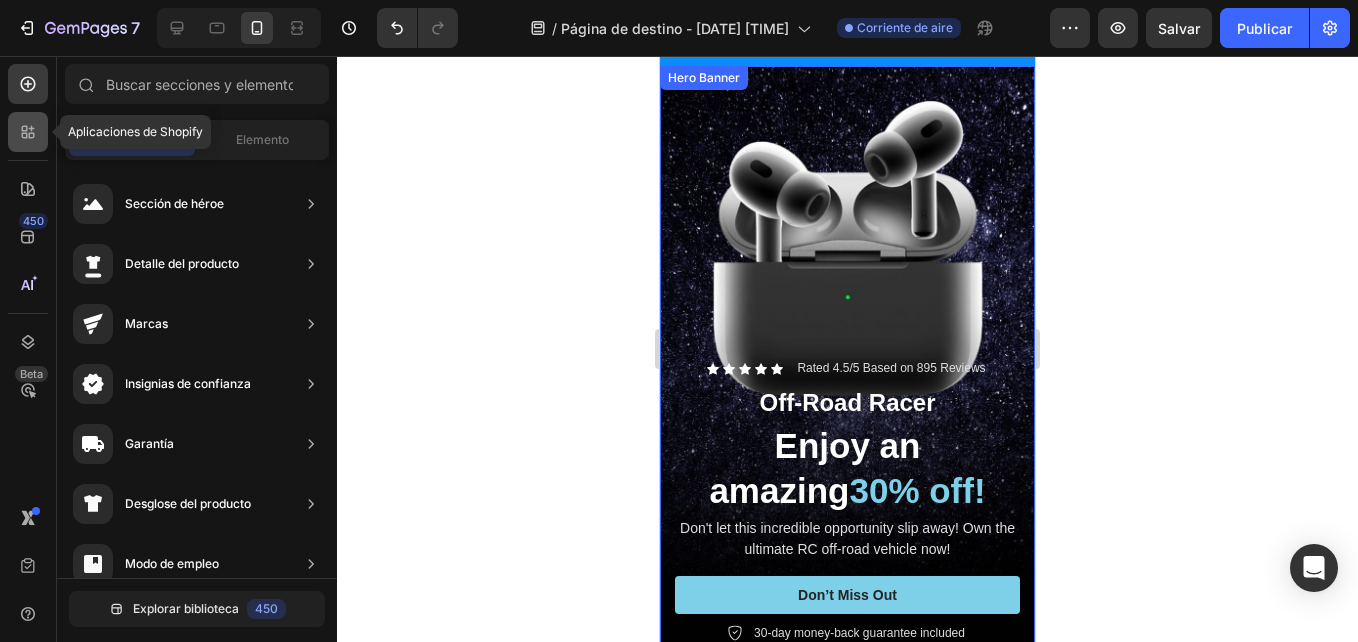 click 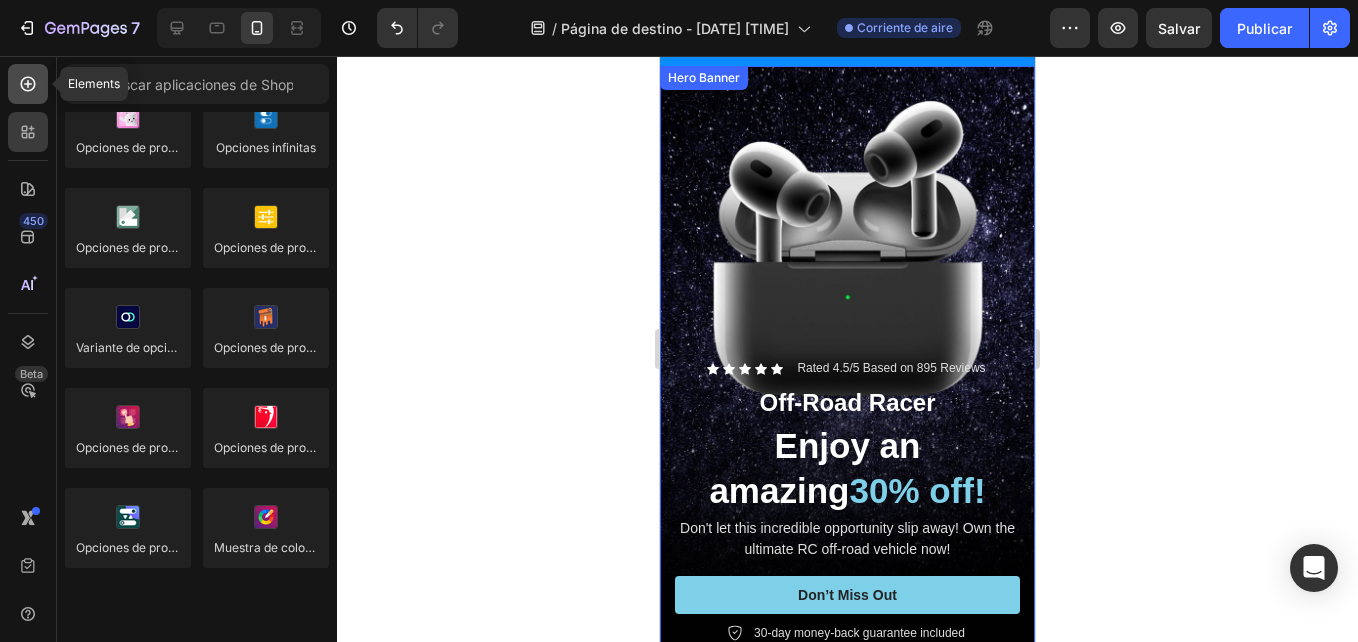 click 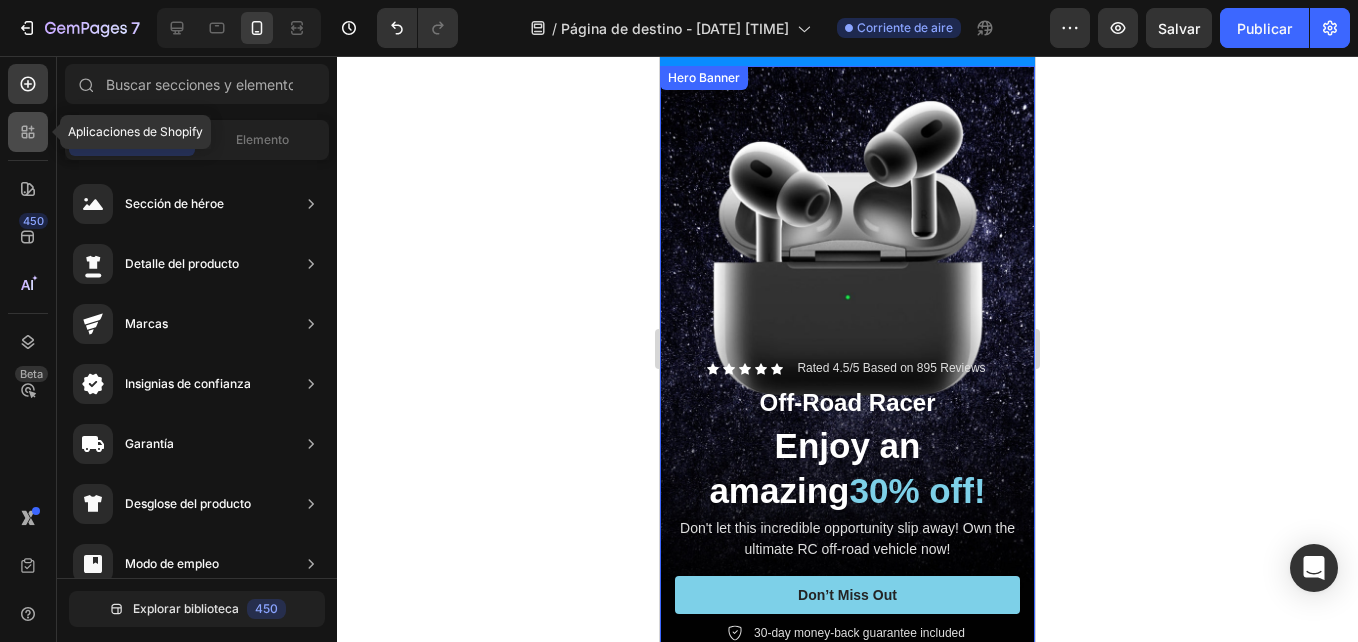 click 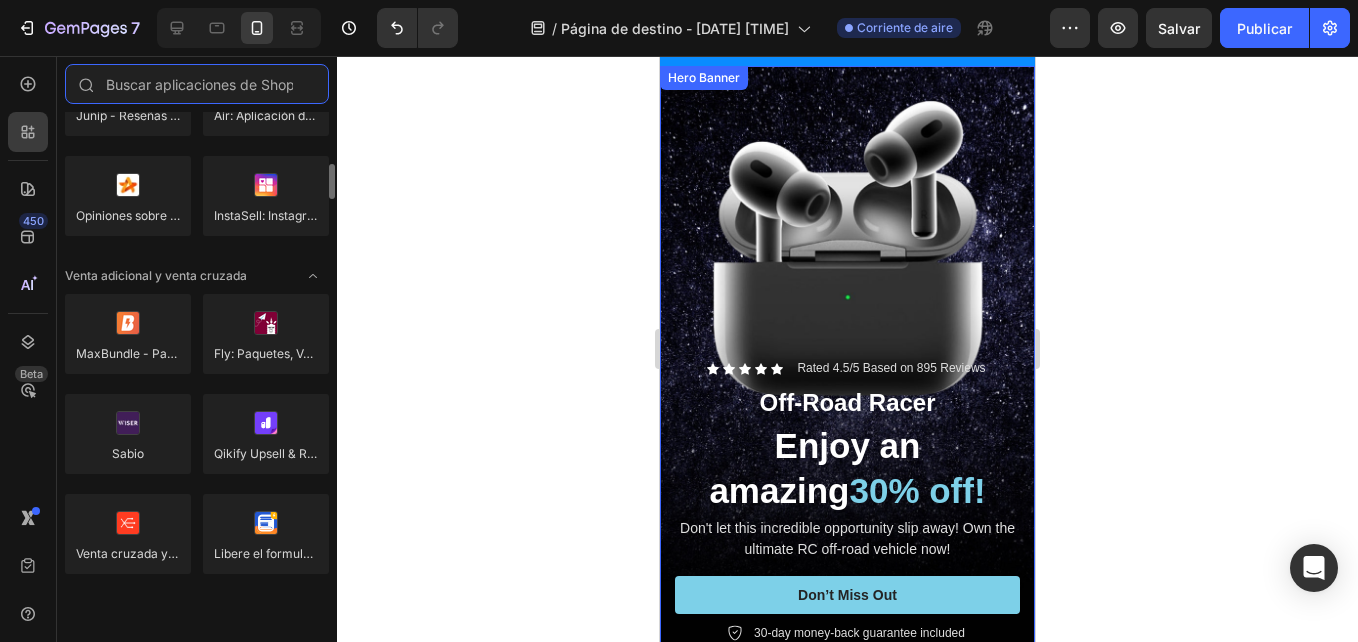 scroll, scrollTop: 0, scrollLeft: 0, axis: both 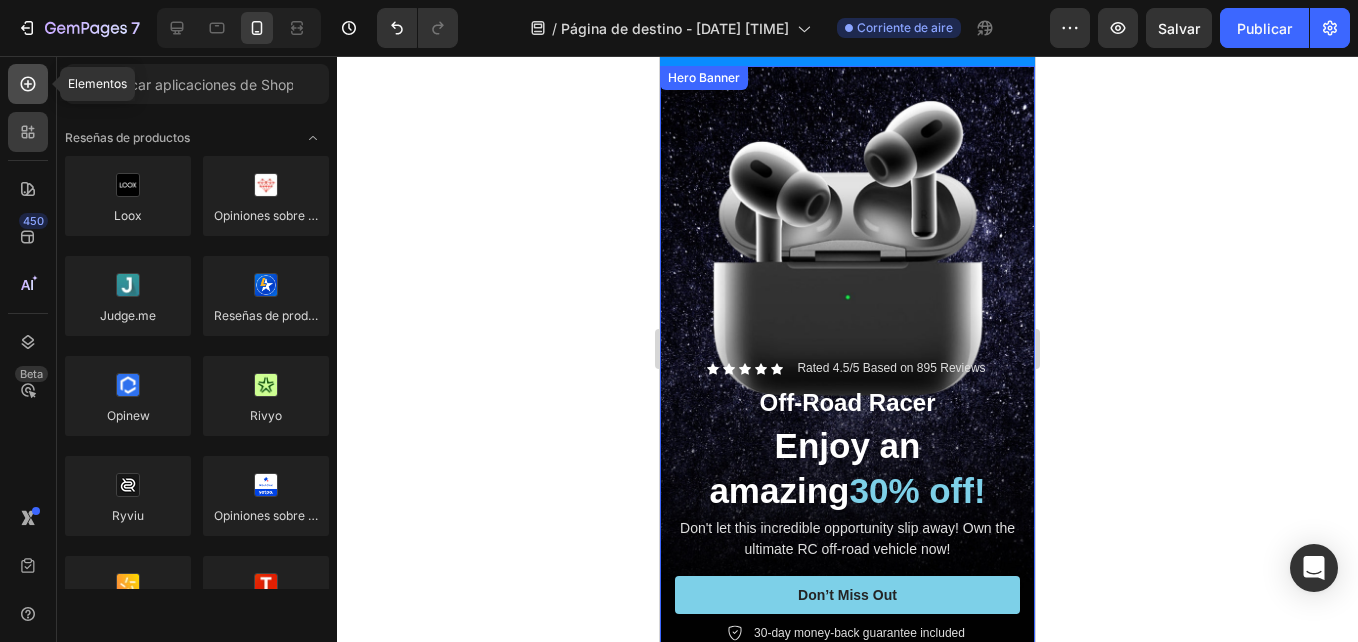 click 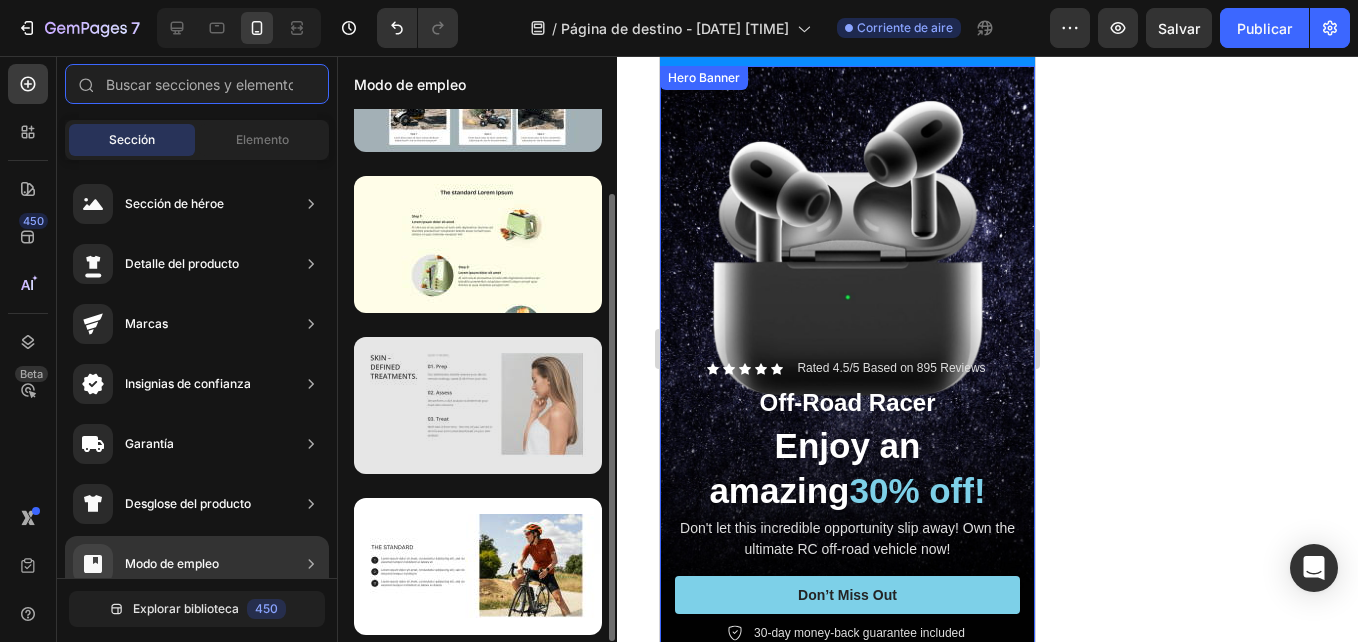 scroll, scrollTop: 100, scrollLeft: 0, axis: vertical 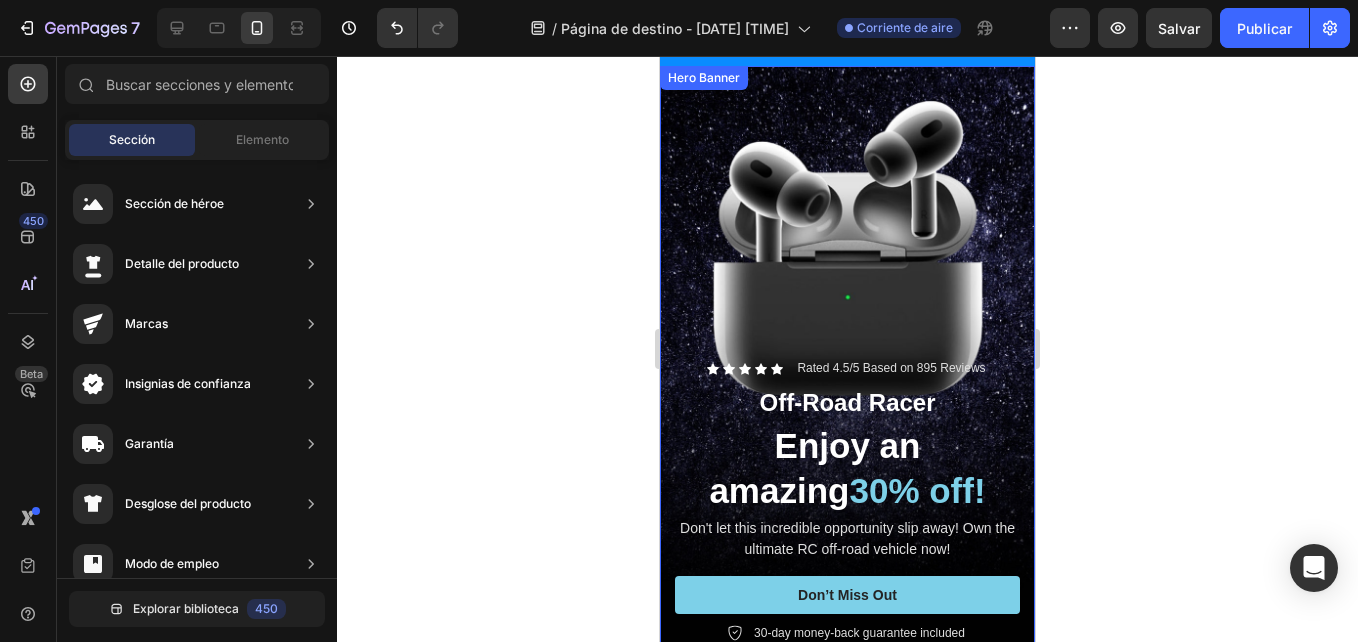 click 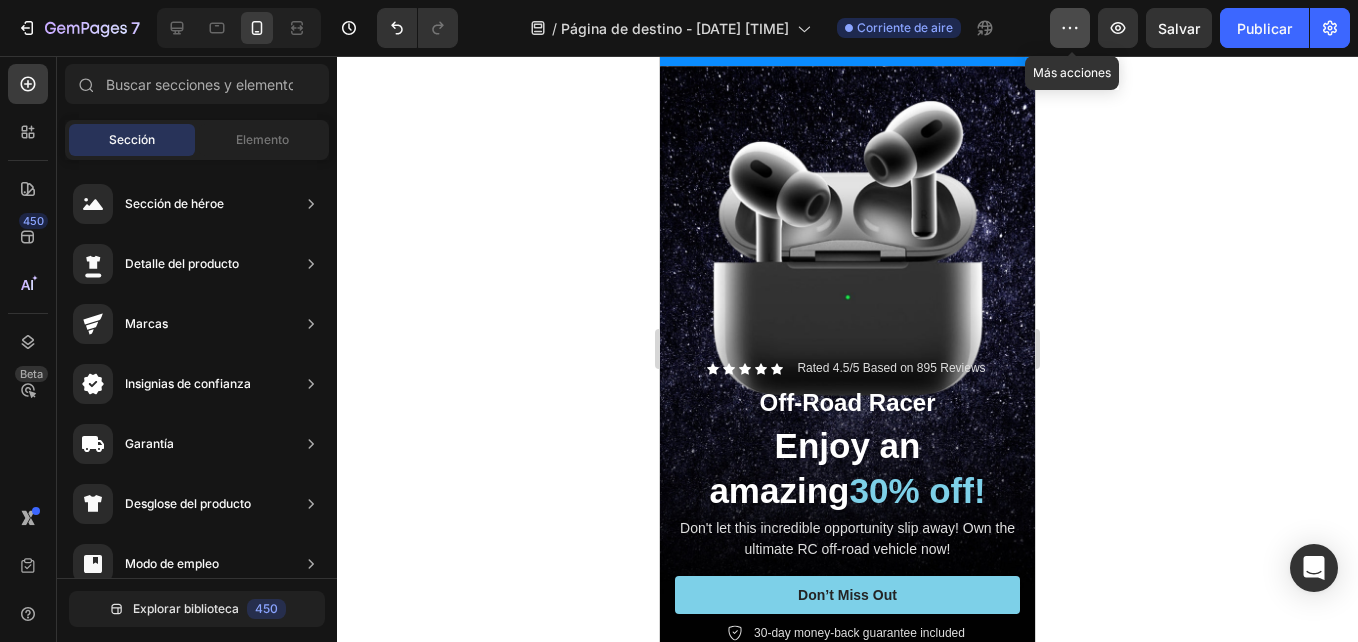 click 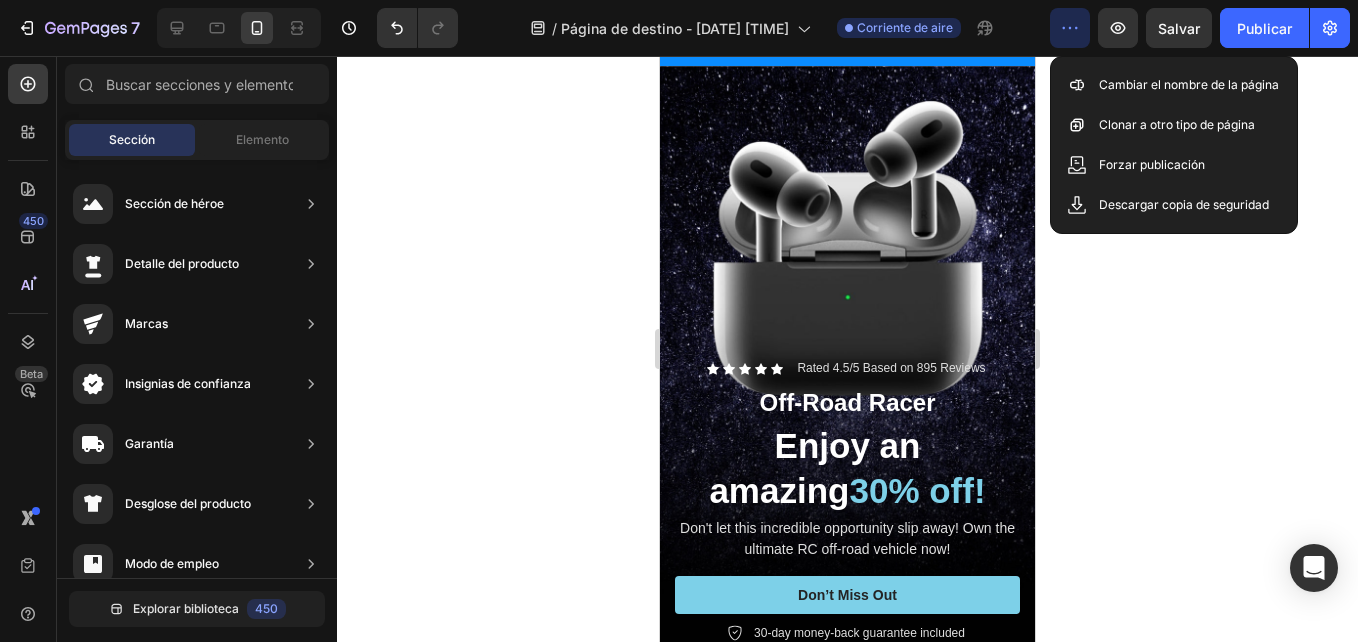 click 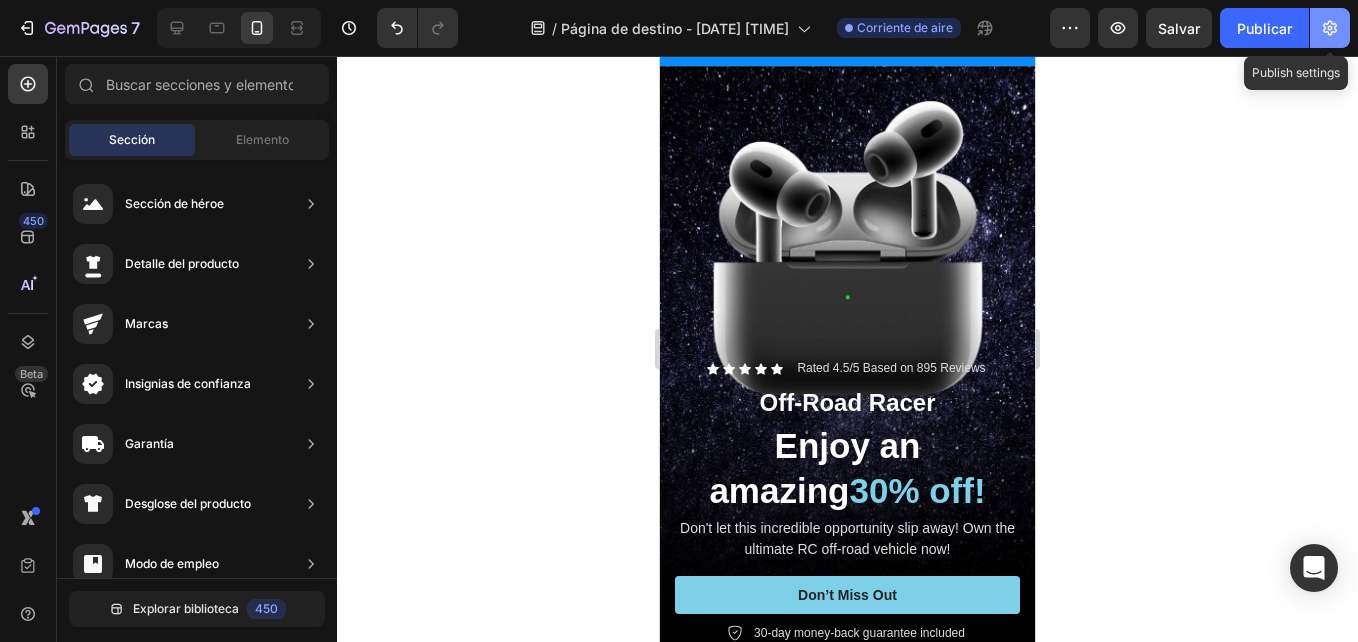 click 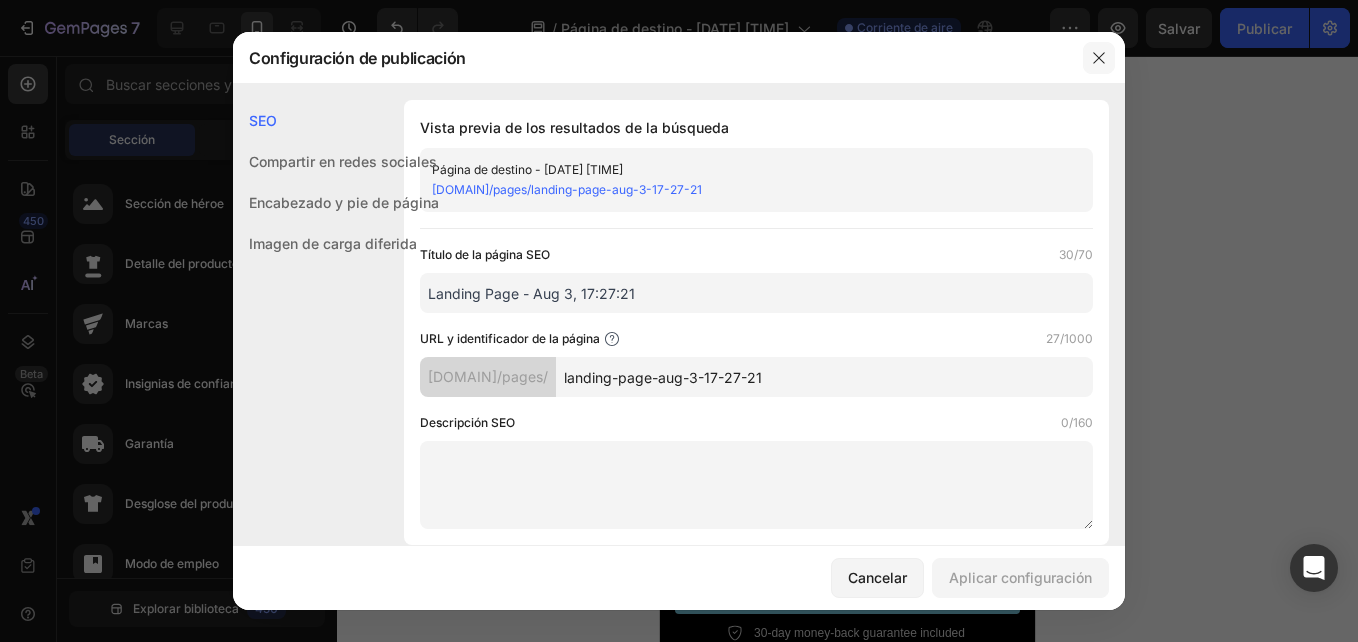 click at bounding box center [1099, 58] 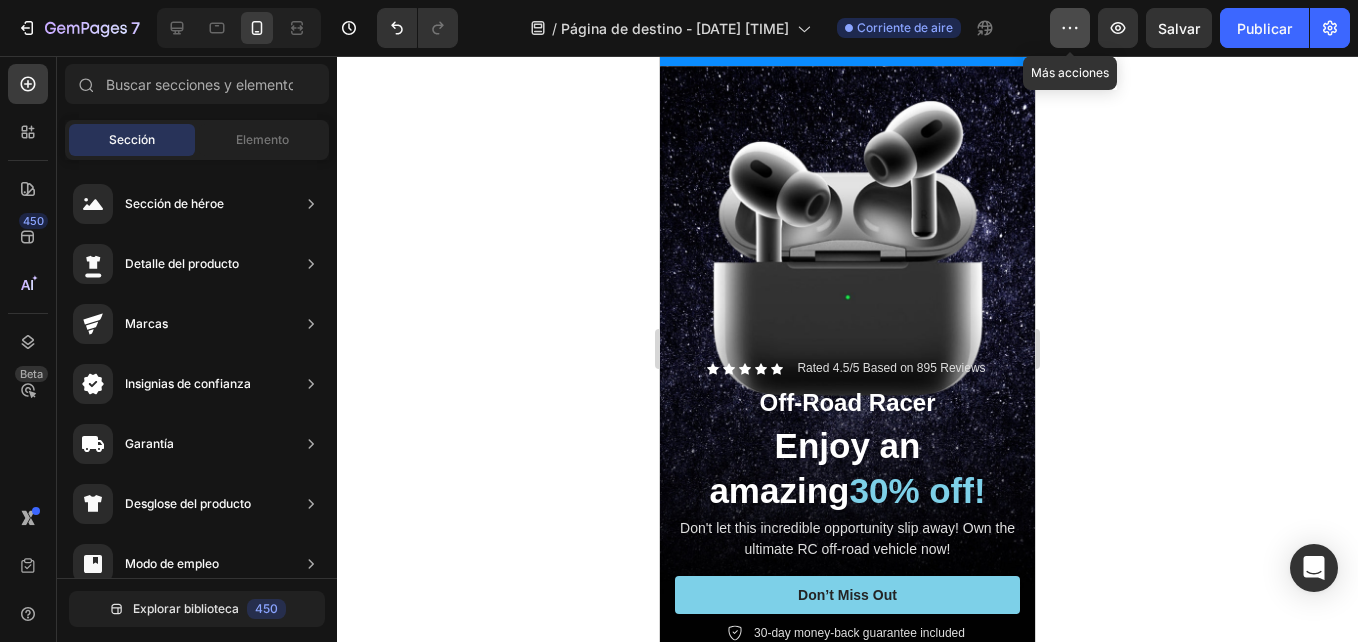 click 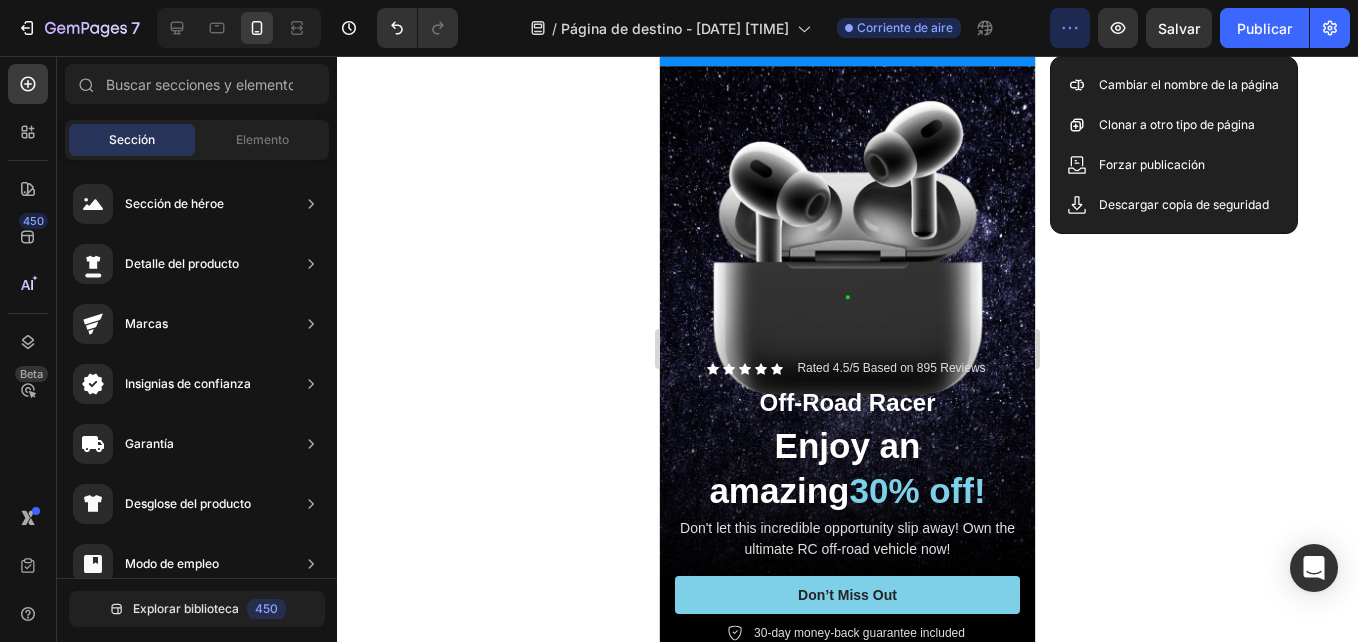 click 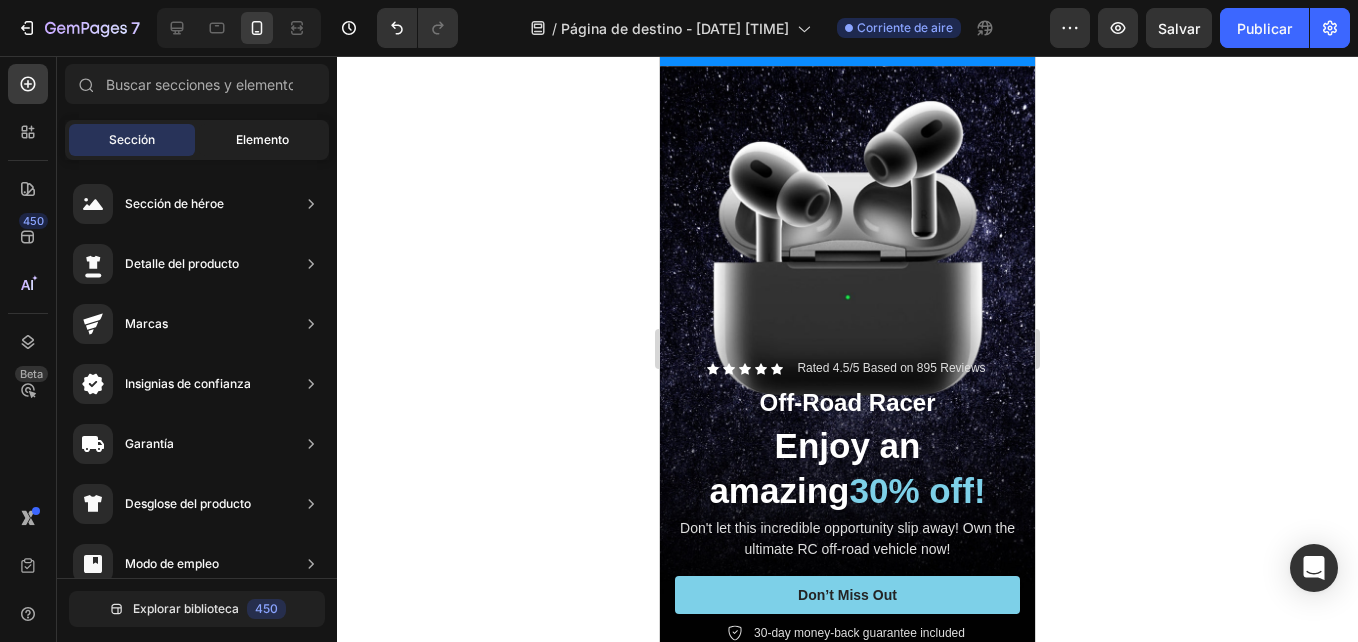 click on "Elemento" at bounding box center (262, 140) 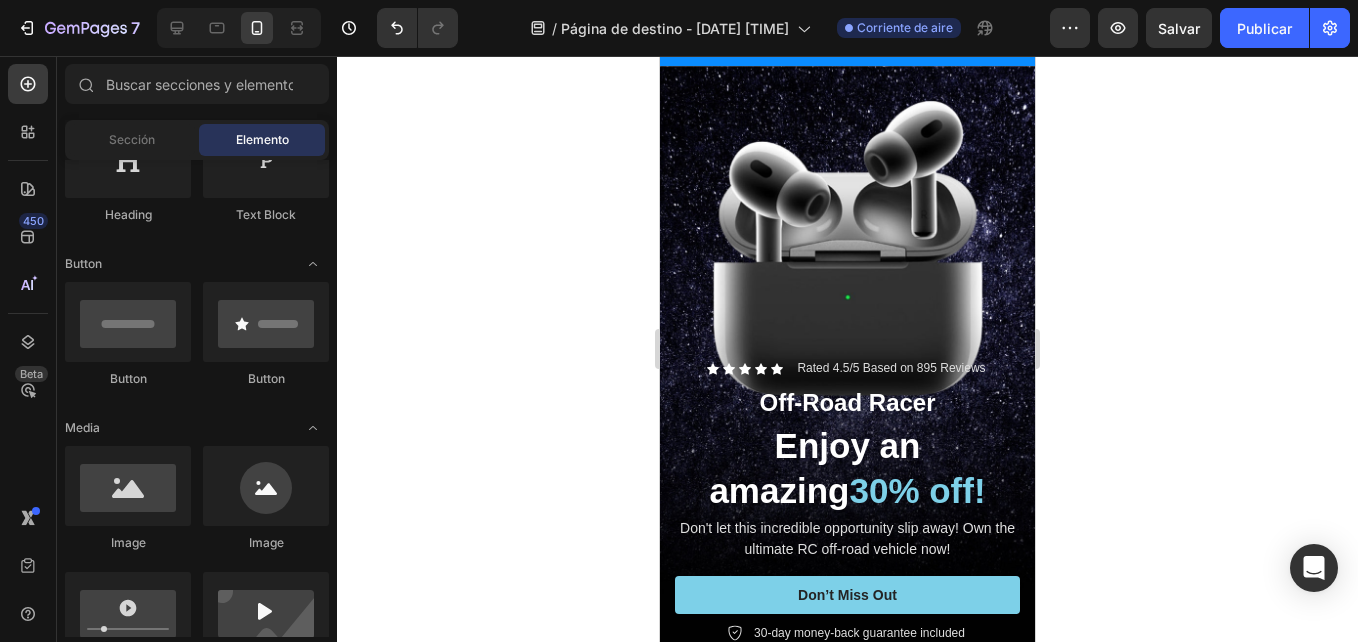 scroll, scrollTop: 153, scrollLeft: 0, axis: vertical 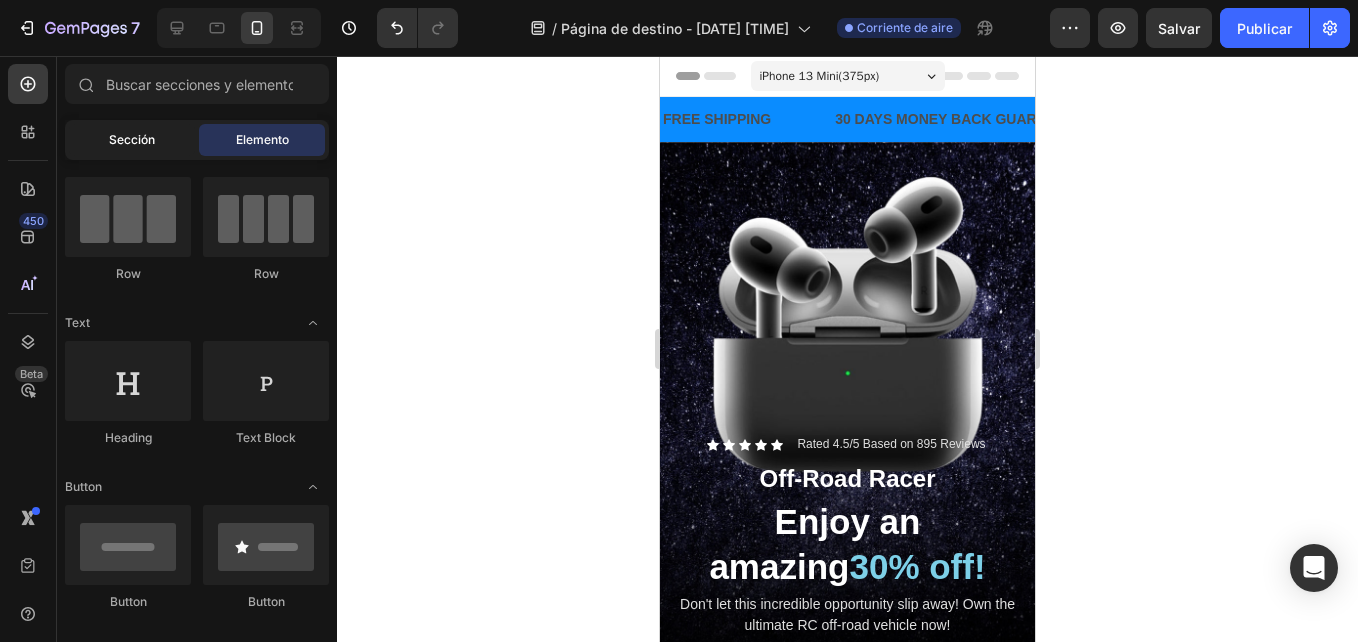 click on "Sección" 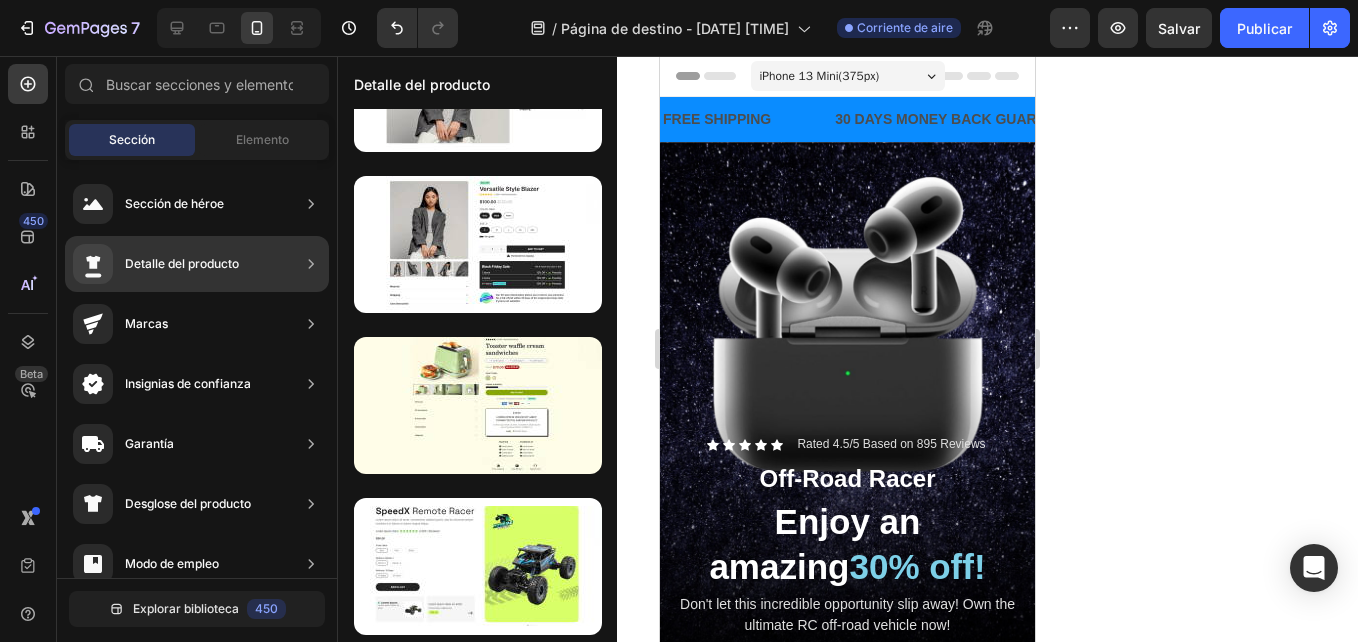 click on "Detalle del producto" at bounding box center [182, 264] 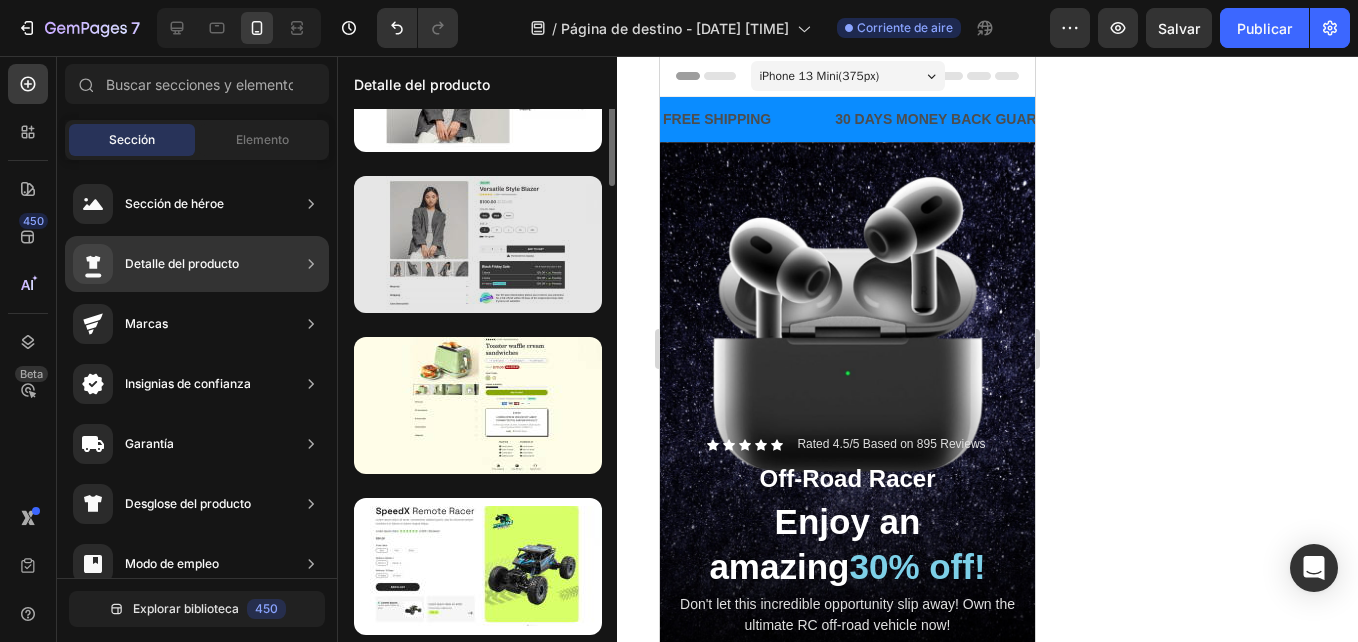 scroll, scrollTop: 0, scrollLeft: 0, axis: both 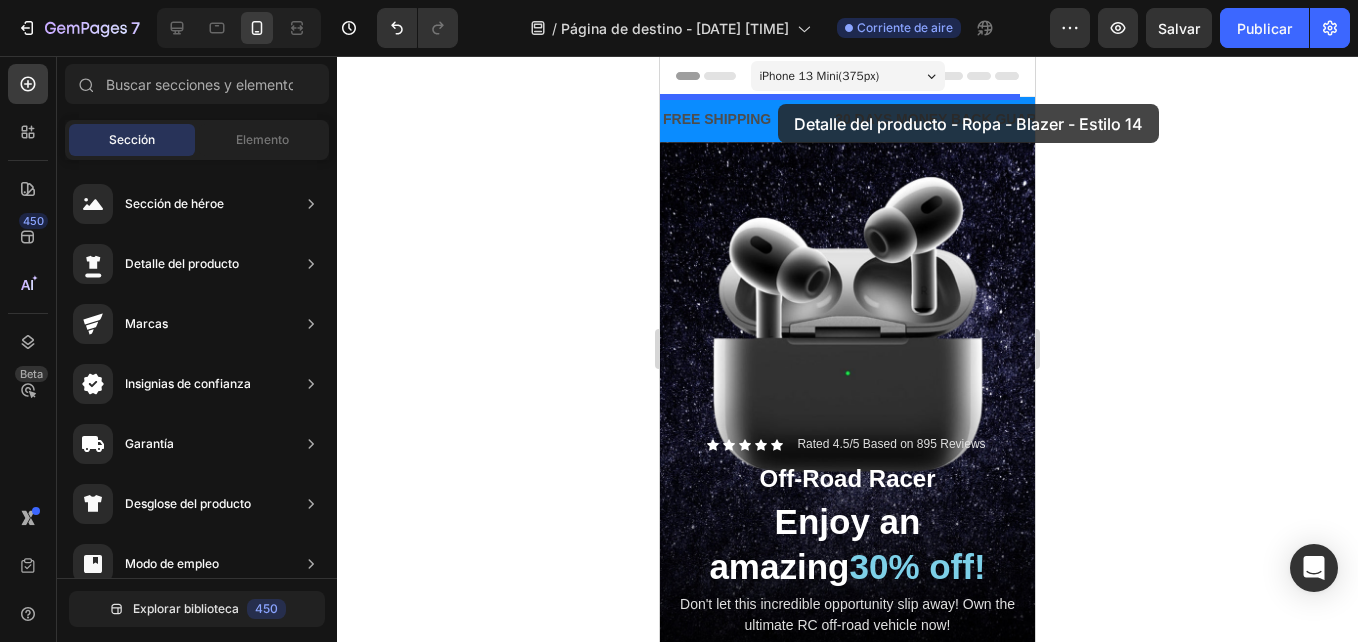 drag, startPoint x: 1117, startPoint y: 249, endPoint x: 778, endPoint y: 104, distance: 368.70856 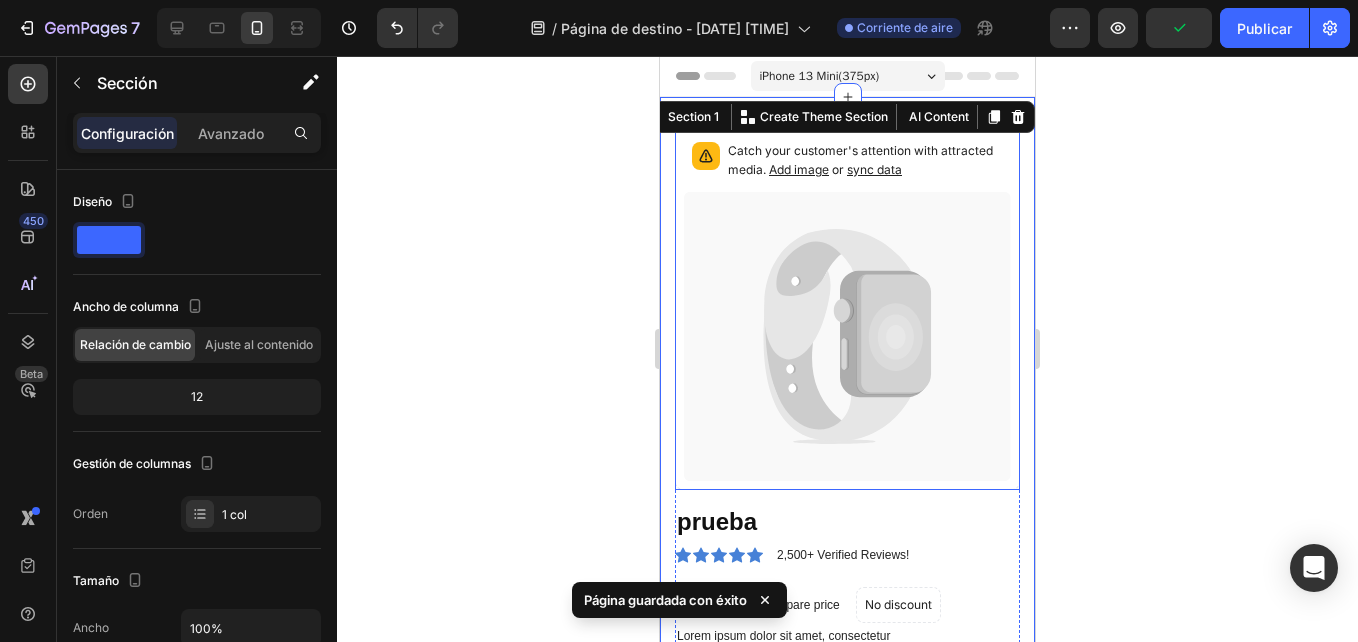 click 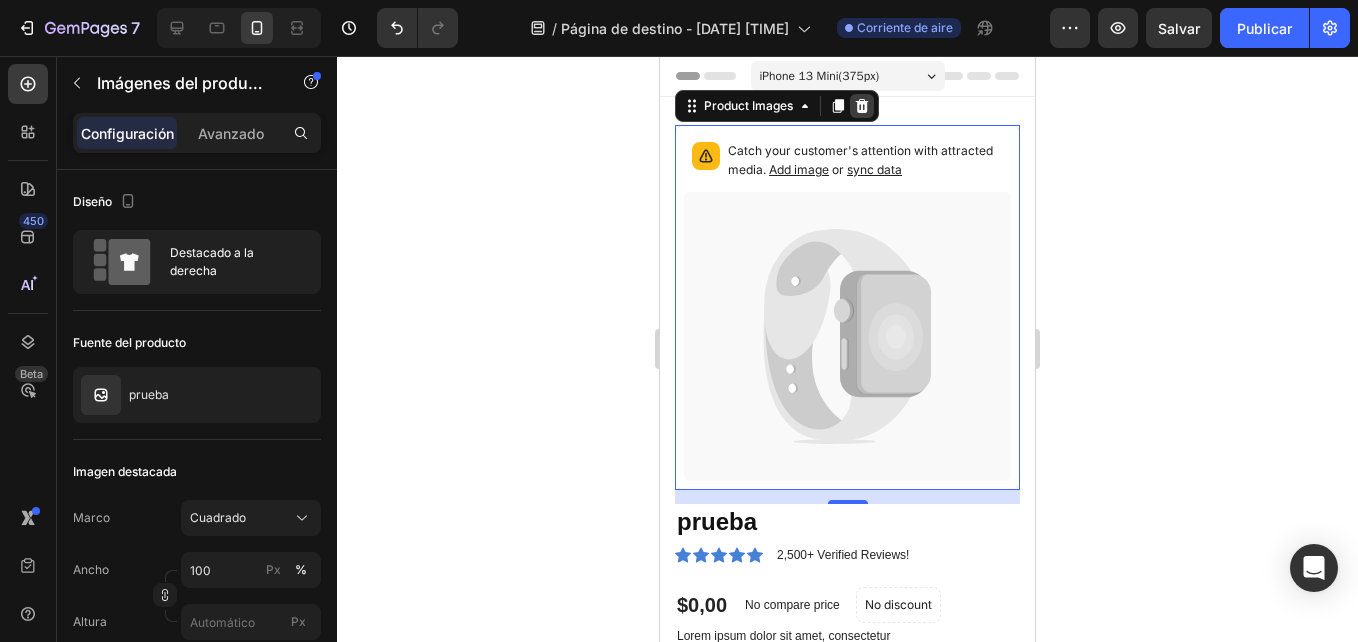 click 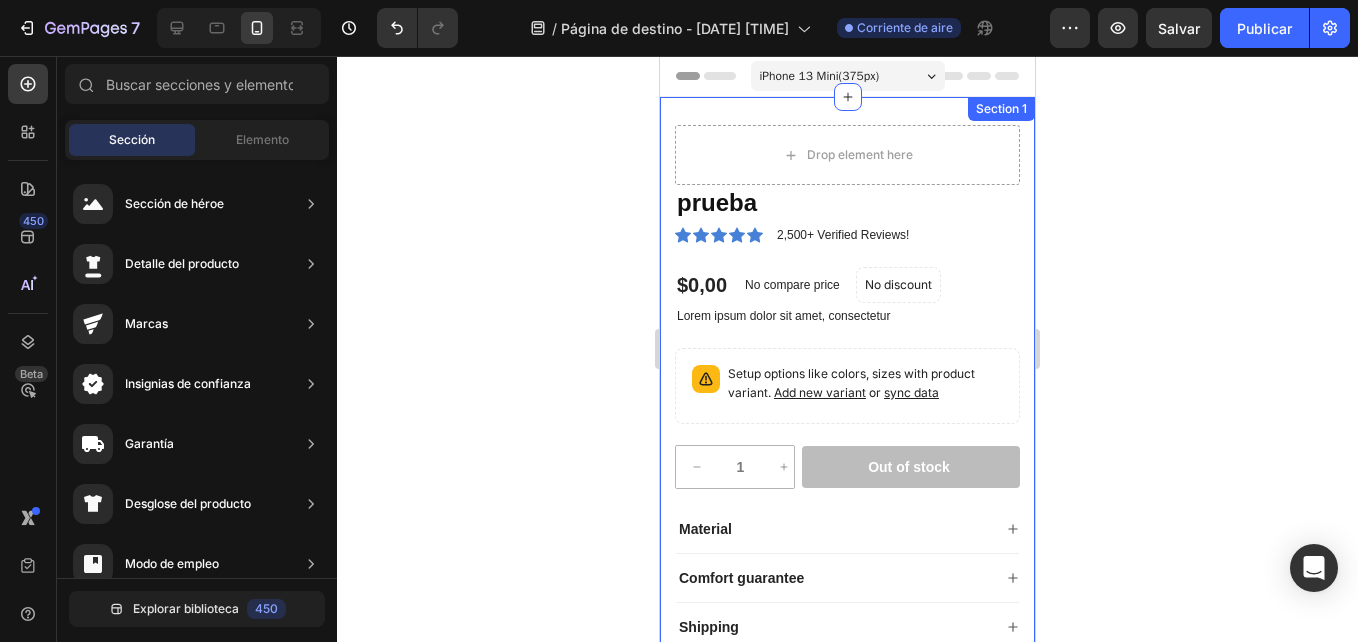 click on "Drop element here prueba Product Title Icon Icon Icon Icon Icon Icon List 2,500+ Verified Reviews! Text Block Row $0,00 Product Price Product Price No compare price Product Price No discount   Not be displayed when published Product Badge Row Lorem ipsum dolor sit amet, consectetur  Text Block Setup options like colors, sizes with product variant.       Add new variant   or   sync data Product Variants & Swatches
1
Product Quantity Row Out of stock Add to Cart Row
Material
Comfort guarantee
Shipping Accordion Row Product Section 1" at bounding box center [847, 404] 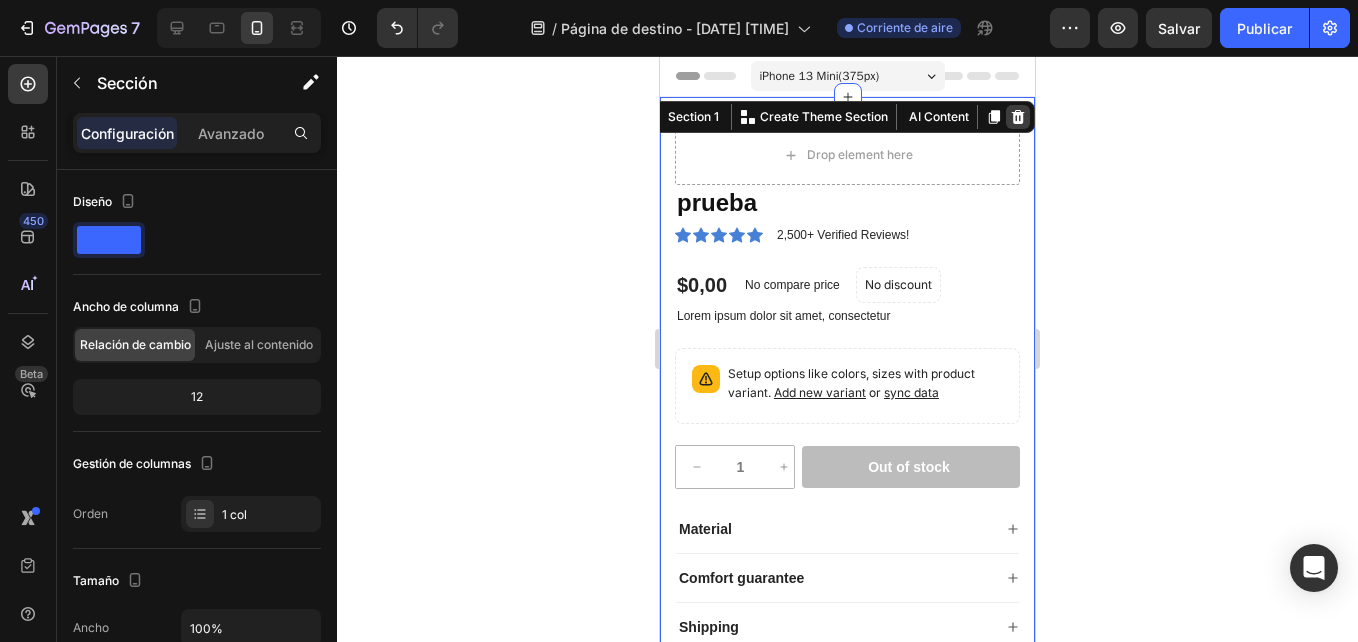 click 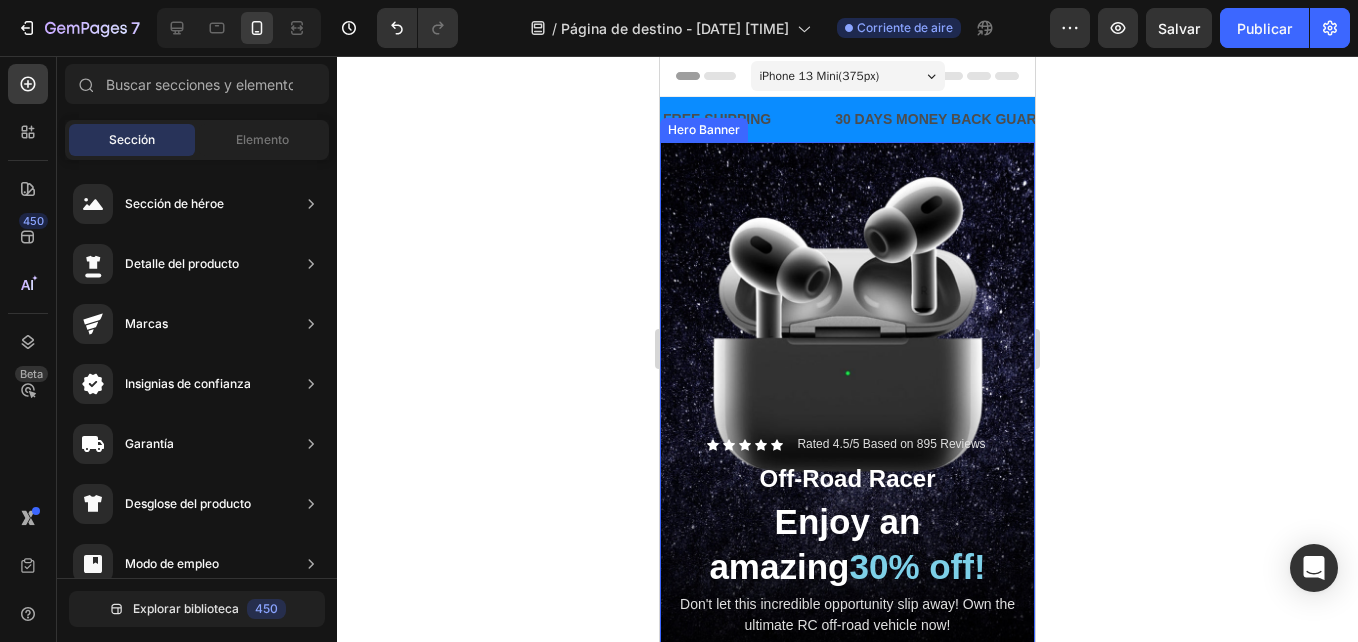click at bounding box center (847, 475) 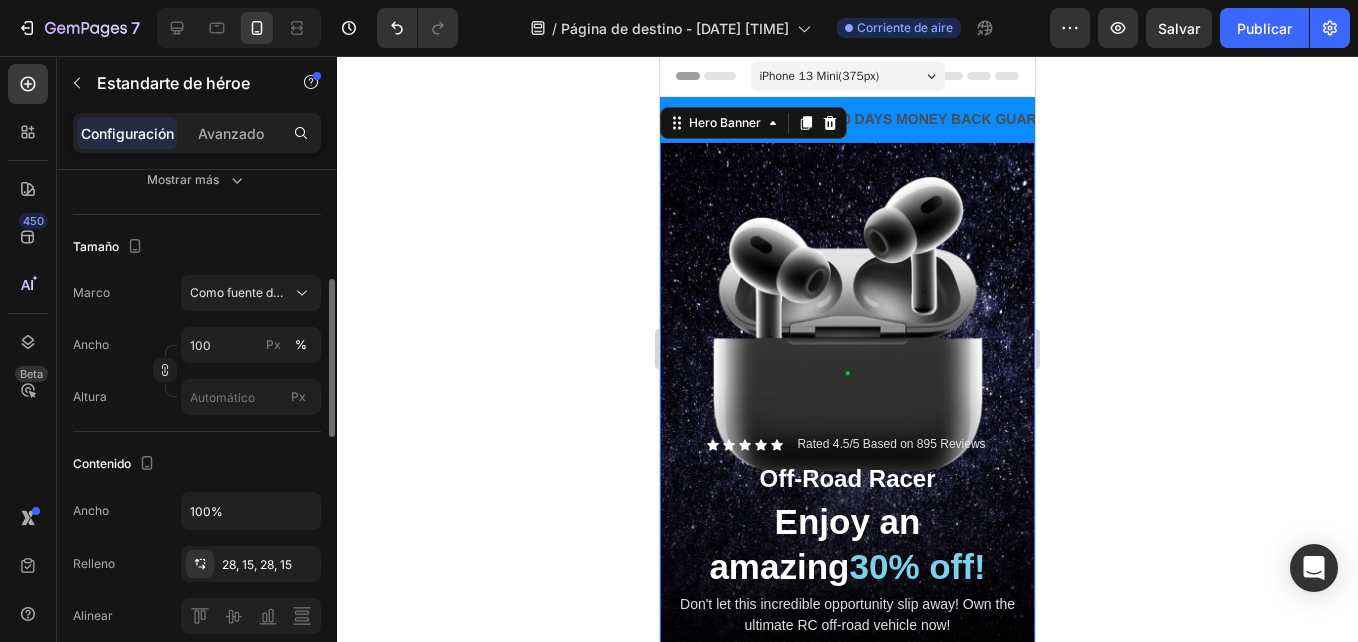 scroll, scrollTop: 330, scrollLeft: 0, axis: vertical 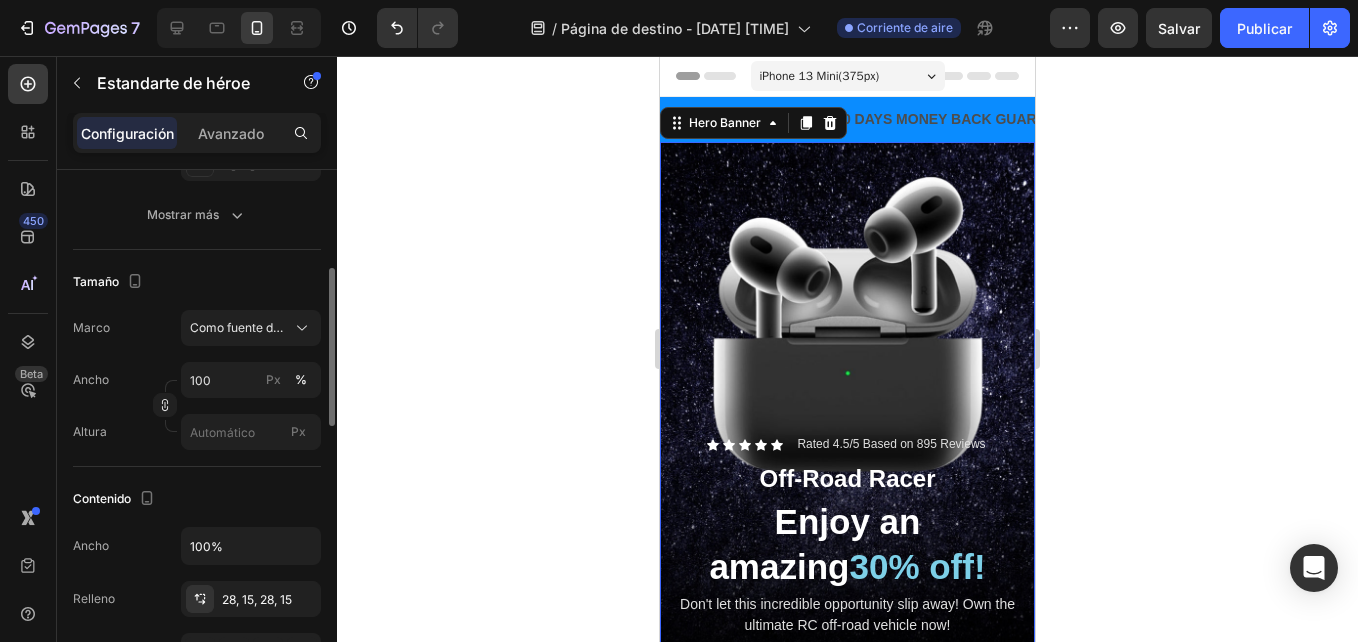 click at bounding box center (847, 475) 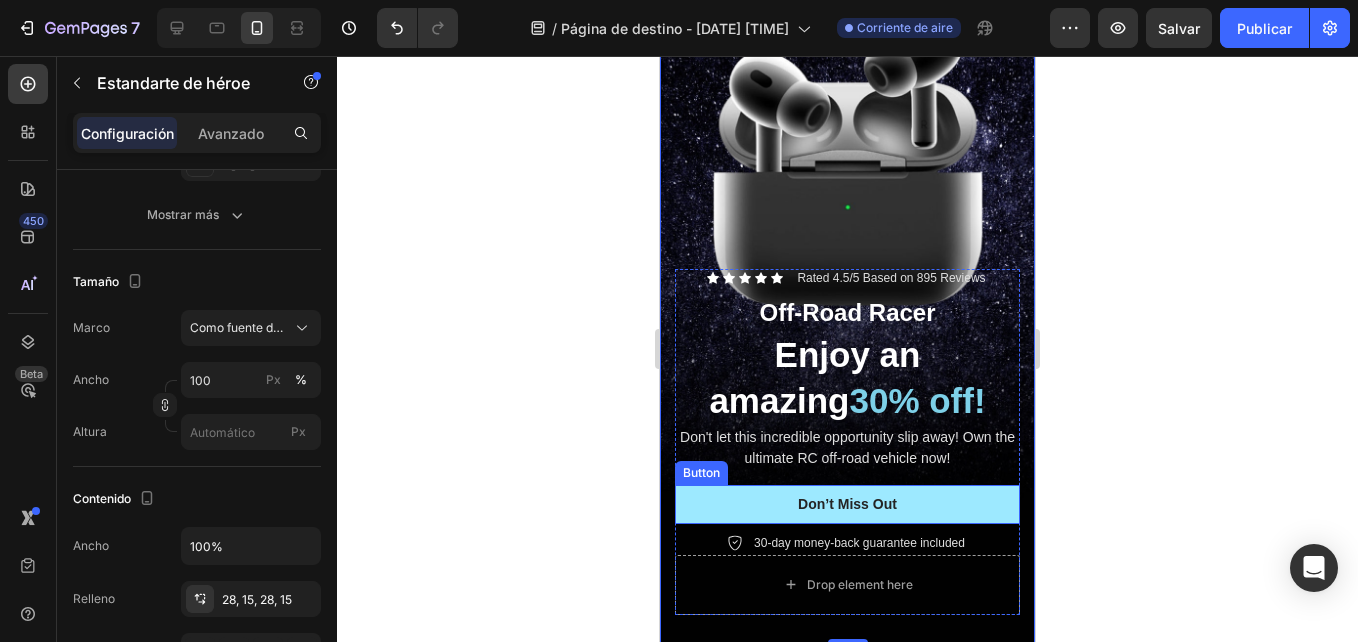 scroll, scrollTop: 168, scrollLeft: 0, axis: vertical 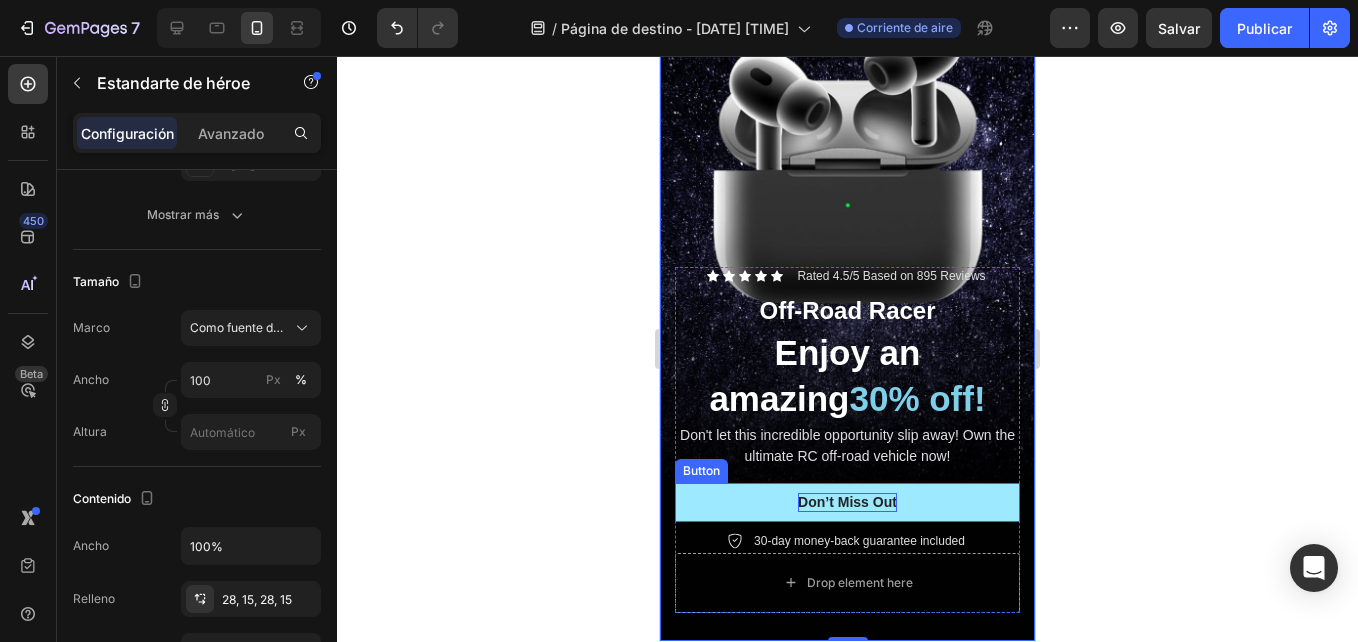 click on "Don’t Miss Out" at bounding box center [847, 502] 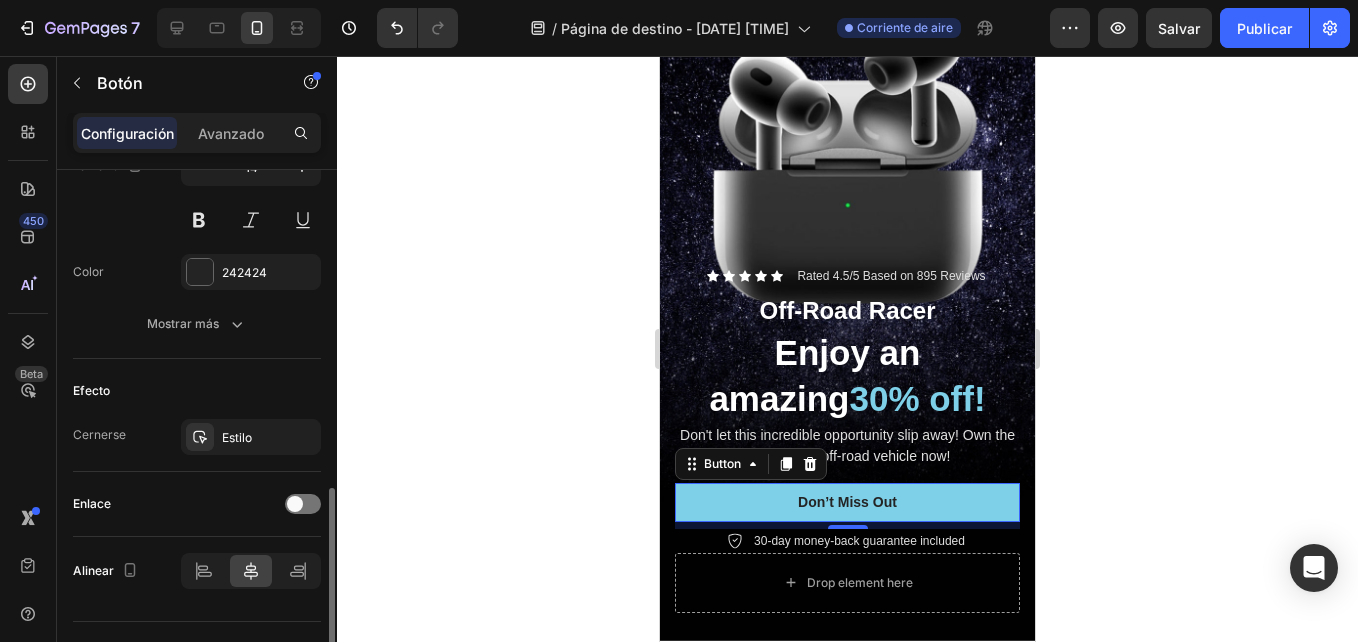scroll, scrollTop: 0, scrollLeft: 0, axis: both 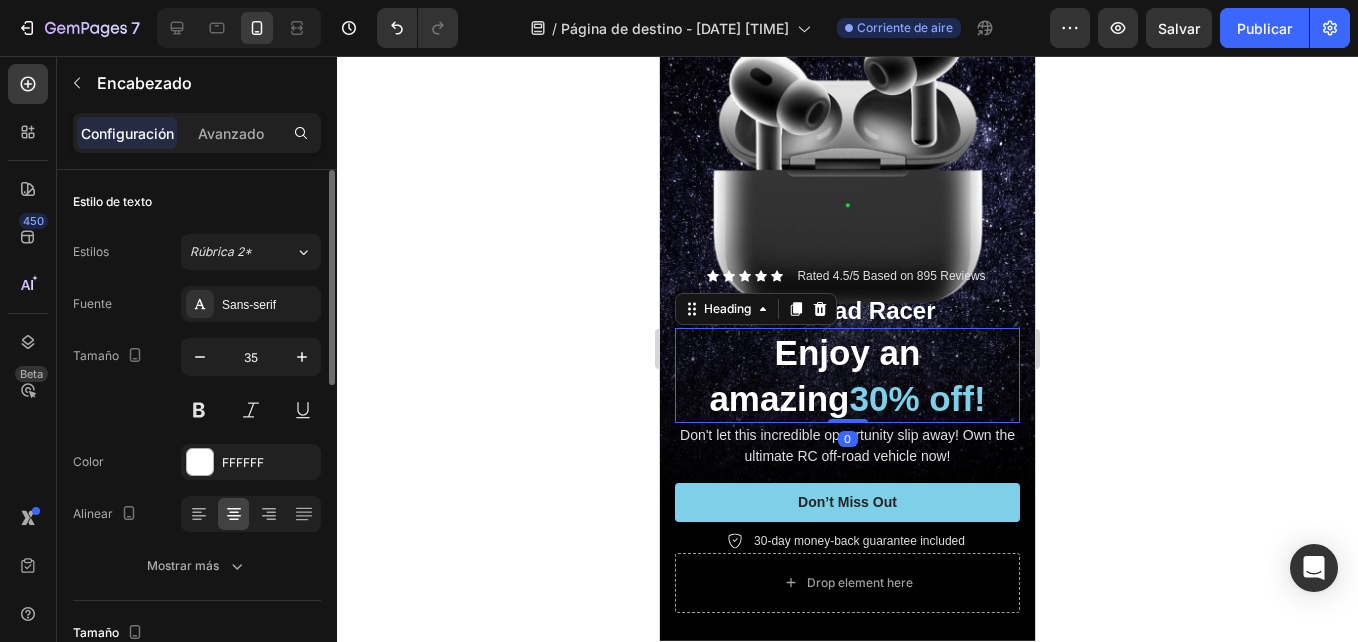click on "Enjoy an amazing  30% off!" at bounding box center (847, 375) 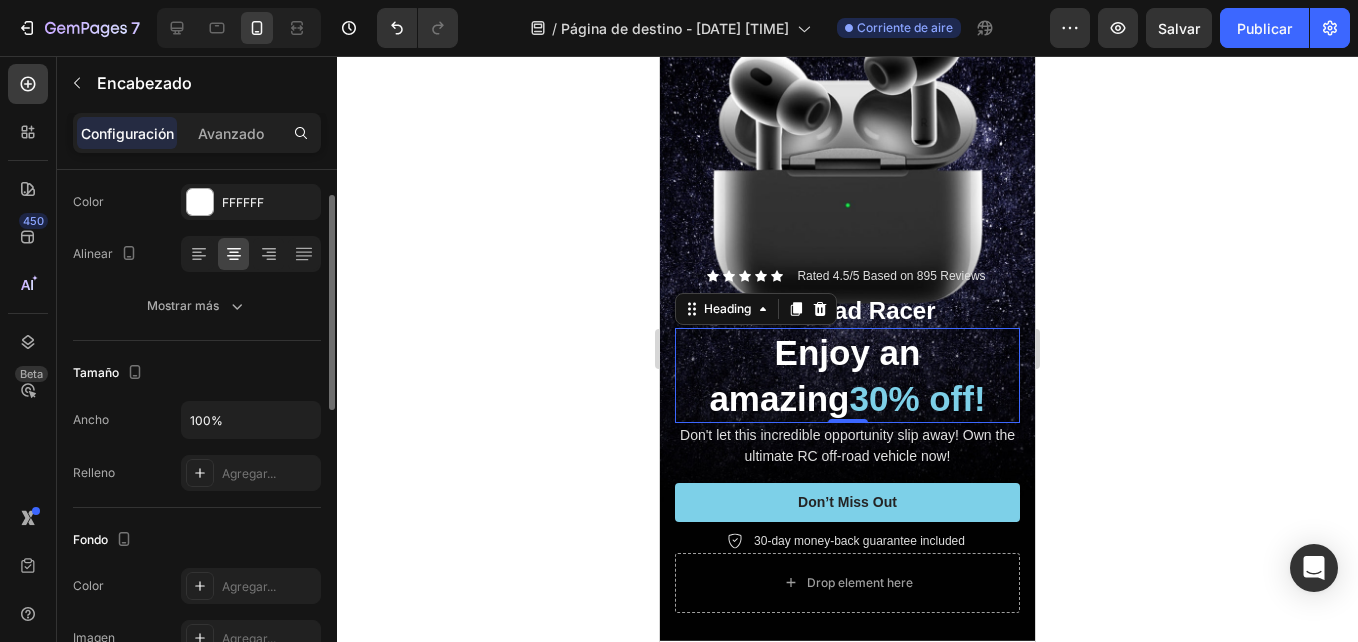 scroll, scrollTop: 203, scrollLeft: 0, axis: vertical 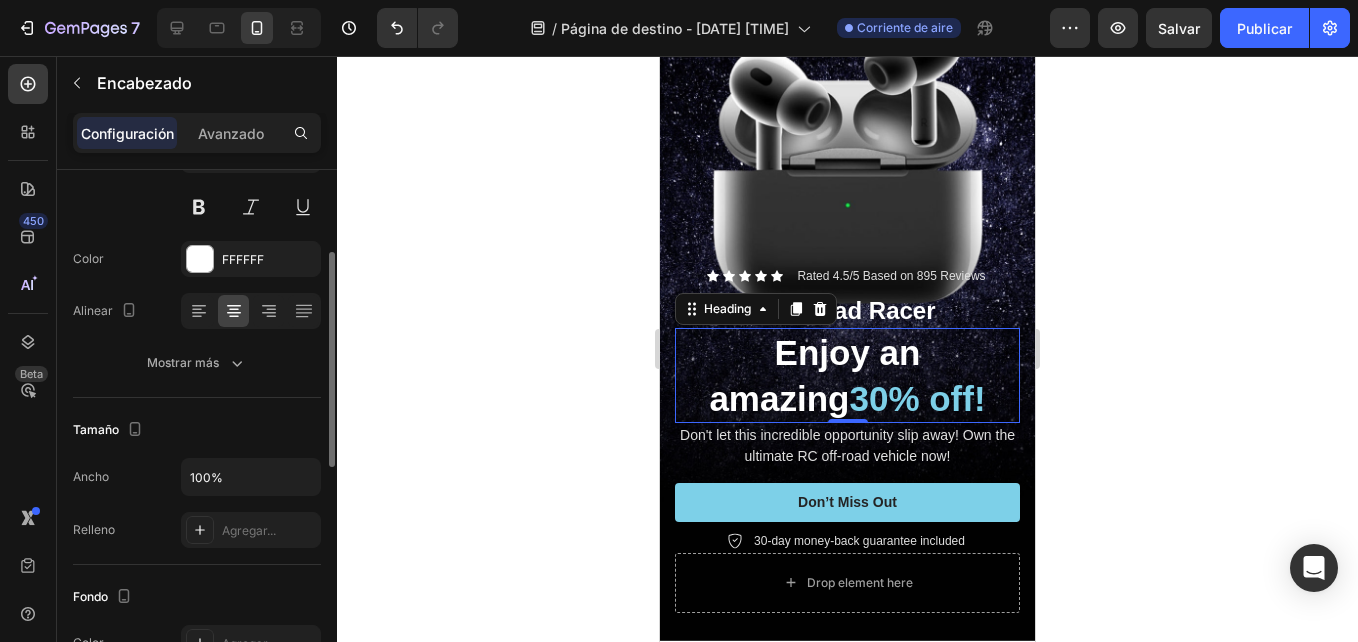 click 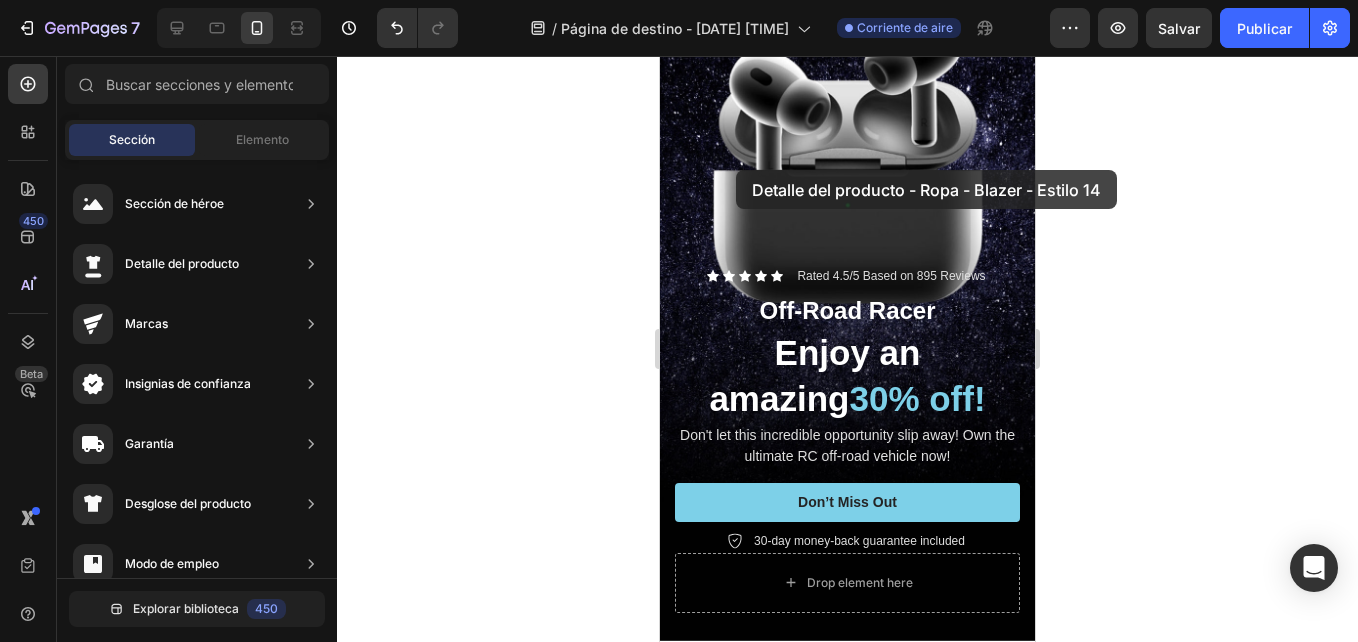 drag, startPoint x: 1133, startPoint y: 250, endPoint x: 737, endPoint y: 170, distance: 404 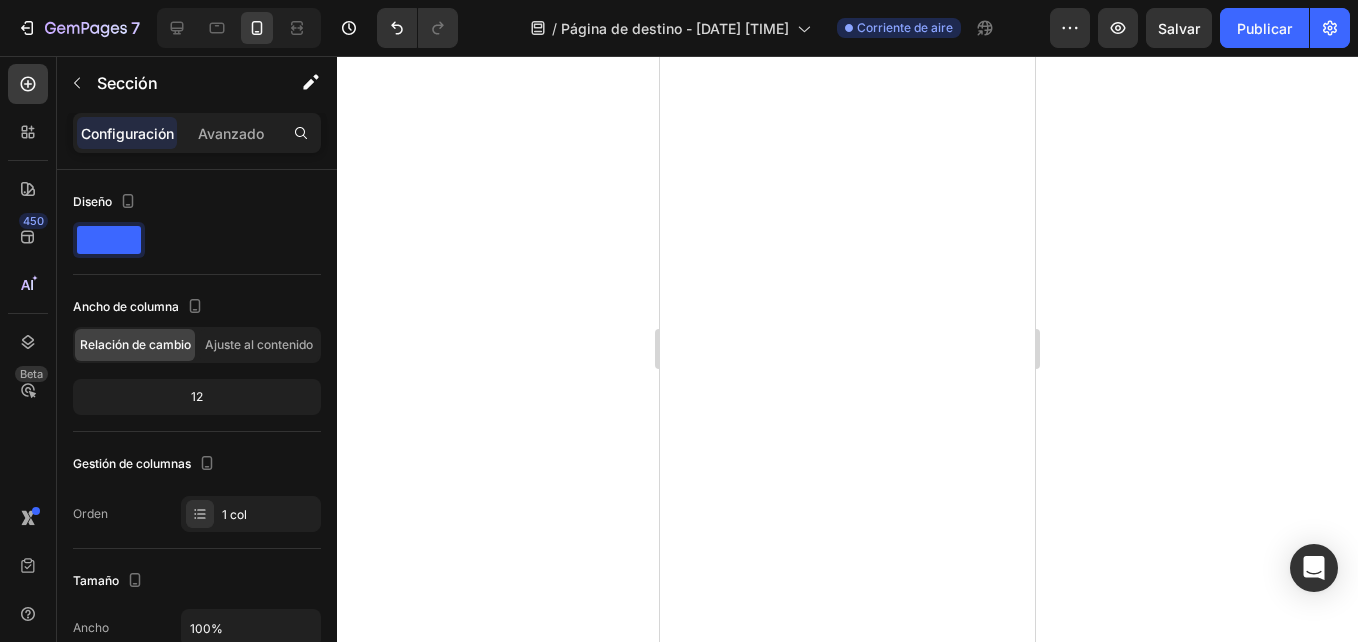 scroll, scrollTop: 16, scrollLeft: 0, axis: vertical 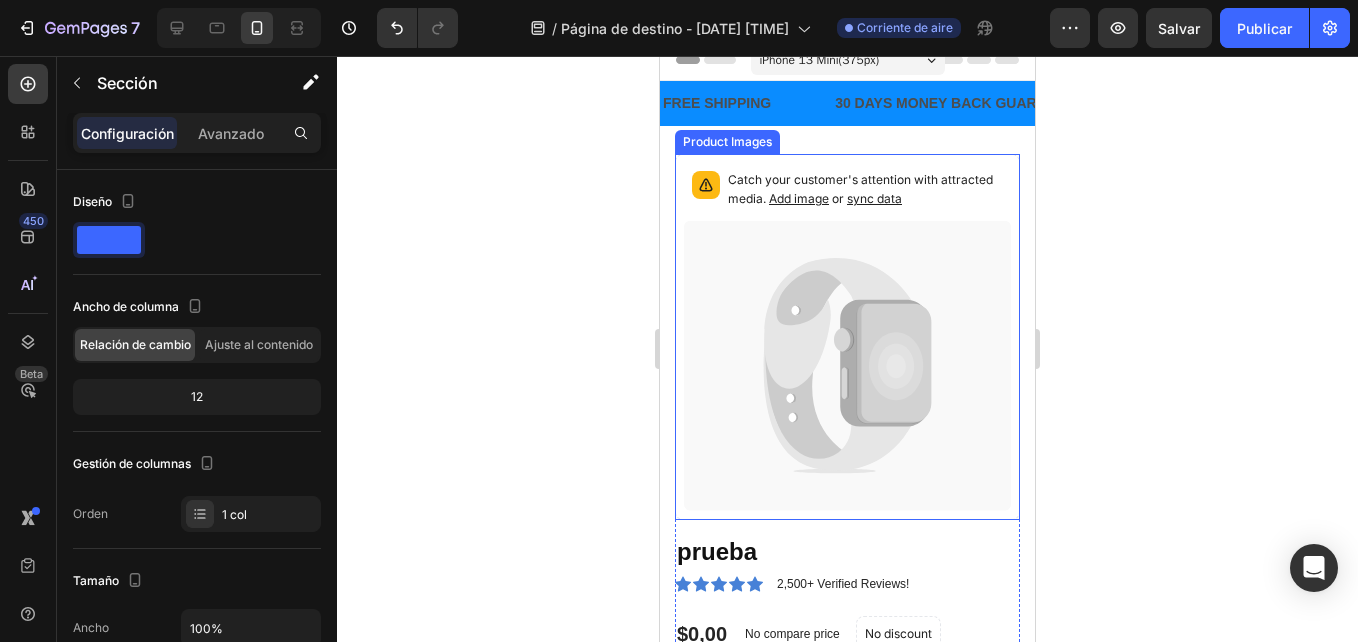 click 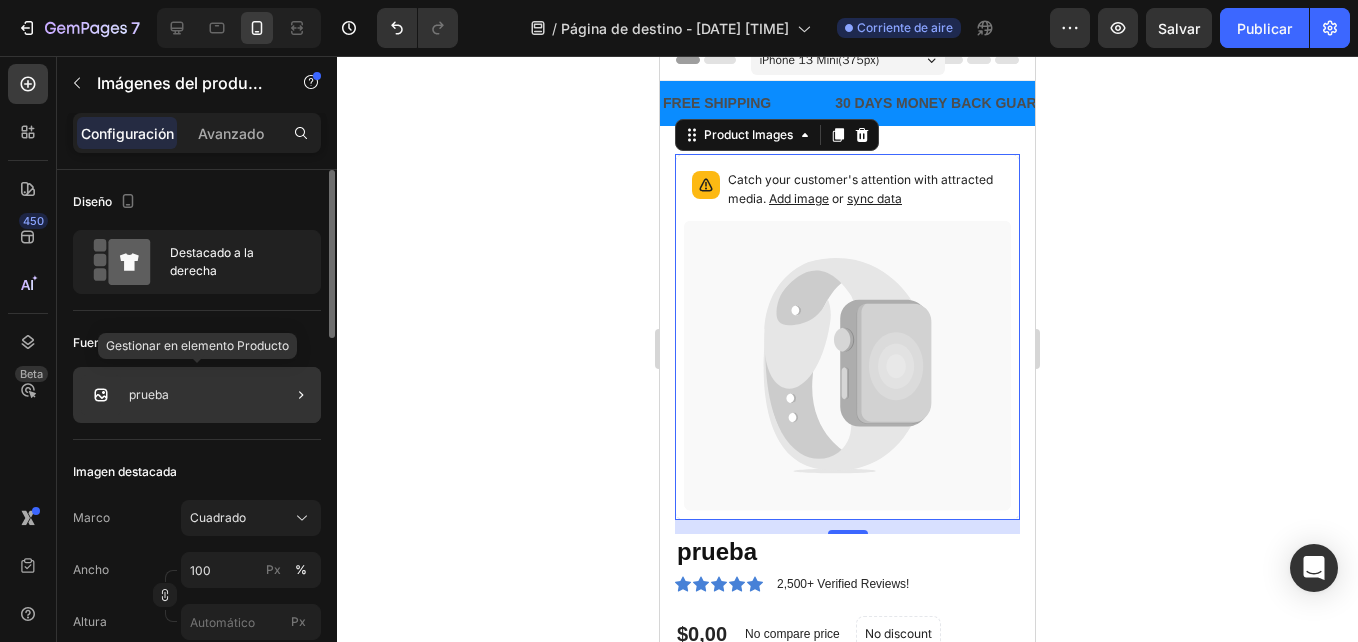 click on "prueba" 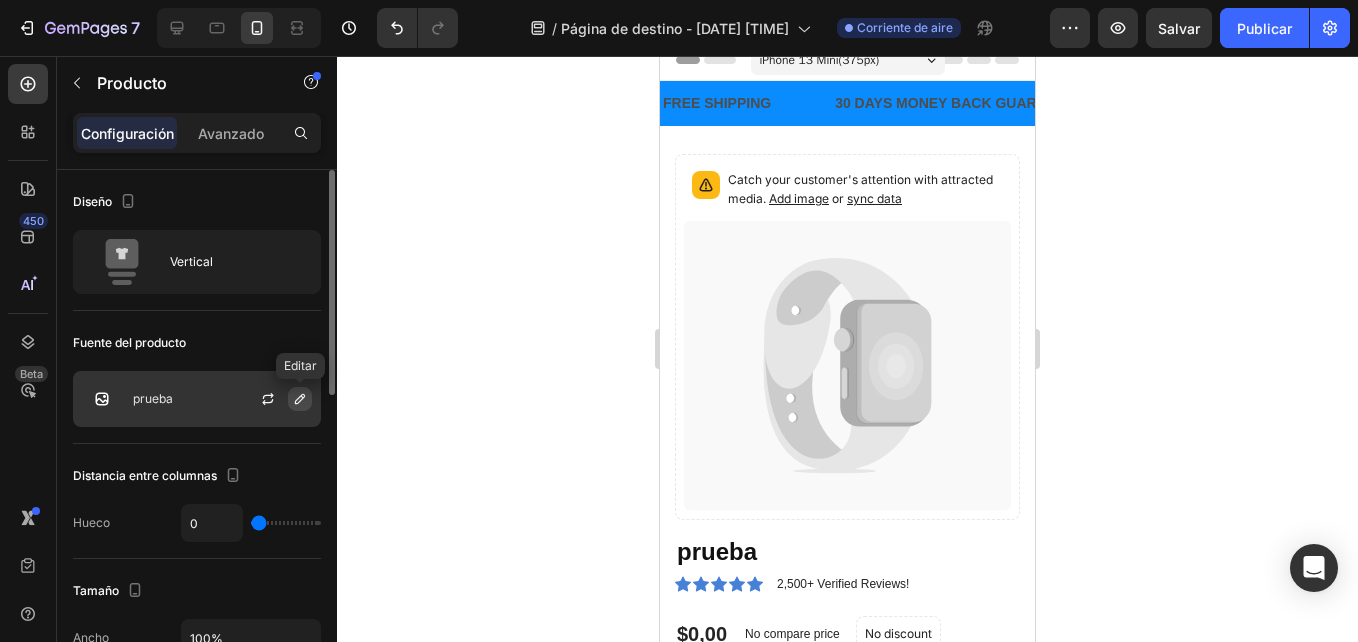 click 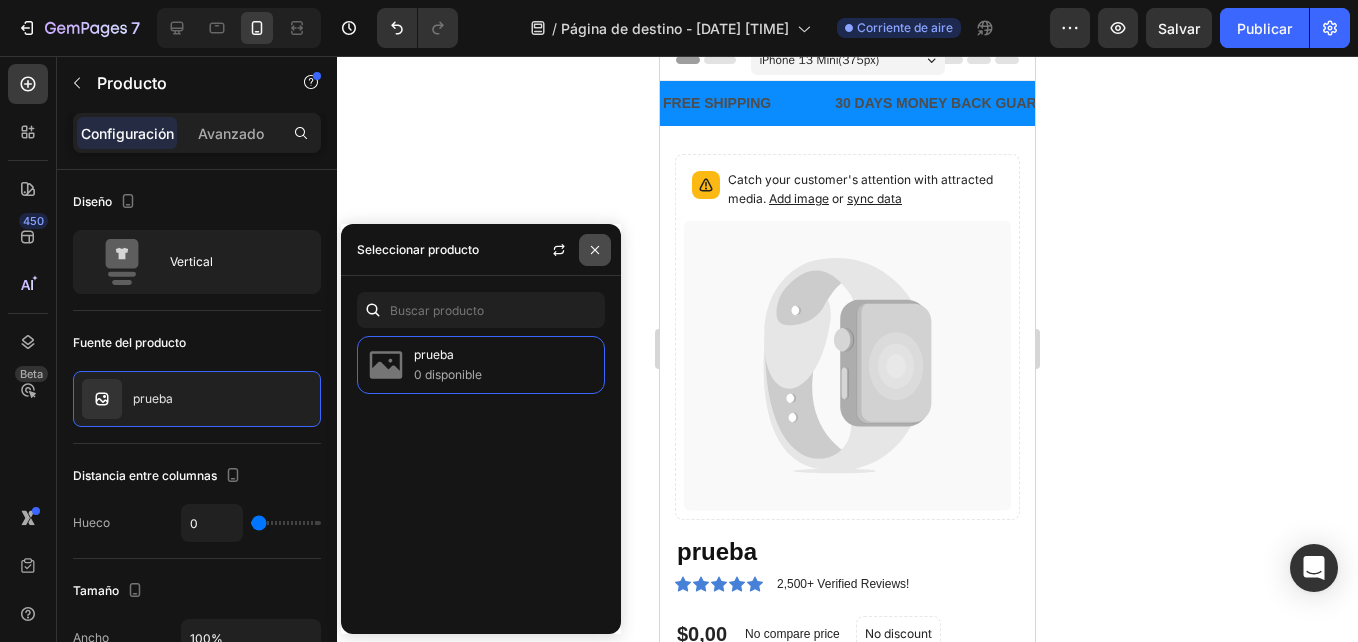 click 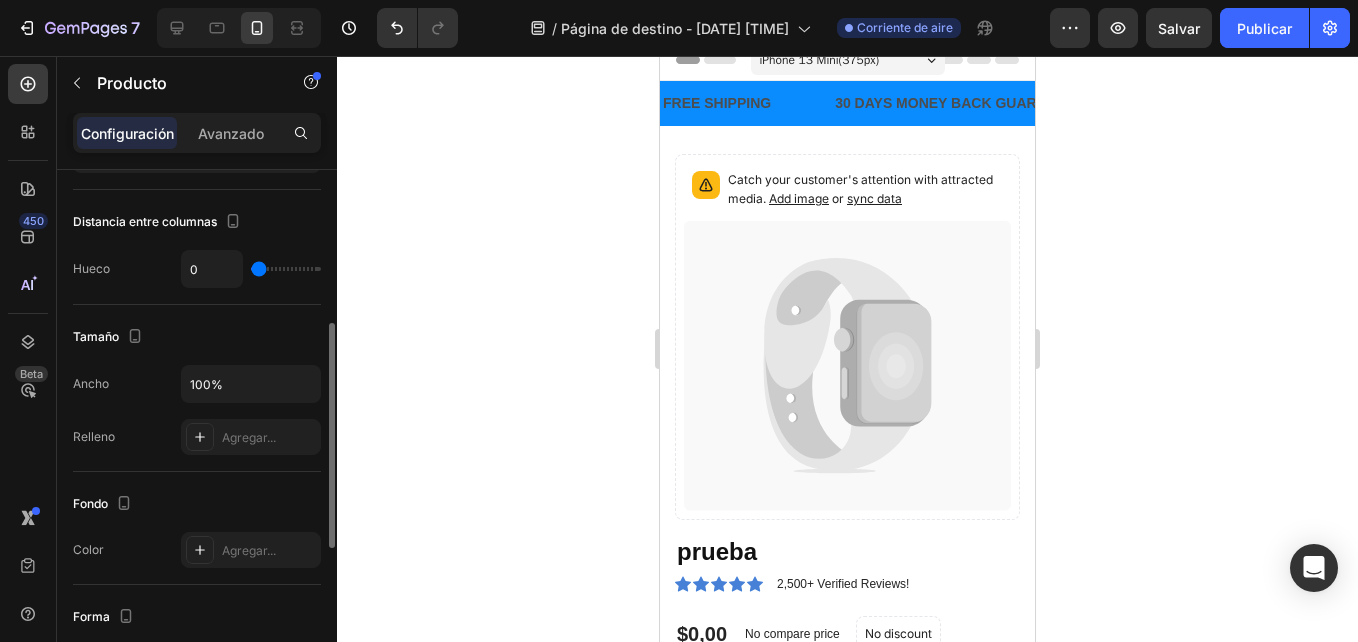 scroll, scrollTop: 64, scrollLeft: 0, axis: vertical 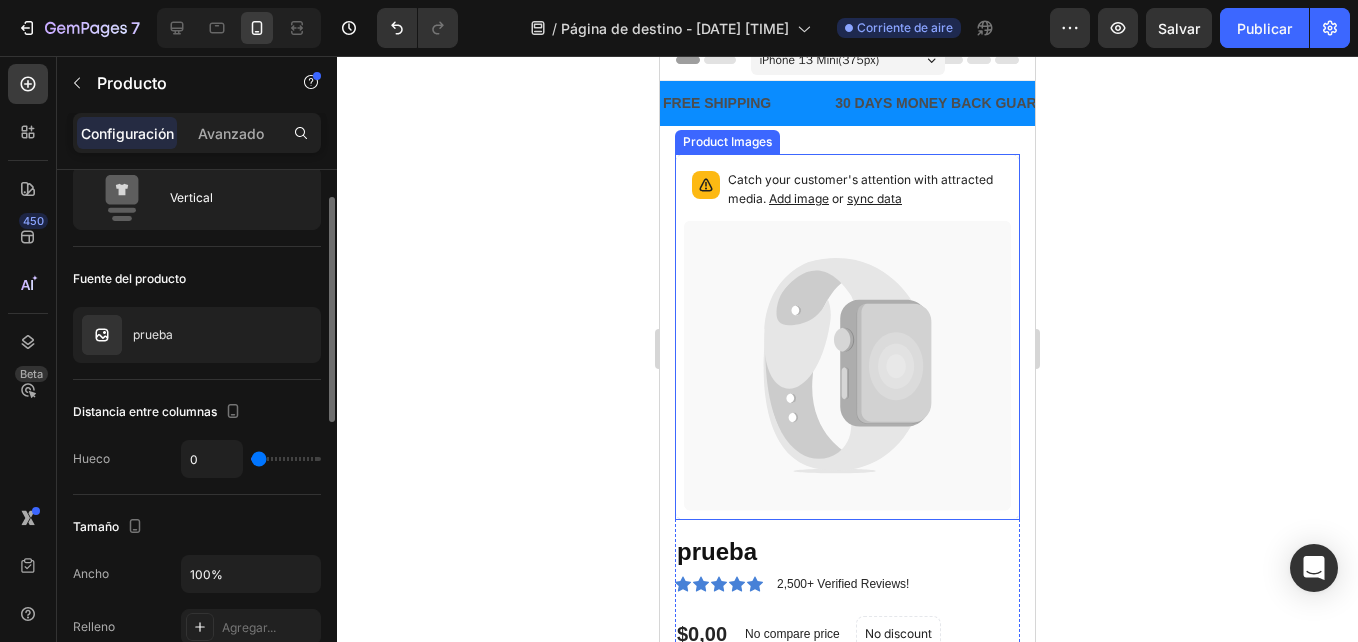 click 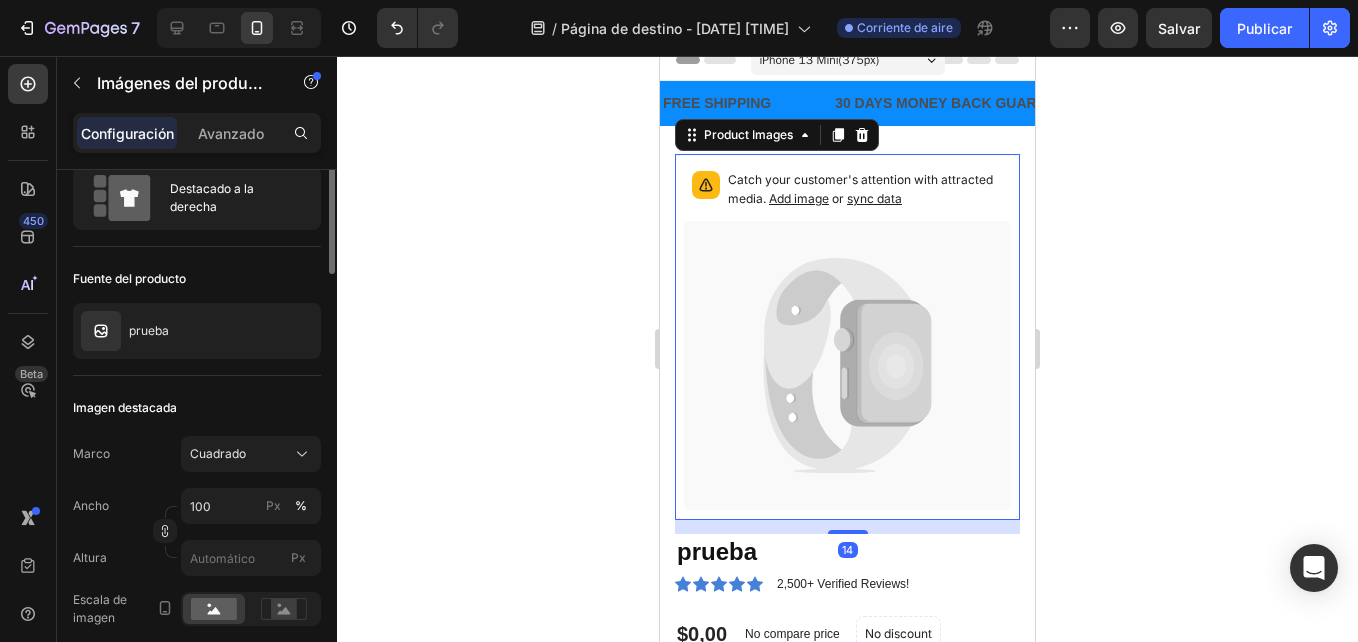 scroll, scrollTop: 0, scrollLeft: 0, axis: both 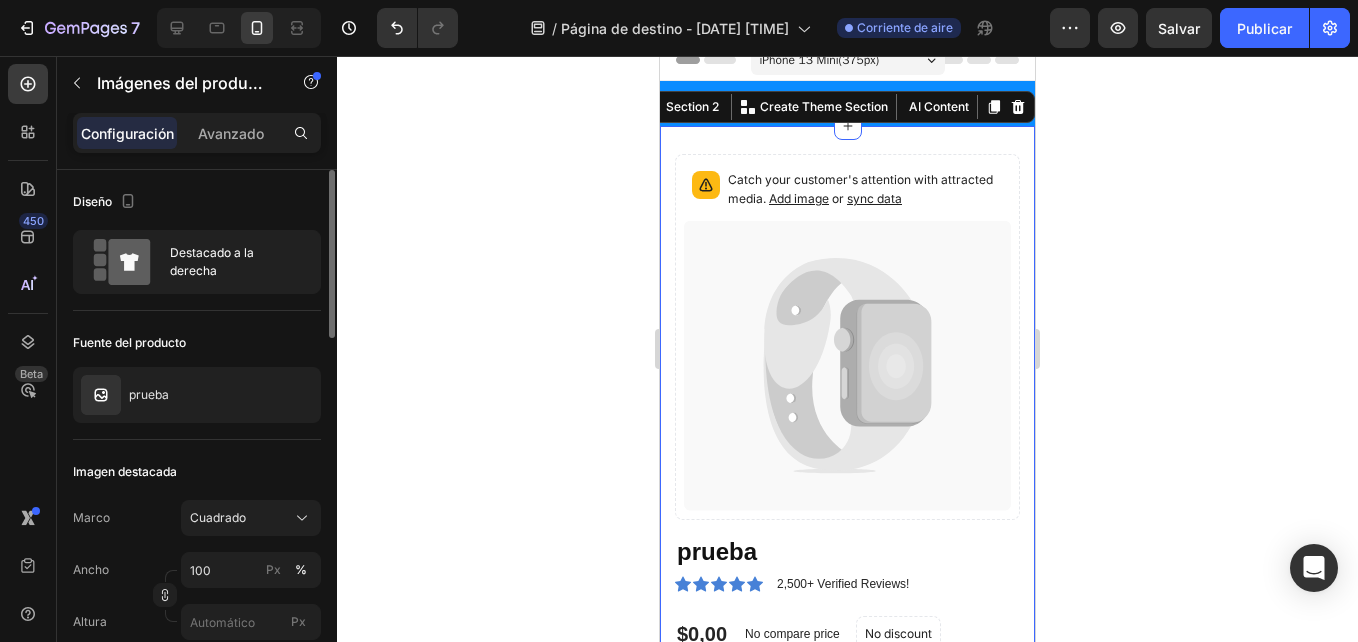 click on "Catch your customer's attention with attracted media.       Add image   or   sync data
Product Images prueba Product Title Icon Icon Icon Icon Icon Icon List 2,500+ Verified Reviews! Text Block Row $0,00 Product Price Product Price No compare price Product Price No discount   Not be displayed when published Product Badge Row Lorem ipsum dolor sit amet, consectetur  Text Block Setup options like colors, sizes with product variant.       Add new variant   or   sync data Product Variants & Swatches
1
Product Quantity Row Out of stock Add to Cart Row
Material
Comfort guarantee
Shipping Accordion Row Product Section 2   You can create reusable sections Create Theme Section AI Content Write with GemAI prueba" at bounding box center (847, 593) 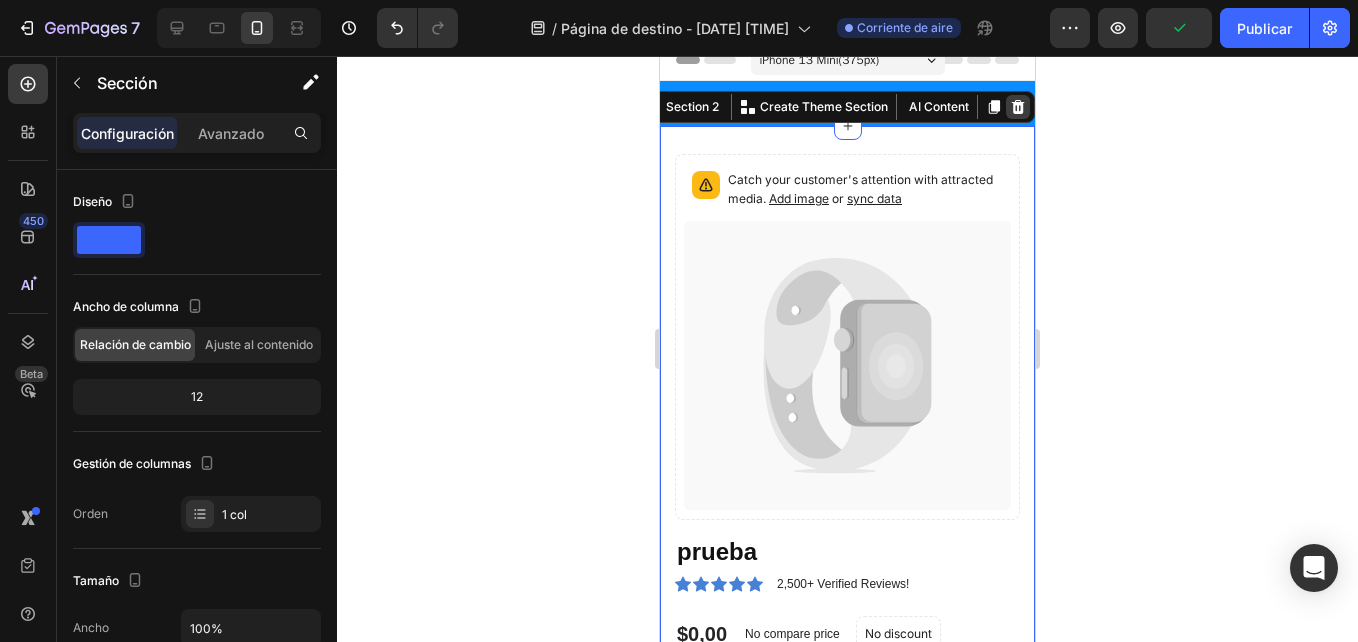 click 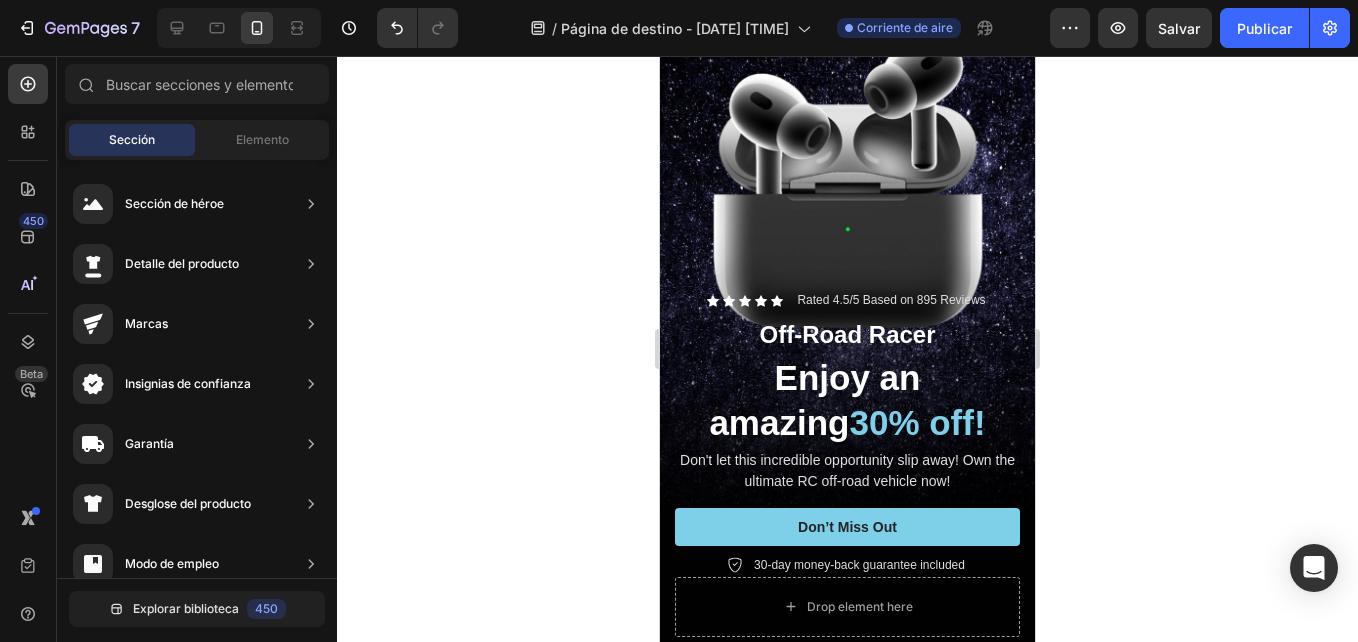 scroll, scrollTop: 0, scrollLeft: 0, axis: both 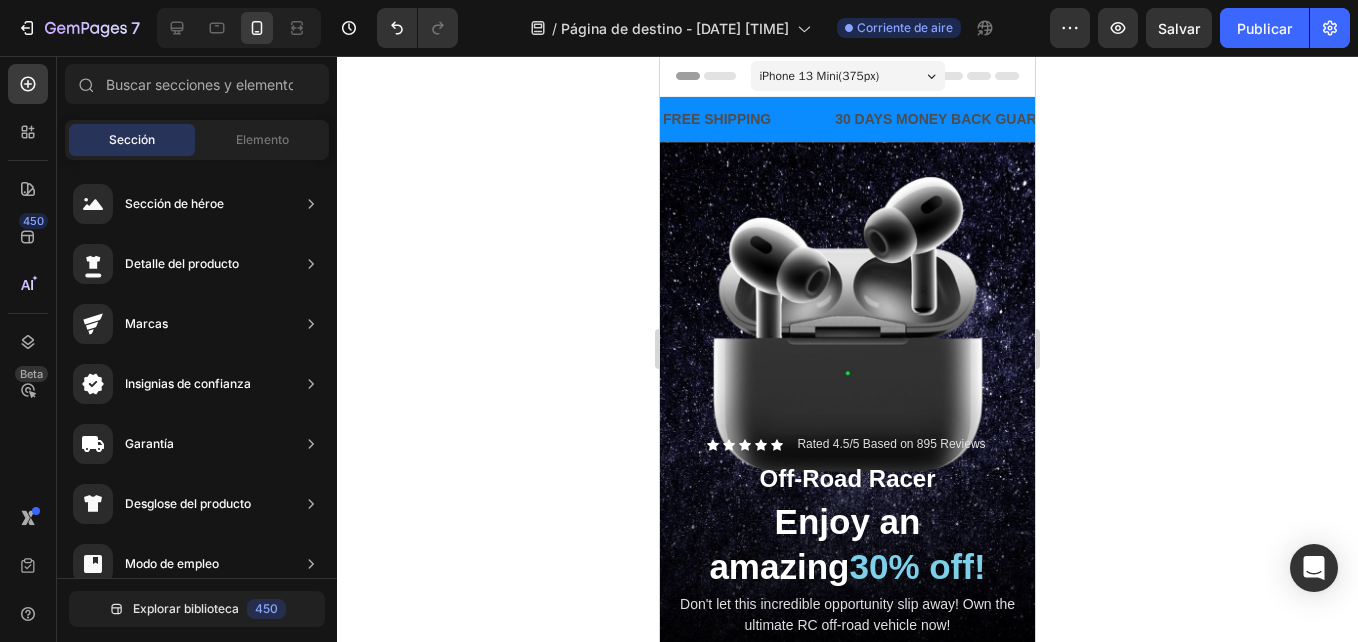 click on "iPhone 13 Mini  ( 375 px)" at bounding box center [848, 76] 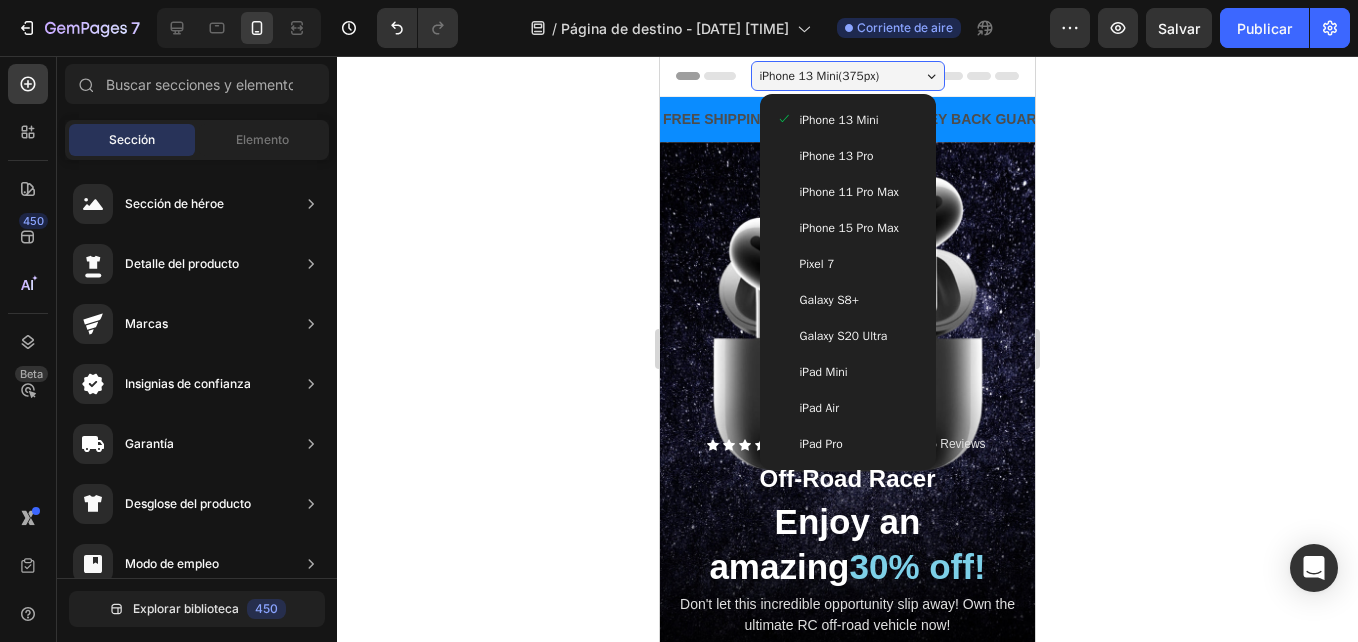 click on "iPhone 13 Pro" at bounding box center (837, 156) 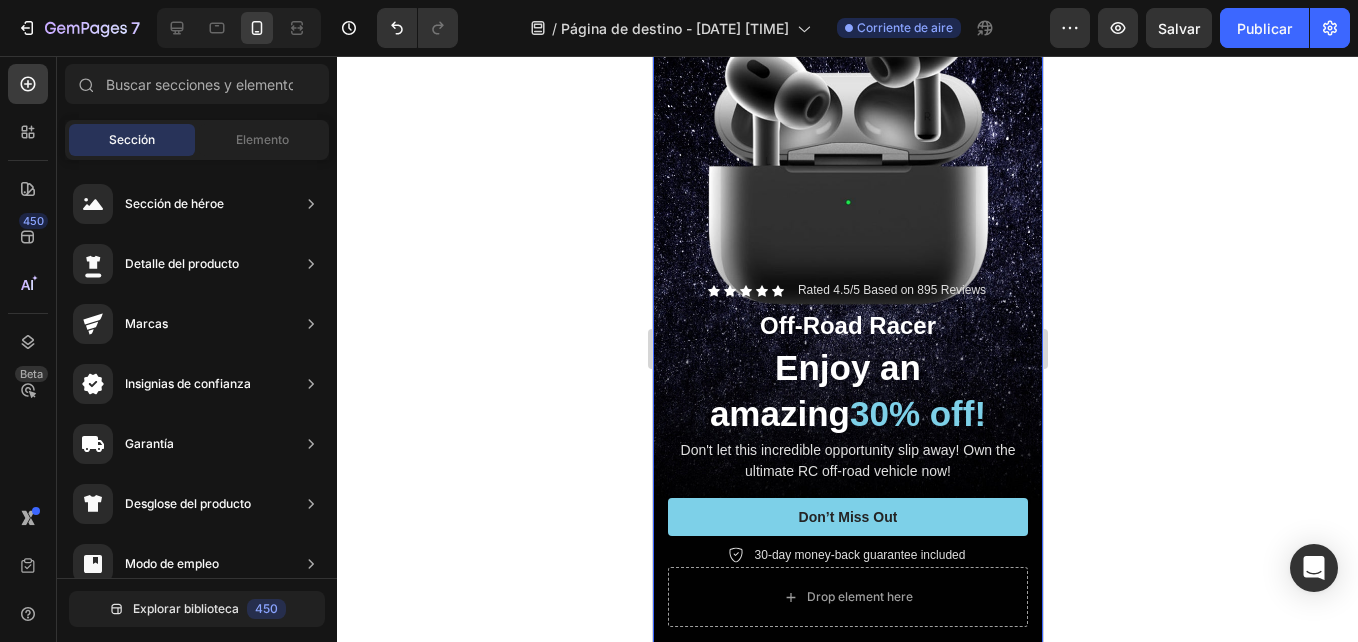 scroll, scrollTop: 0, scrollLeft: 0, axis: both 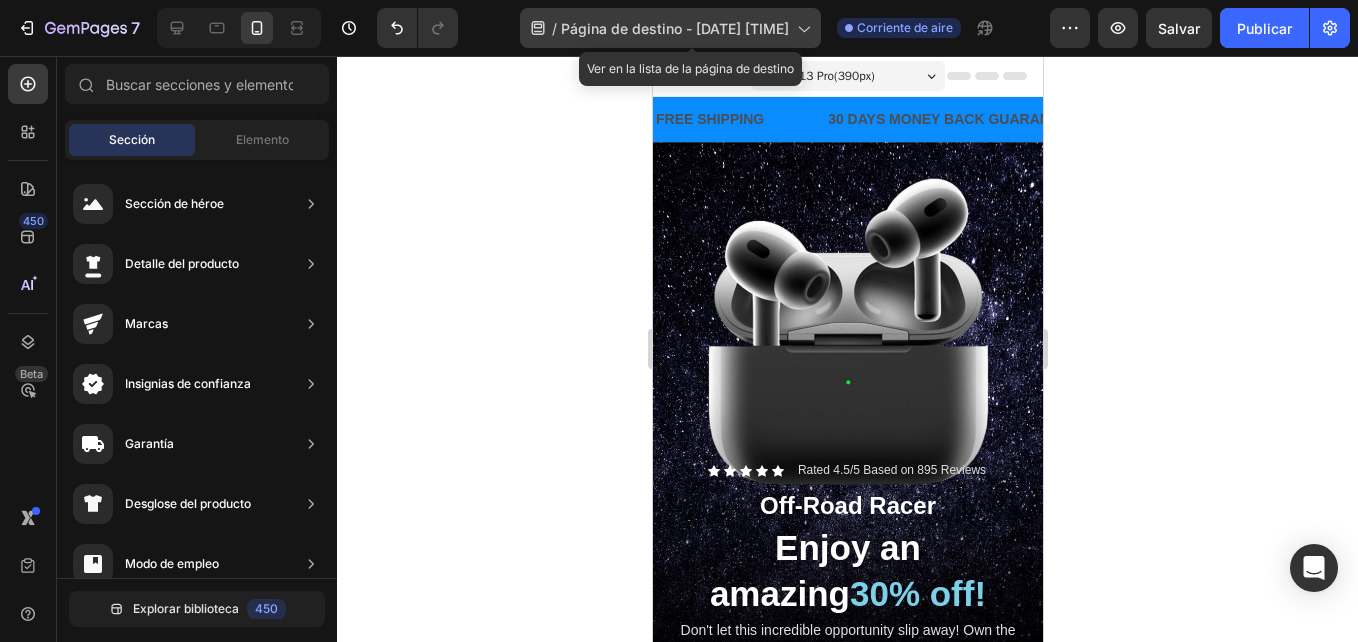 click on "/  Página de destino - [DATE] [TIME]" 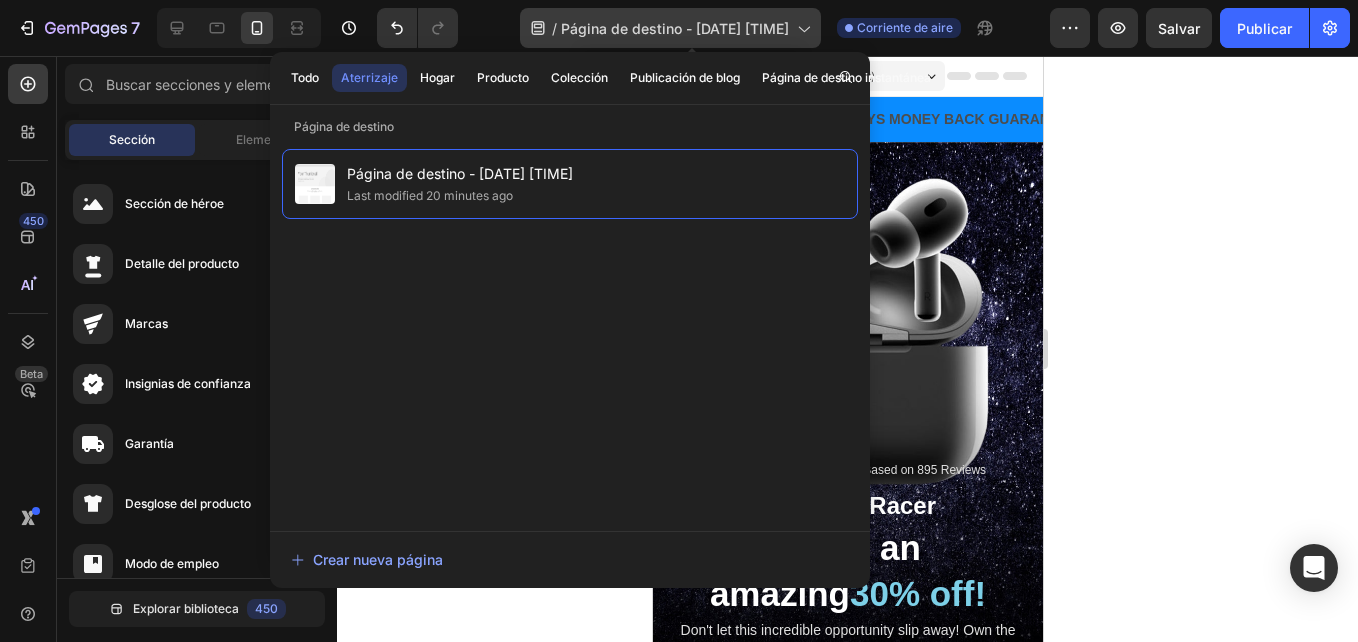 click on "Página de destino - [DATE] [TIME]" at bounding box center [675, 28] 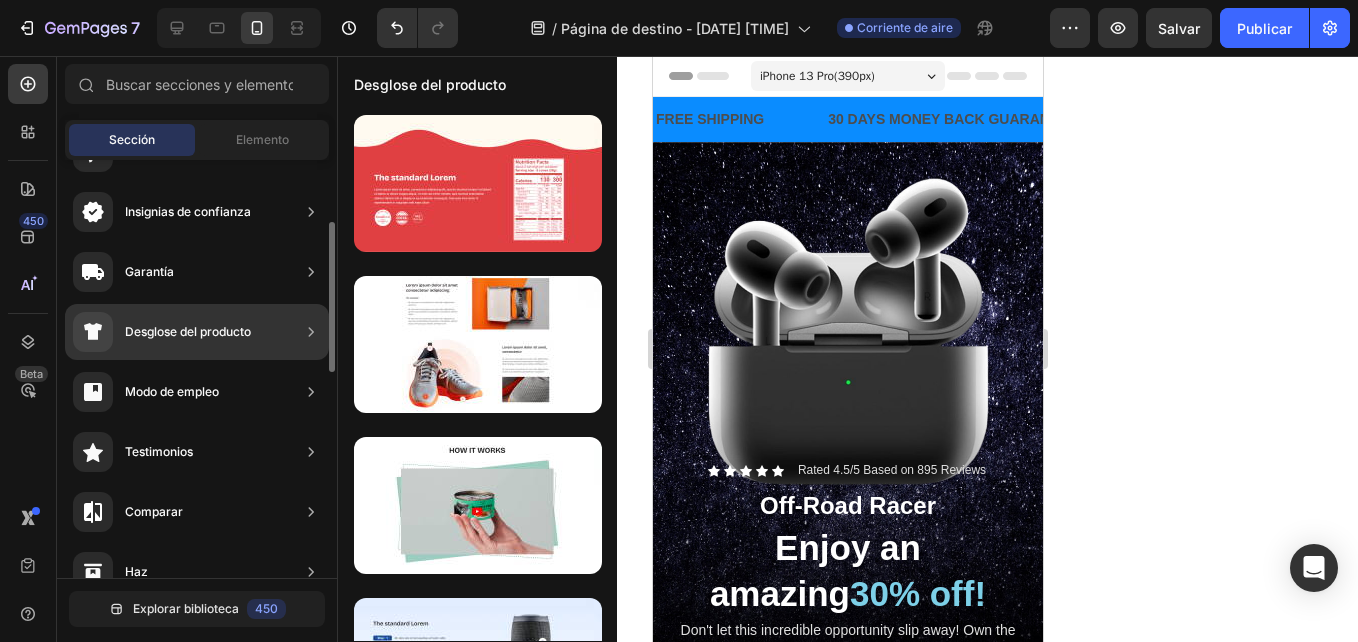 scroll, scrollTop: 0, scrollLeft: 0, axis: both 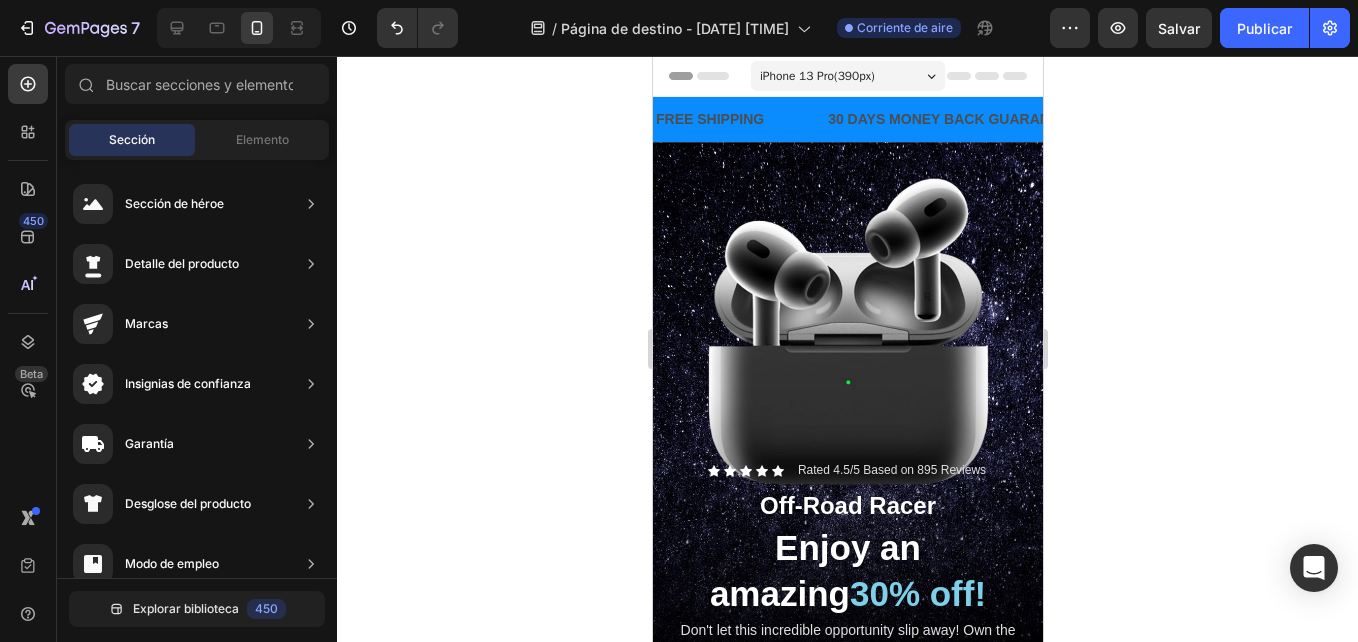 click 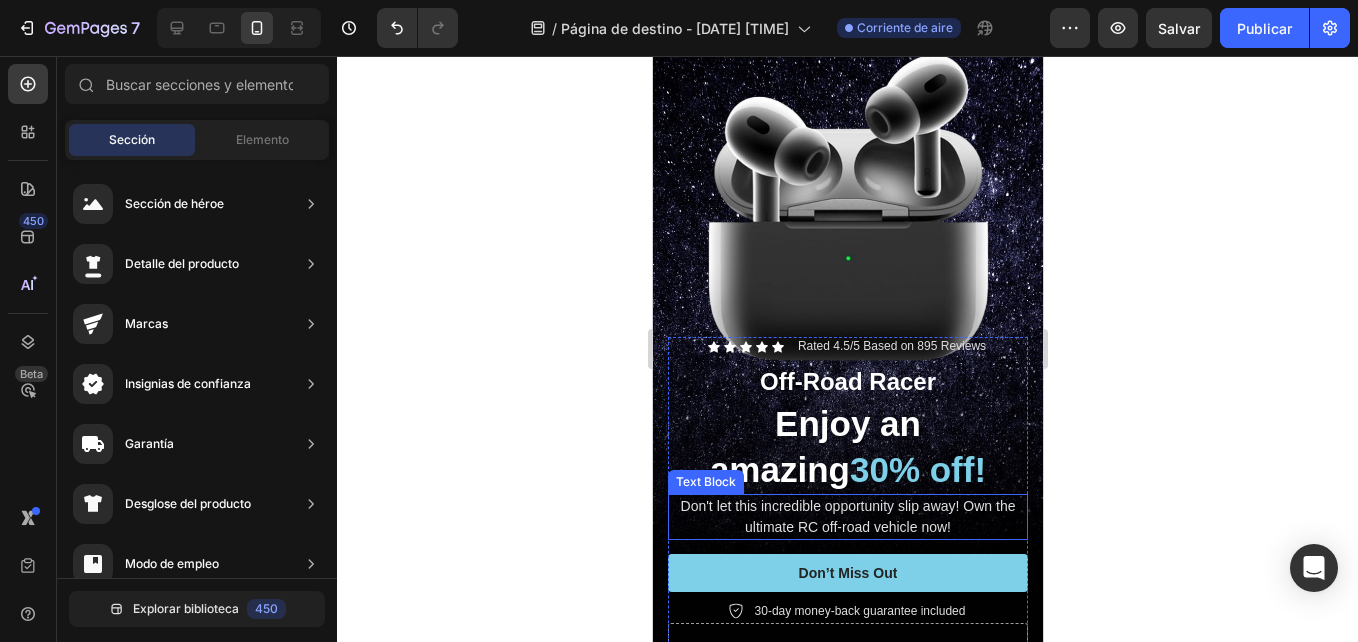 scroll, scrollTop: 0, scrollLeft: 0, axis: both 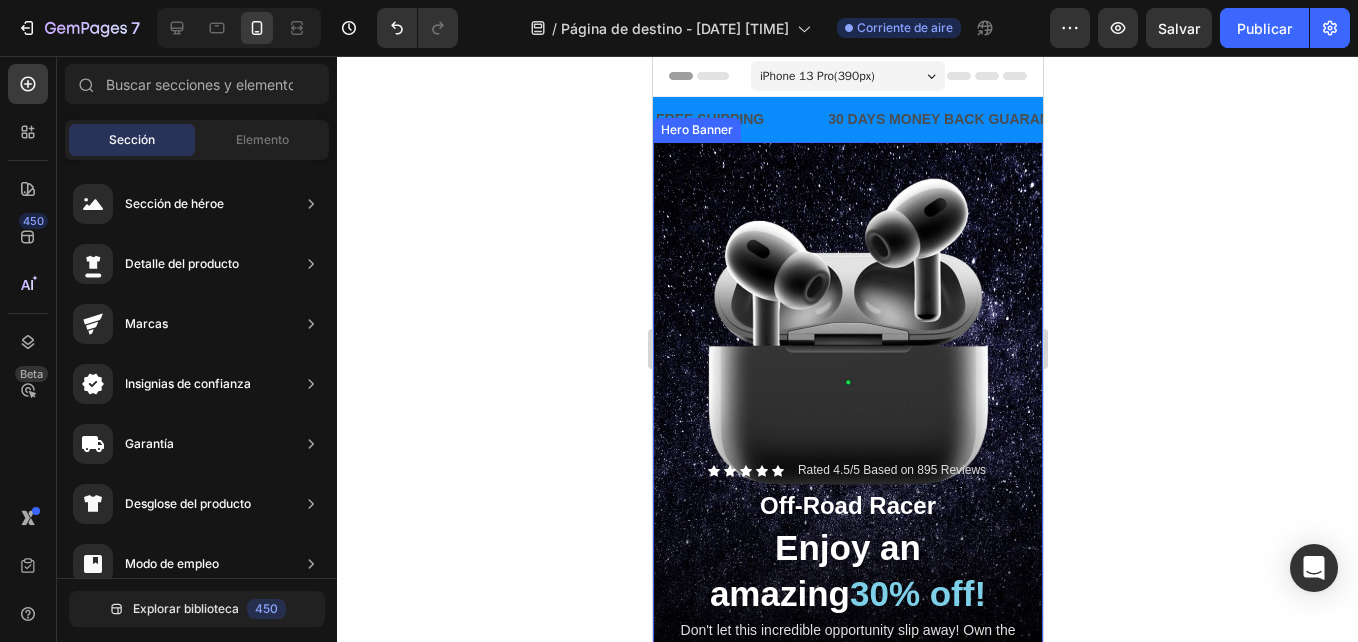 click at bounding box center (847, 488) 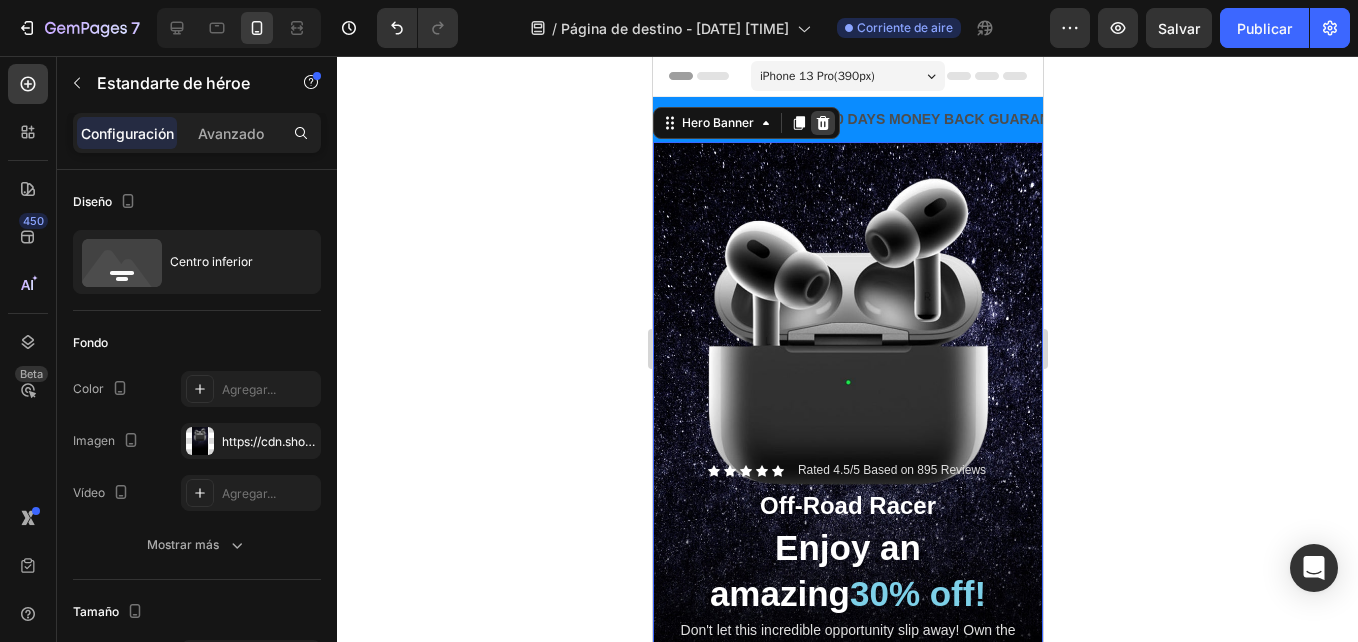 click 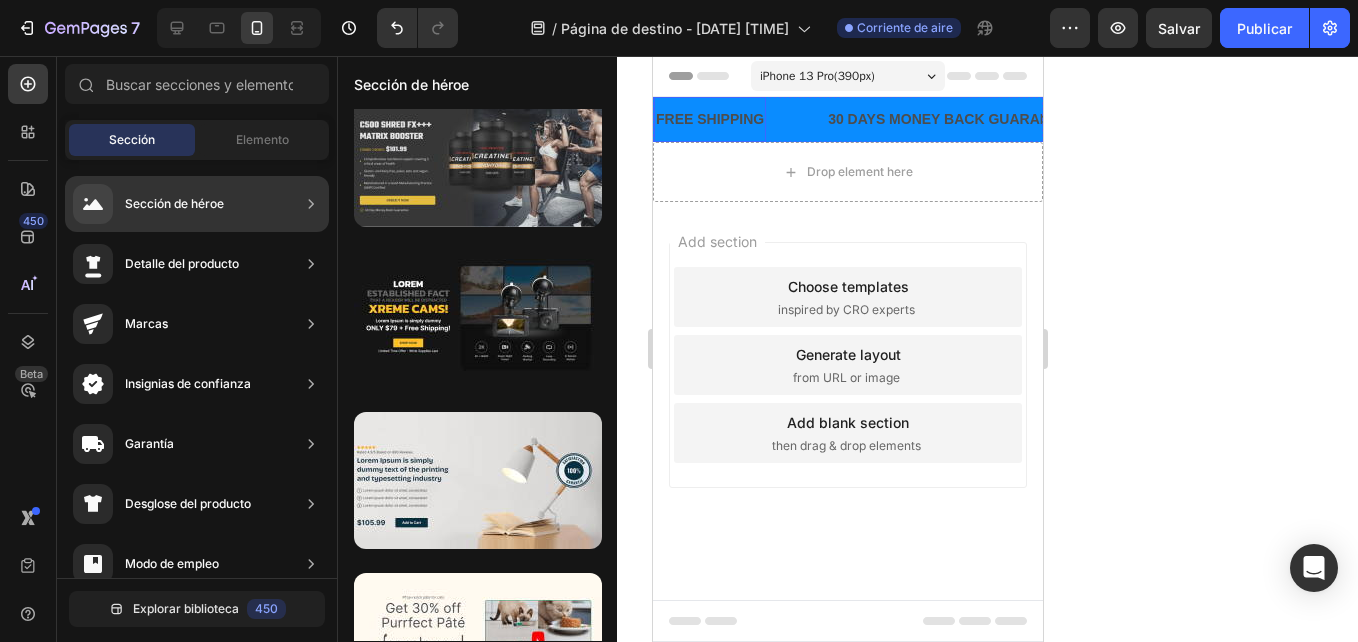 scroll, scrollTop: 0, scrollLeft: 0, axis: both 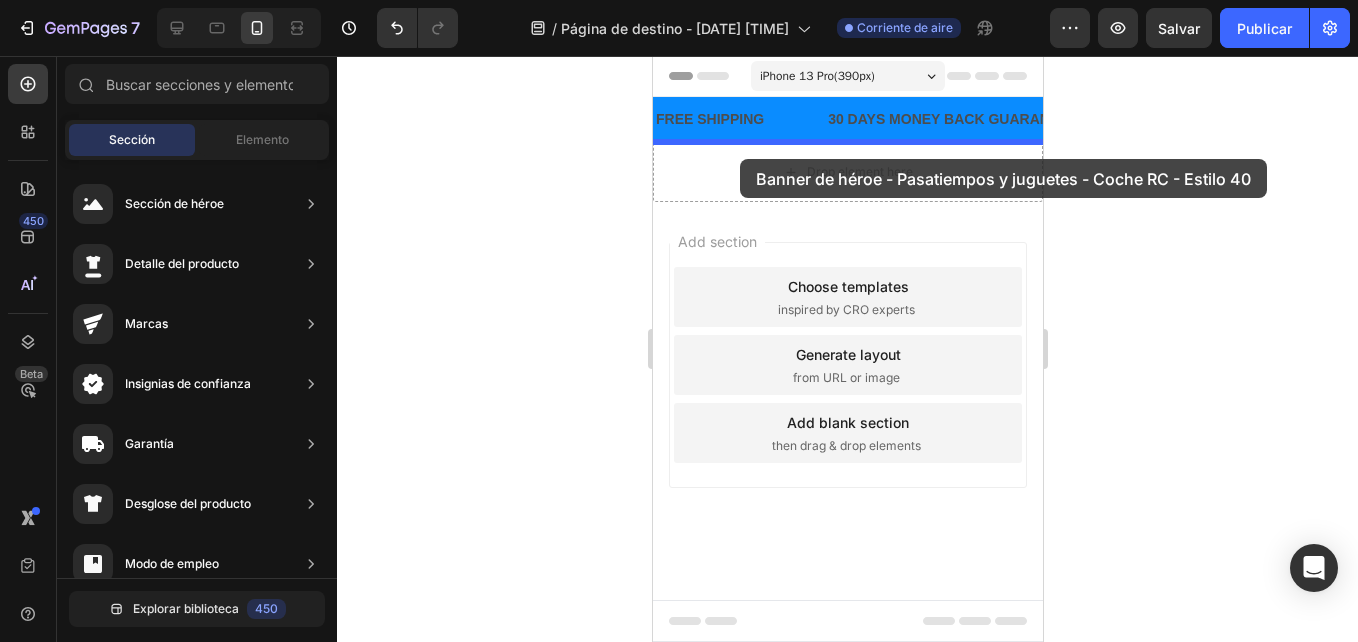 drag, startPoint x: 1095, startPoint y: 228, endPoint x: 739, endPoint y: 159, distance: 362.62515 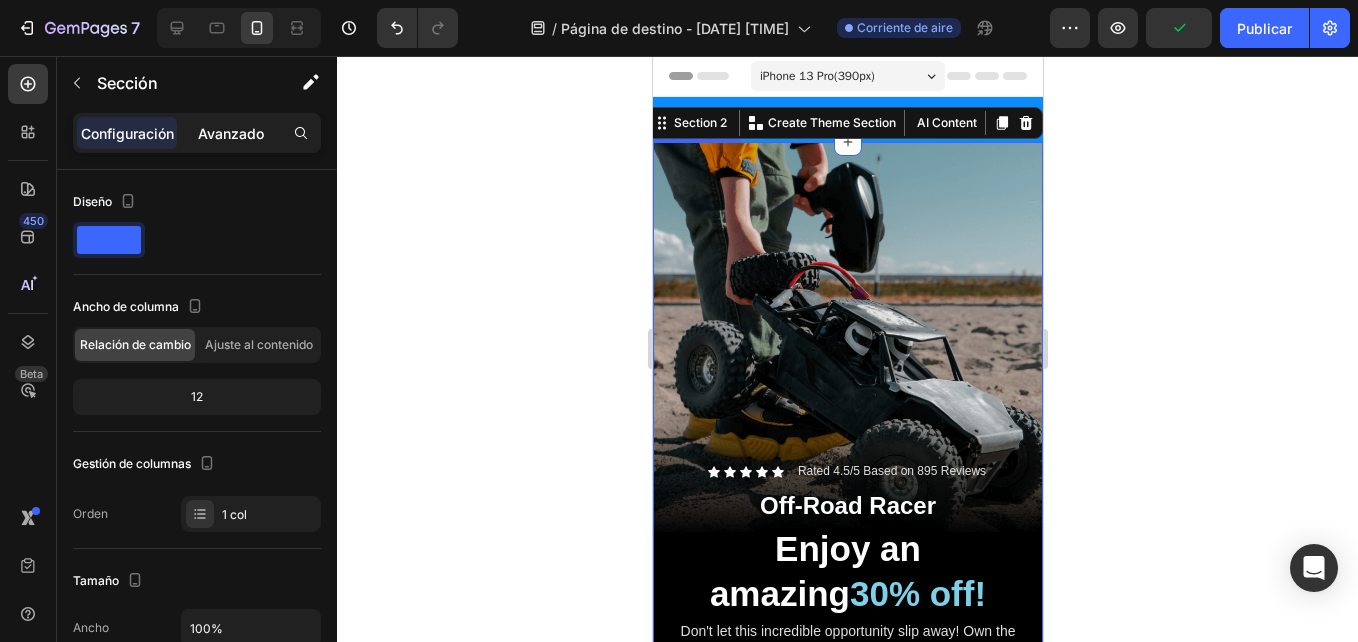 click on "Avanzado" at bounding box center [231, 133] 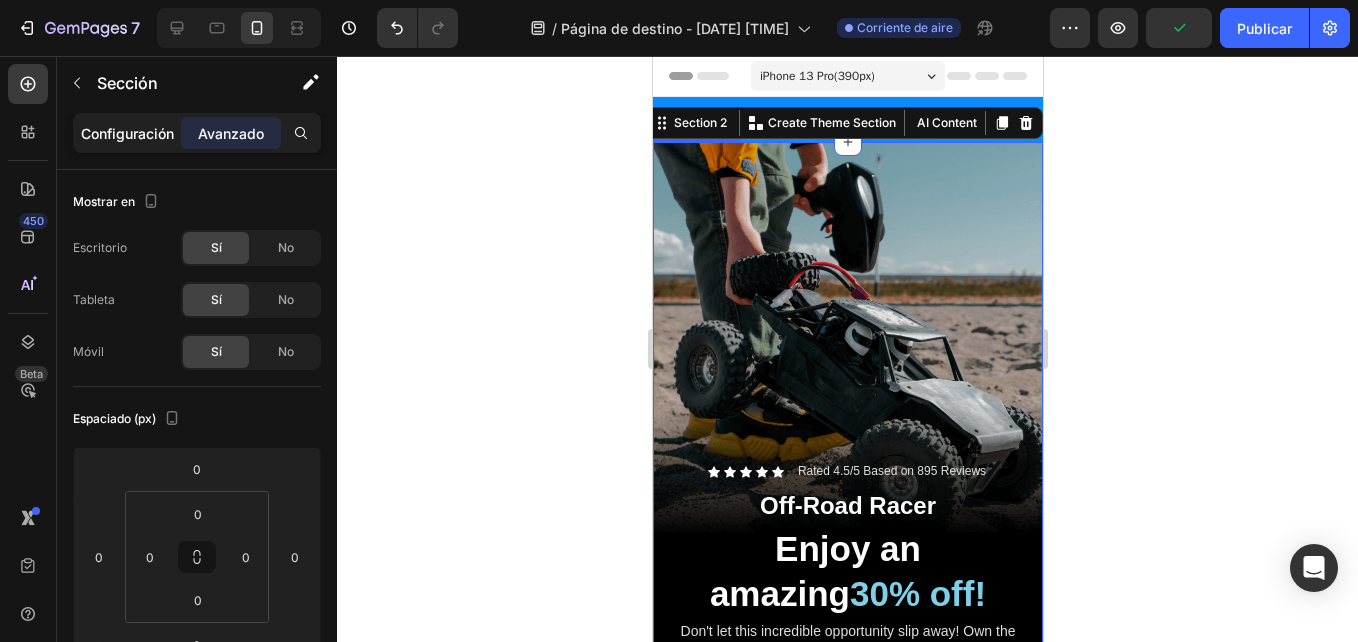 click on "Configuración" at bounding box center (127, 133) 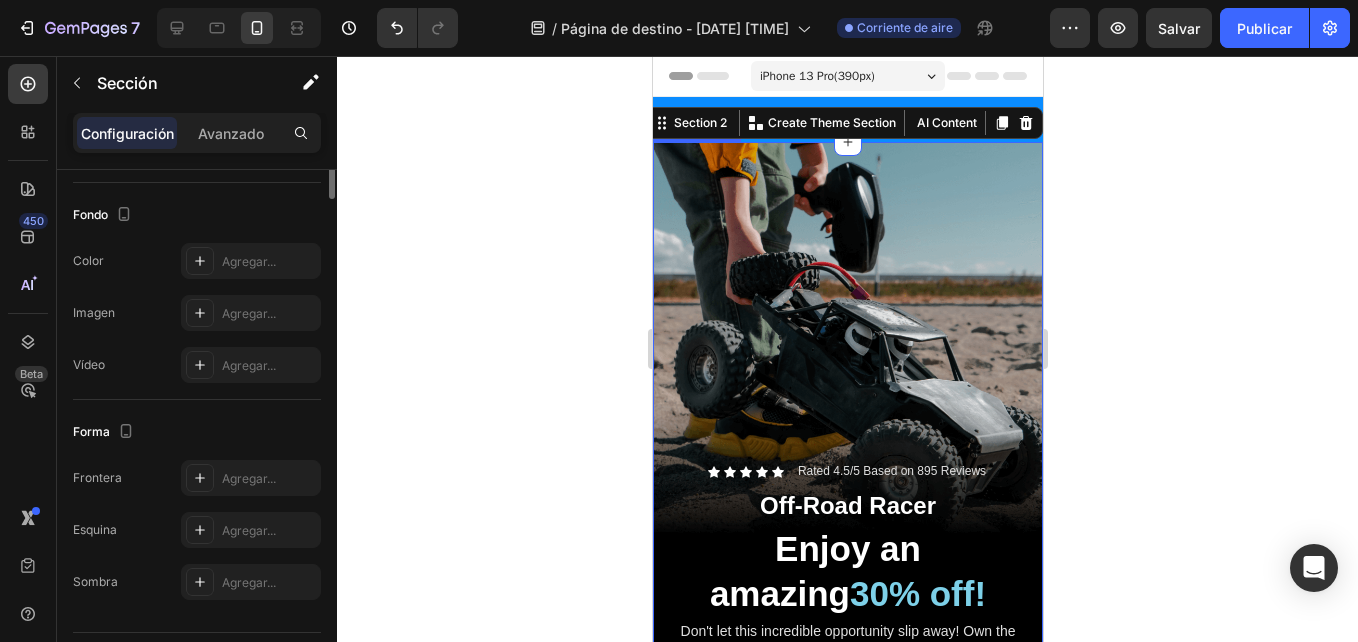 scroll, scrollTop: 639, scrollLeft: 0, axis: vertical 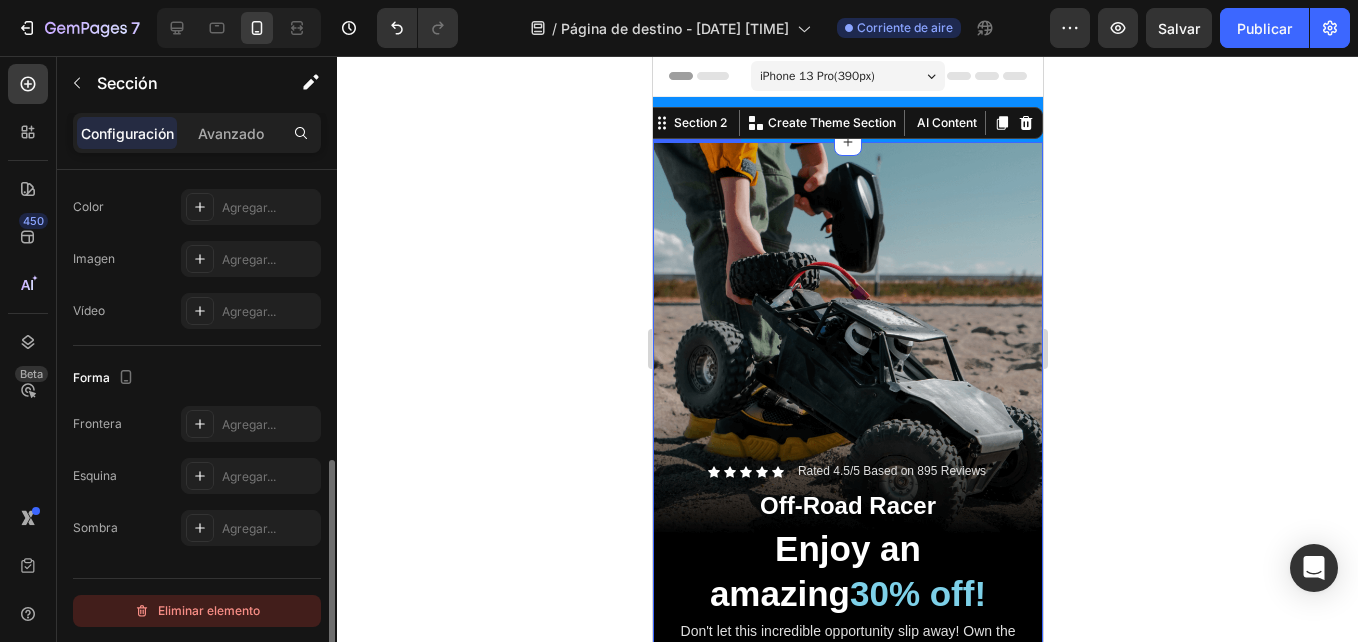 click on "Eliminar elemento" 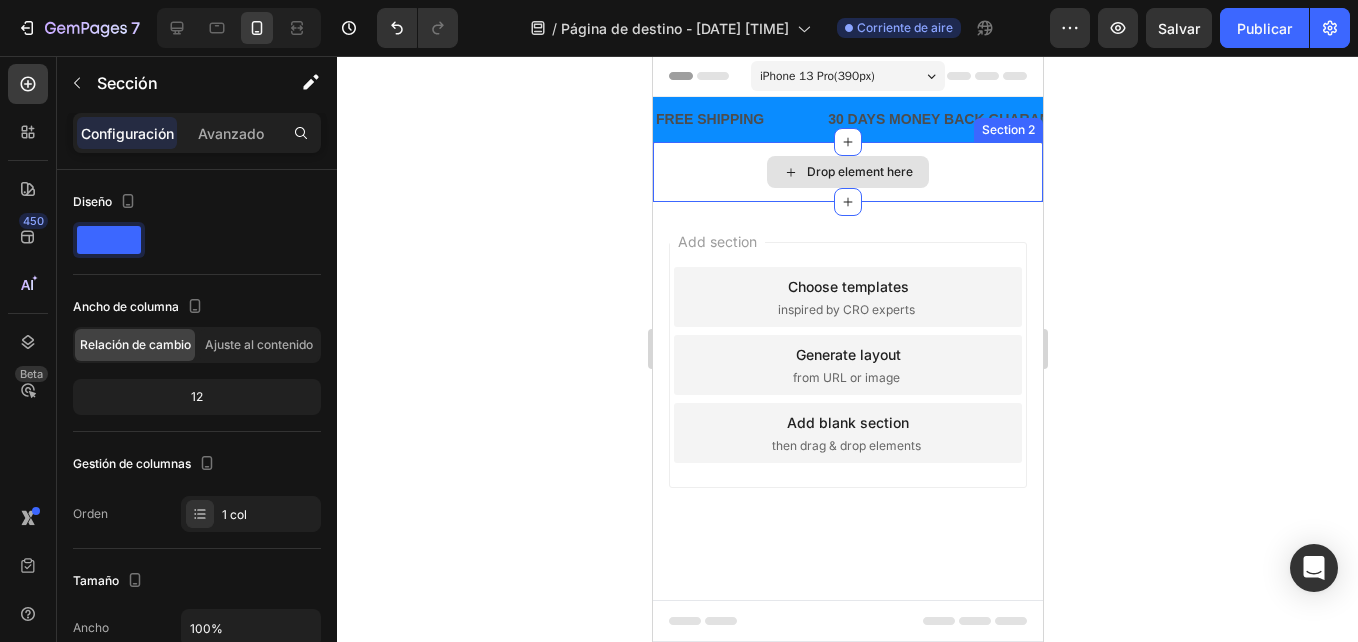 click on "Drop element here" at bounding box center [847, 172] 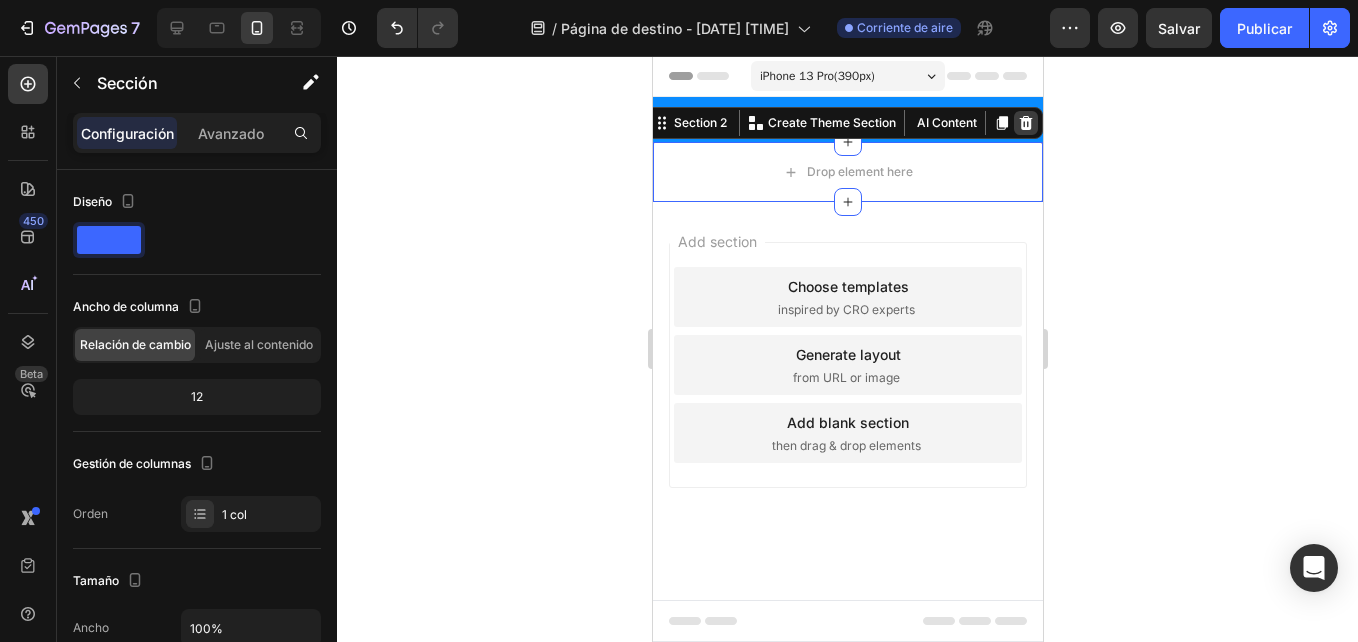 click 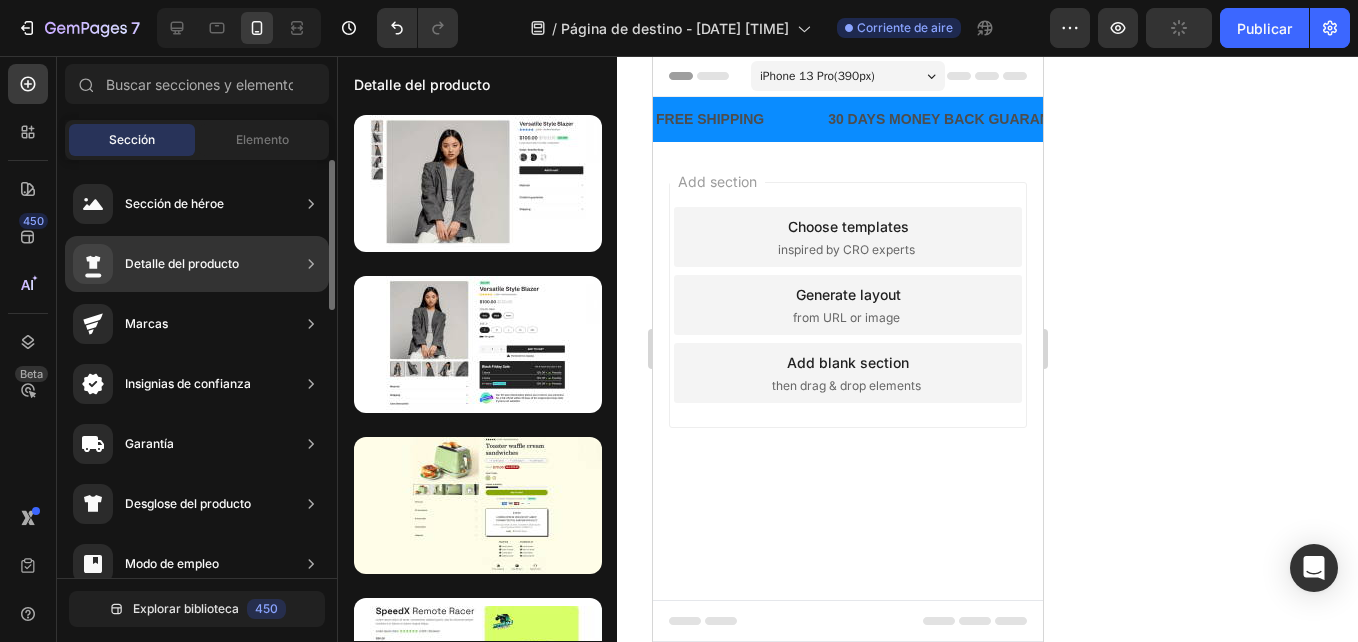 click on "Detalle del producto" at bounding box center [182, 264] 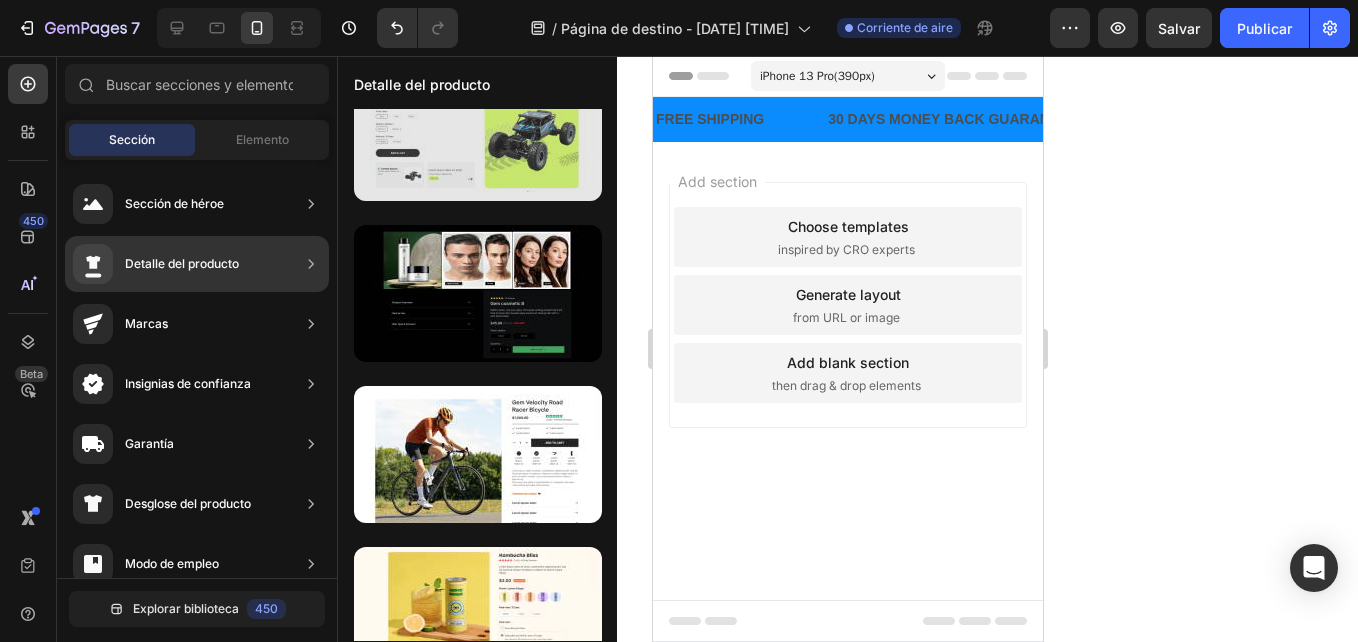 scroll, scrollTop: 0, scrollLeft: 0, axis: both 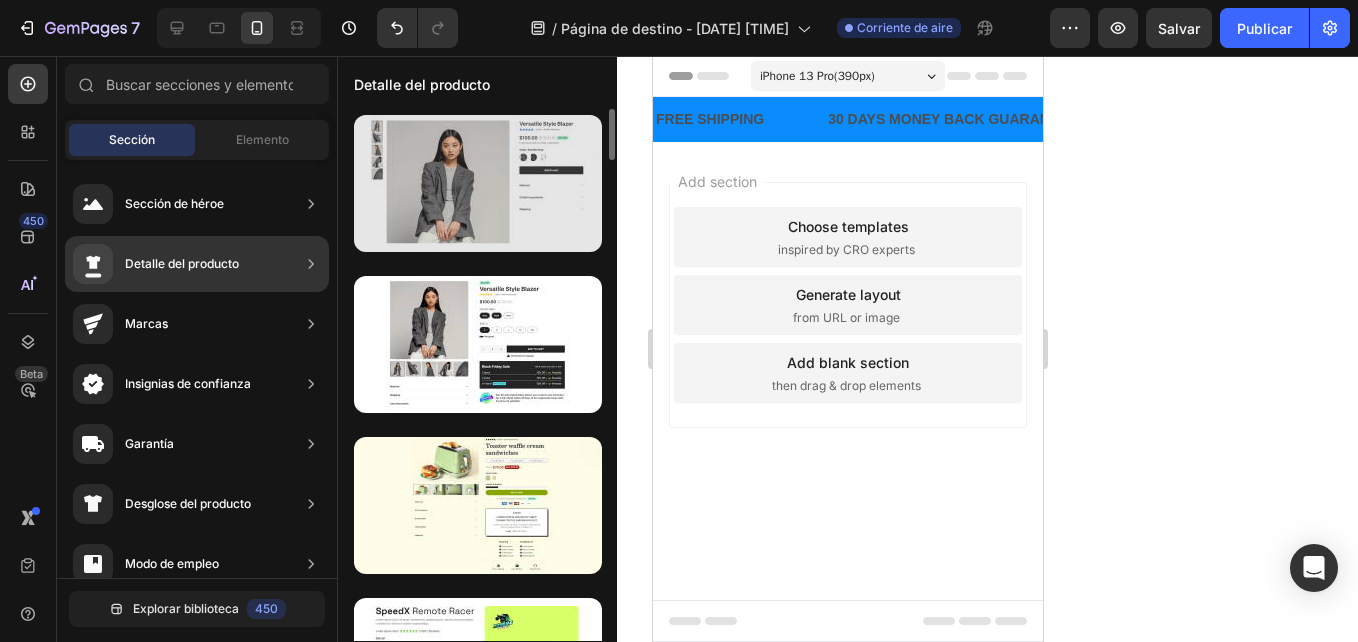 click at bounding box center [478, 183] 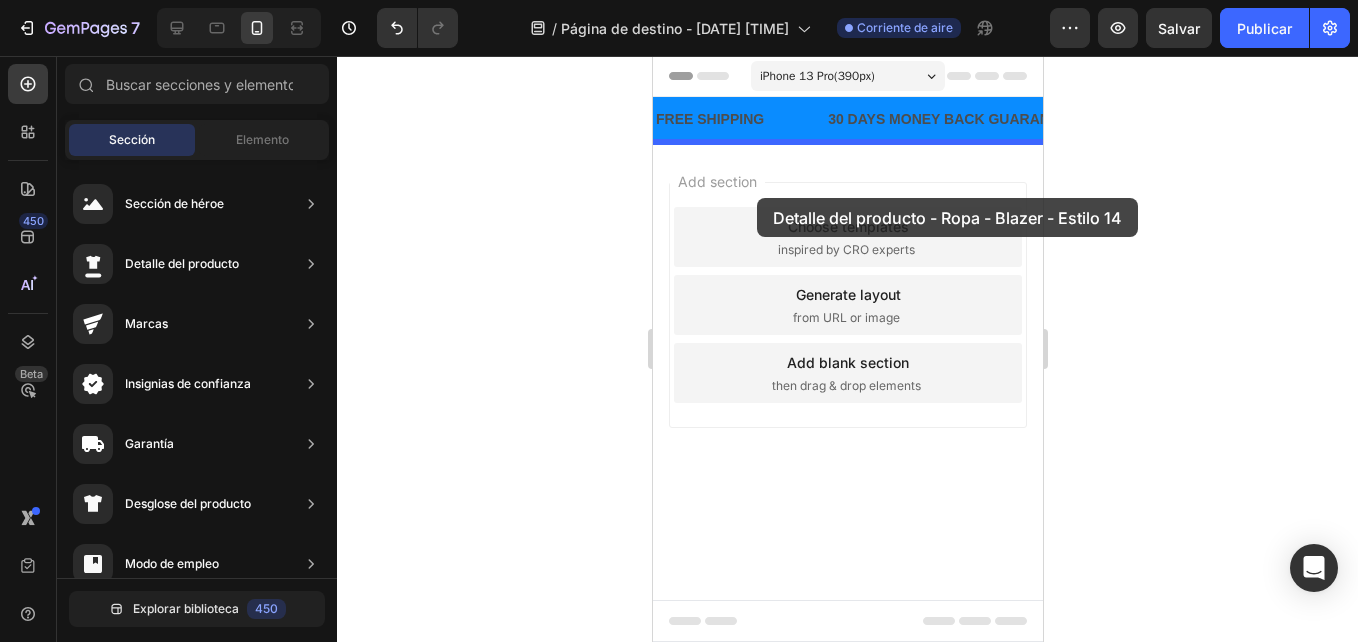 drag, startPoint x: 1083, startPoint y: 260, endPoint x: 756, endPoint y: 198, distance: 332.82578 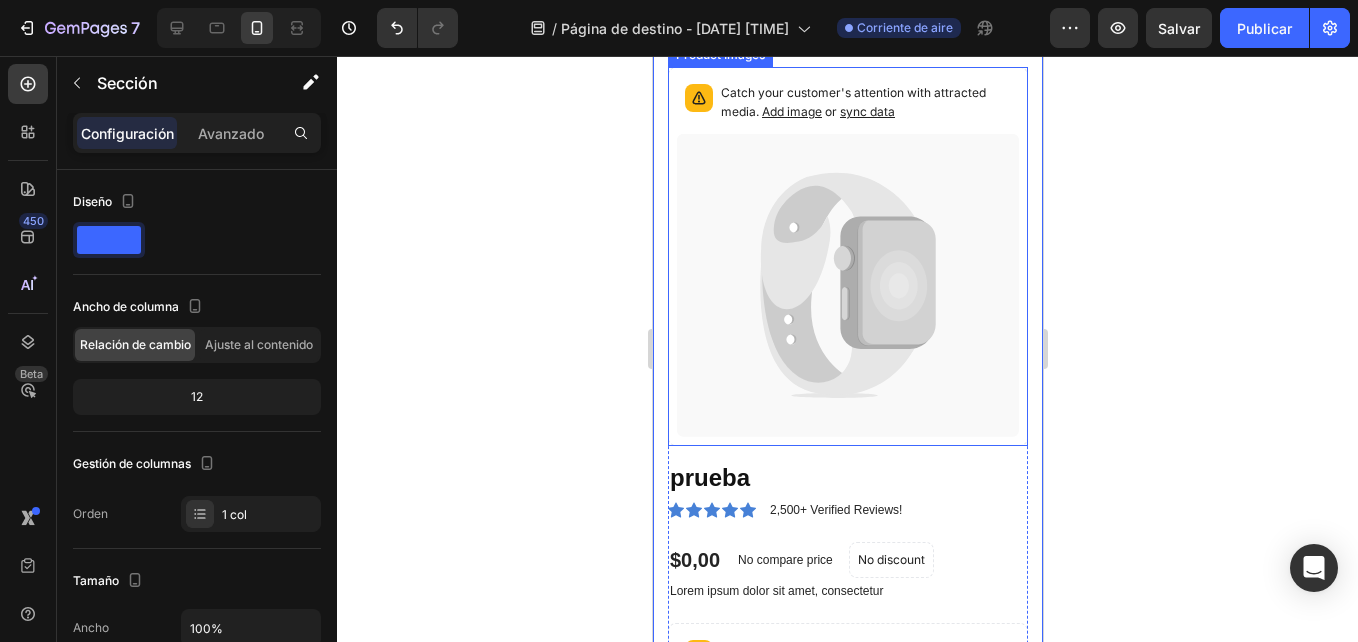 scroll, scrollTop: 0, scrollLeft: 0, axis: both 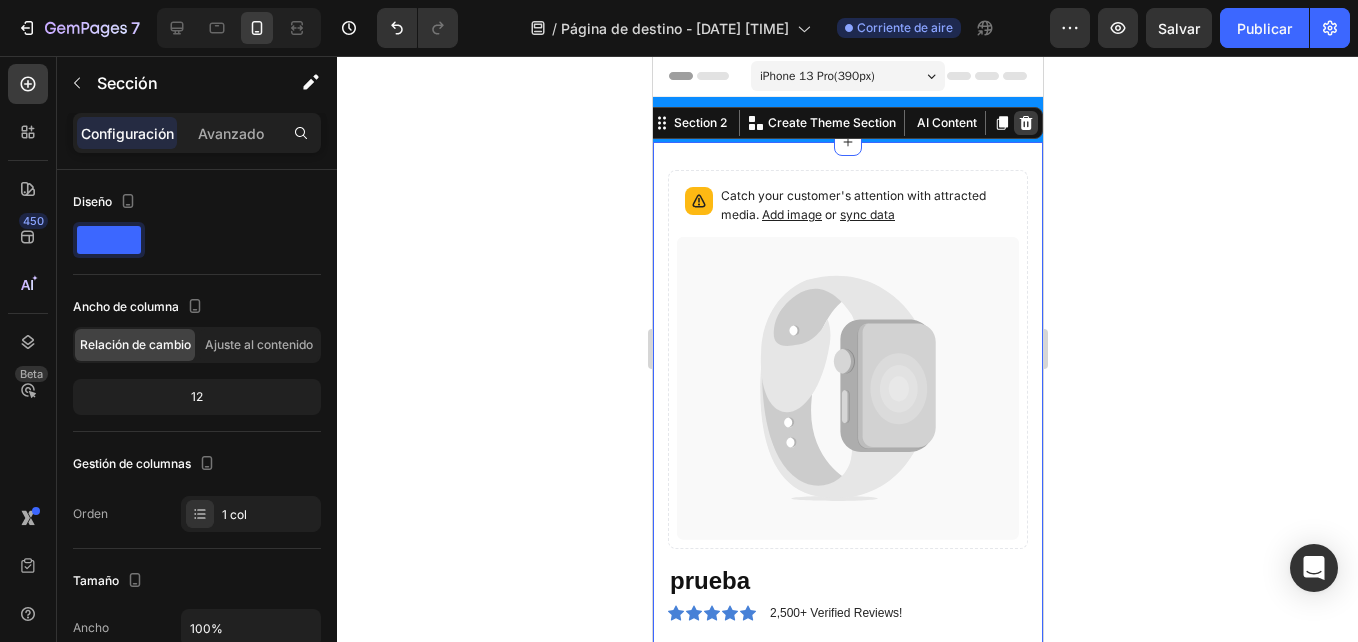 click 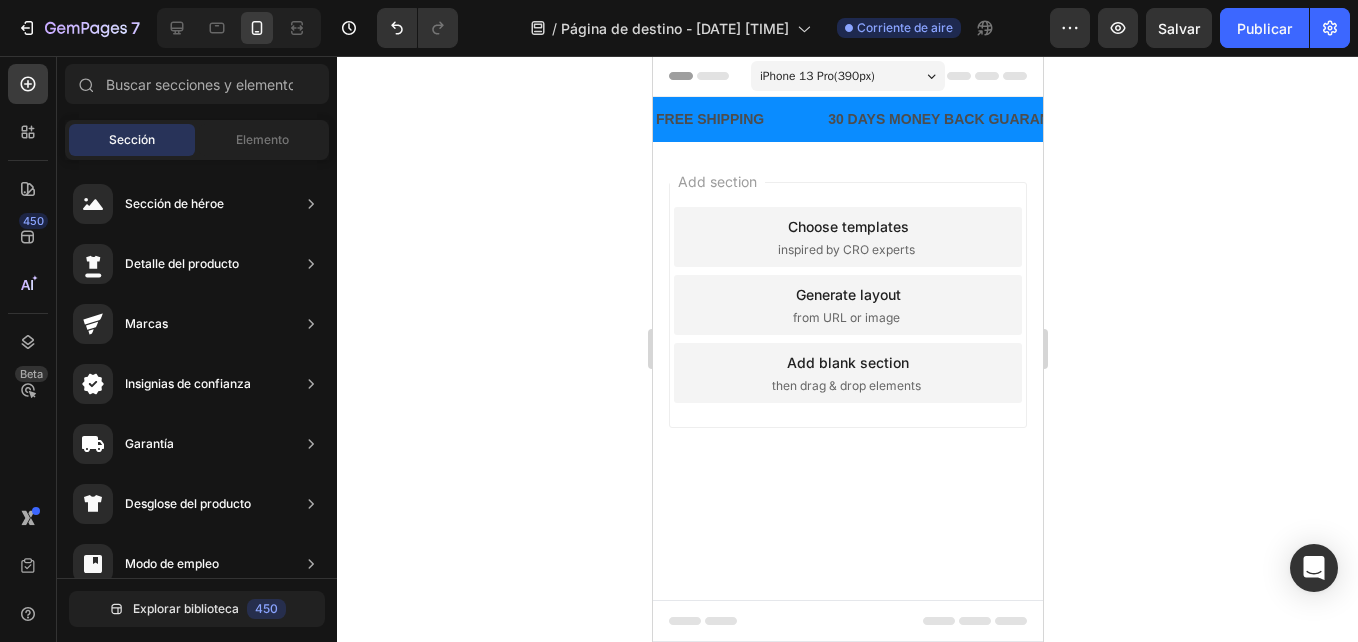 click 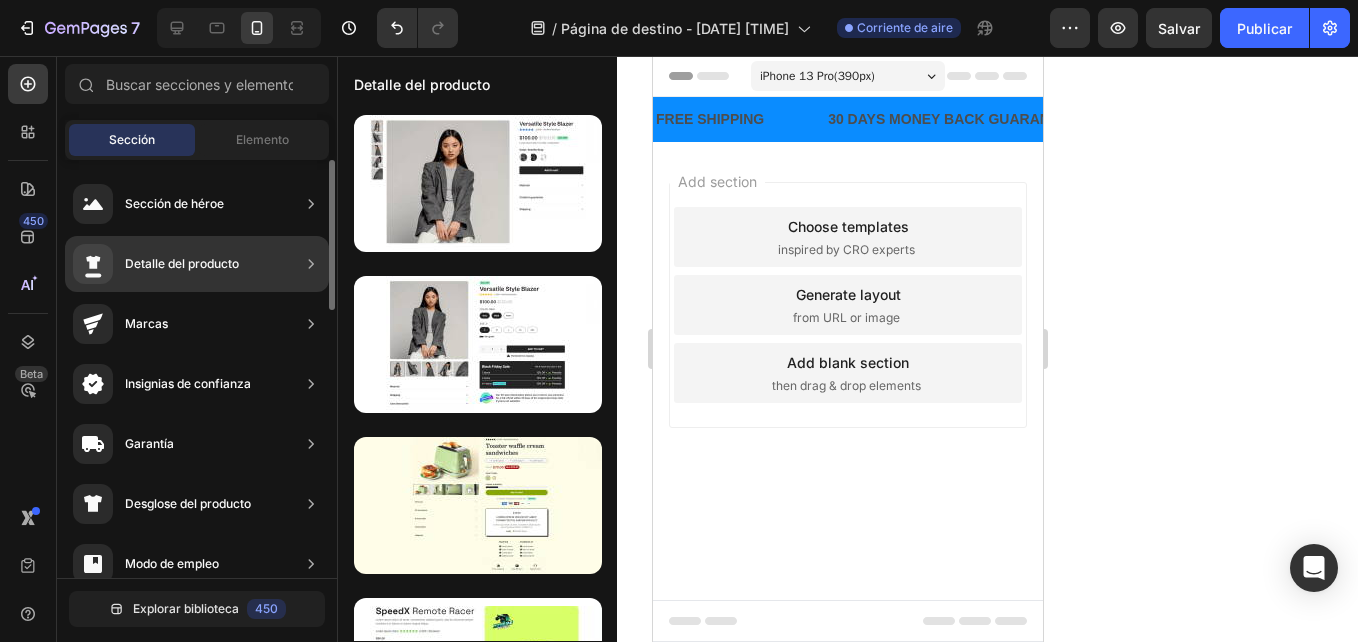 click on "Sección de héroe" at bounding box center [174, 204] 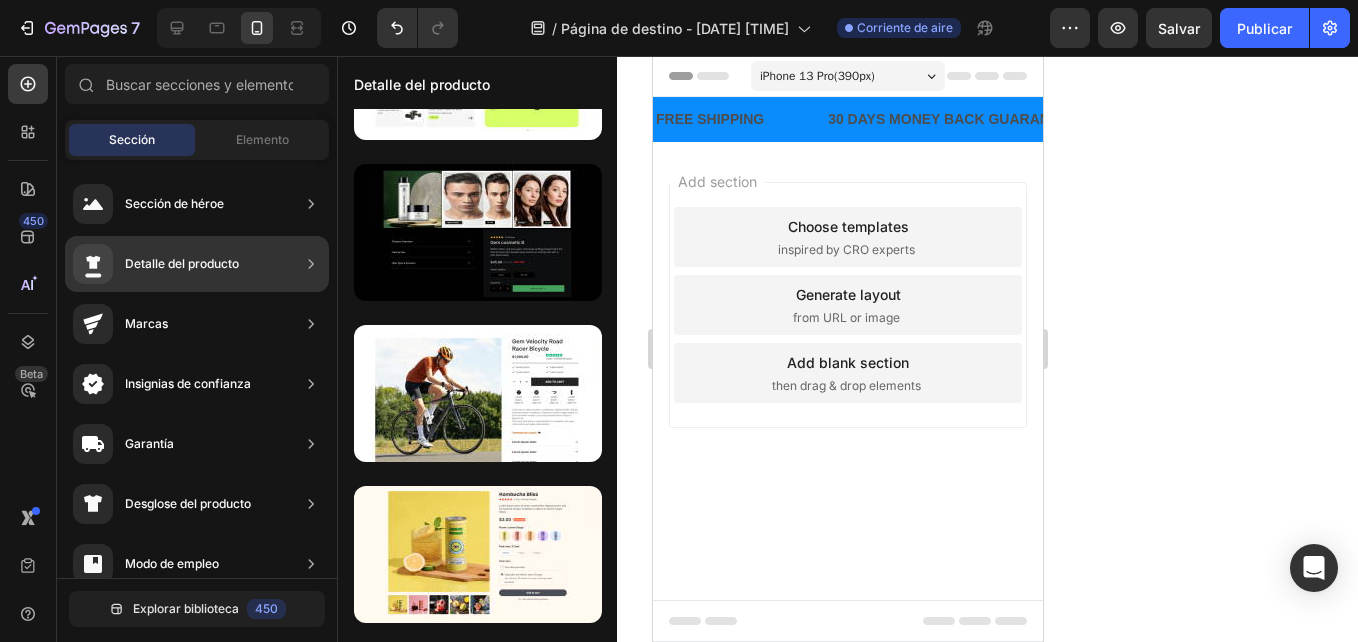scroll, scrollTop: 0, scrollLeft: 0, axis: both 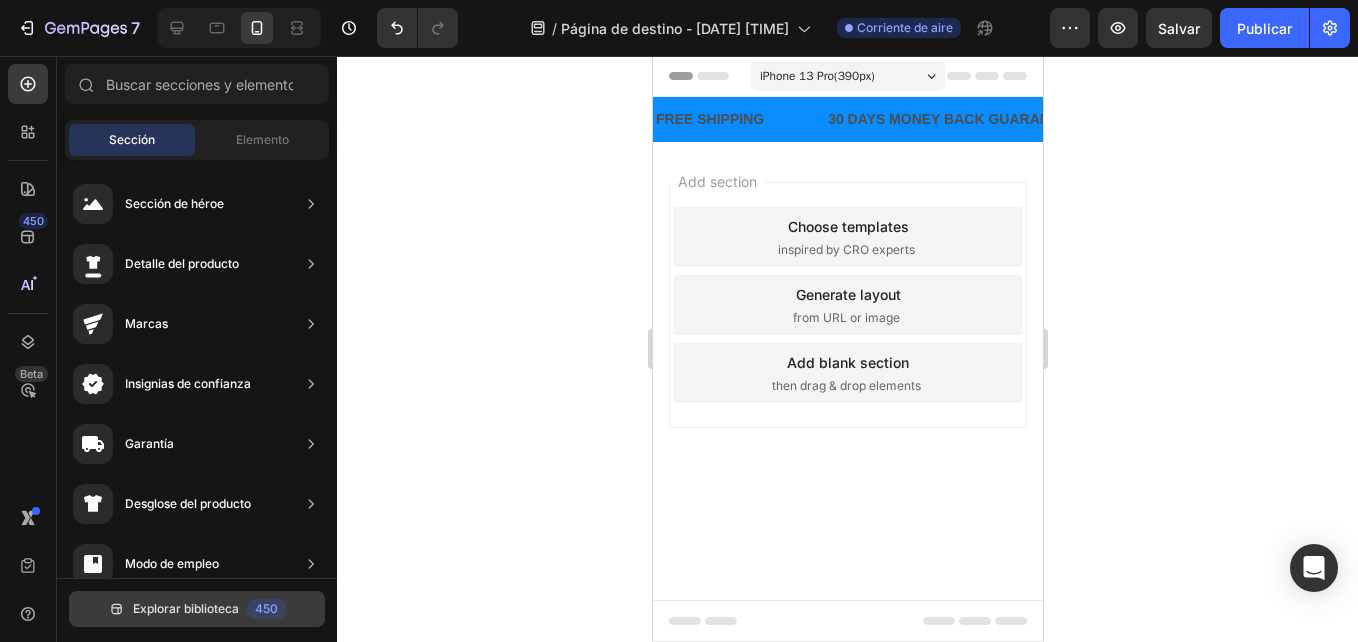 click on "Explorar biblioteca 450" at bounding box center [197, 609] 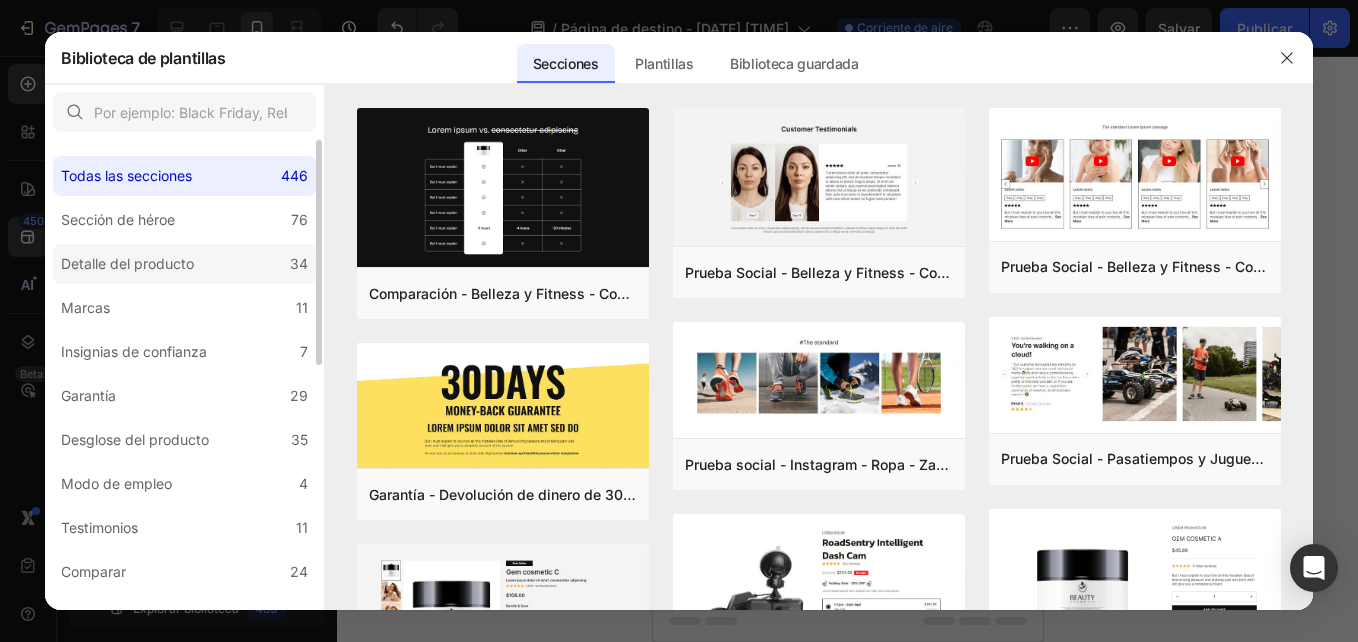click on "Detalle del producto" at bounding box center [127, 264] 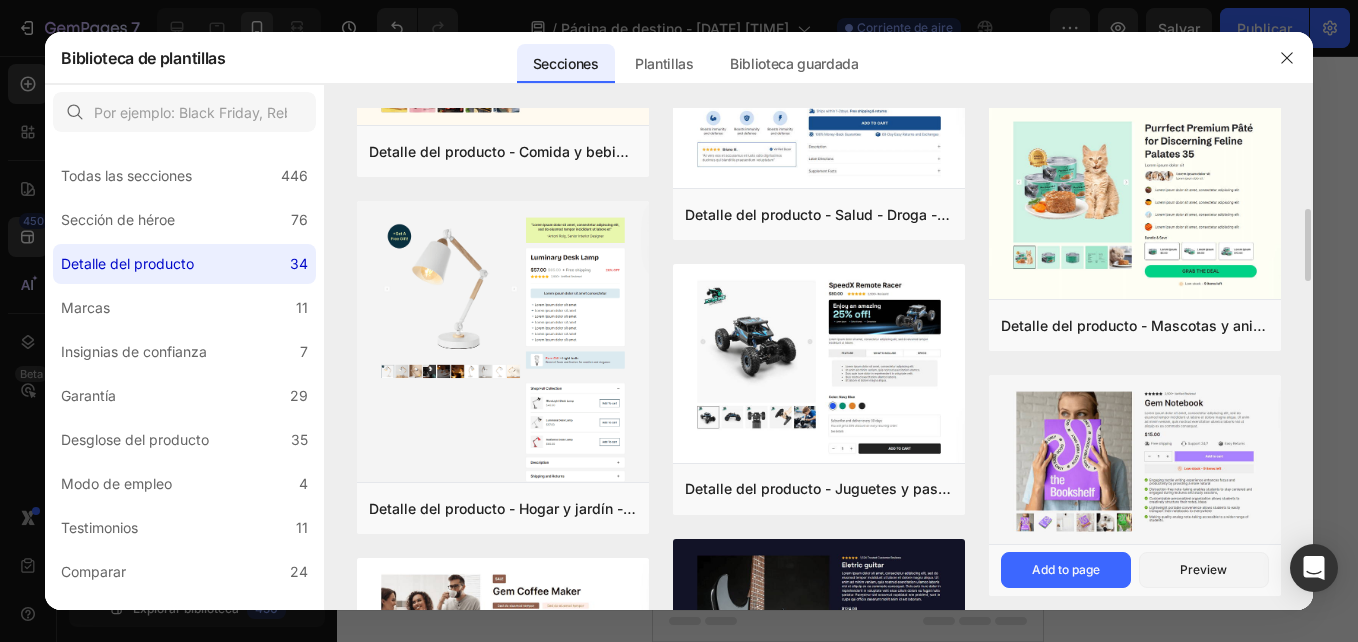 scroll, scrollTop: 708, scrollLeft: 0, axis: vertical 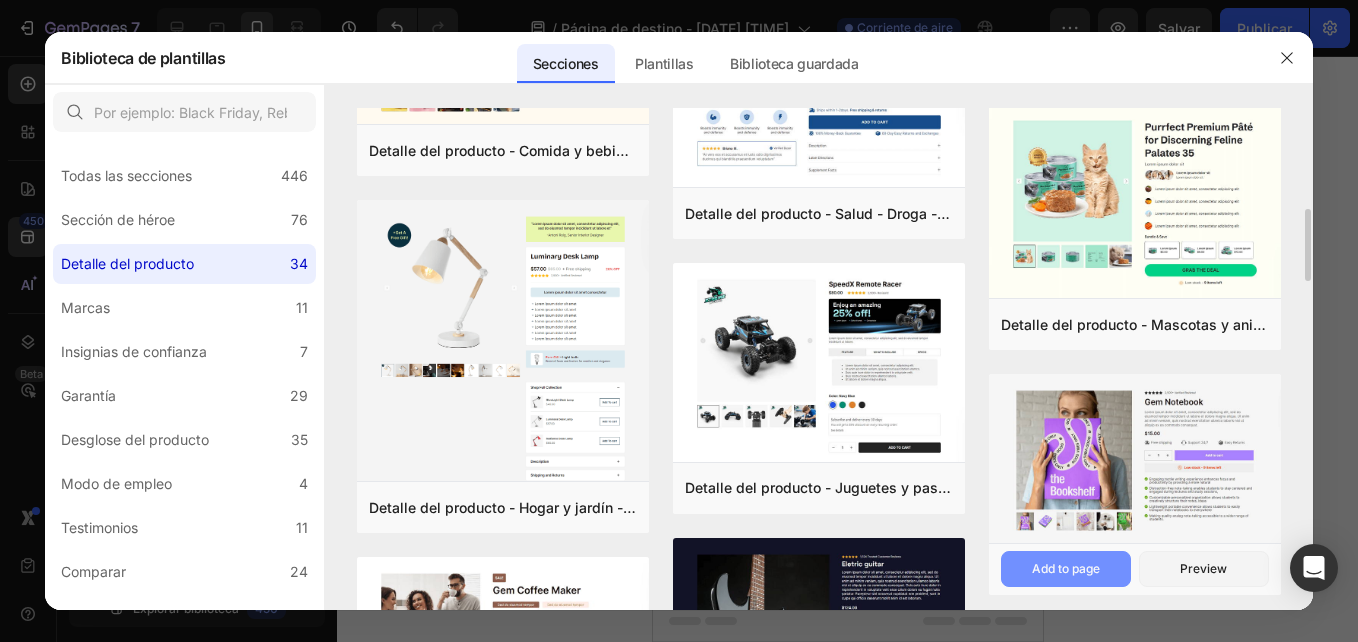 click on "Add to page" 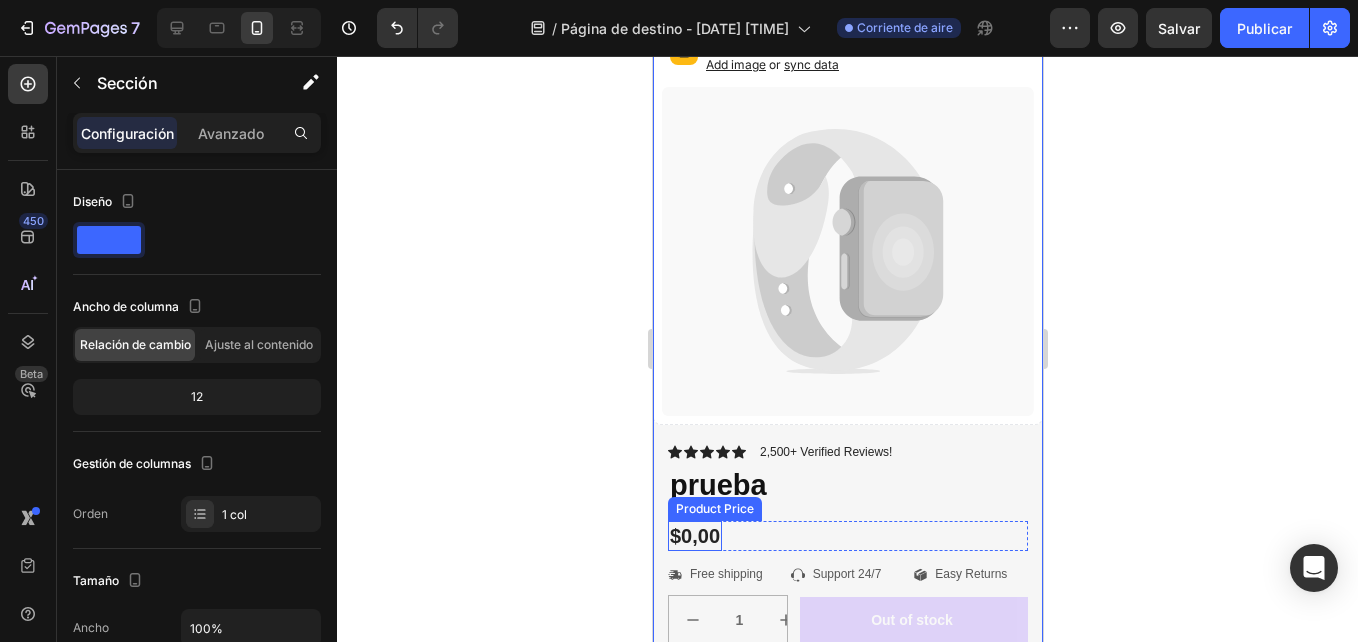 scroll, scrollTop: 41, scrollLeft: 0, axis: vertical 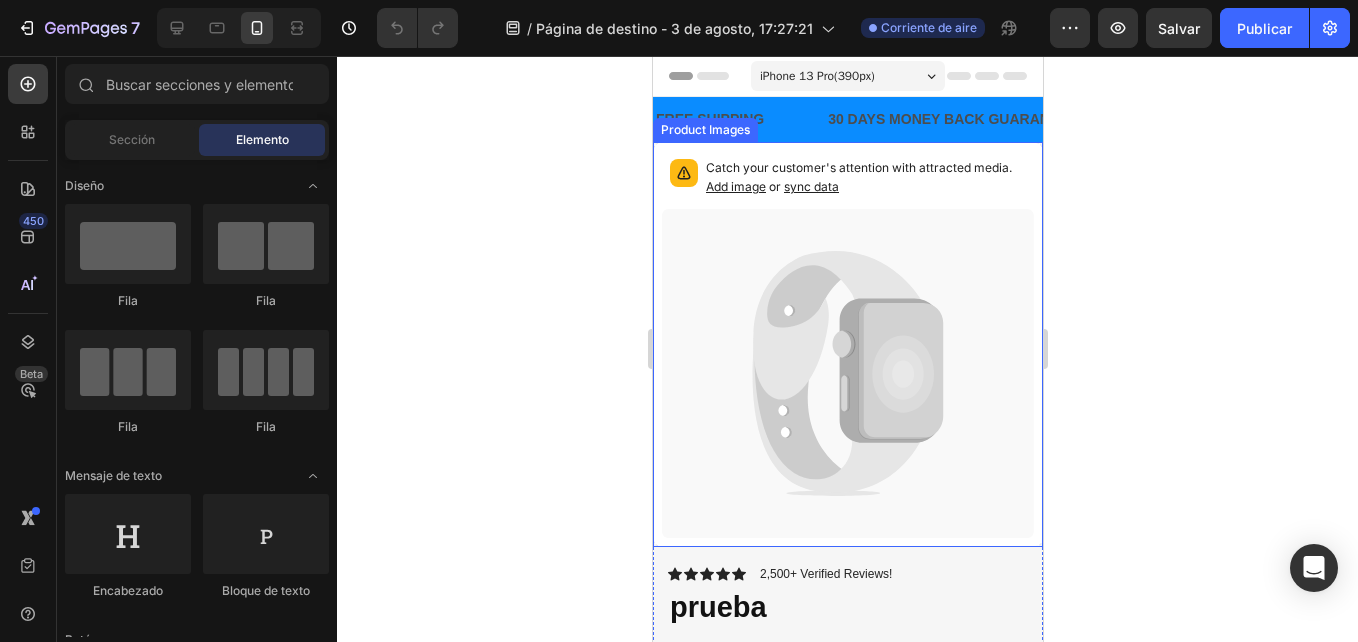 click 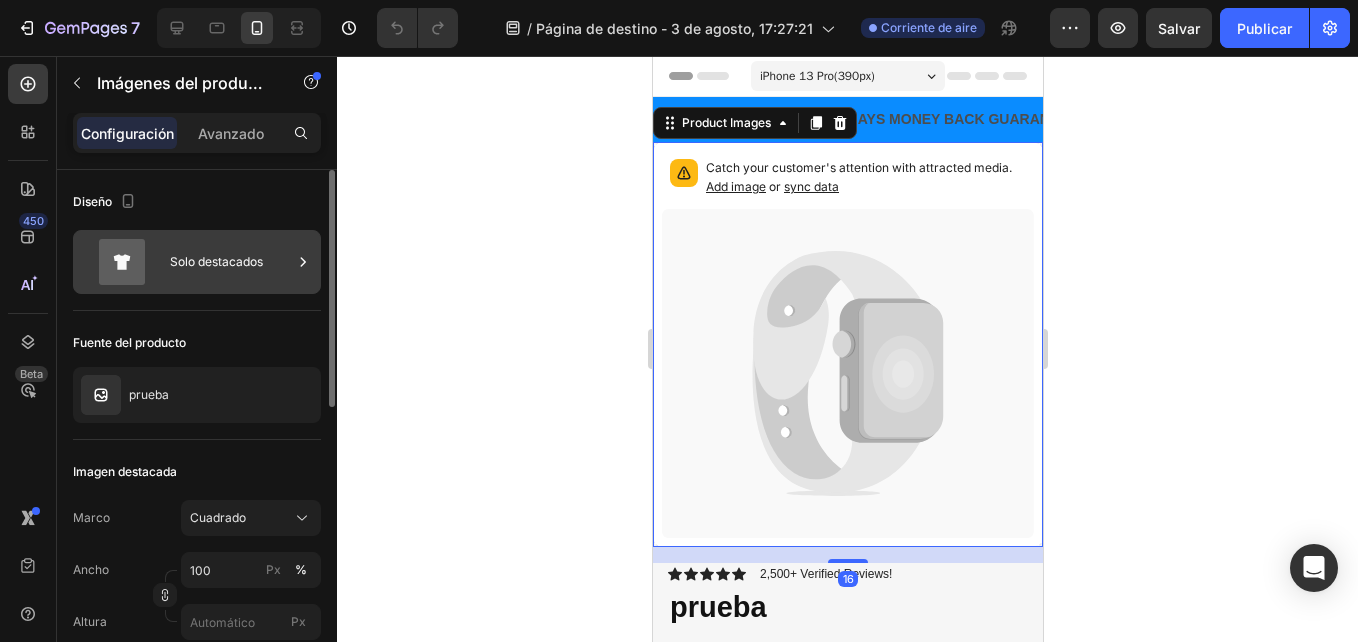 click on "Solo destacados" at bounding box center [231, 262] 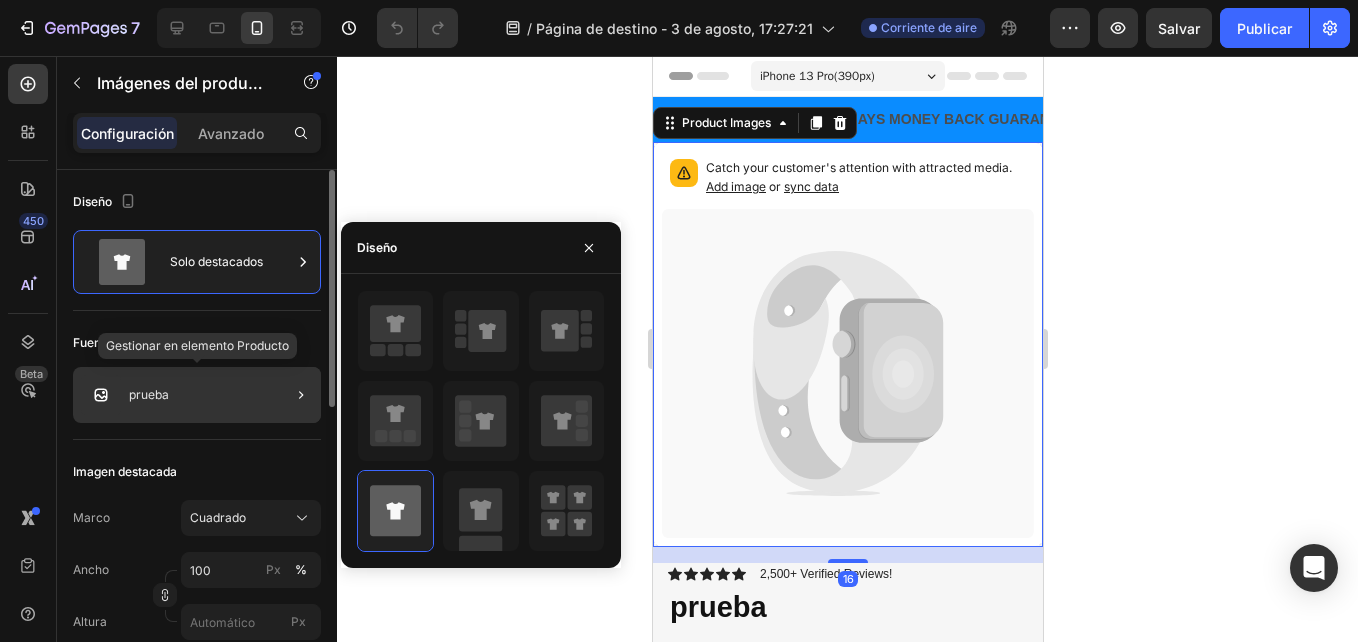click on "prueba" 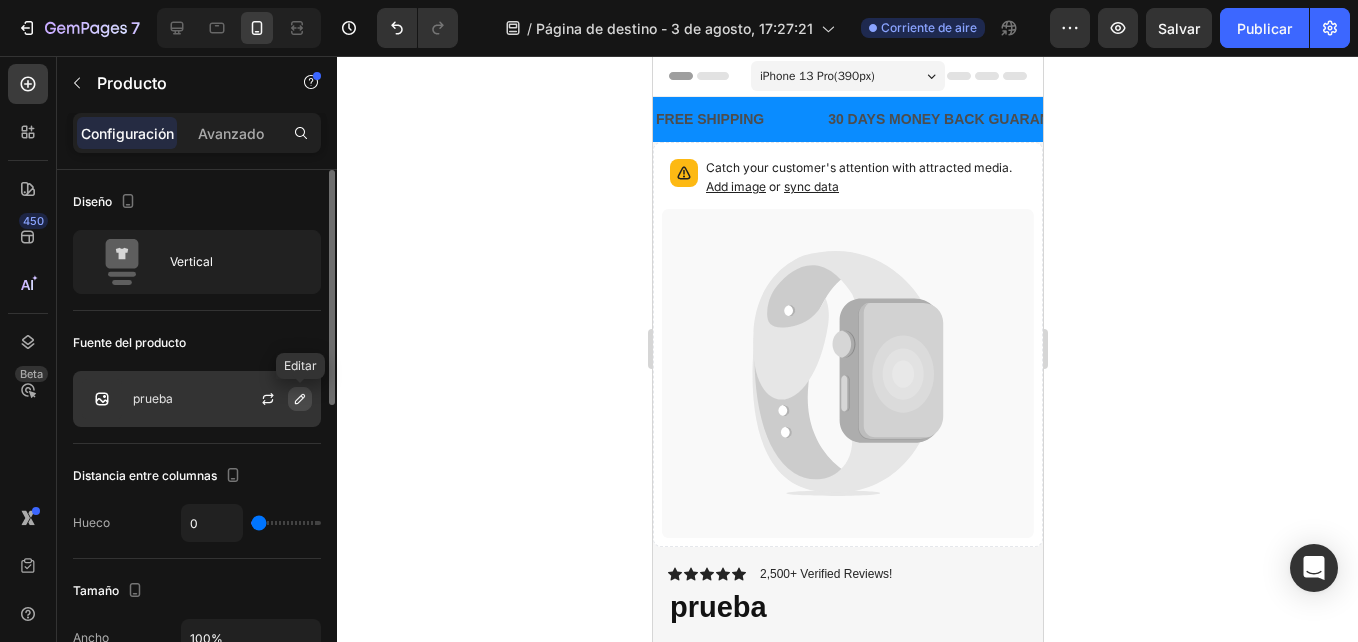 click 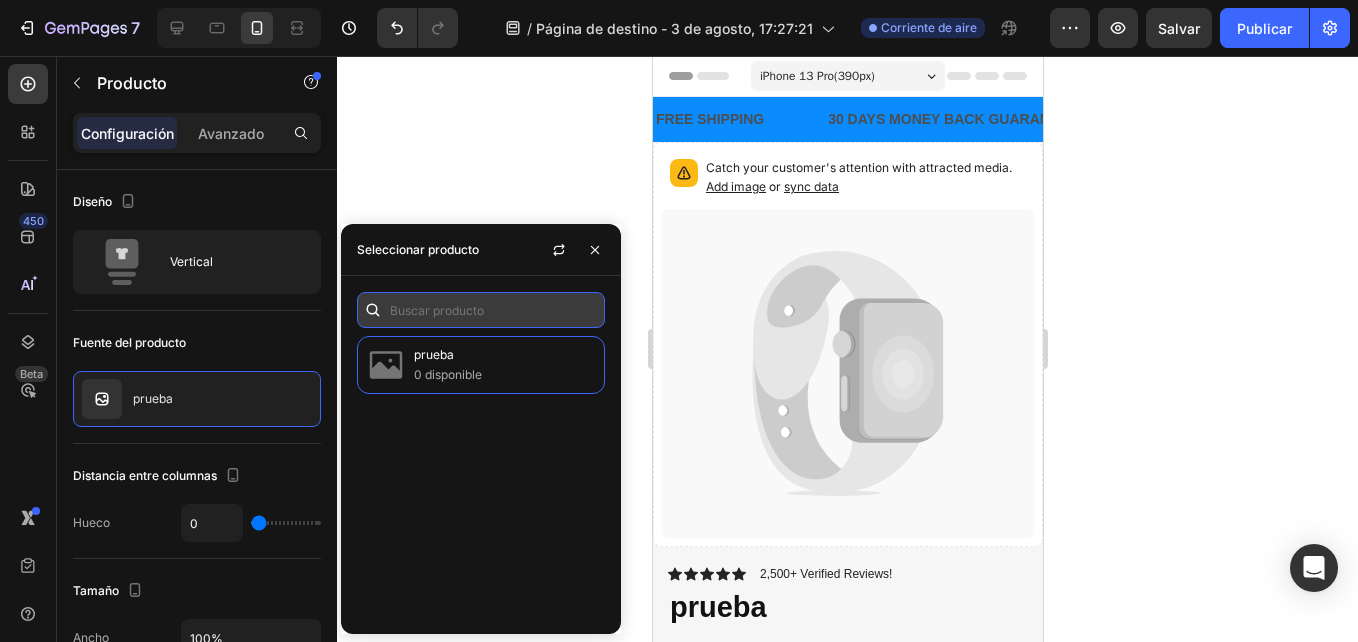 click at bounding box center [481, 310] 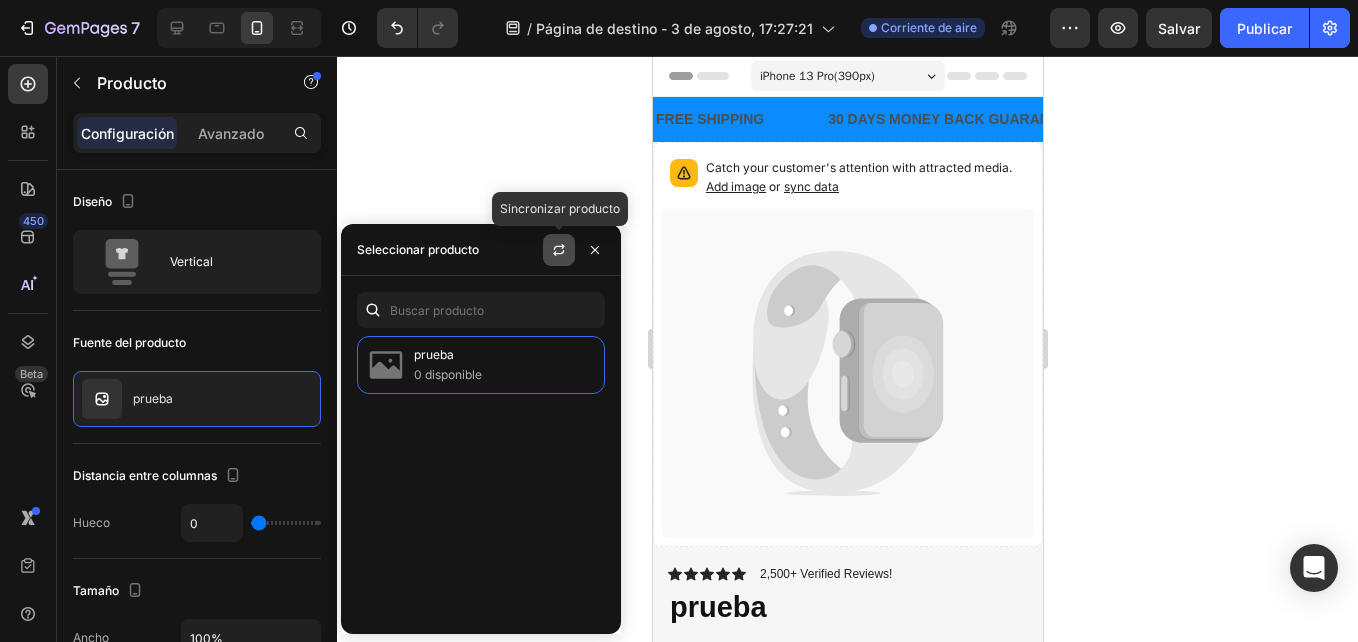 click 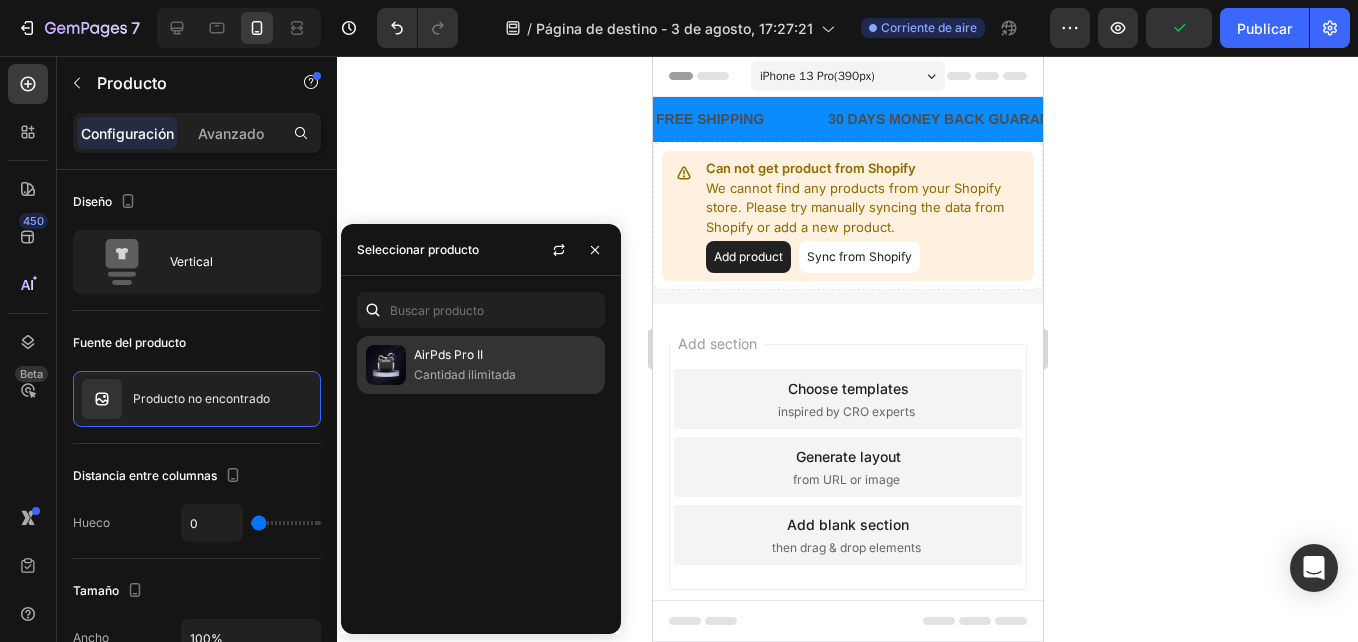 click on "Cantidad ilimitada" at bounding box center (505, 375) 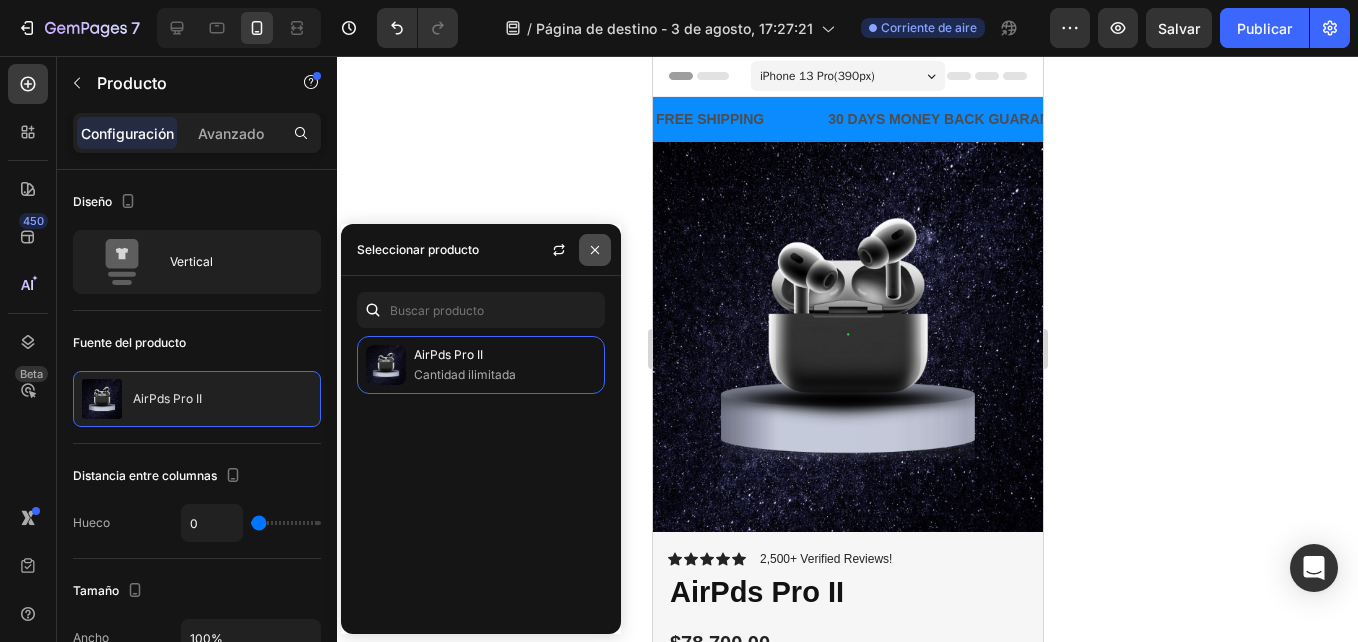 click 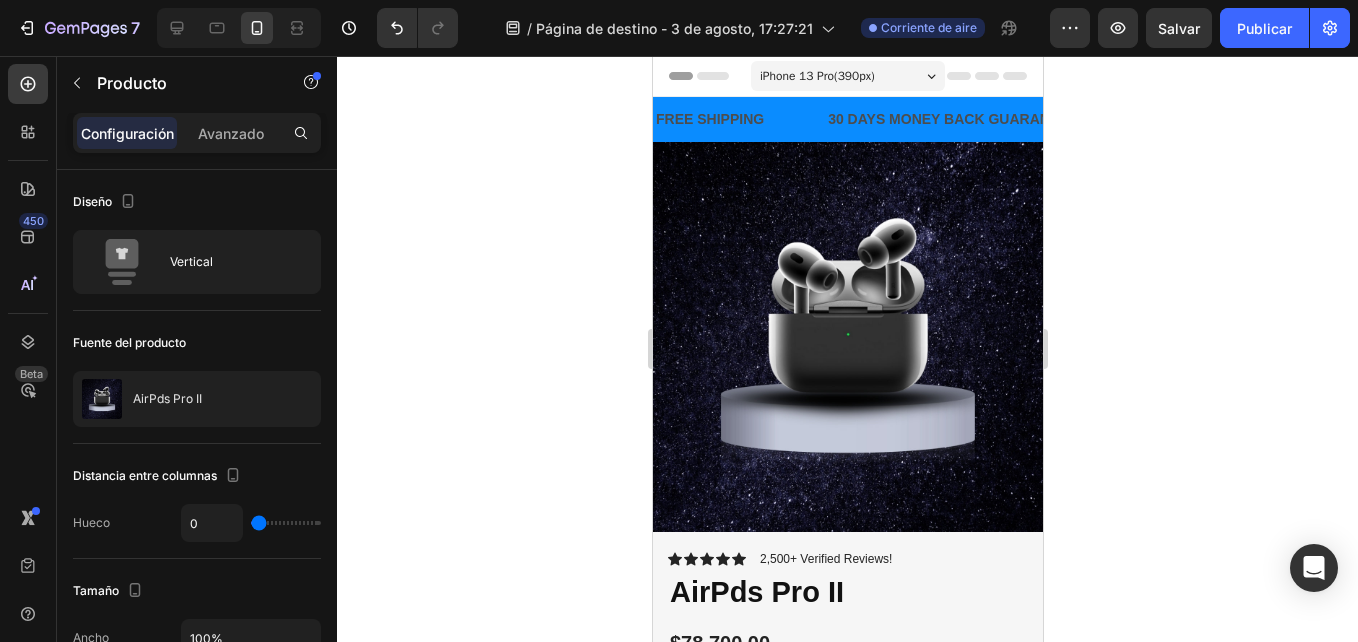 click 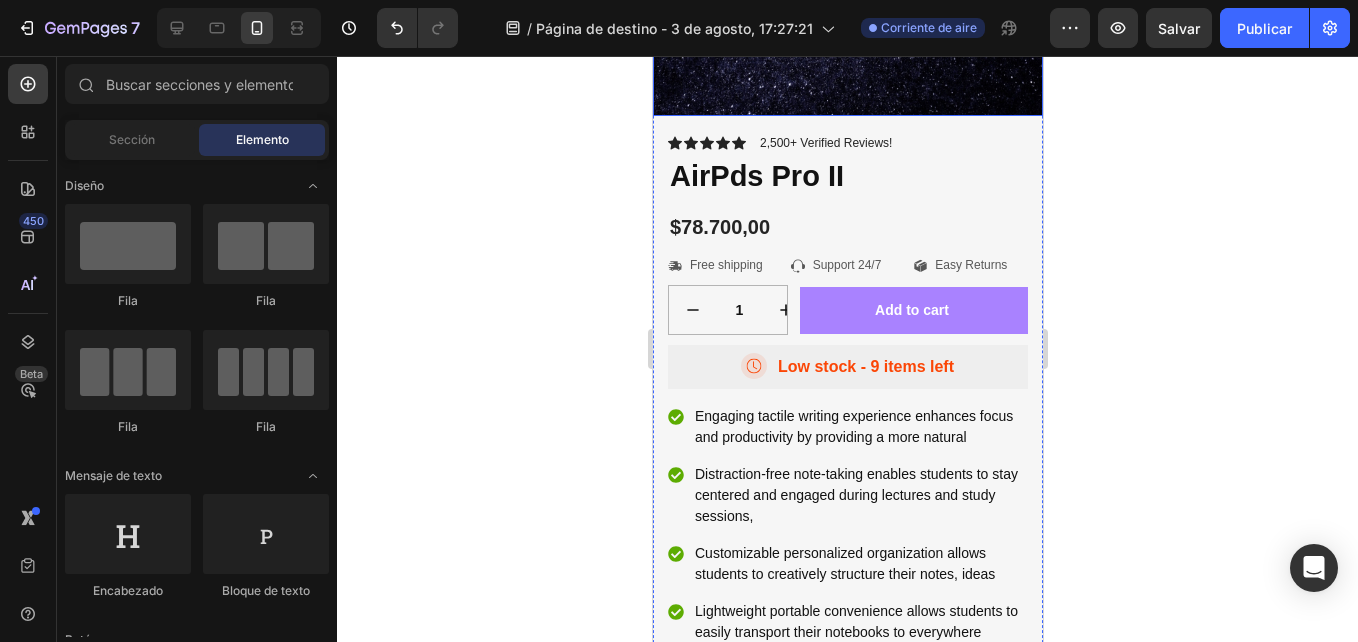 scroll, scrollTop: 0, scrollLeft: 0, axis: both 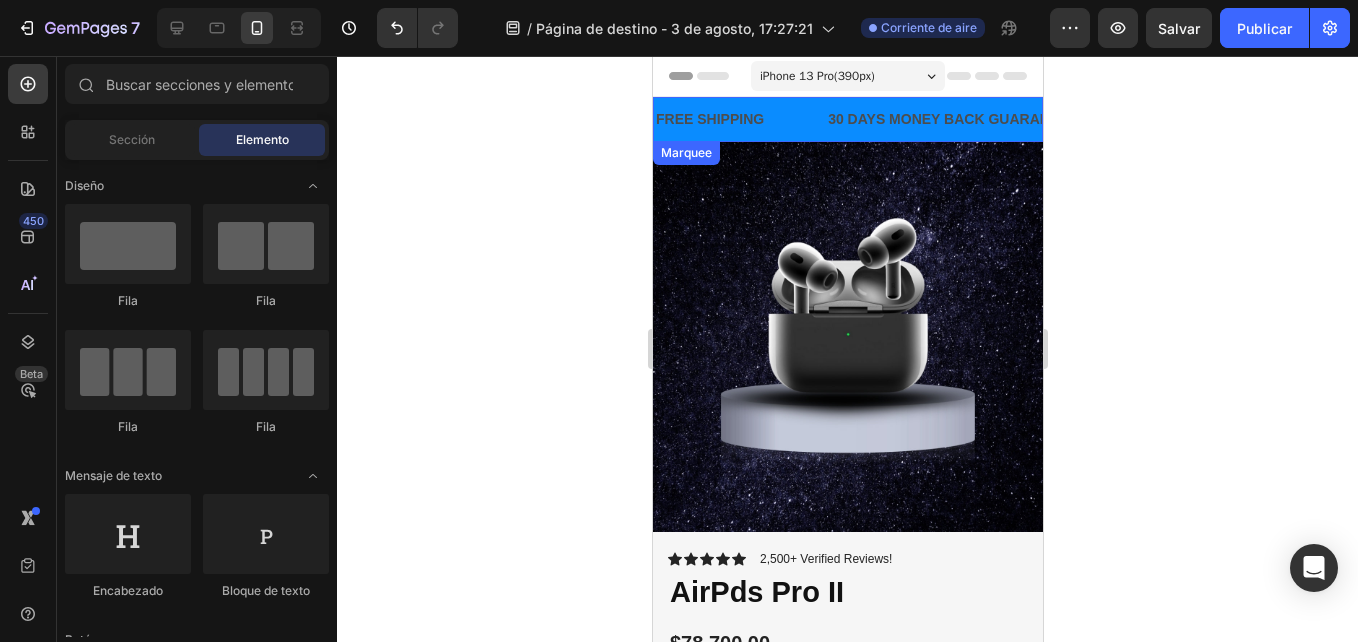click on "FREE SHIPPING Text Block" at bounding box center [739, 119] 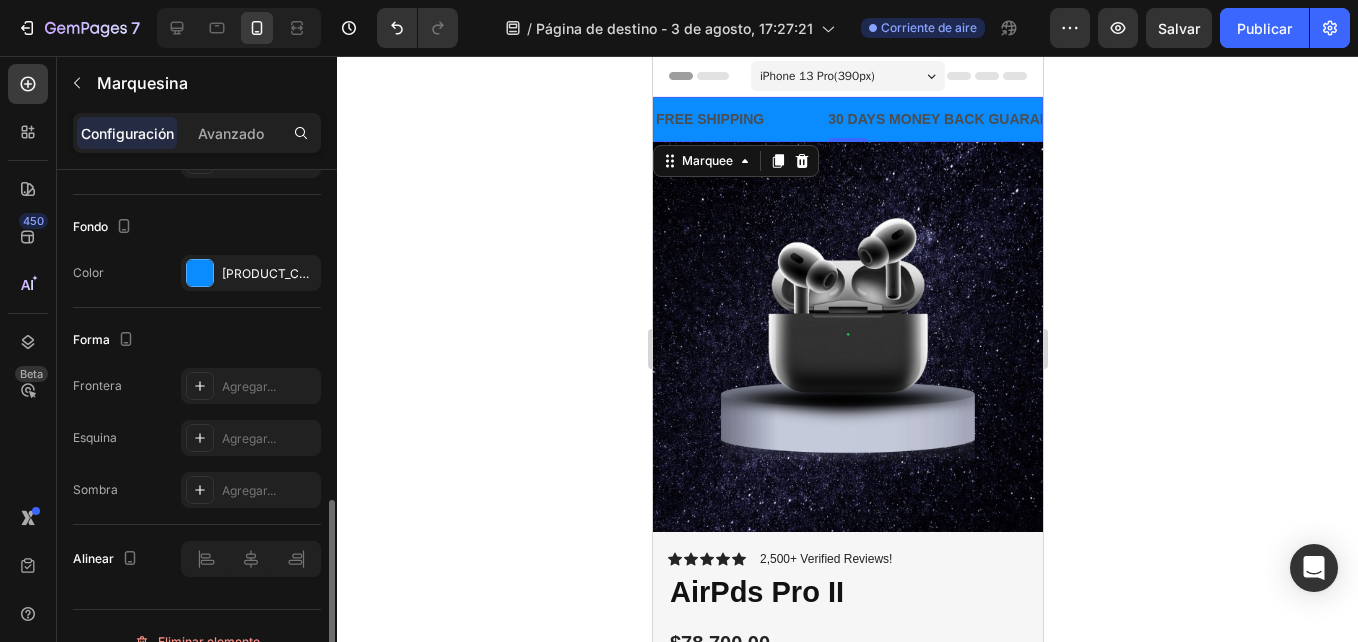 scroll, scrollTop: 920, scrollLeft: 0, axis: vertical 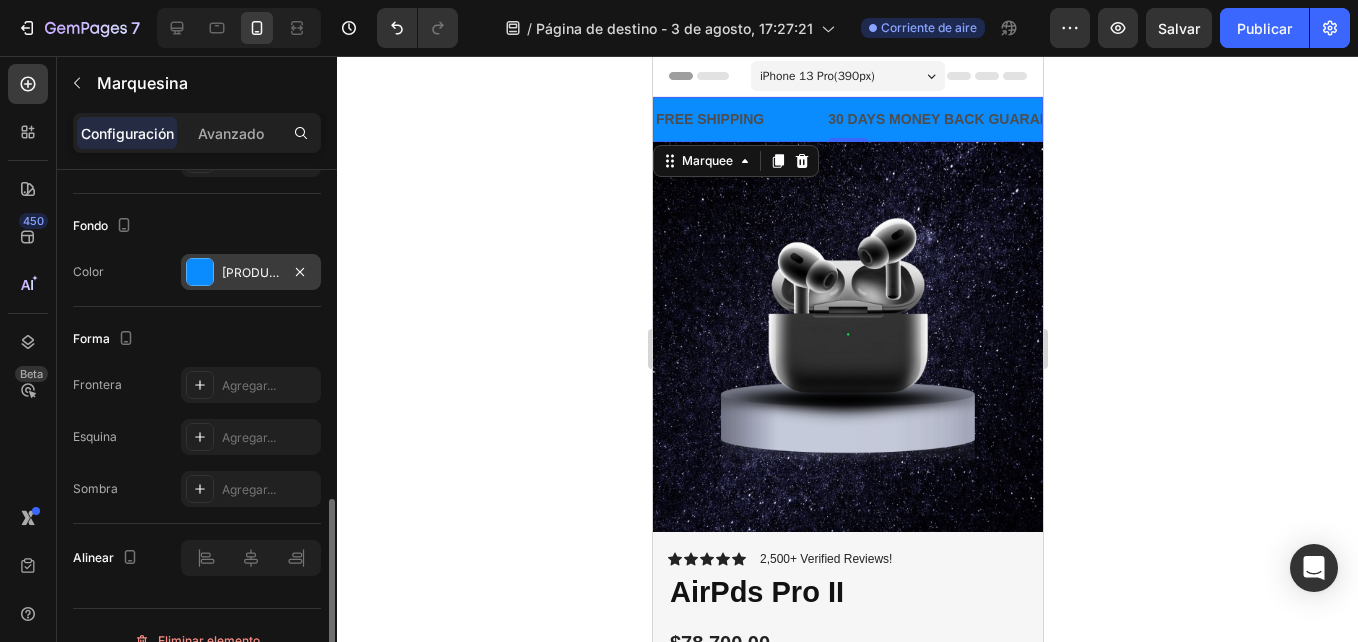click at bounding box center (200, 272) 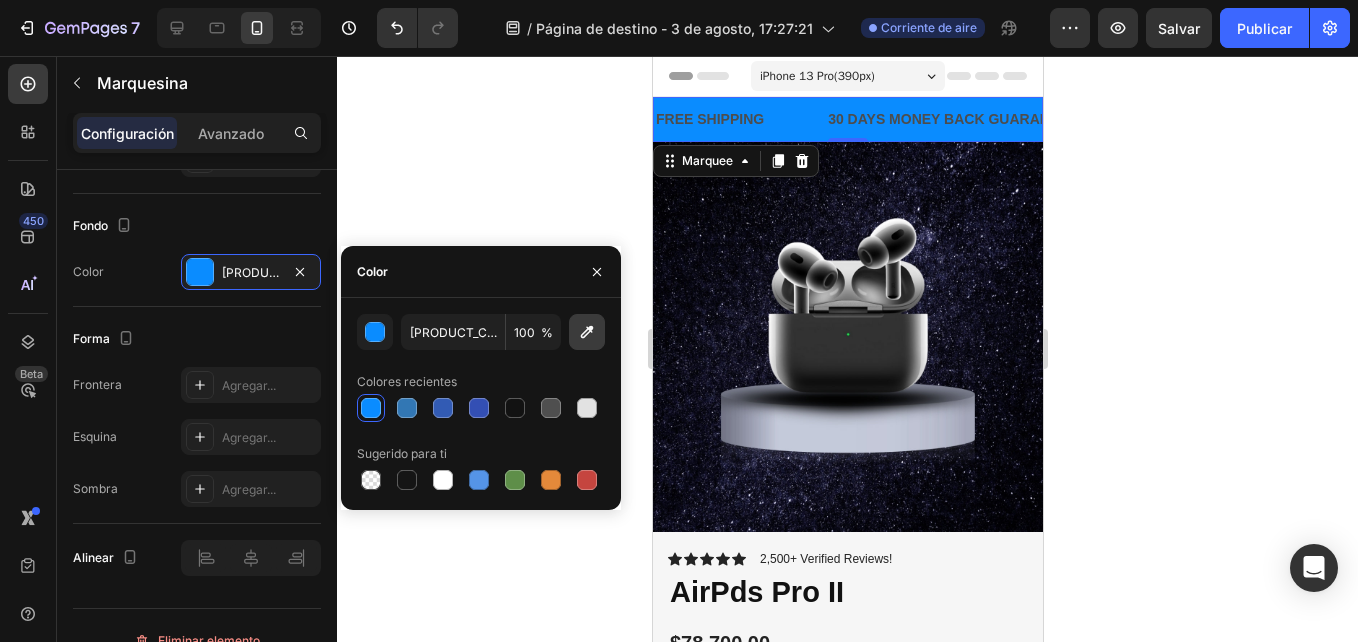 click 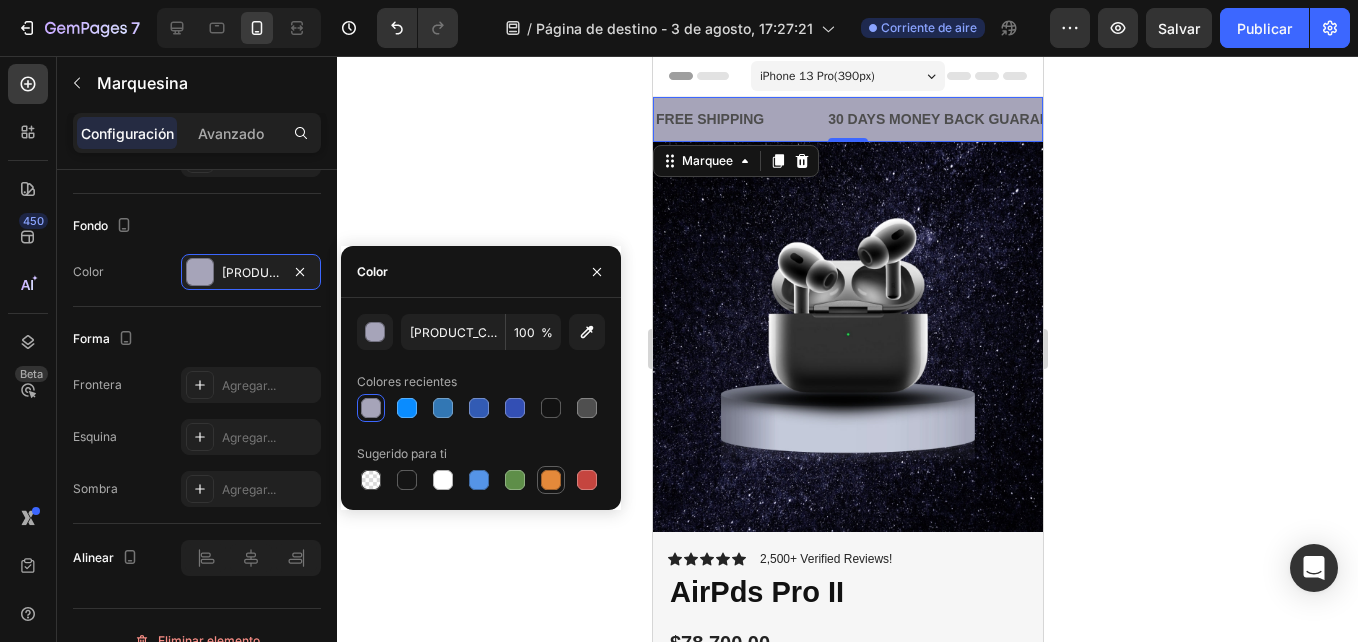 click at bounding box center [551, 480] 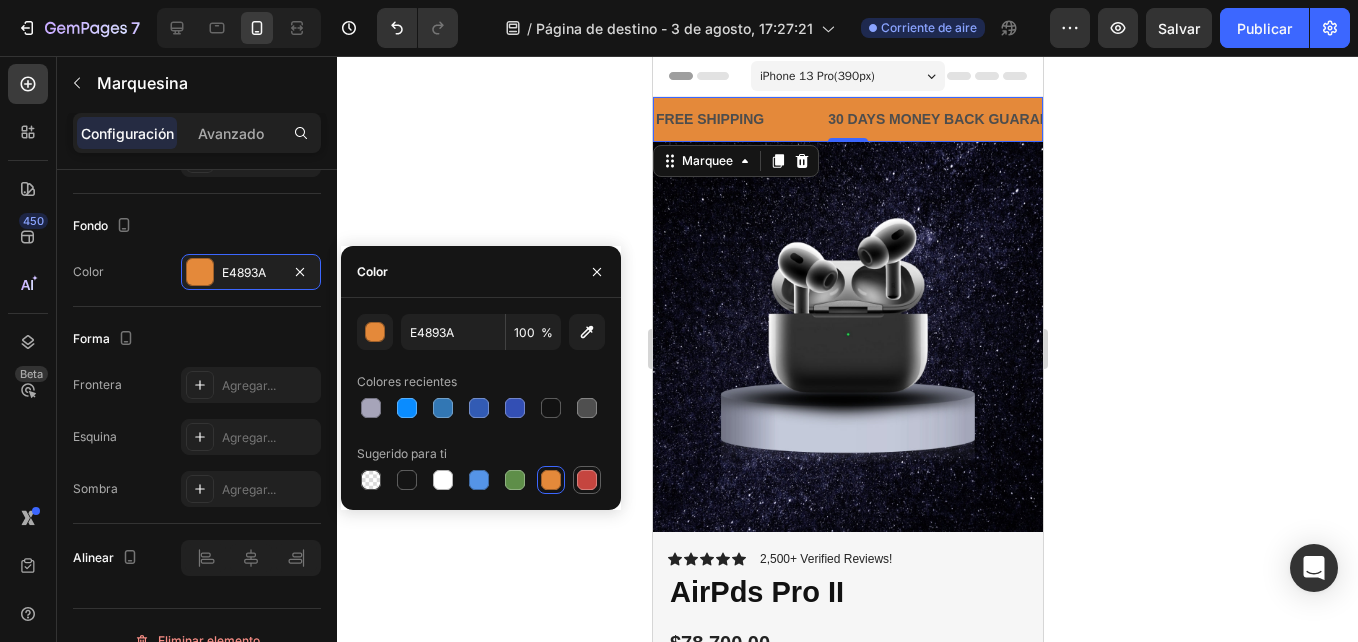 click at bounding box center (587, 480) 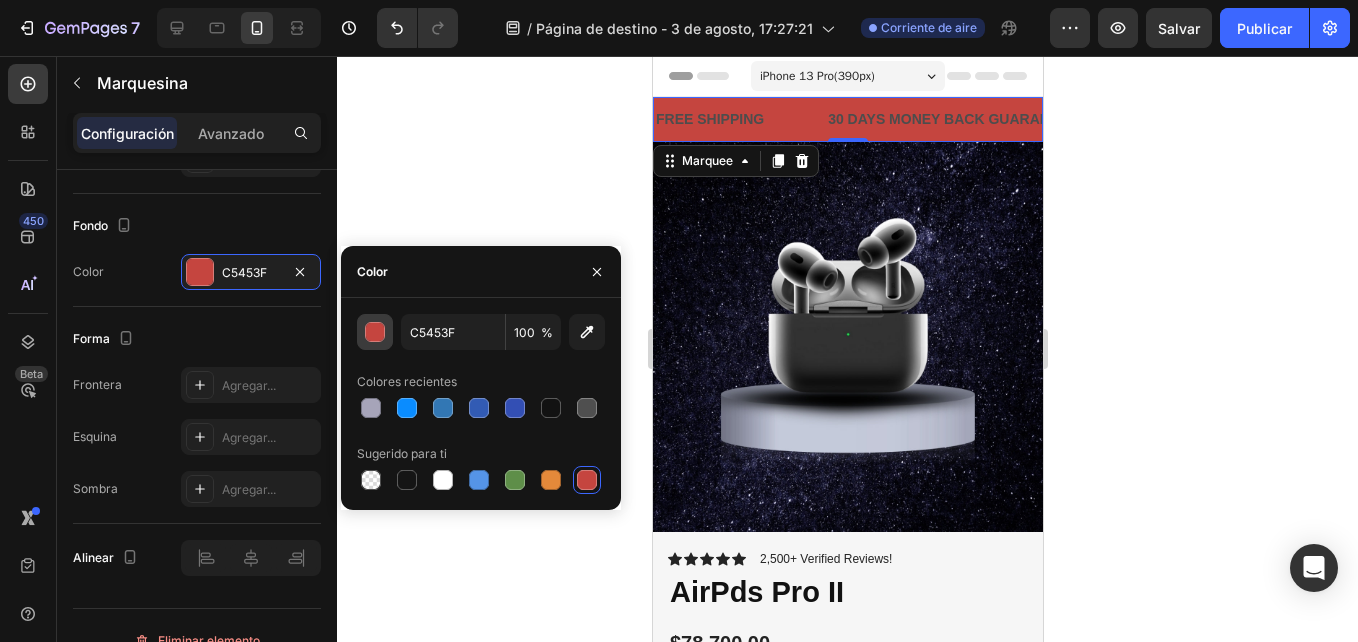 click at bounding box center (376, 333) 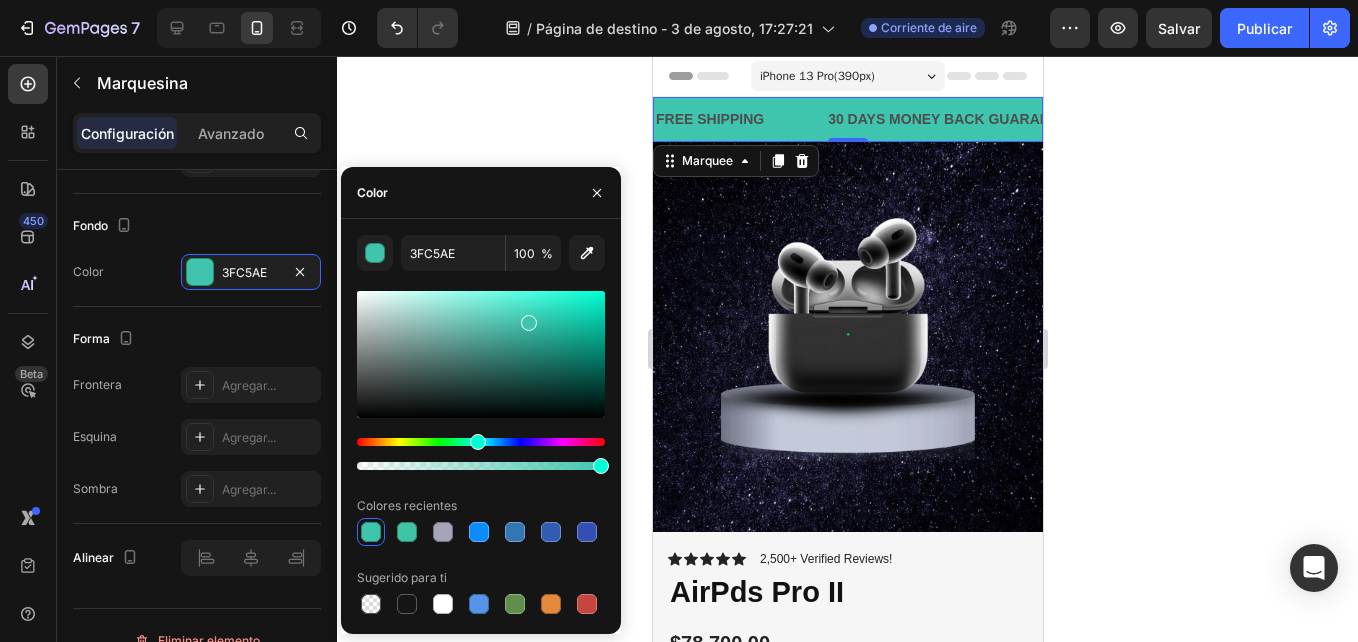 drag, startPoint x: 359, startPoint y: 441, endPoint x: 475, endPoint y: 422, distance: 117.54574 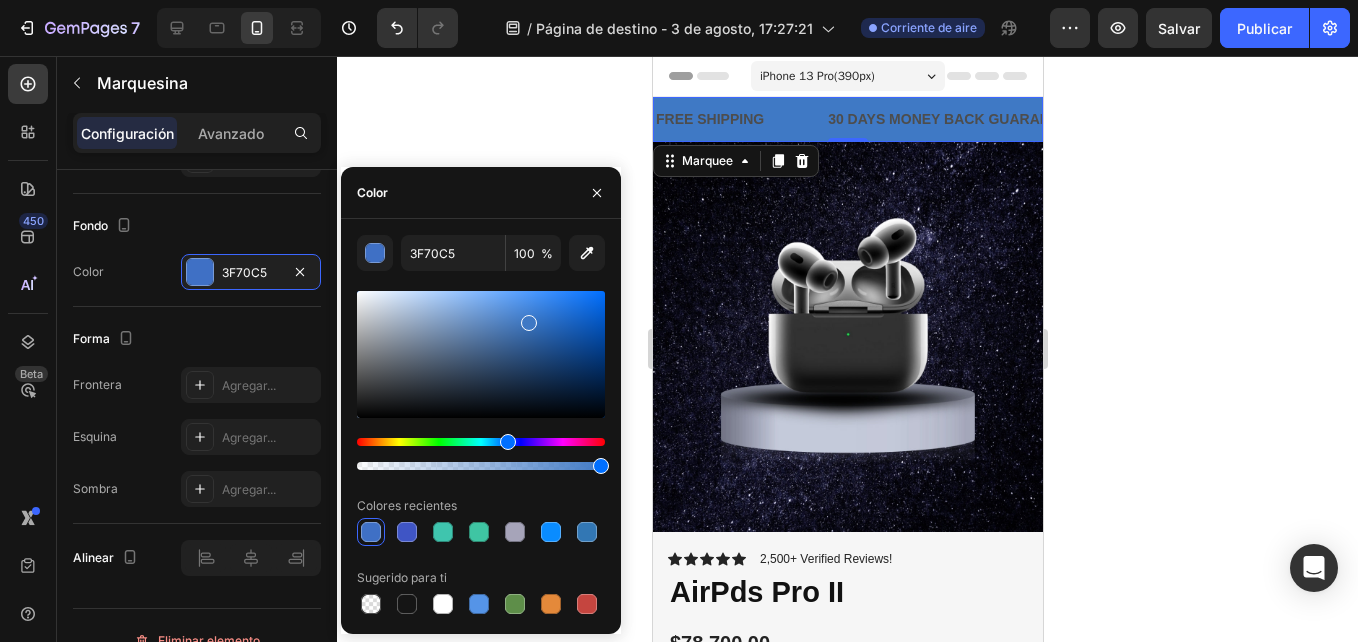 drag, startPoint x: 482, startPoint y: 439, endPoint x: 505, endPoint y: 434, distance: 23.537205 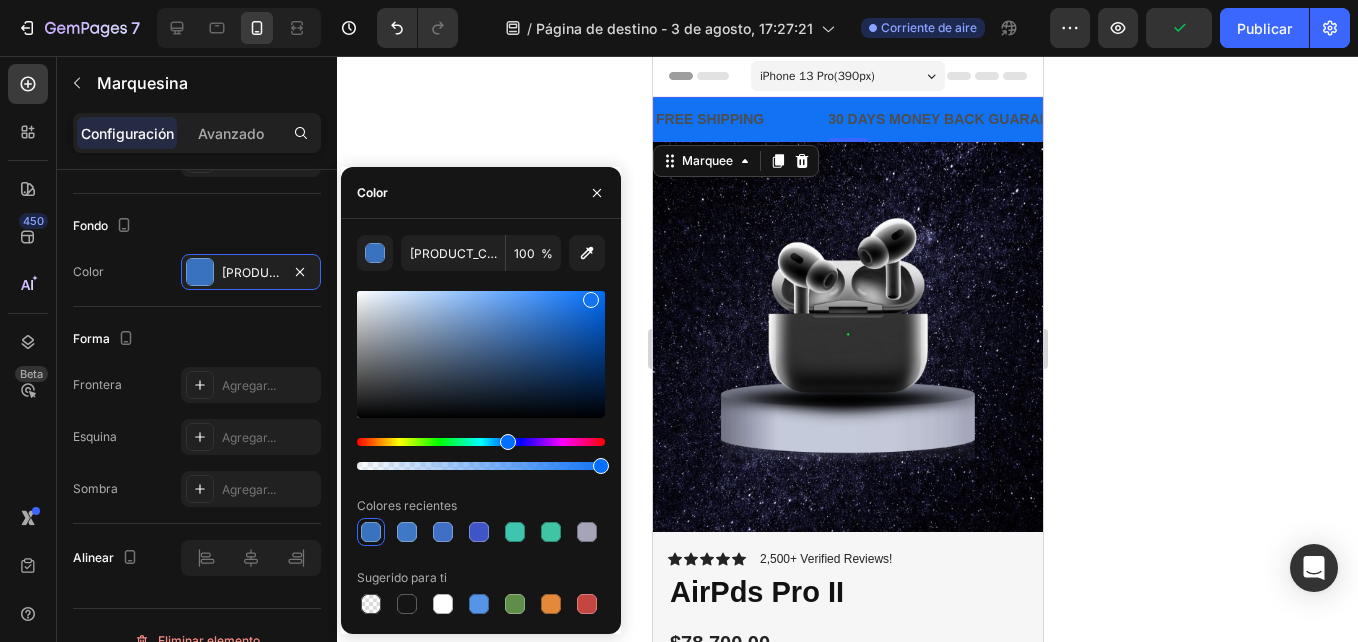 drag, startPoint x: 532, startPoint y: 322, endPoint x: 588, endPoint y: 295, distance: 62.169125 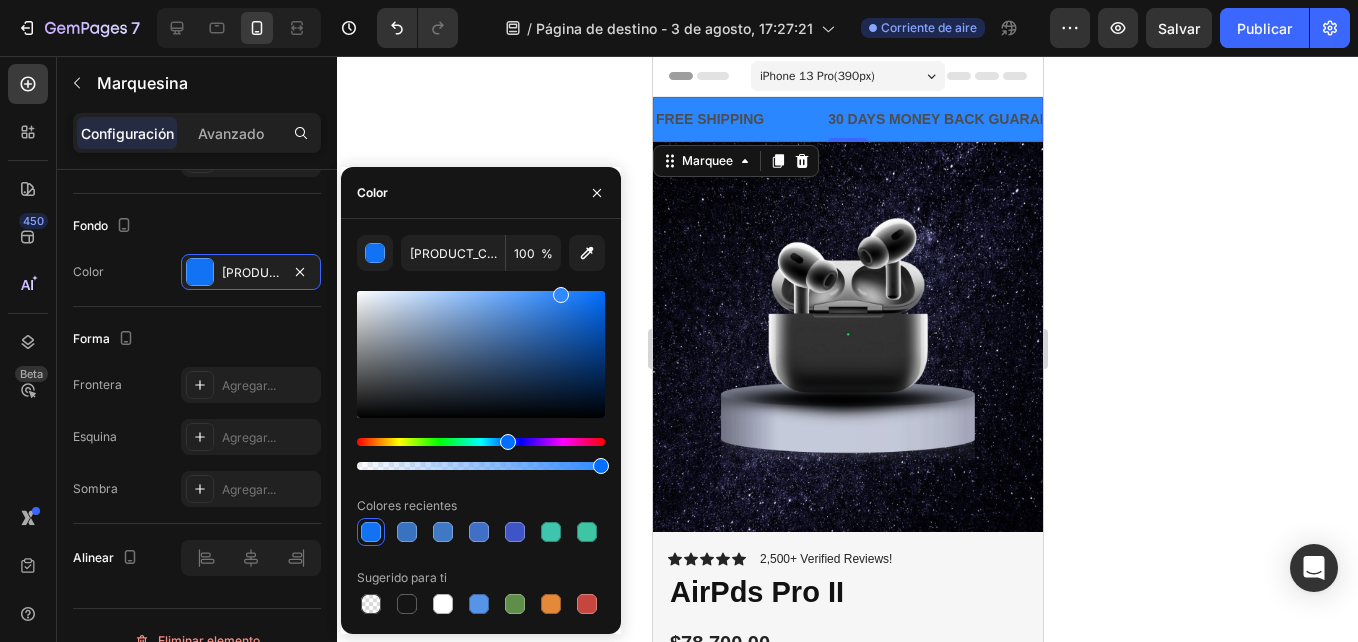 drag, startPoint x: 593, startPoint y: 304, endPoint x: 564, endPoint y: 284, distance: 35.22783 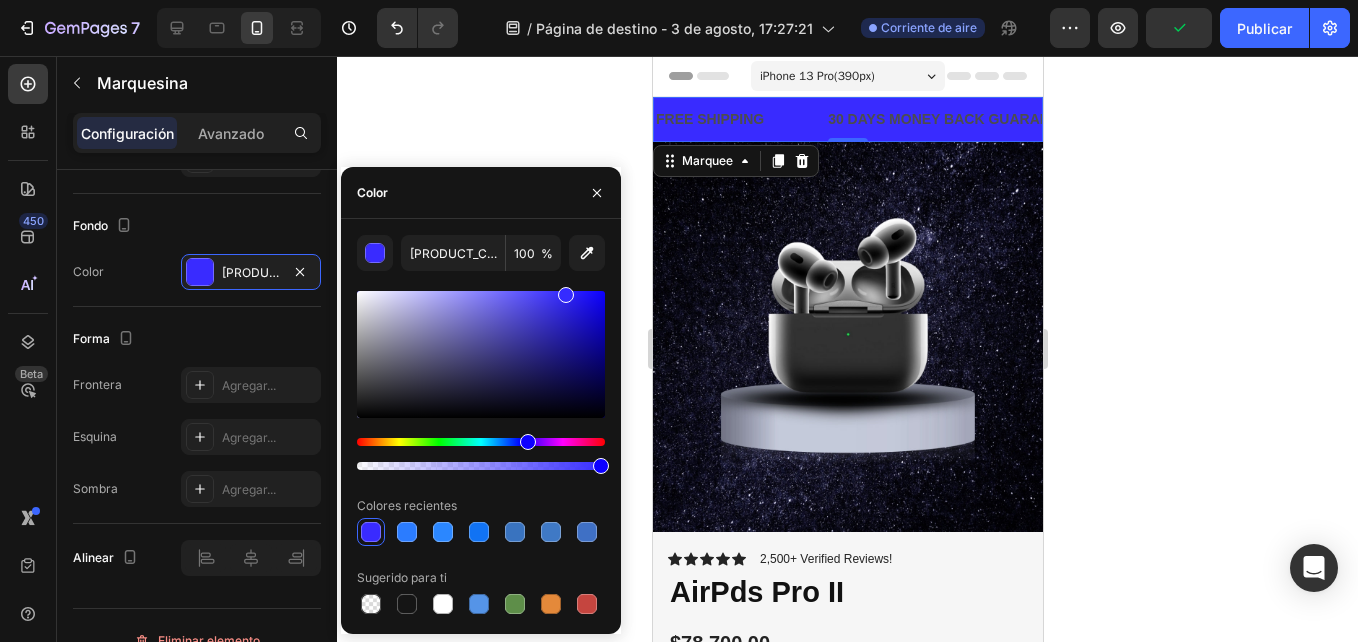 drag, startPoint x: 504, startPoint y: 443, endPoint x: 525, endPoint y: 431, distance: 24.186773 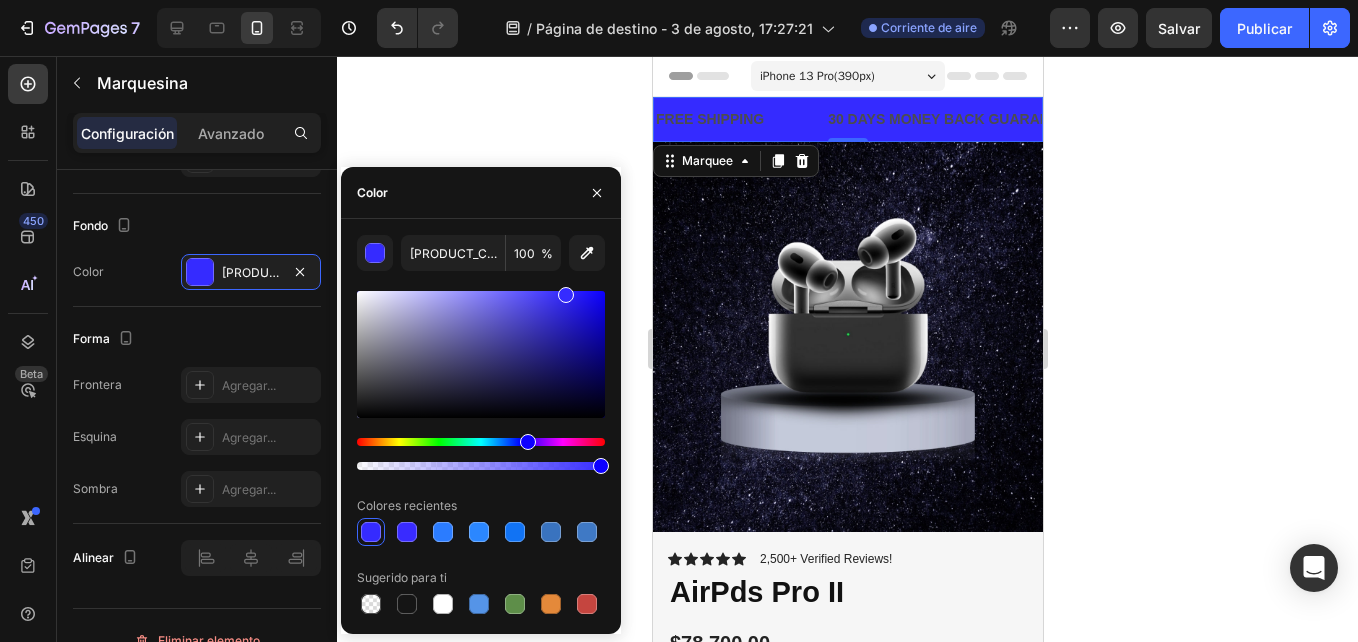 click at bounding box center [601, 466] 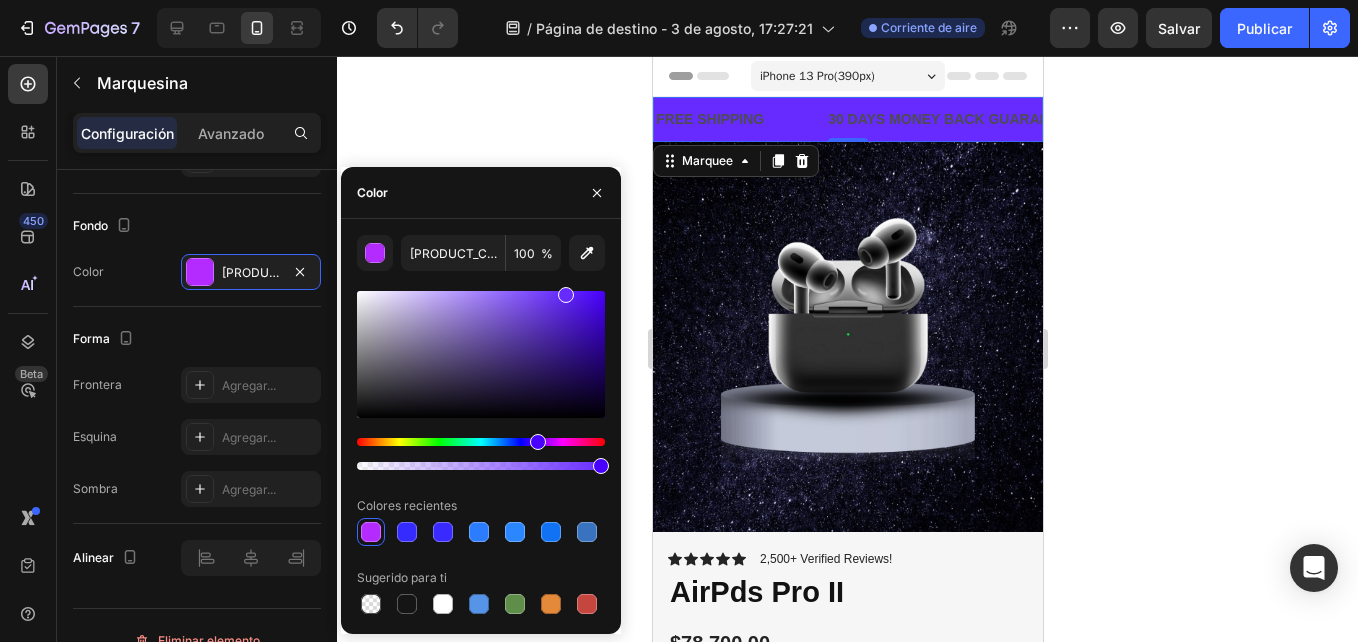 click at bounding box center (538, 442) 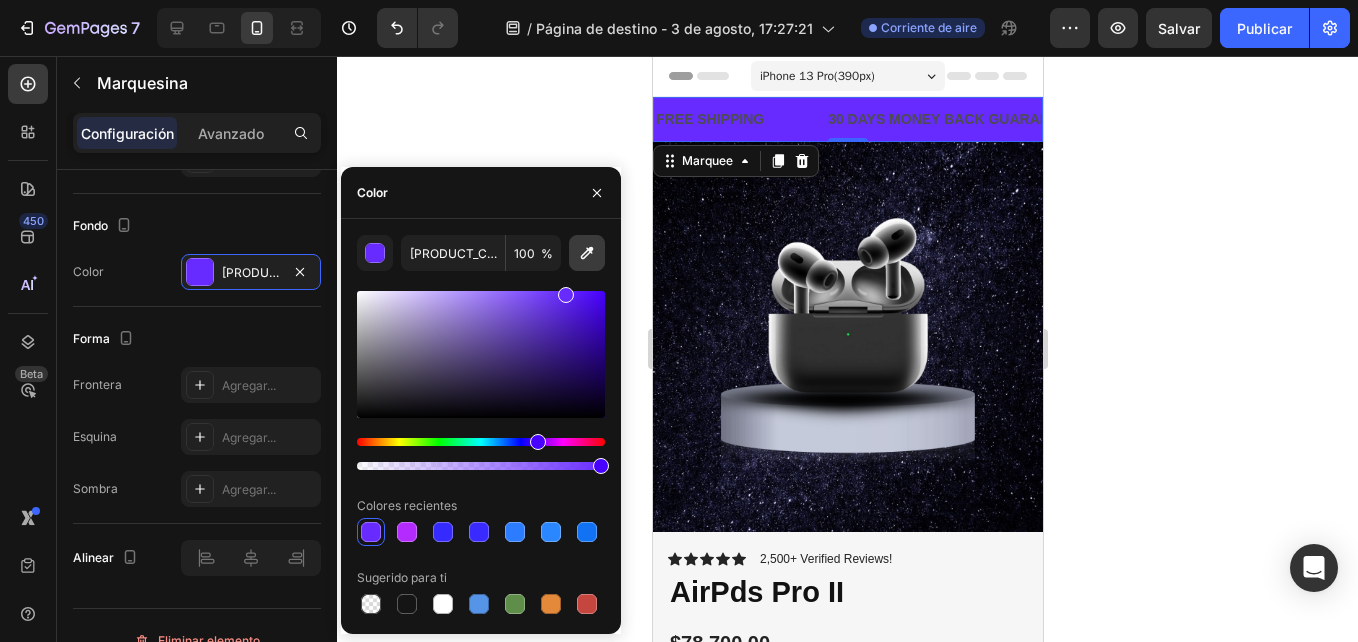 click 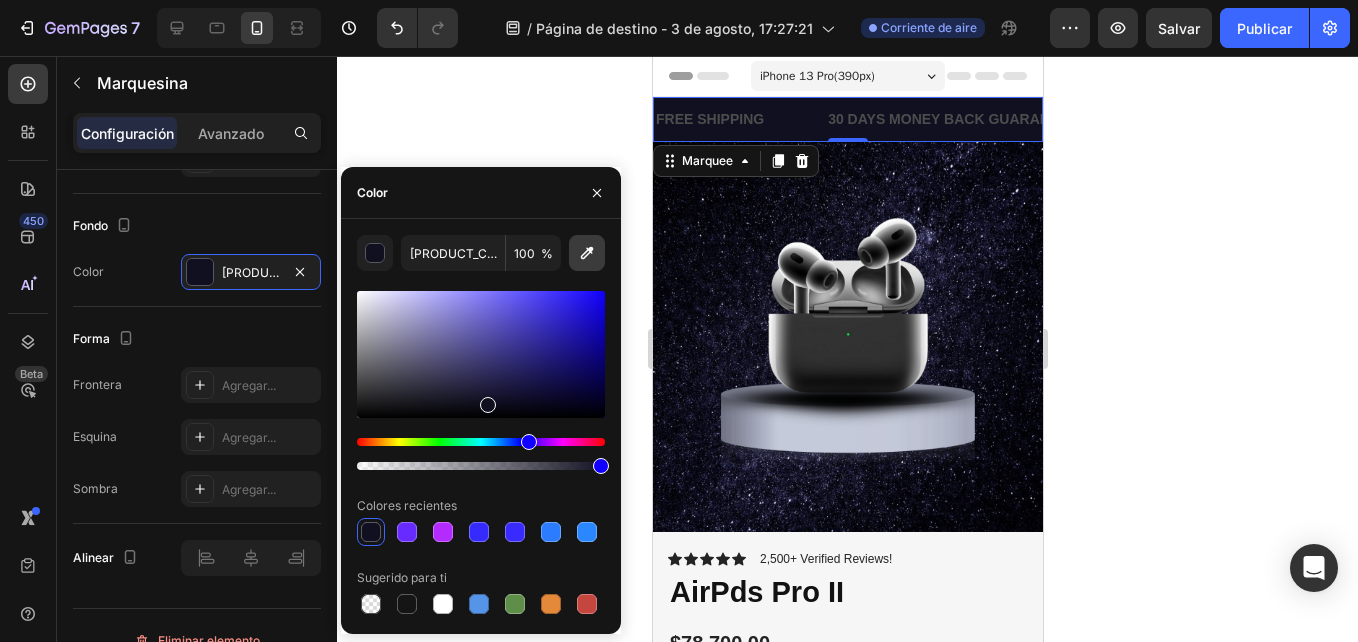 click 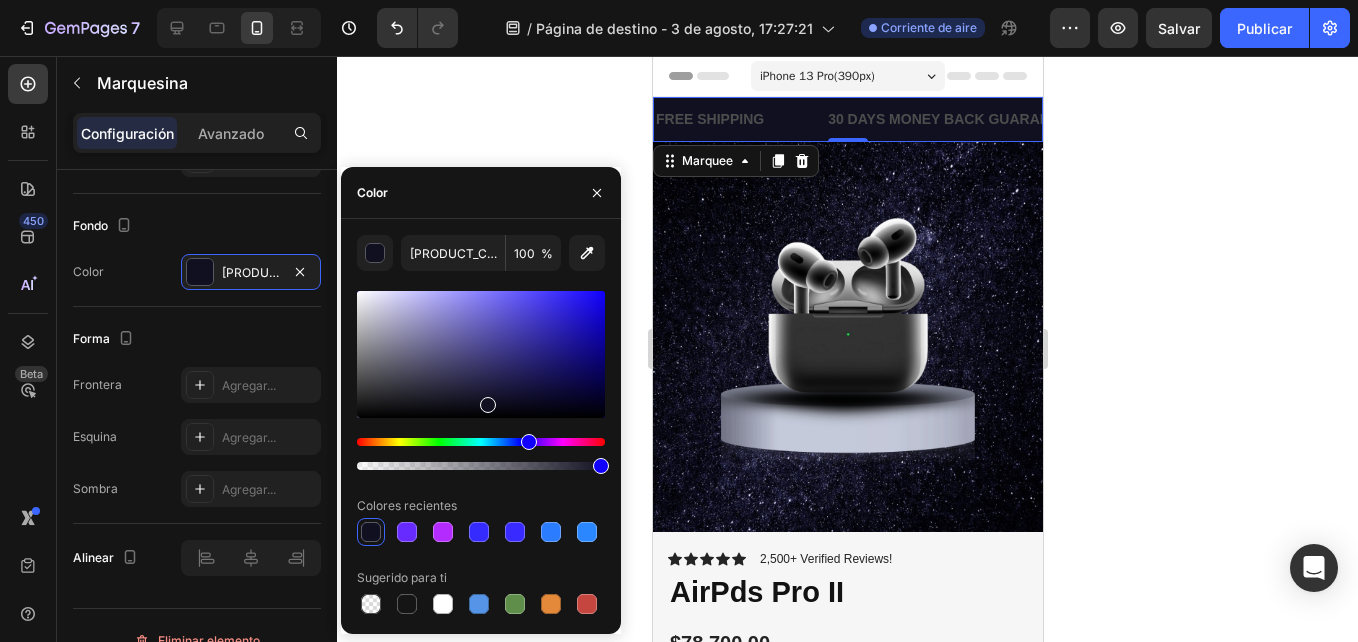 type on "D3D3DF" 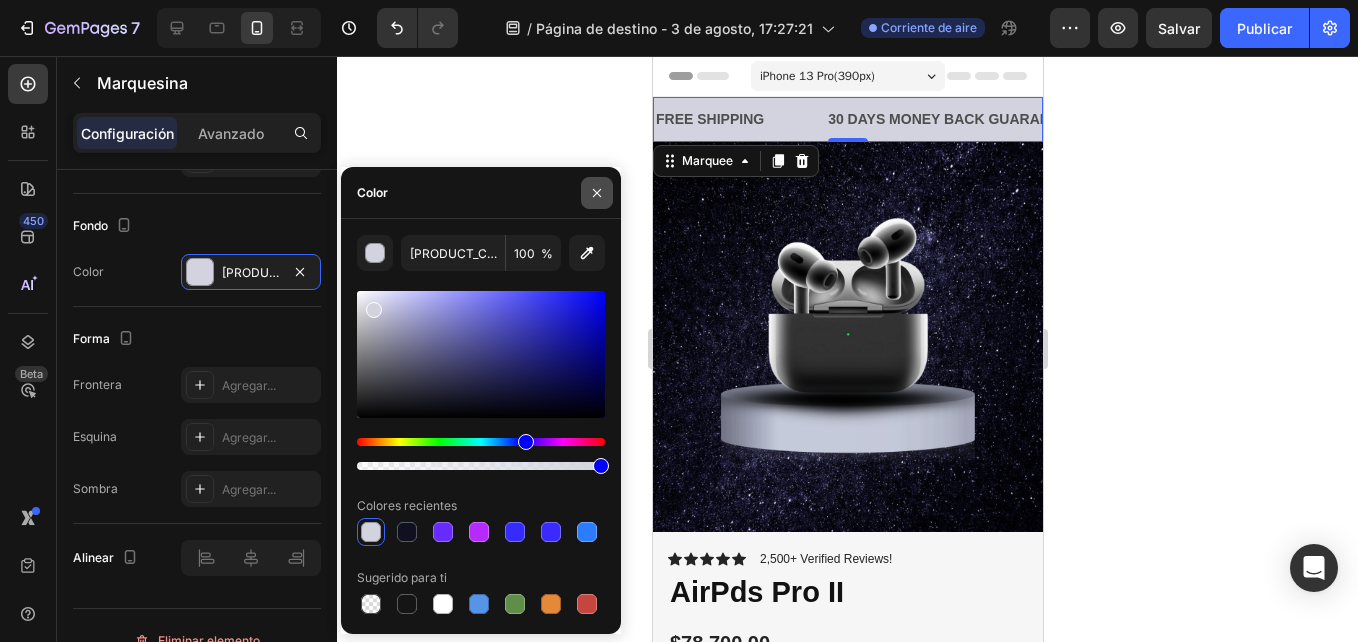click 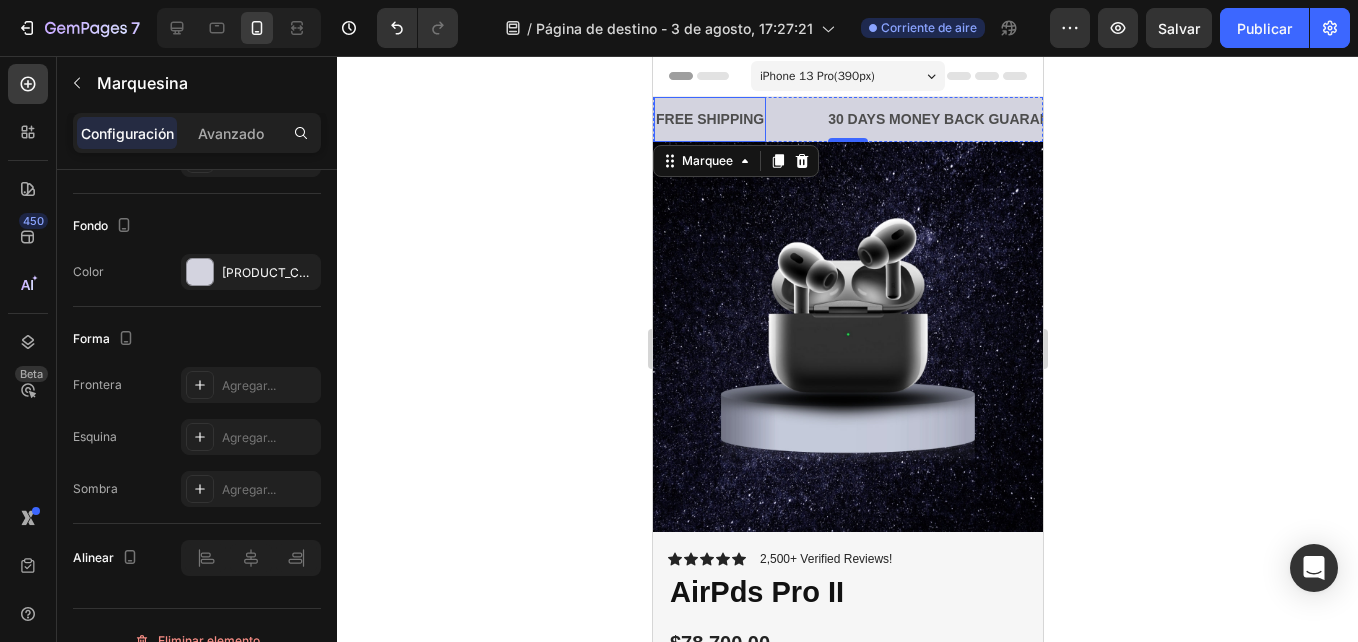 click on "FREE SHIPPING" at bounding box center (709, 119) 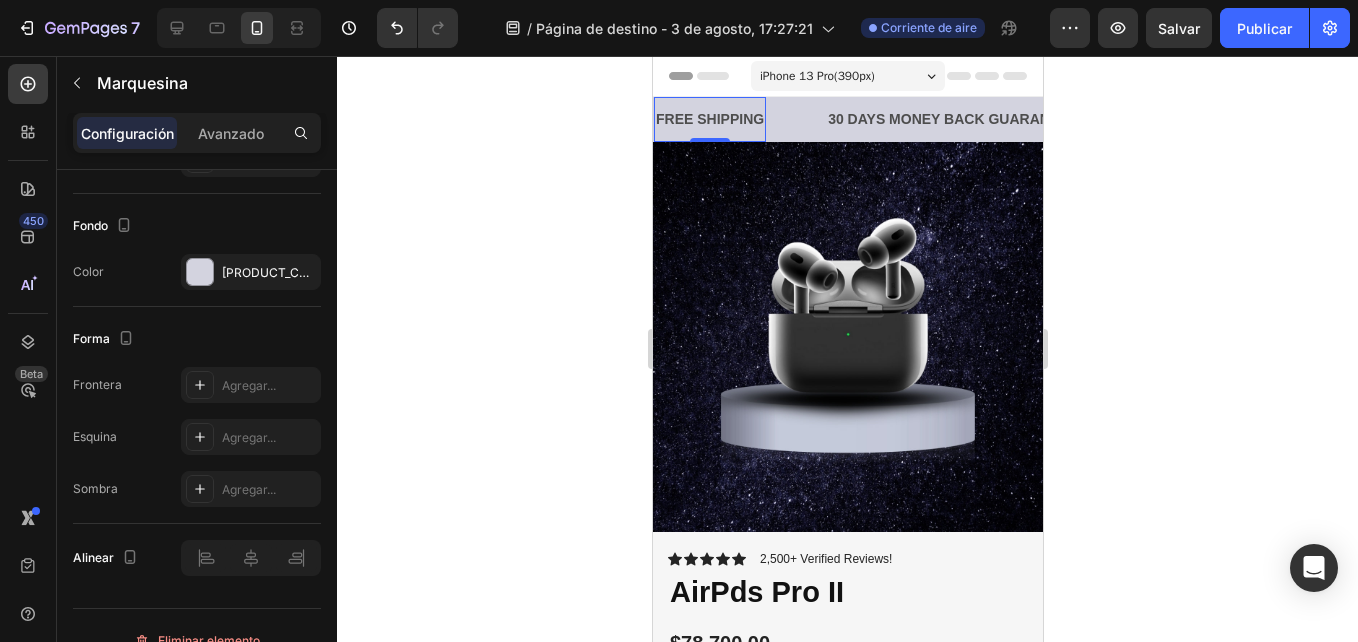 scroll, scrollTop: 0, scrollLeft: 0, axis: both 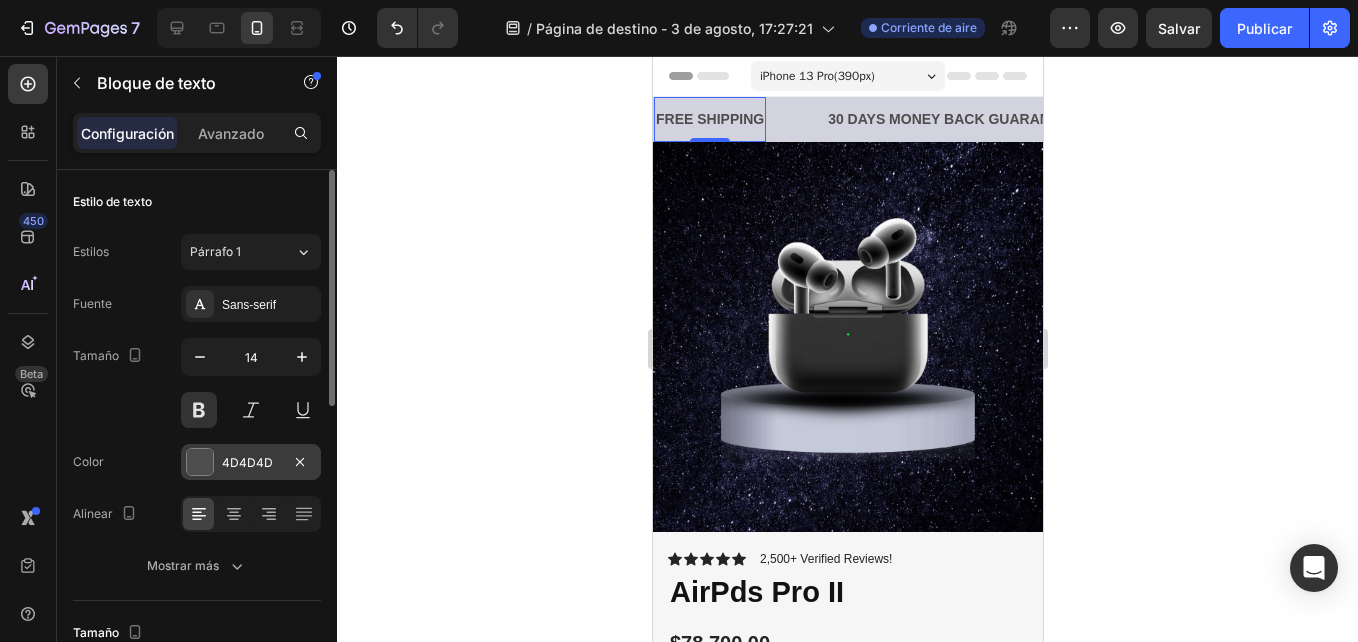 click at bounding box center [200, 462] 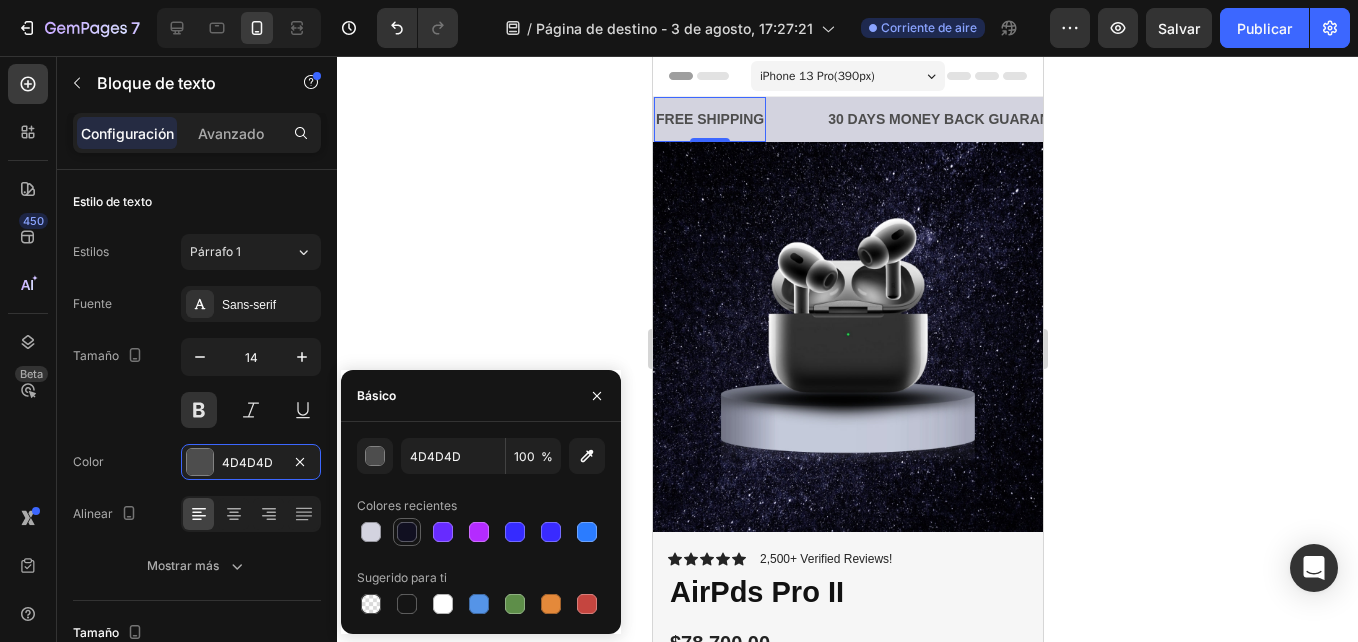 click at bounding box center (407, 532) 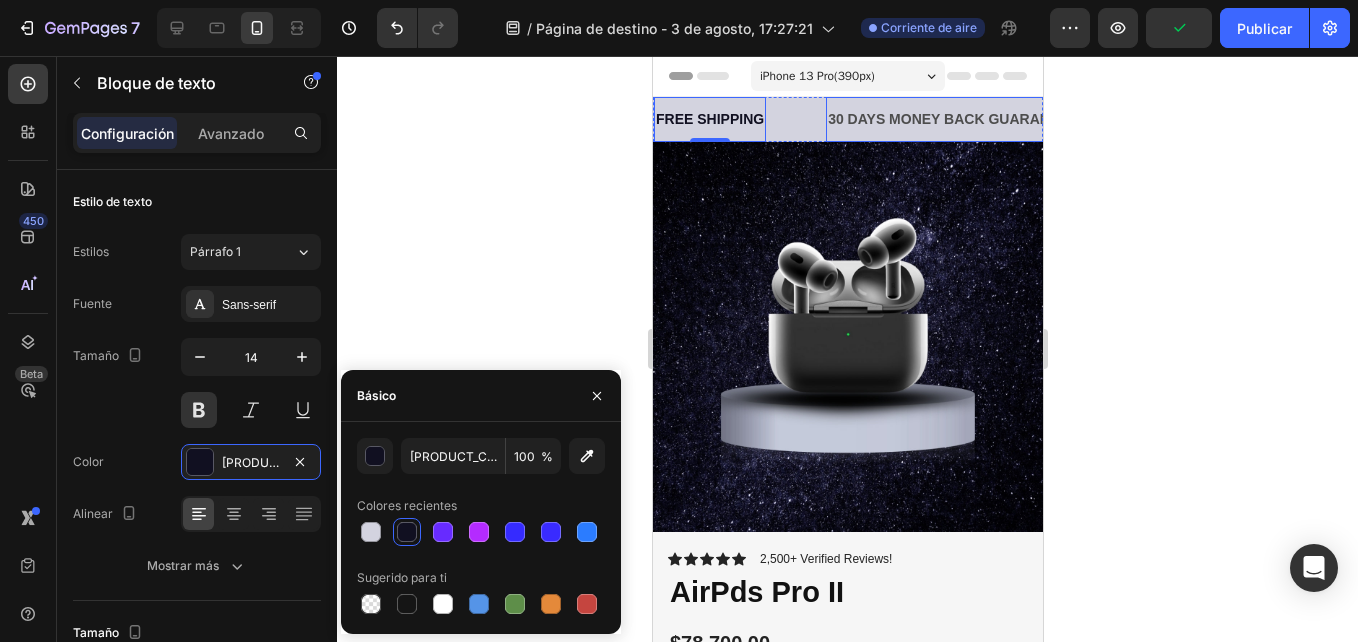 click on "30 DAYS MONEY BACK GUARANTEE" at bounding box center [951, 119] 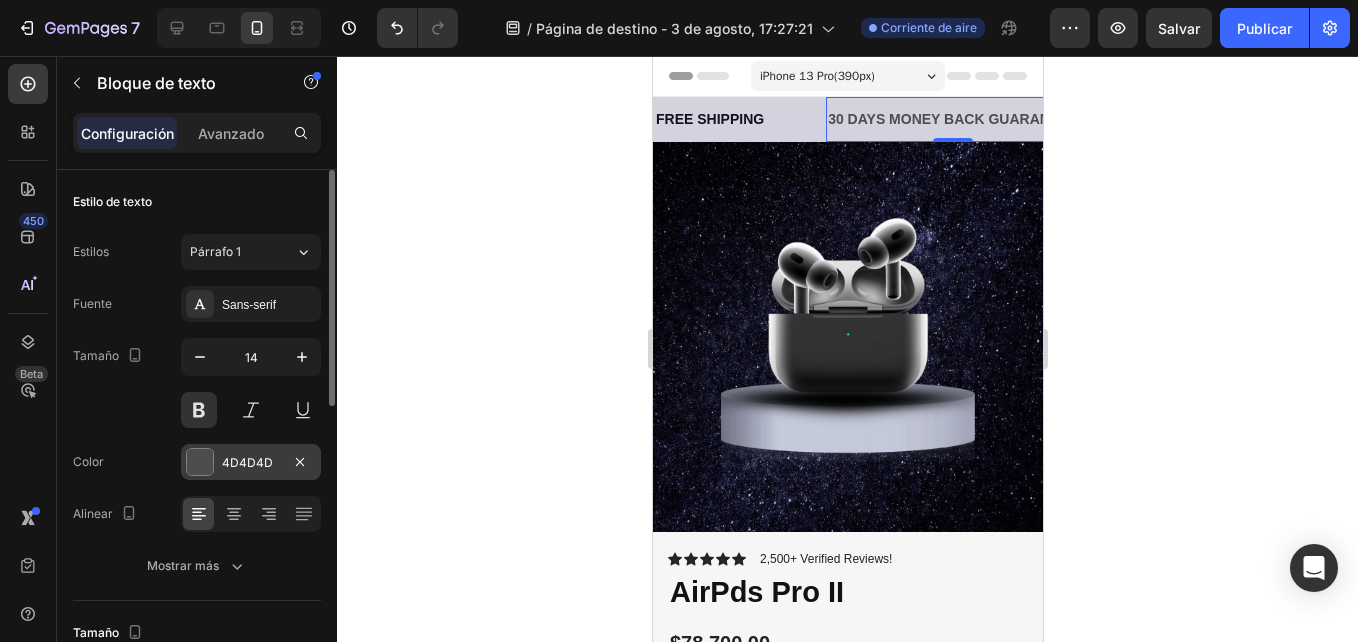 click at bounding box center [200, 462] 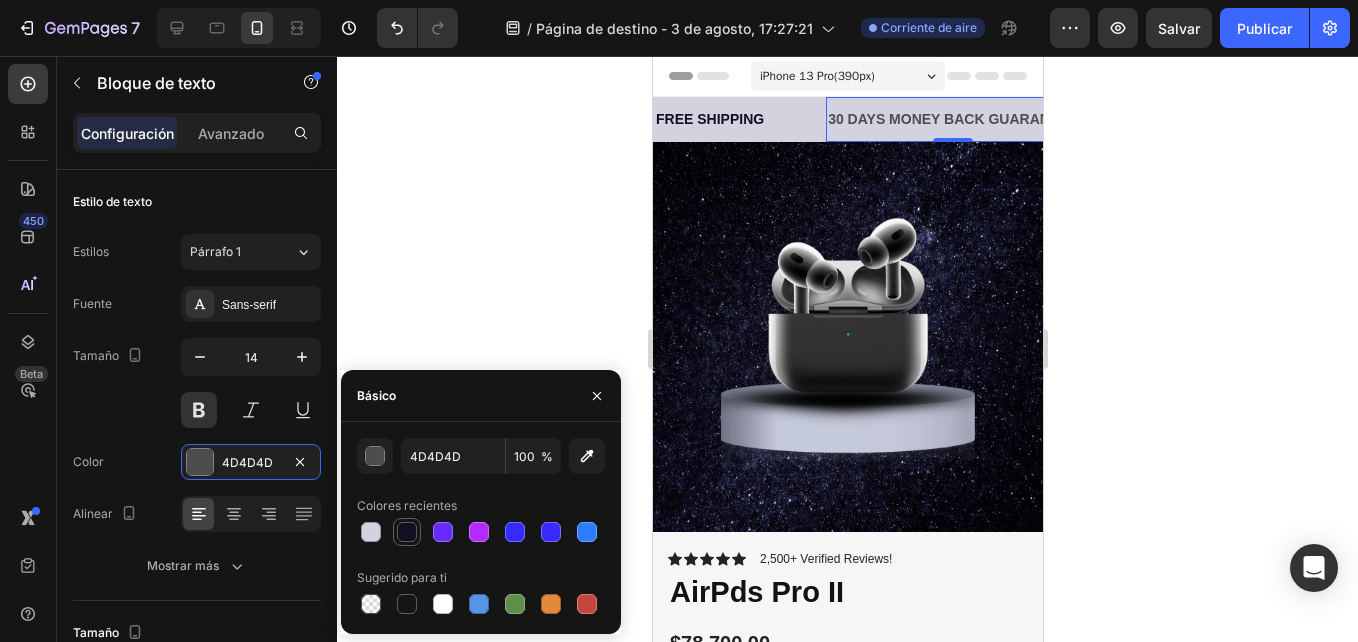 click at bounding box center (407, 532) 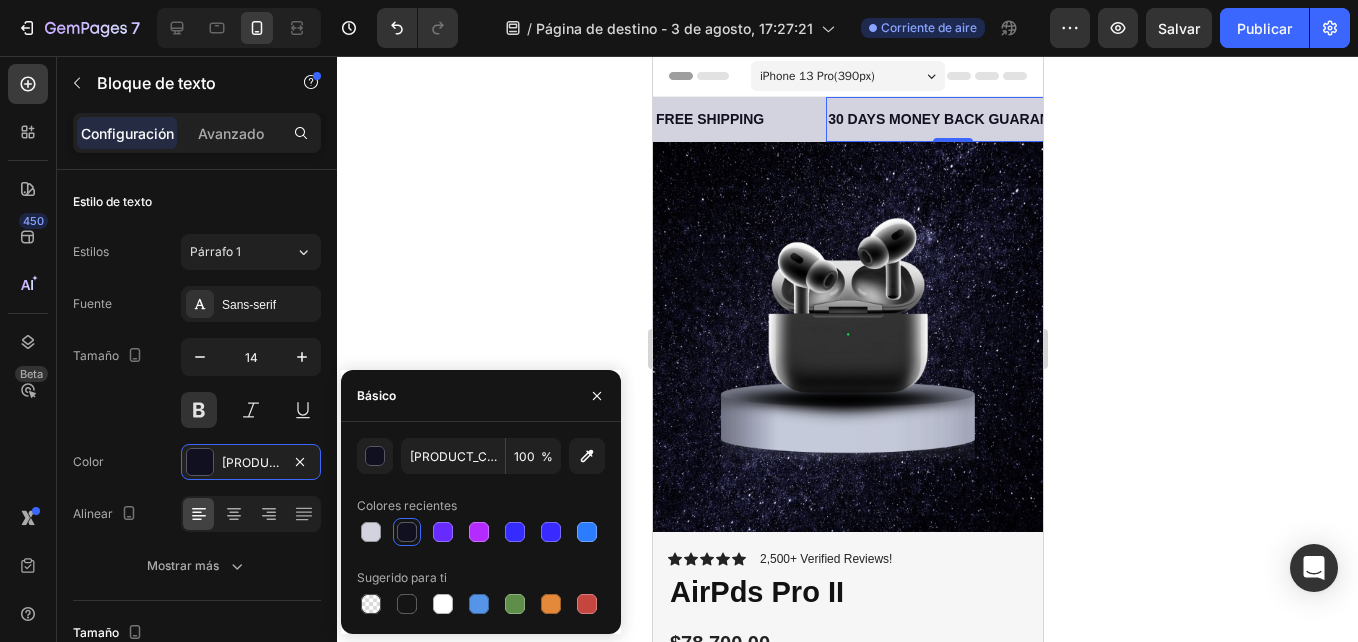 click 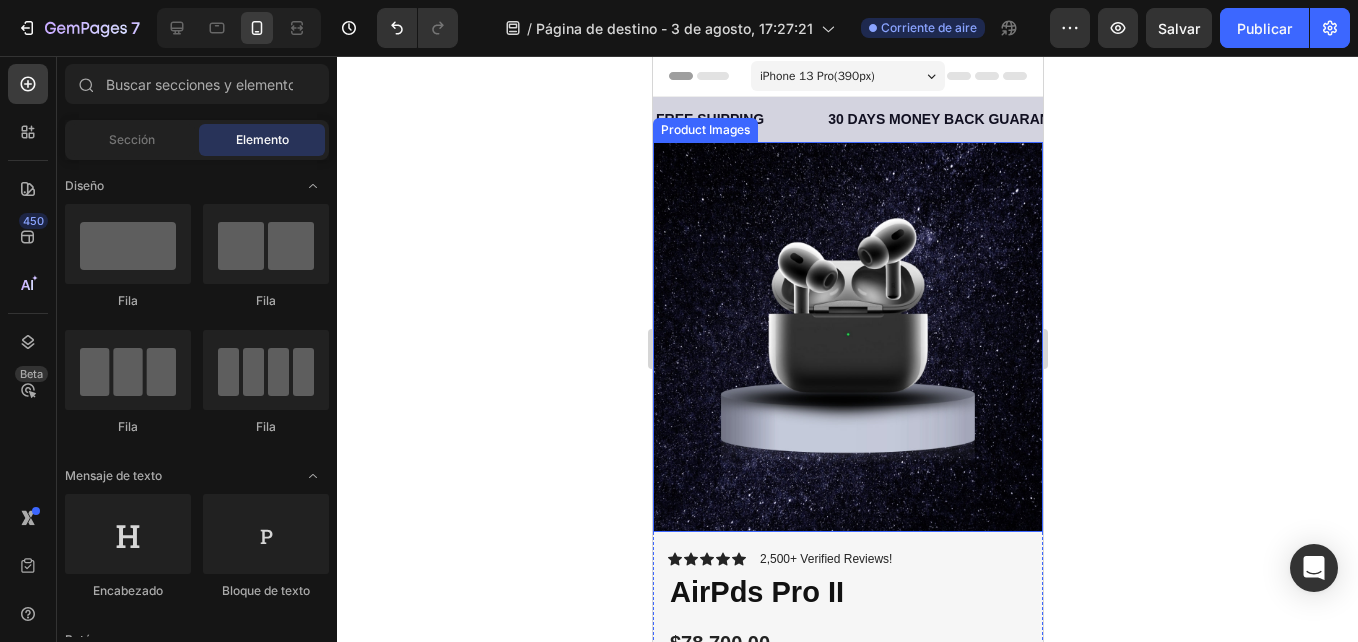 click 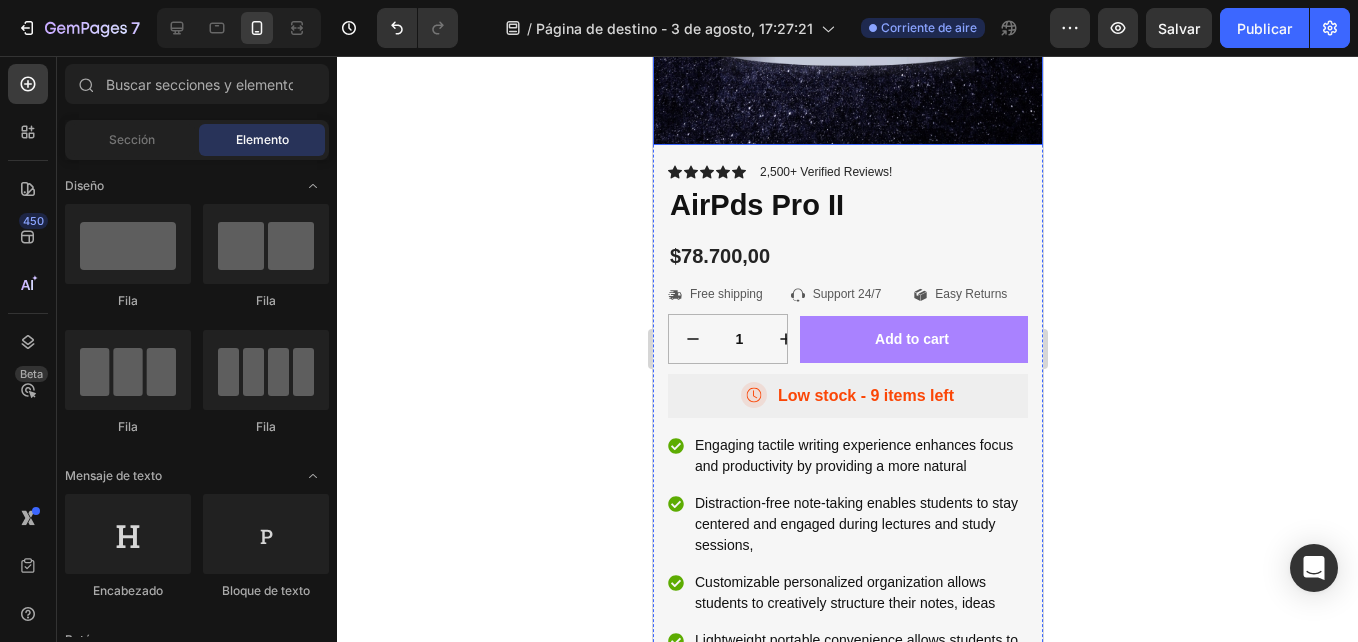 scroll, scrollTop: 388, scrollLeft: 0, axis: vertical 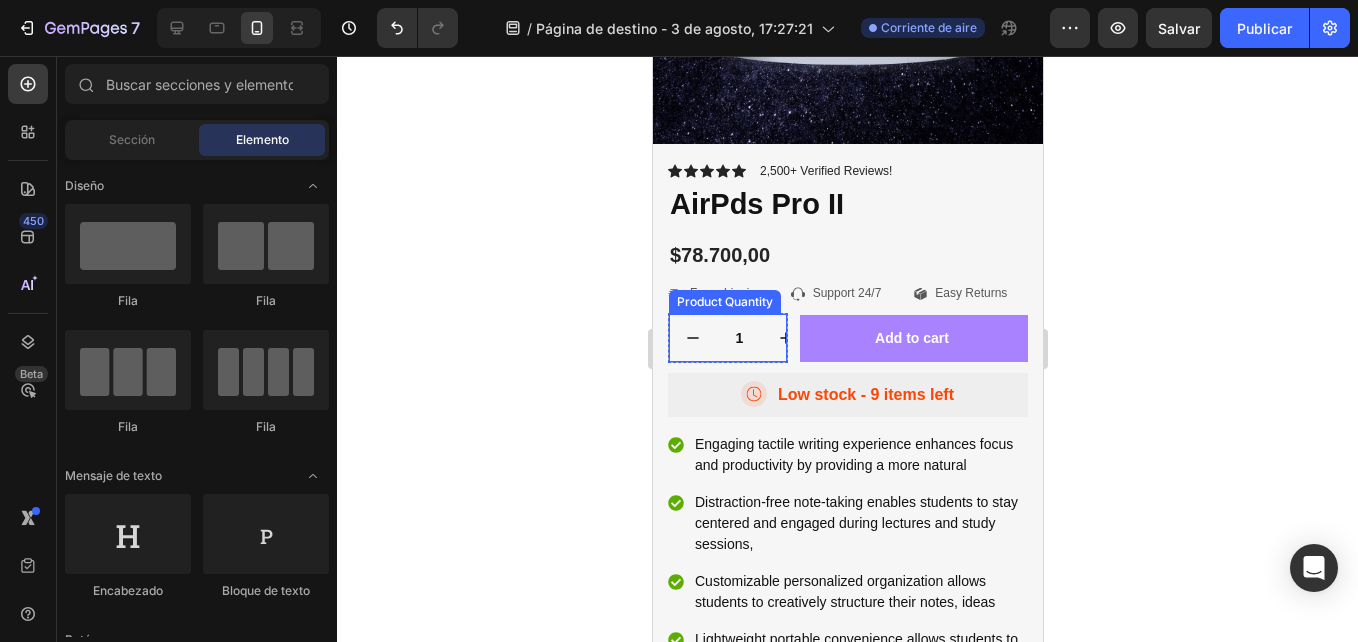 click on "Product Quantity" at bounding box center [724, 302] 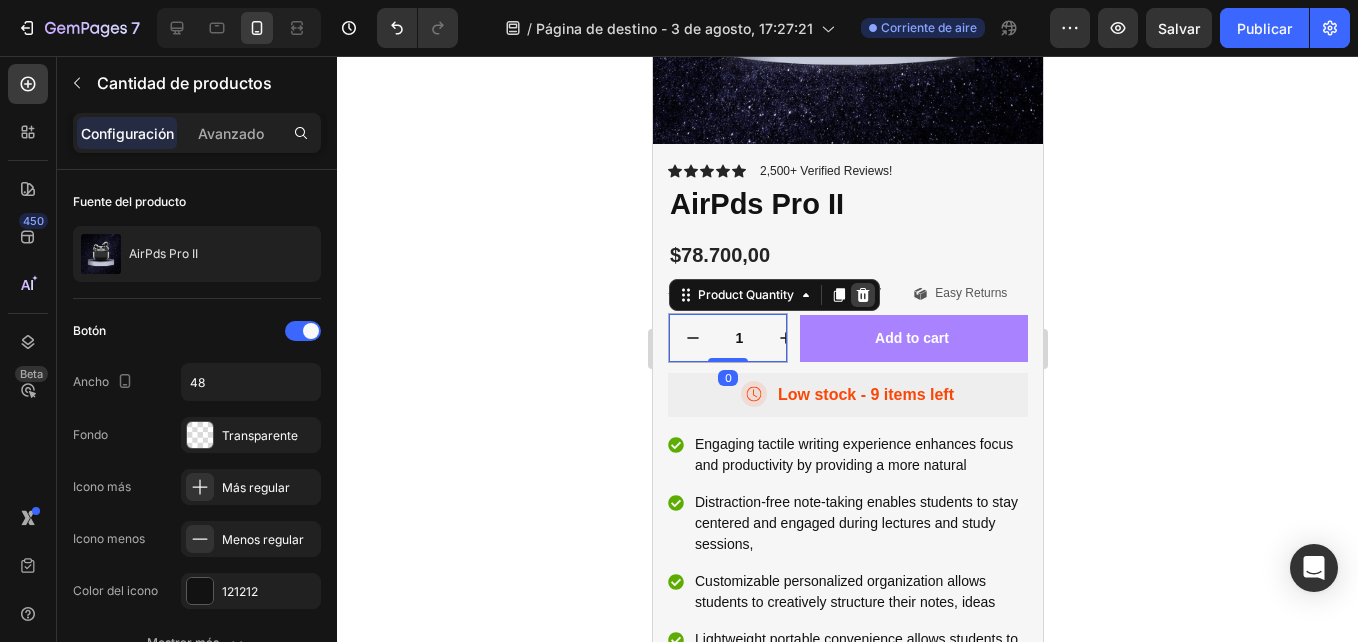 click at bounding box center [862, 295] 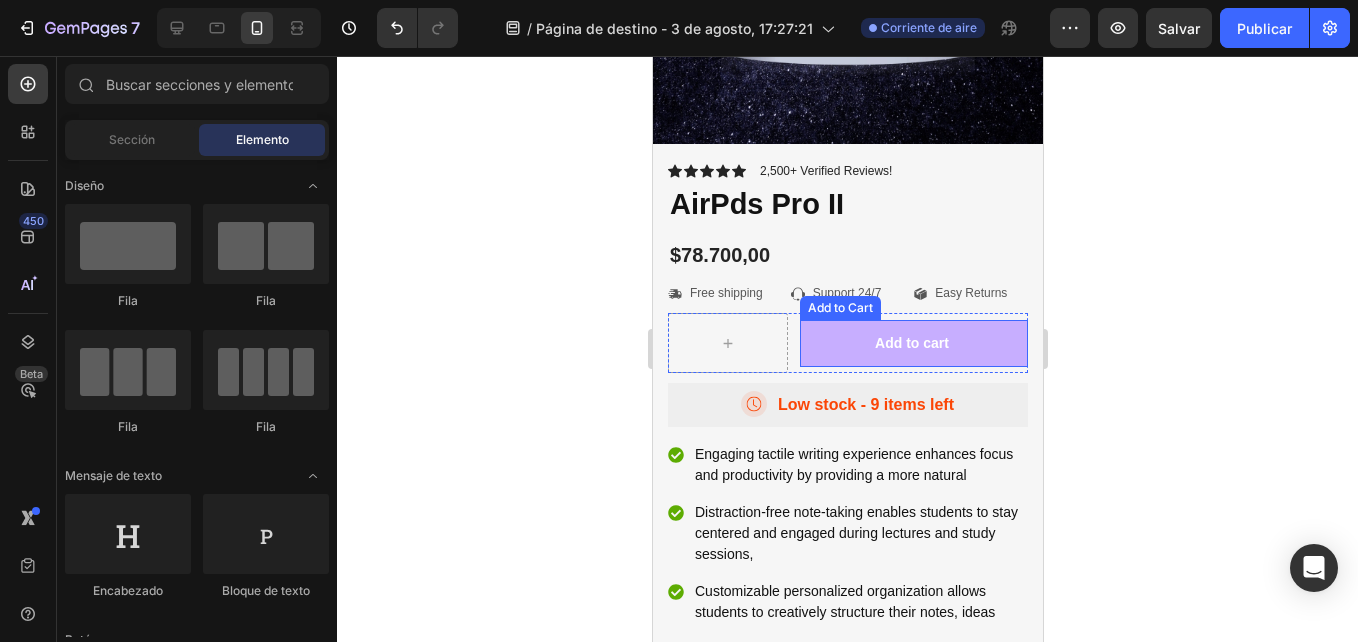 click on "Add to cart" at bounding box center (913, 343) 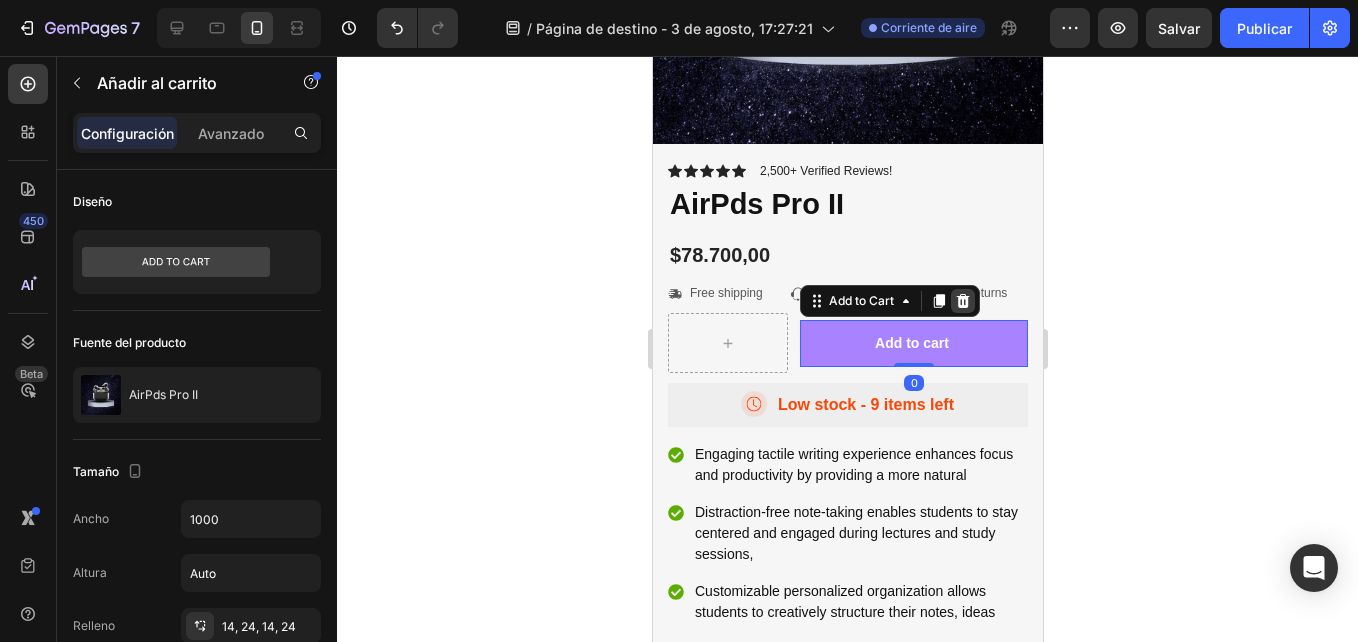 click 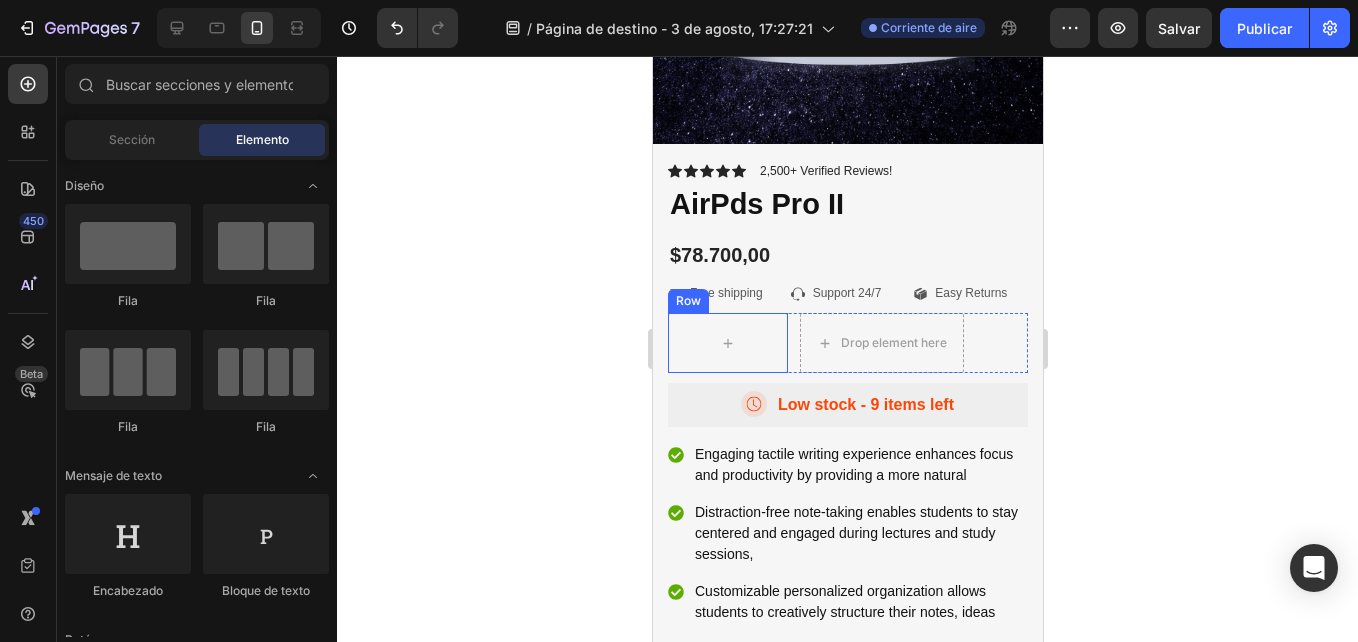 click on "Row" at bounding box center [687, 301] 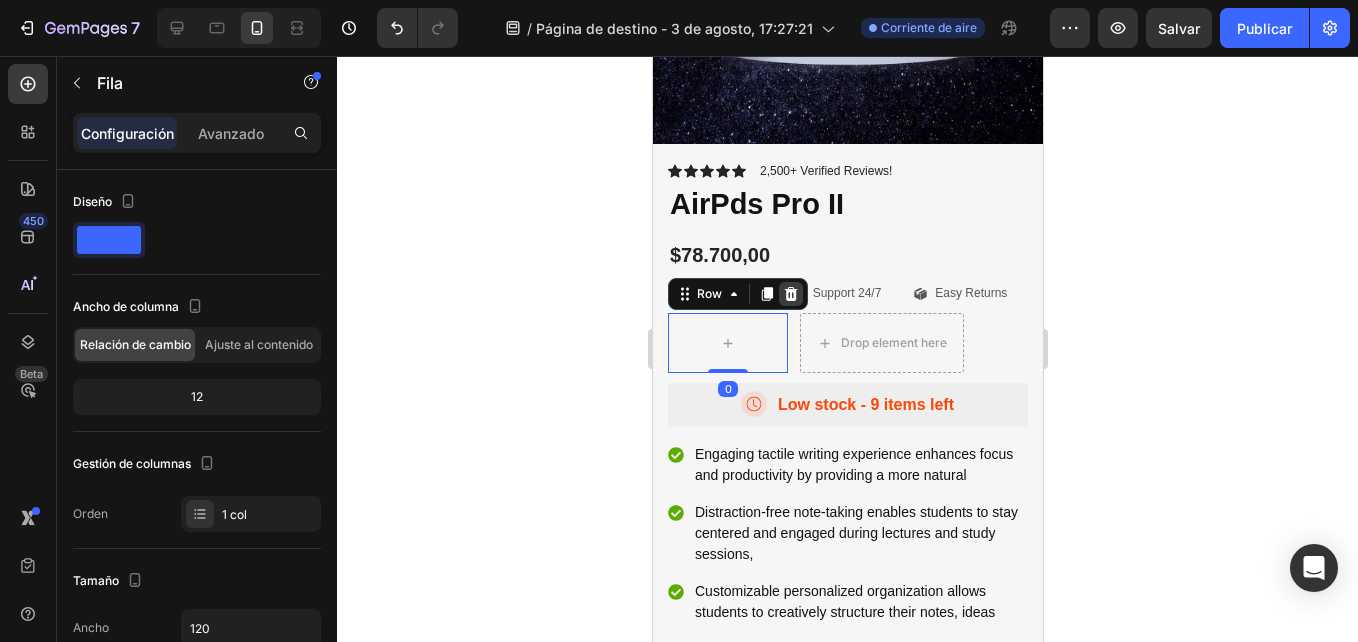 click 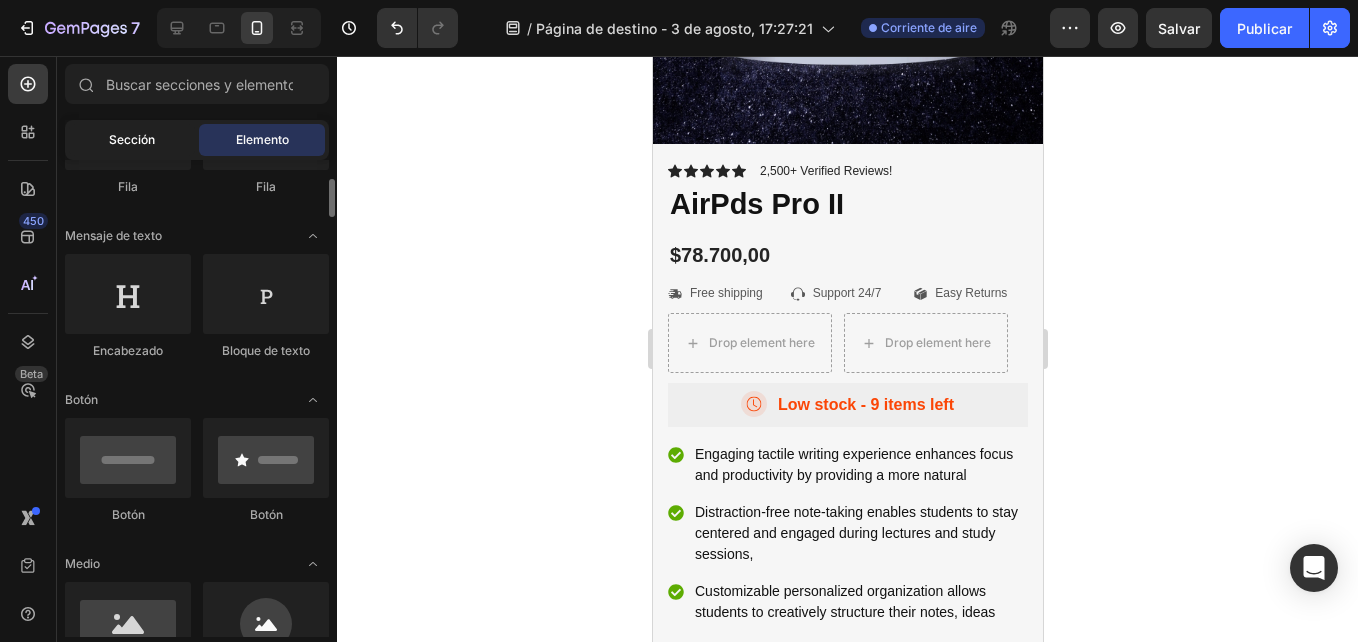 scroll, scrollTop: 25, scrollLeft: 0, axis: vertical 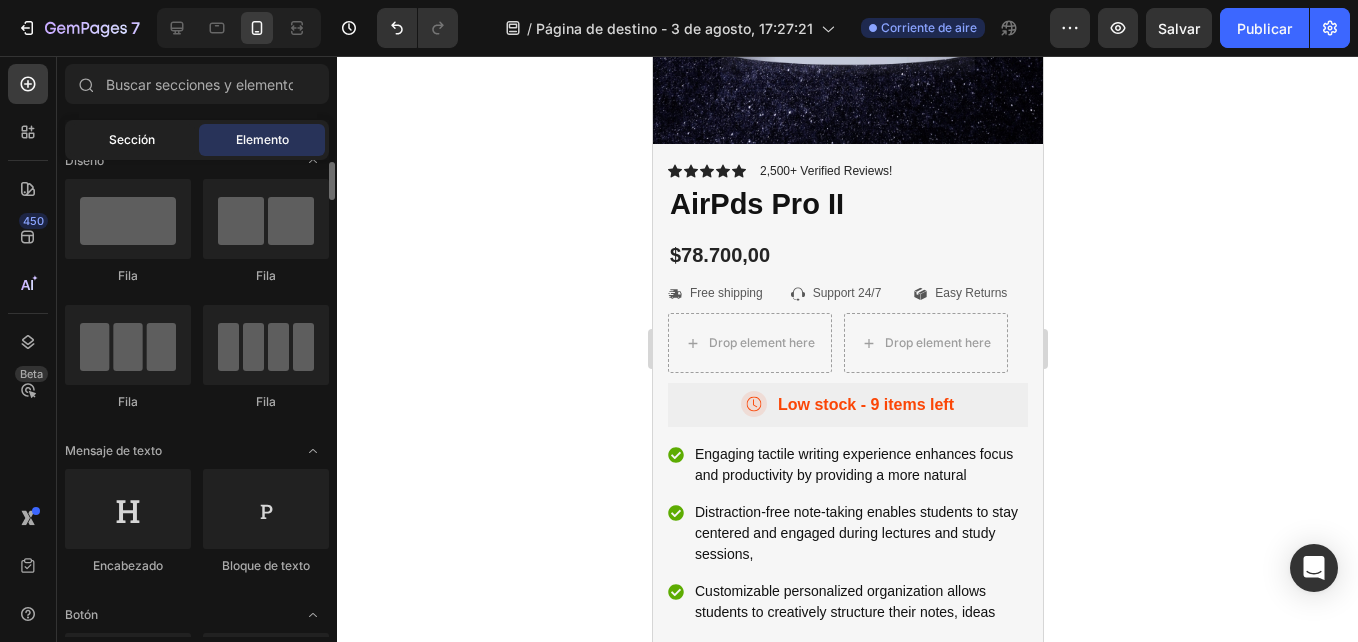 click on "Sección" 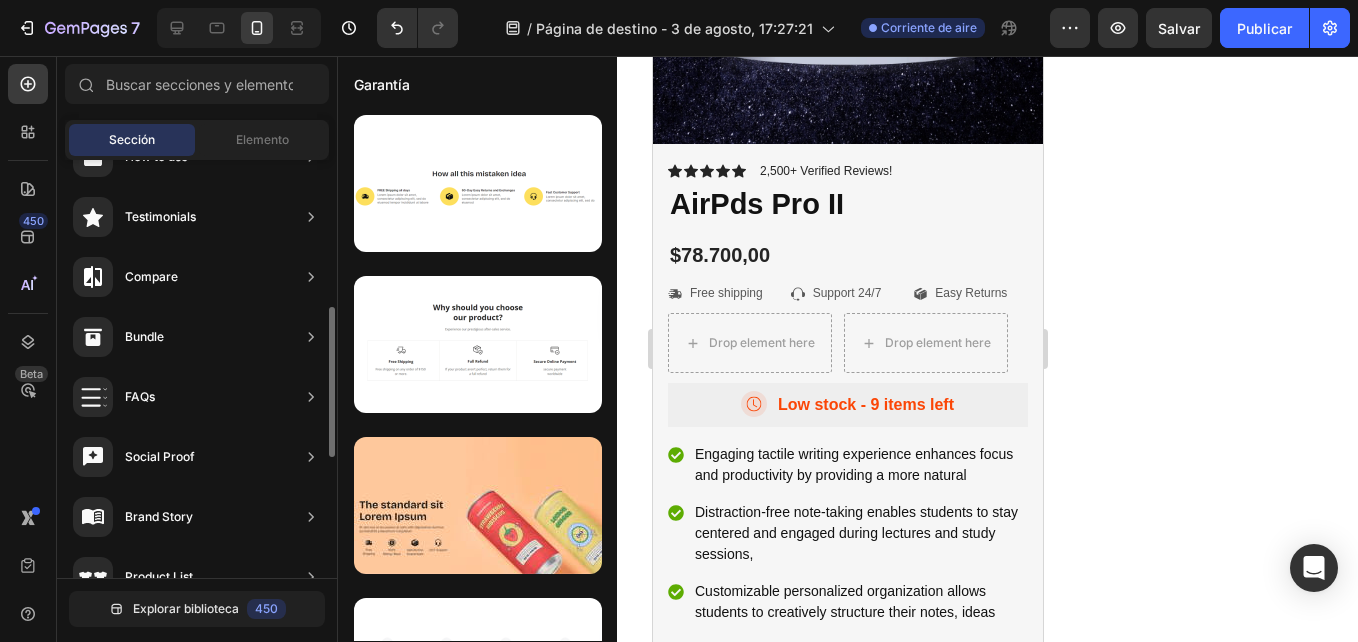 scroll, scrollTop: 0, scrollLeft: 0, axis: both 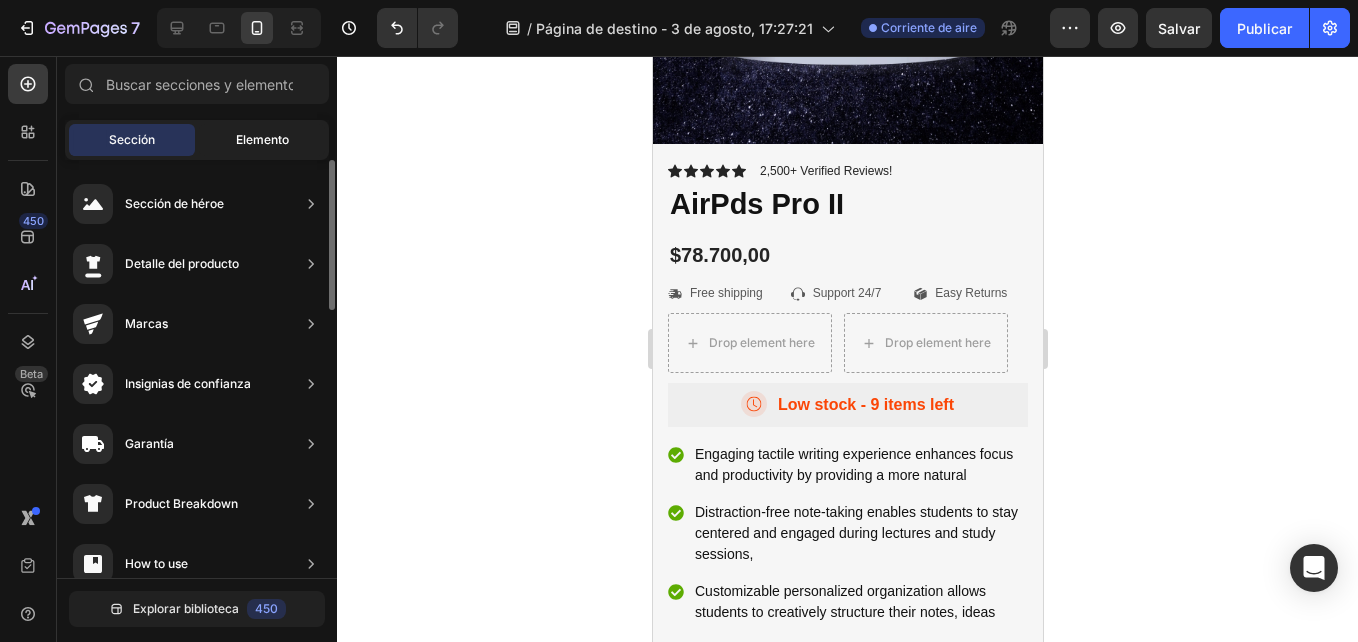click on "Elemento" at bounding box center [262, 140] 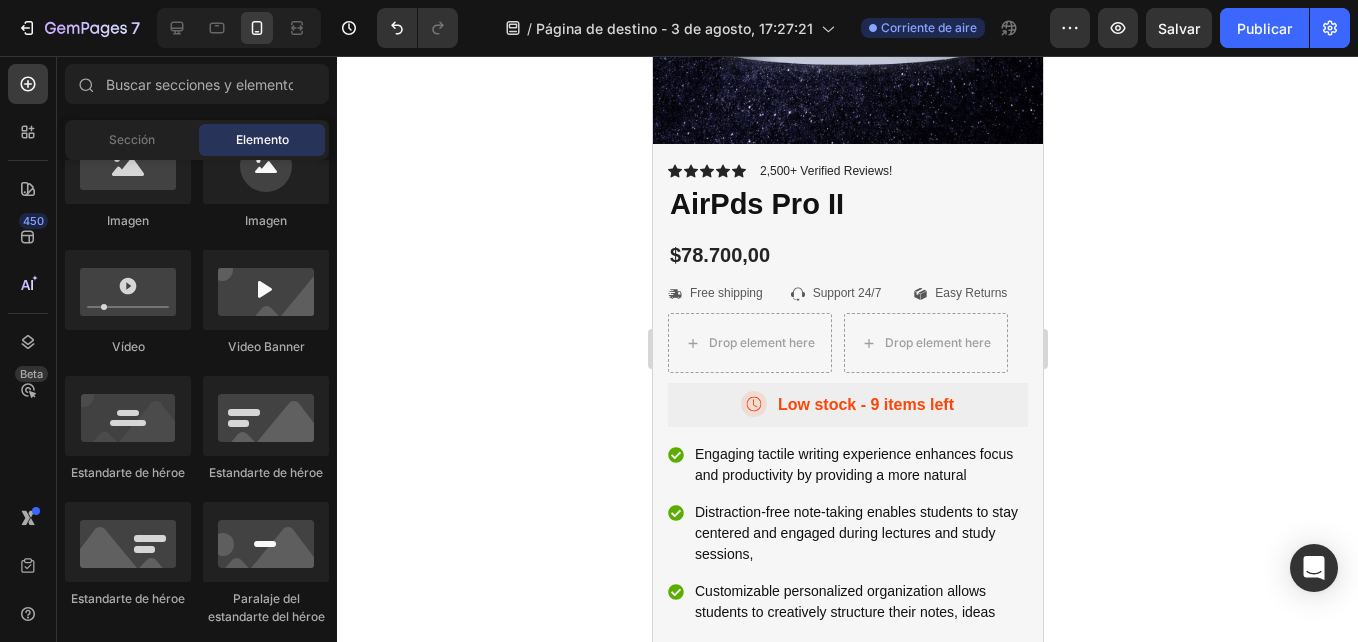 scroll, scrollTop: 0, scrollLeft: 0, axis: both 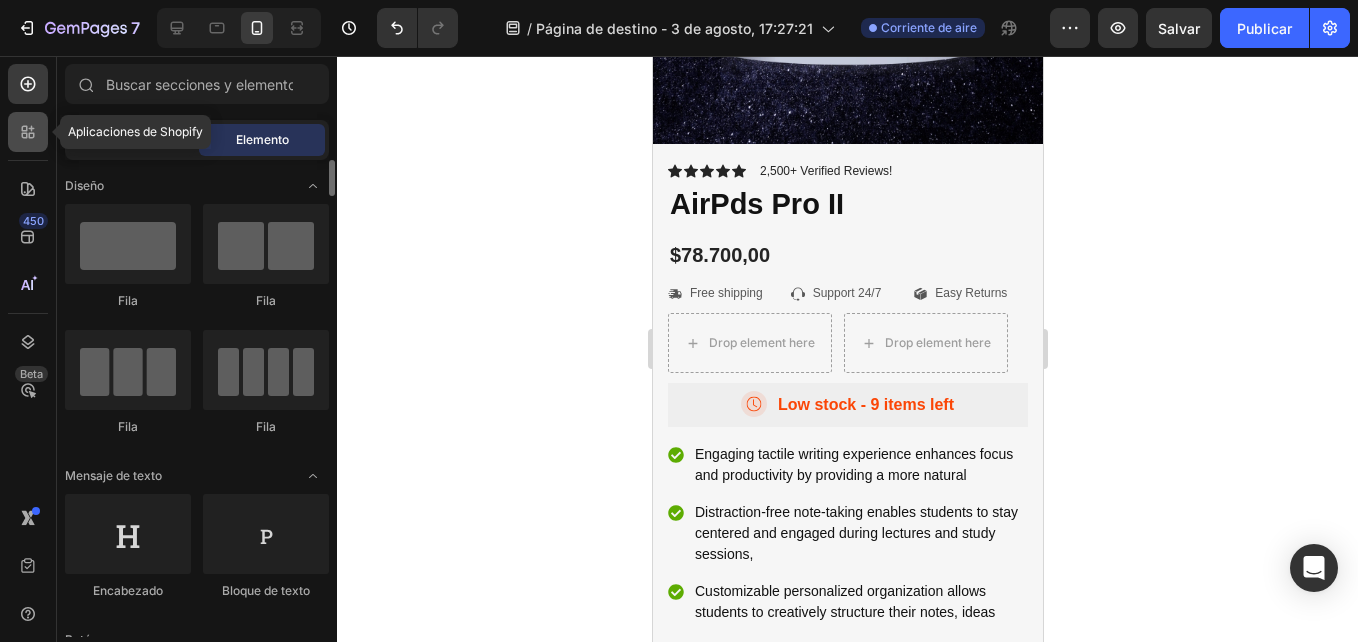 click 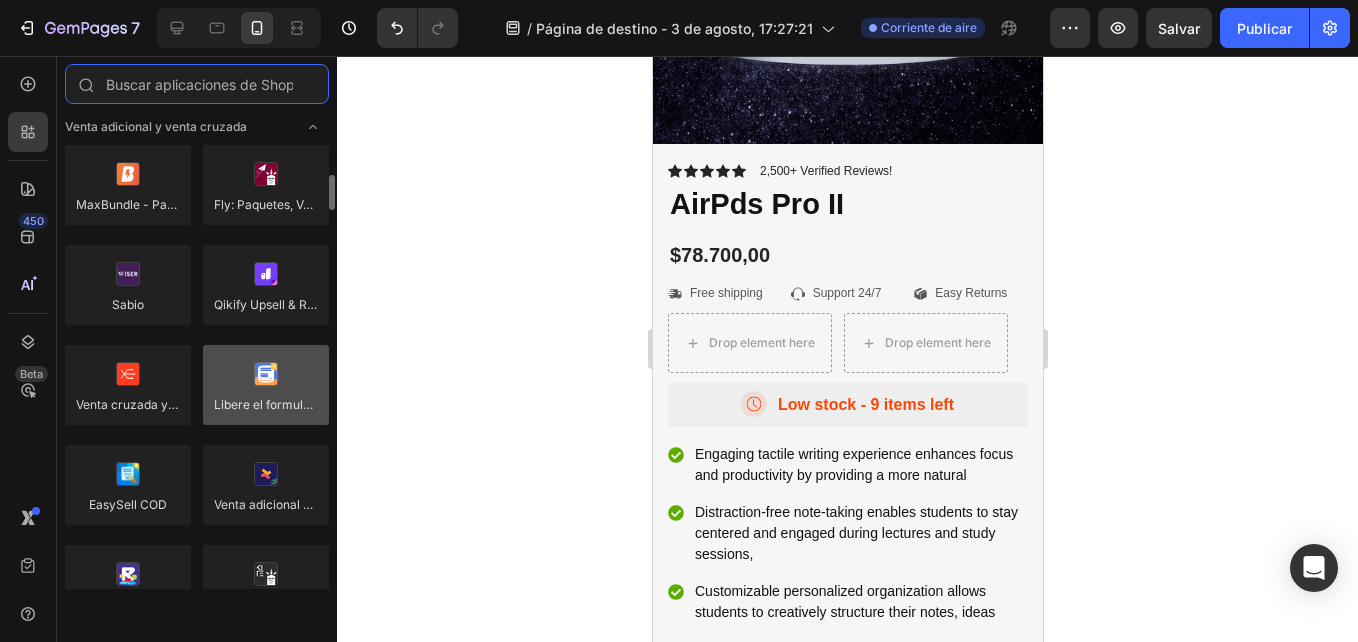 scroll, scrollTop: 848, scrollLeft: 0, axis: vertical 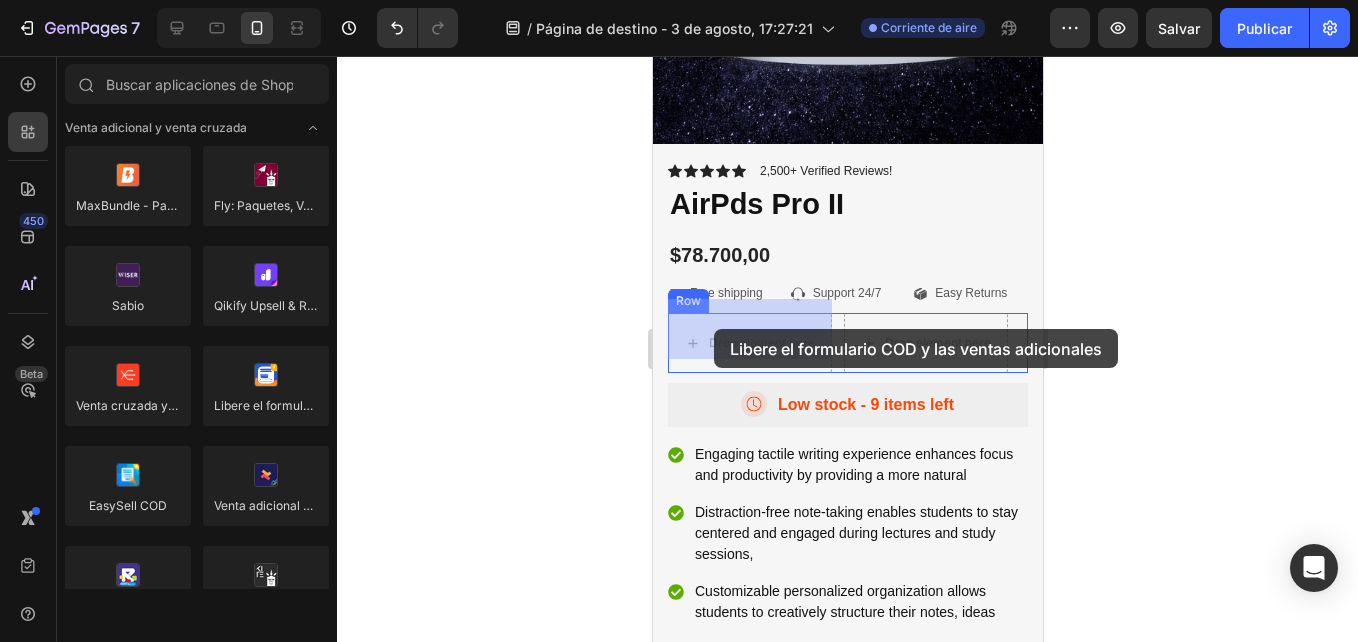 drag, startPoint x: 898, startPoint y: 445, endPoint x: 713, endPoint y: 329, distance: 218.3598 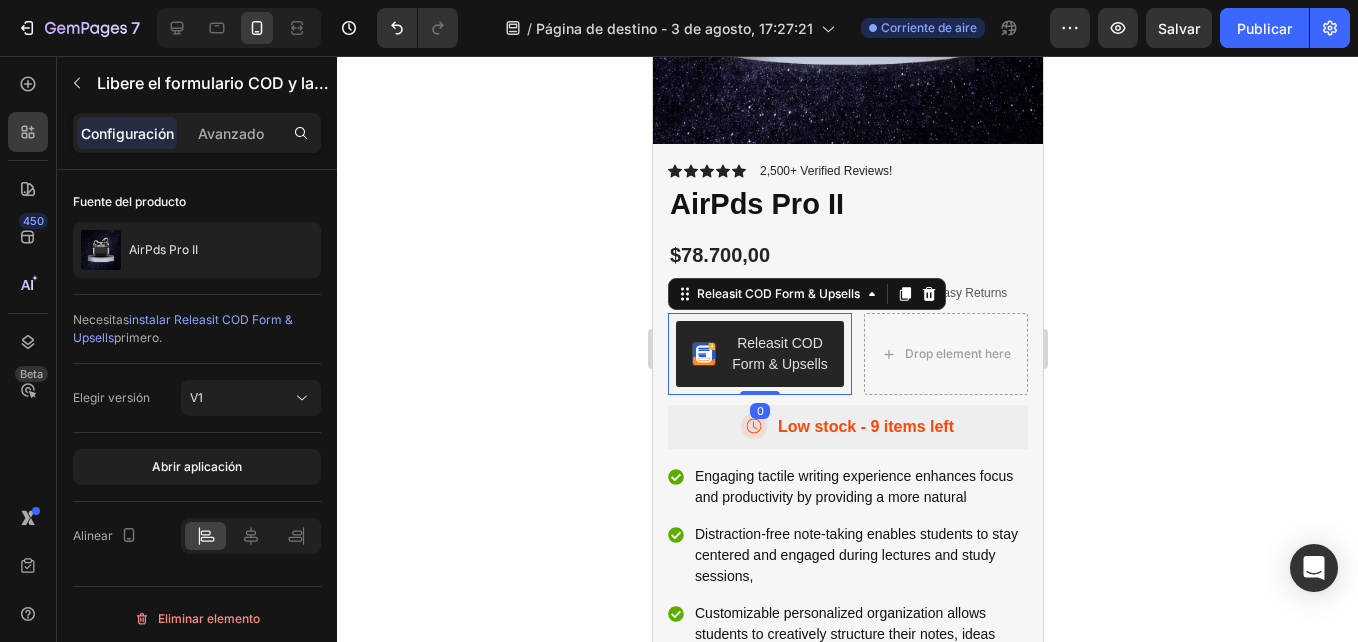 click 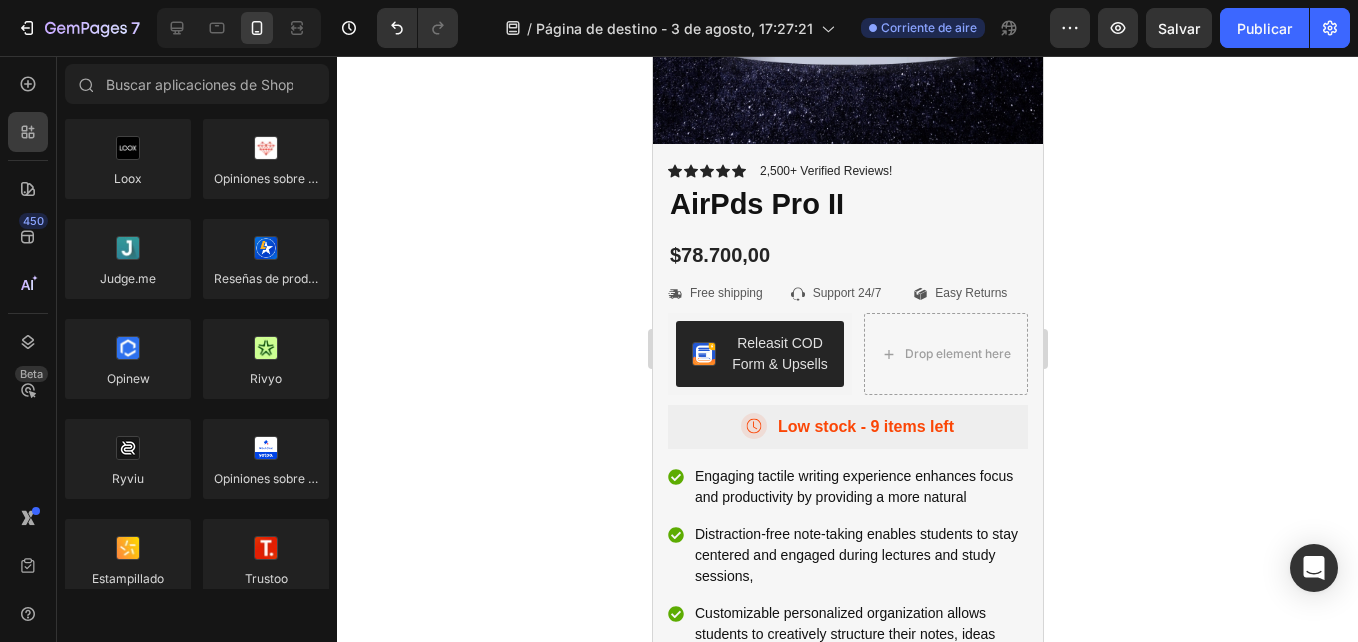 scroll, scrollTop: 0, scrollLeft: 0, axis: both 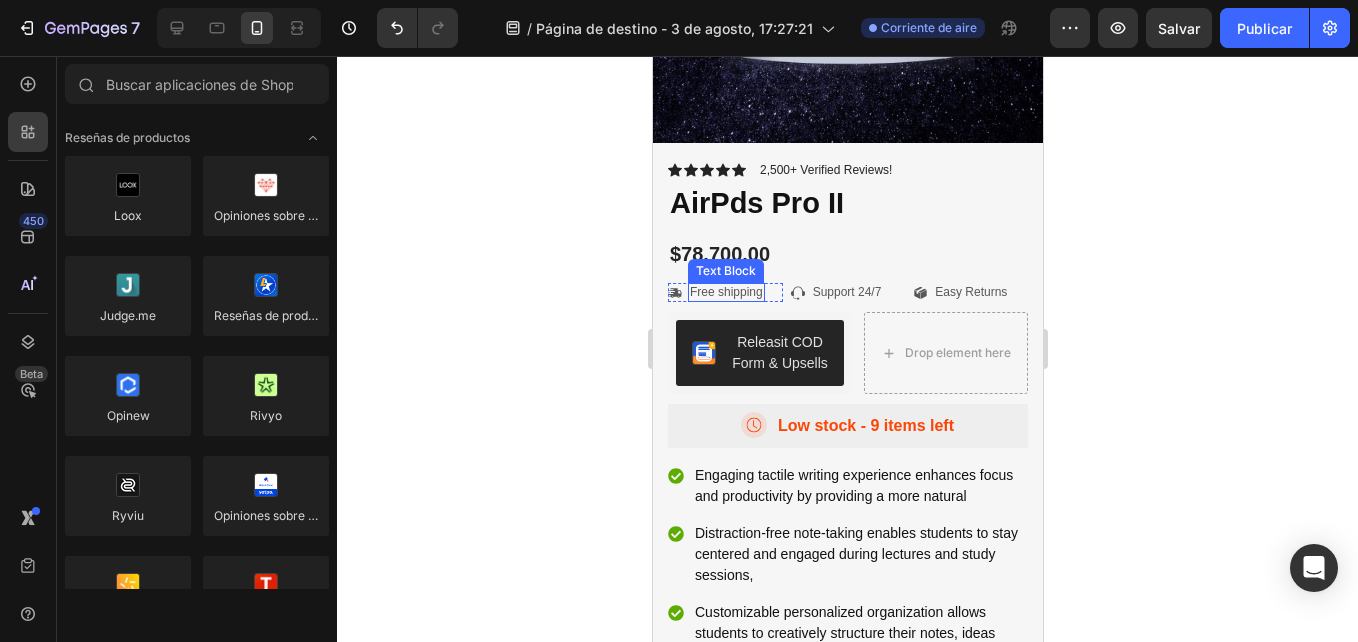 click on "Free shipping" at bounding box center (725, 293) 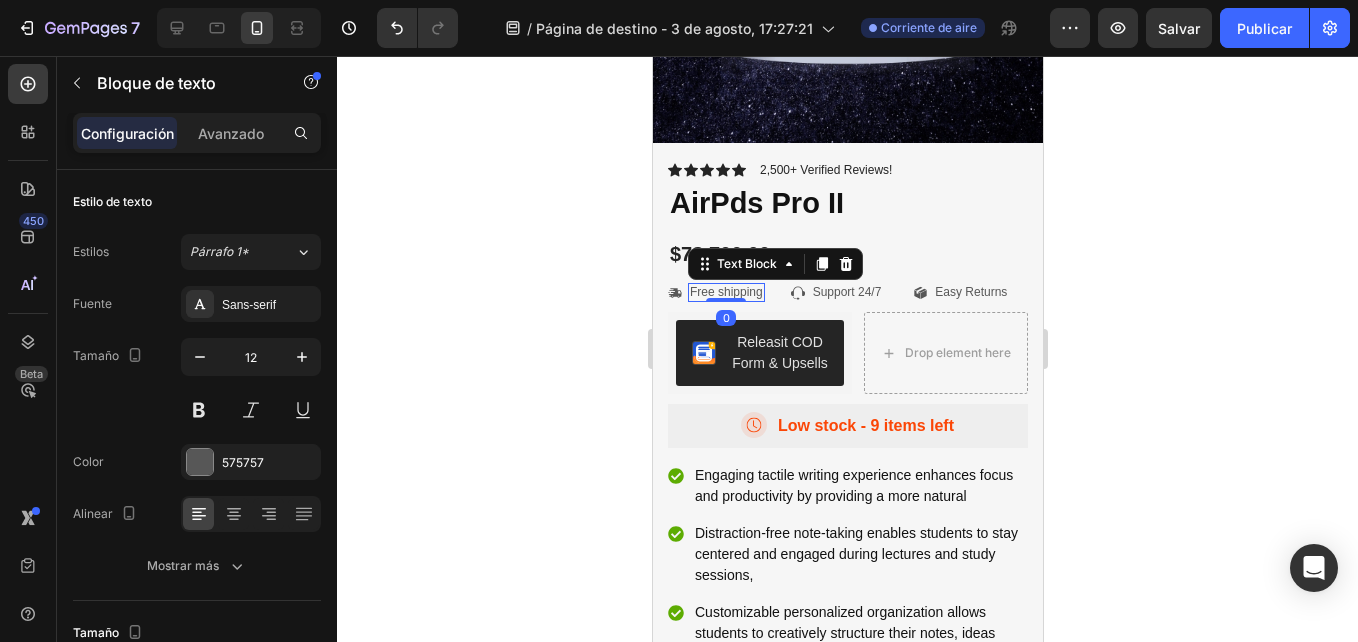 click on "Free shipping" at bounding box center [725, 293] 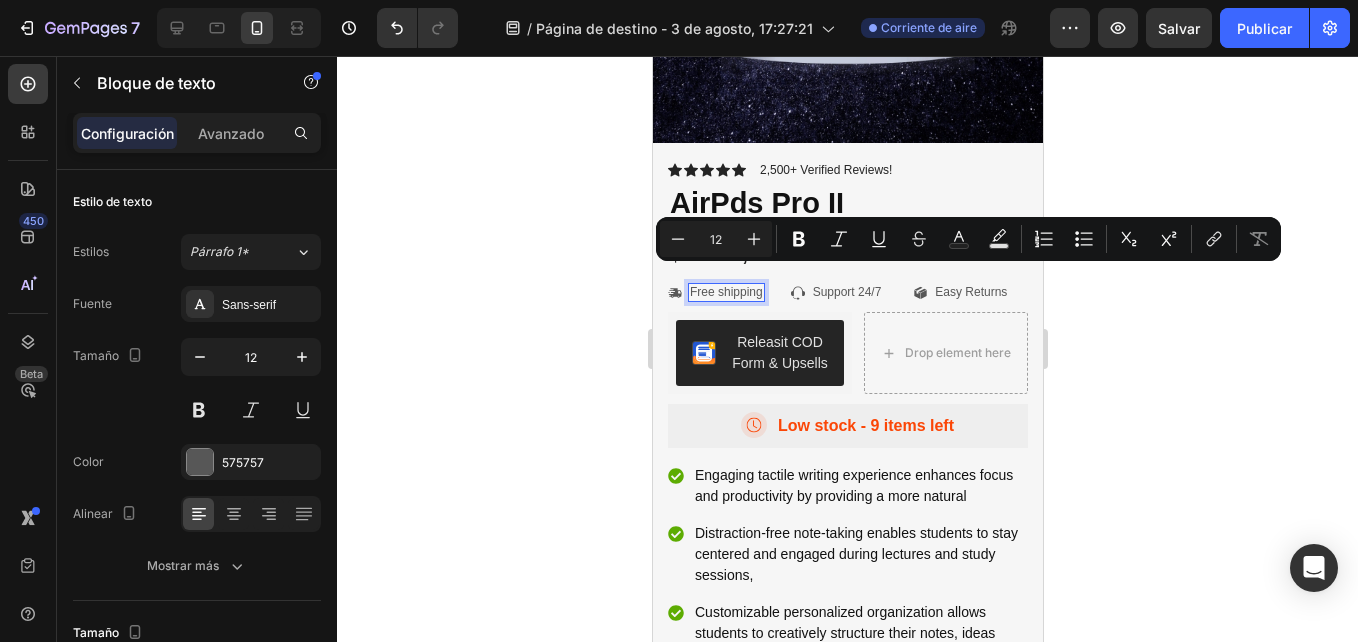 click on "Free shipping" at bounding box center [725, 293] 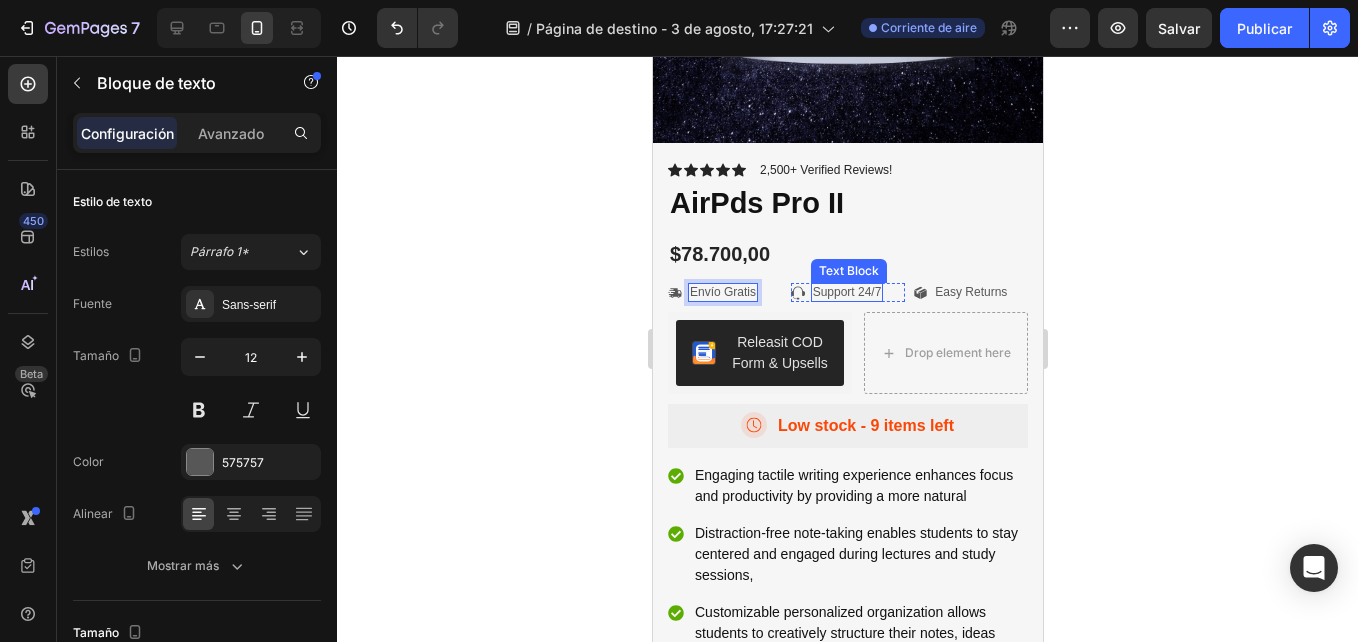 click on "Support 24/7" at bounding box center [846, 293] 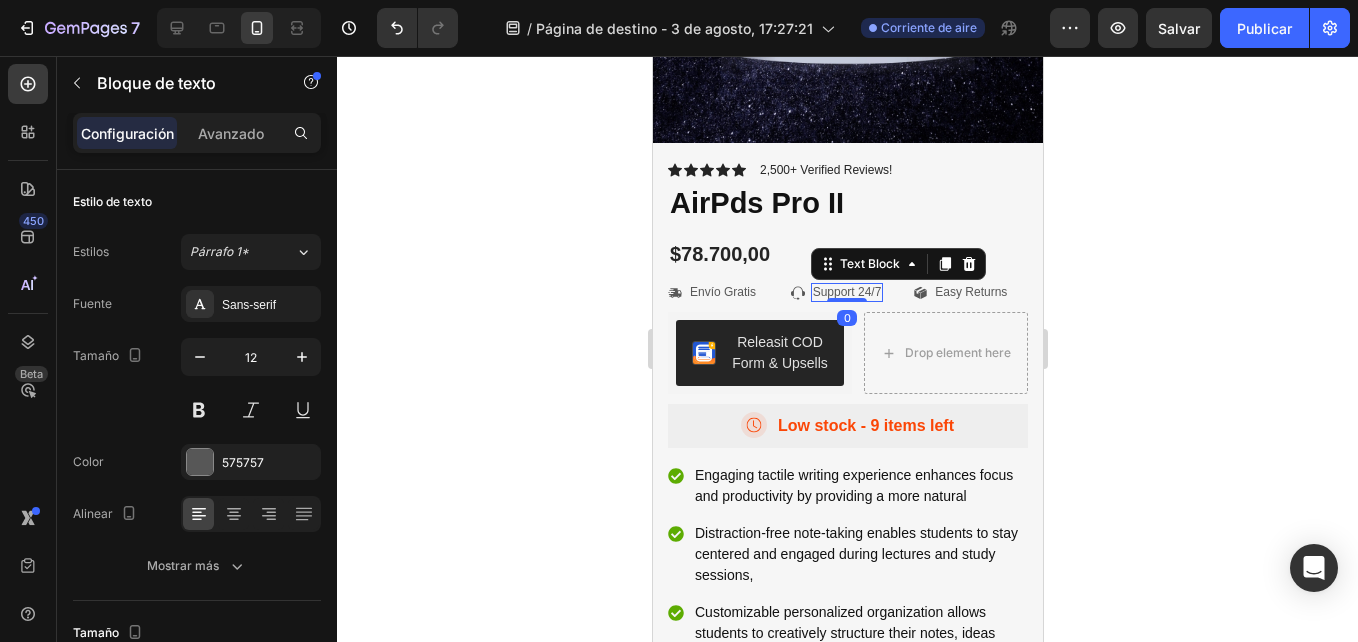click on "Support 24/7" at bounding box center (846, 293) 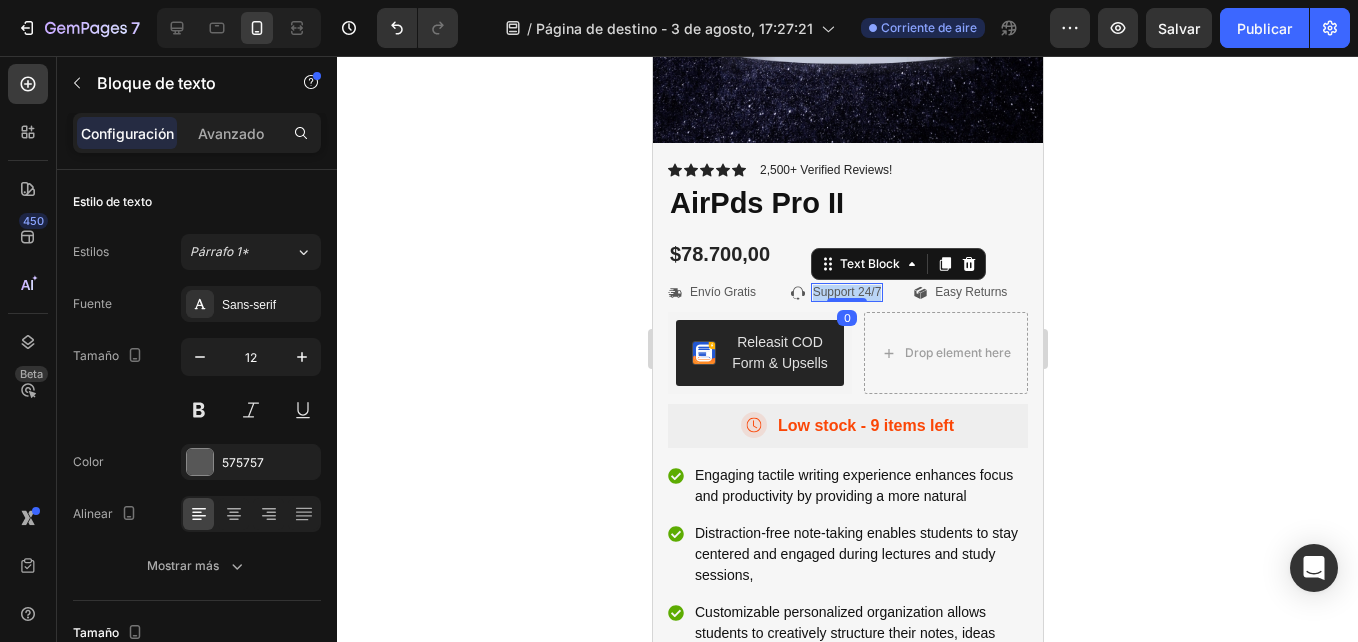 click on "Support 24/7" at bounding box center [846, 293] 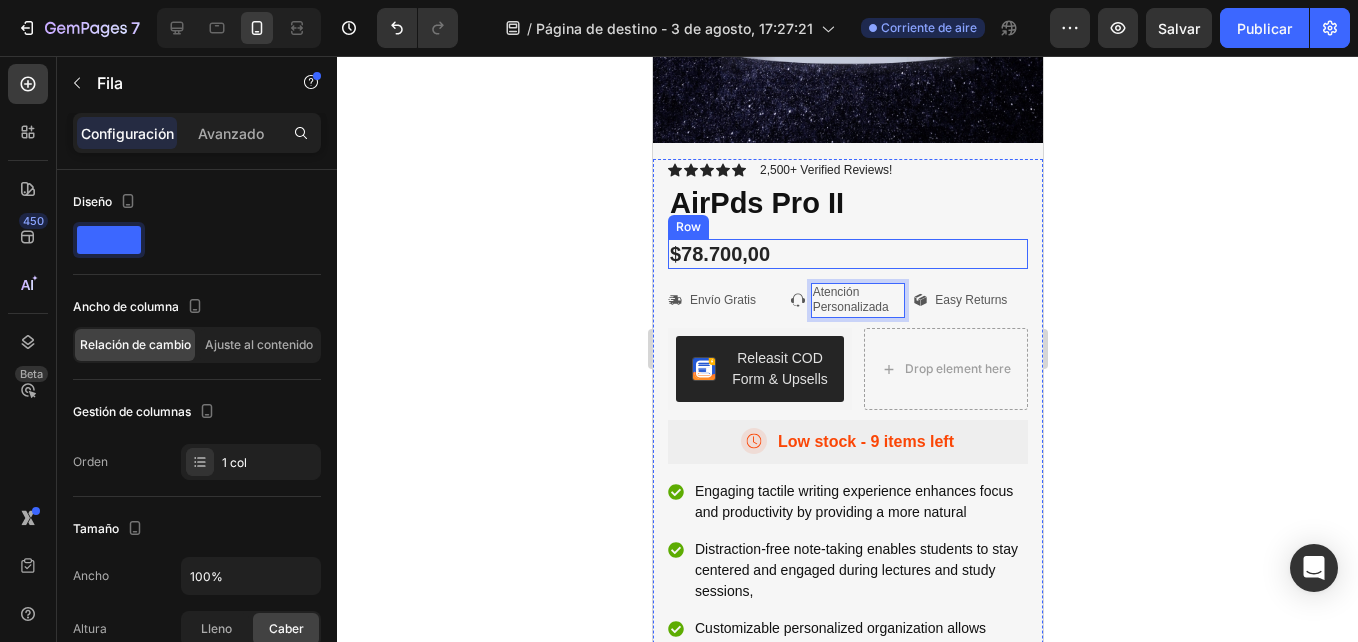 click on "$78.700,00 Product Price Product Price Row" at bounding box center [847, 254] 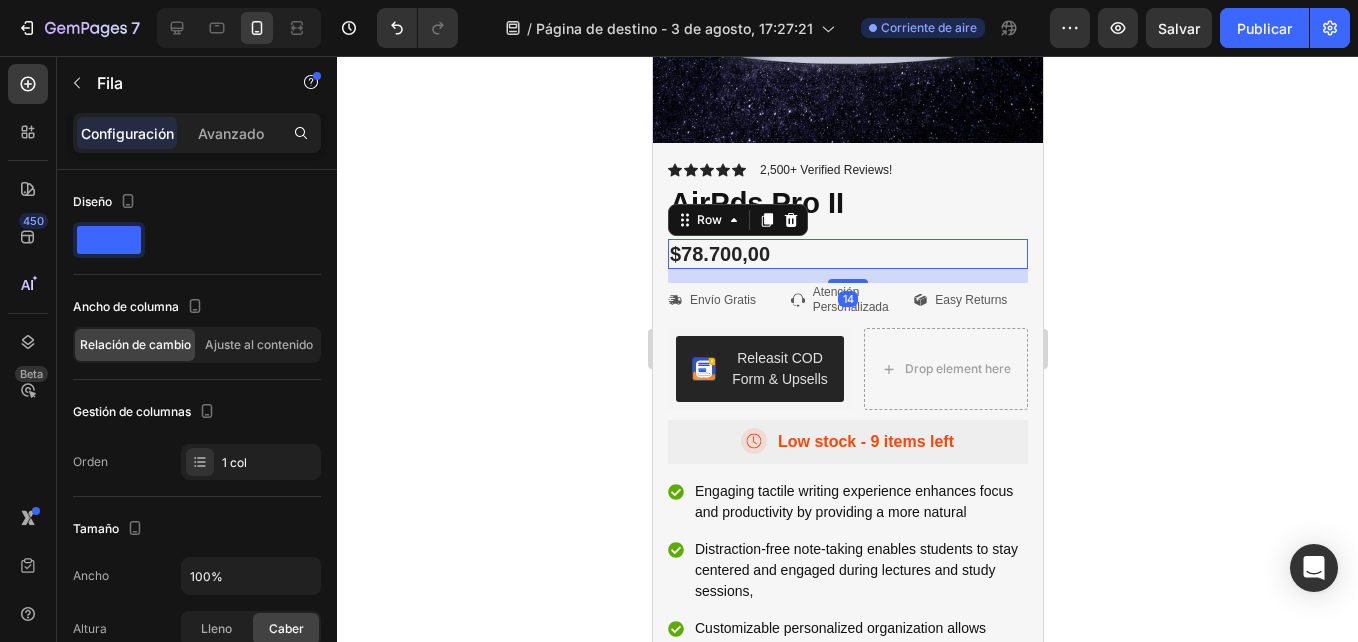 click 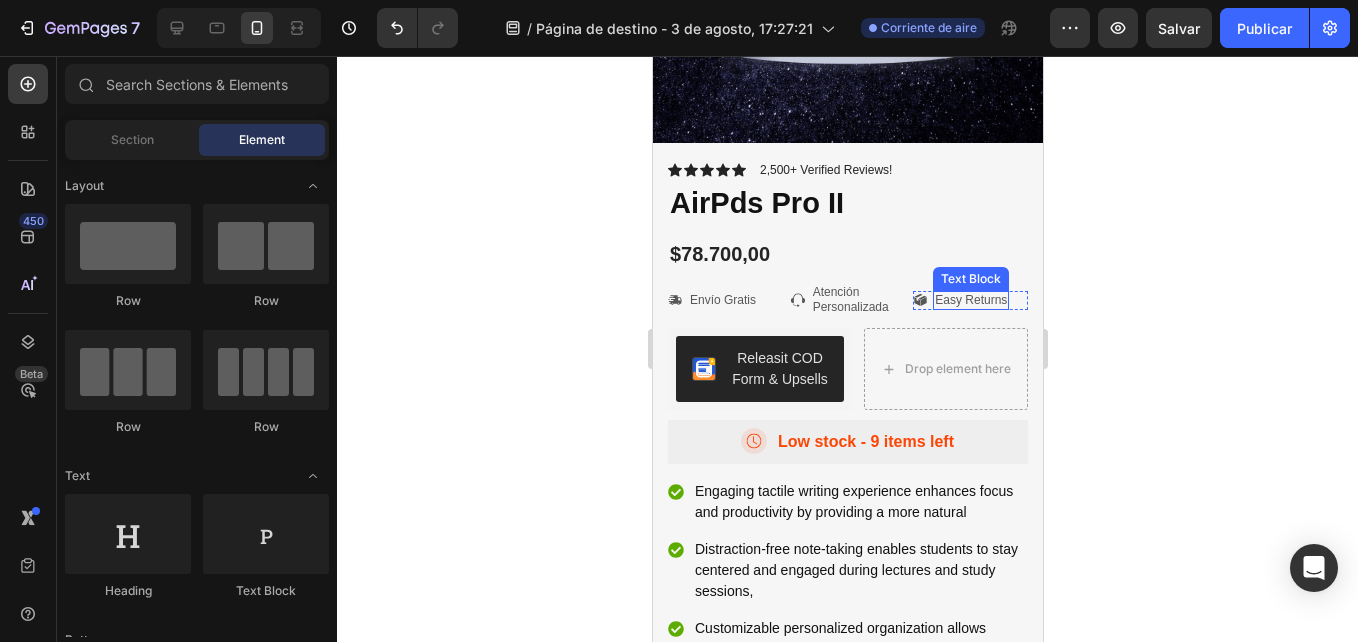 click on "Easy Returns" at bounding box center (970, 301) 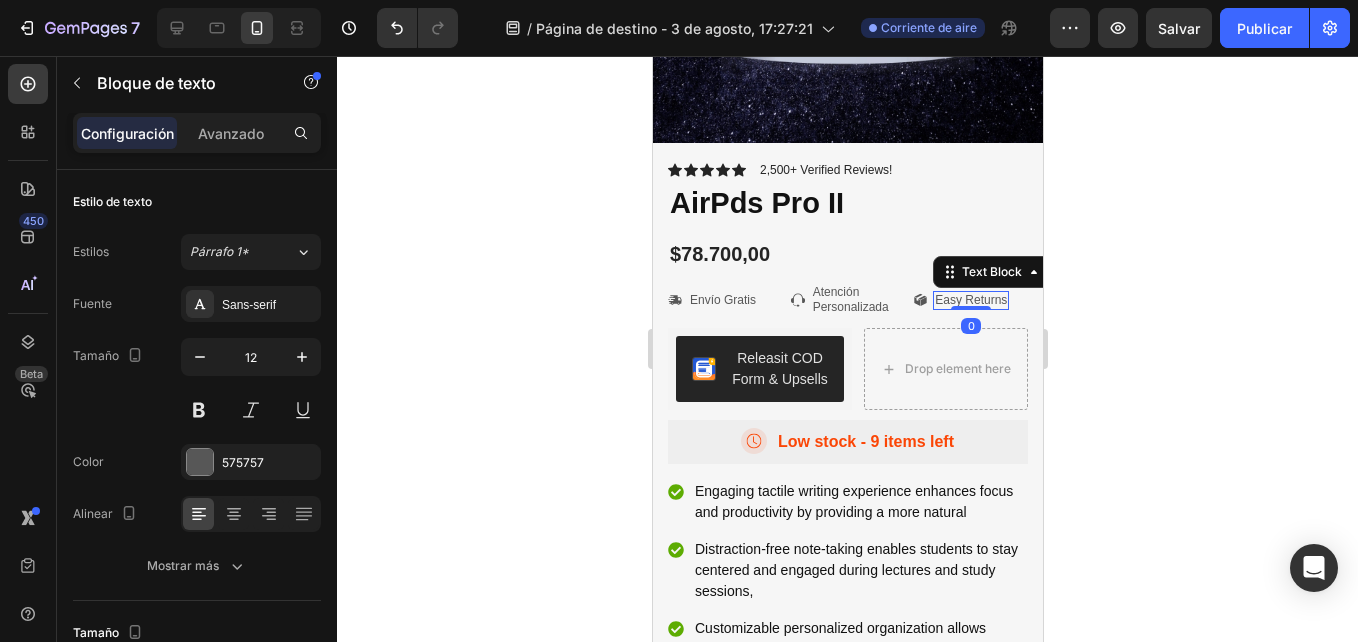 click on "Easy Returns" at bounding box center [970, 301] 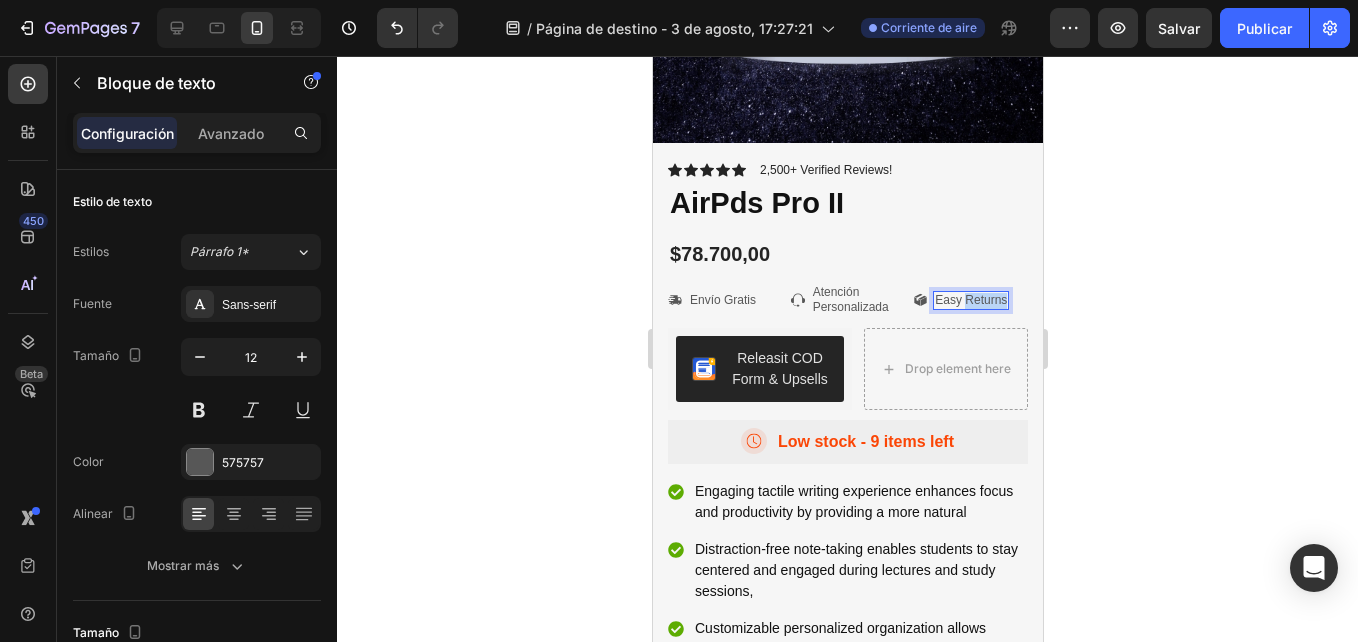 click on "Easy Returns" at bounding box center [970, 301] 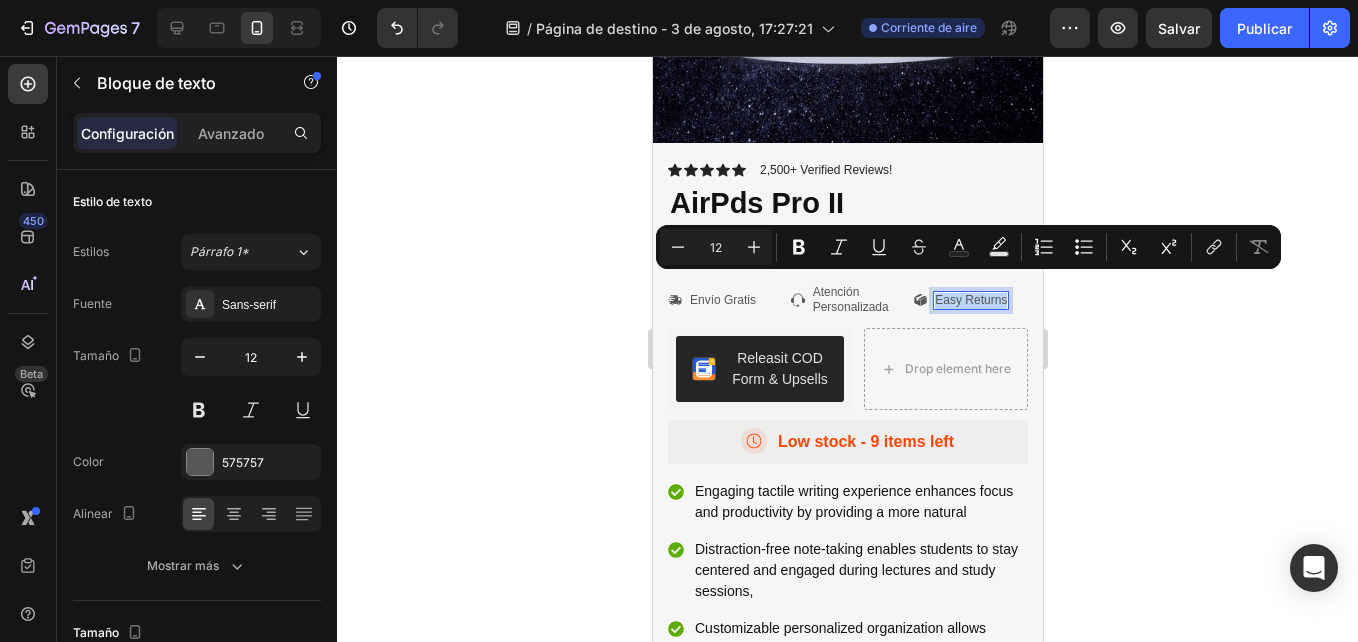 click on "Easy Returns" at bounding box center (970, 301) 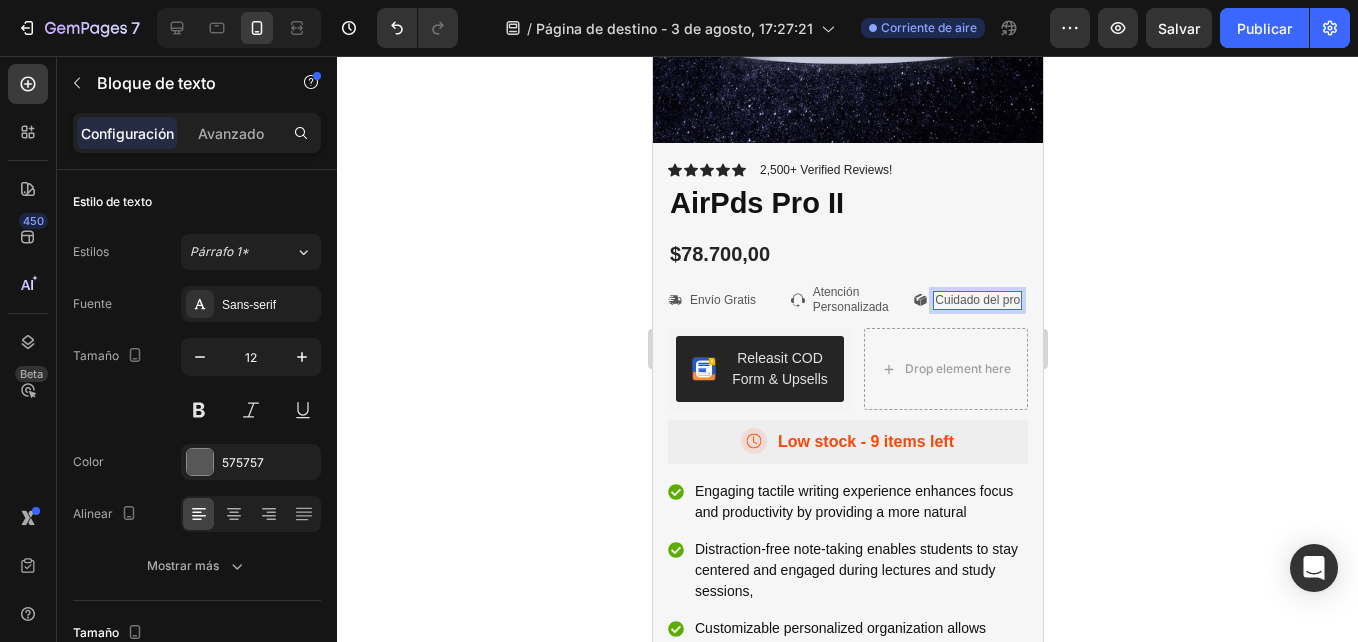scroll, scrollTop: 381, scrollLeft: 0, axis: vertical 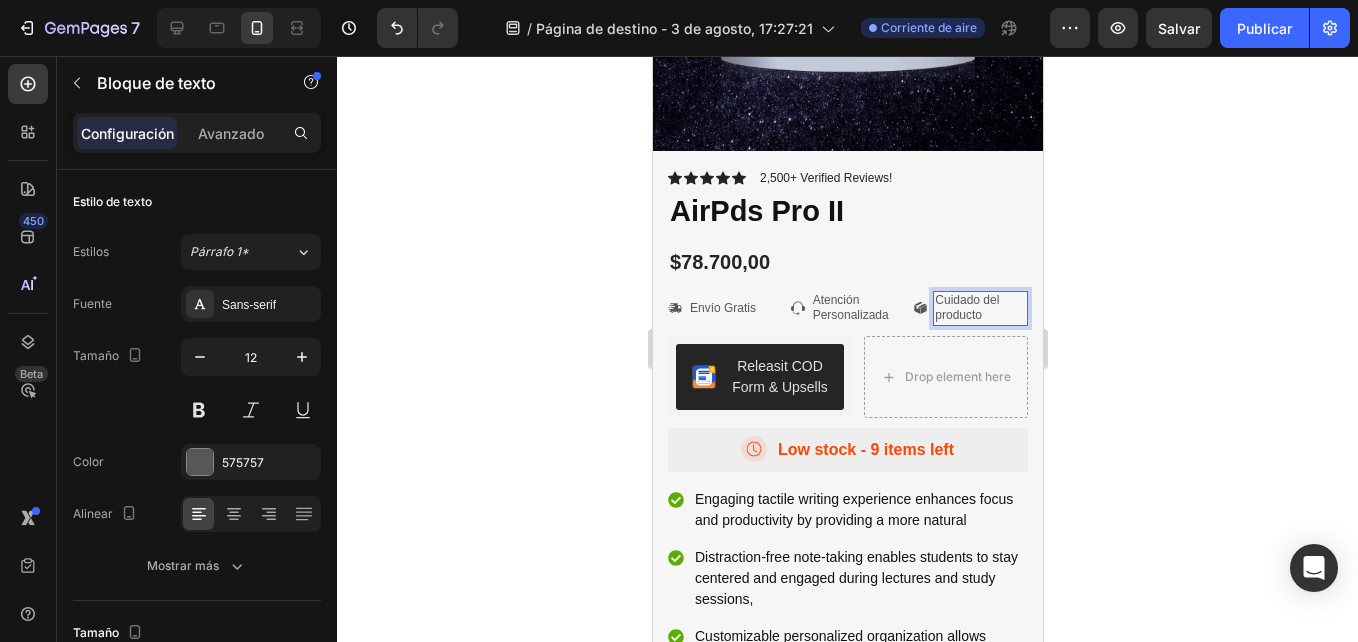 click on "Cuidado del producto" at bounding box center [979, 308] 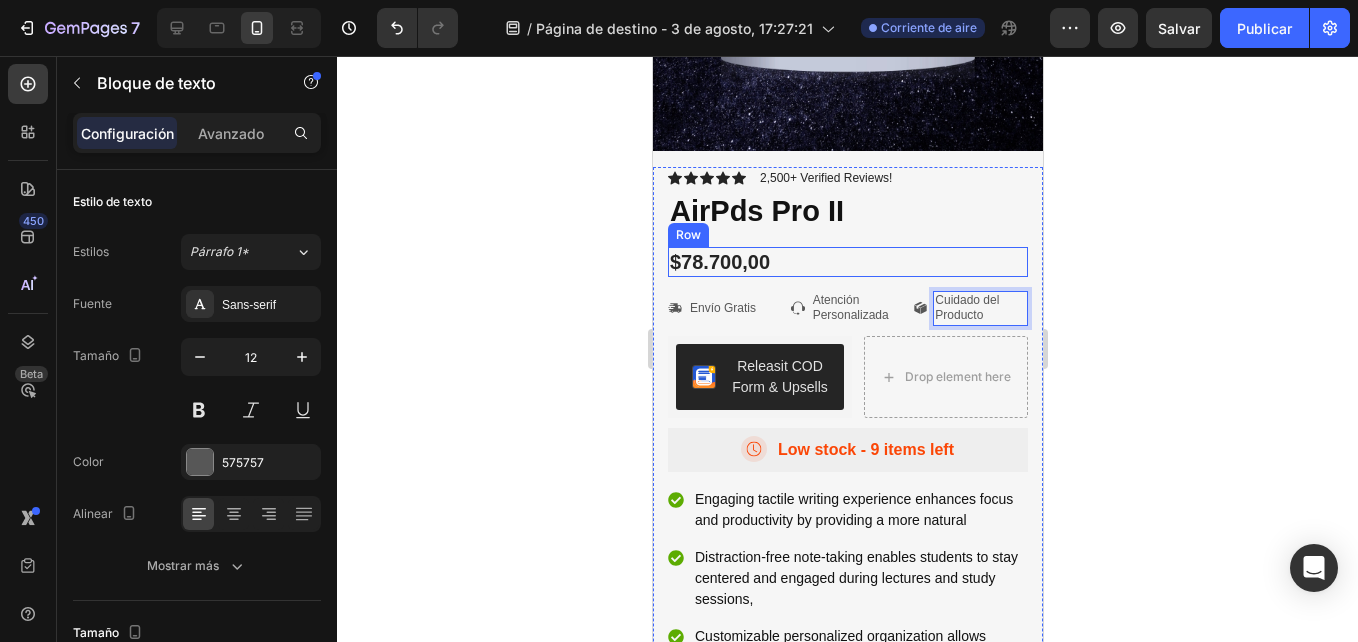click on "$78.700,00 Product Price Product Price Row" at bounding box center (847, 262) 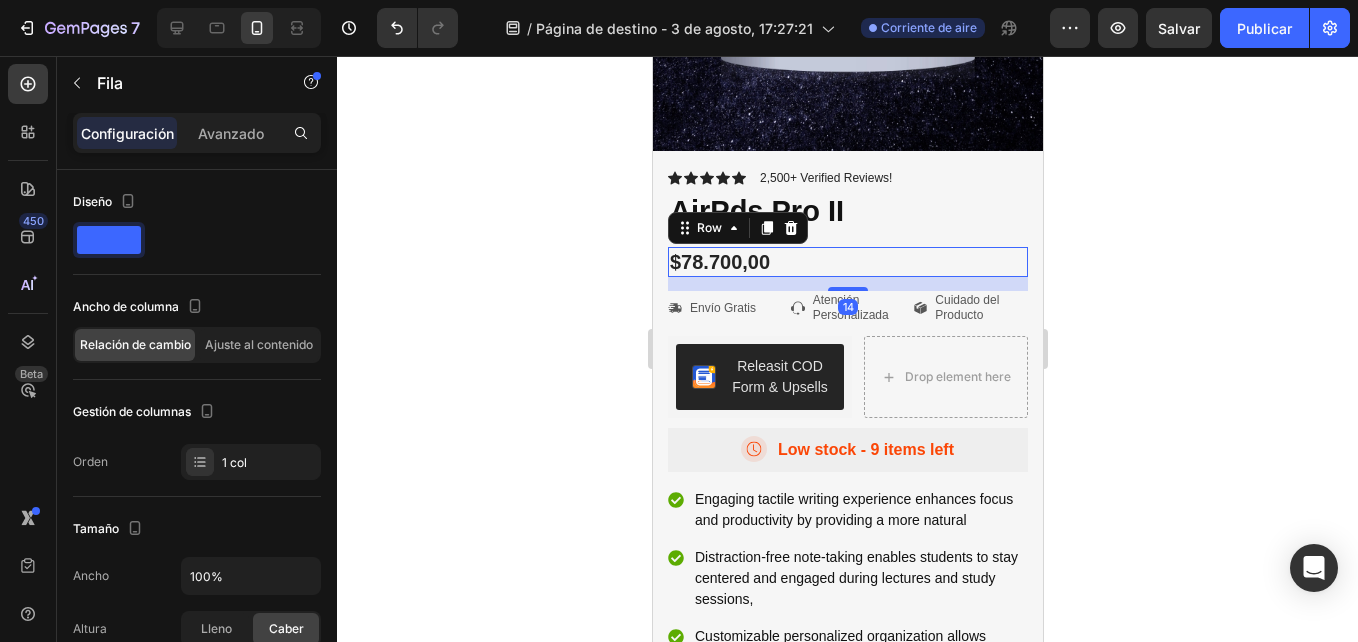 click 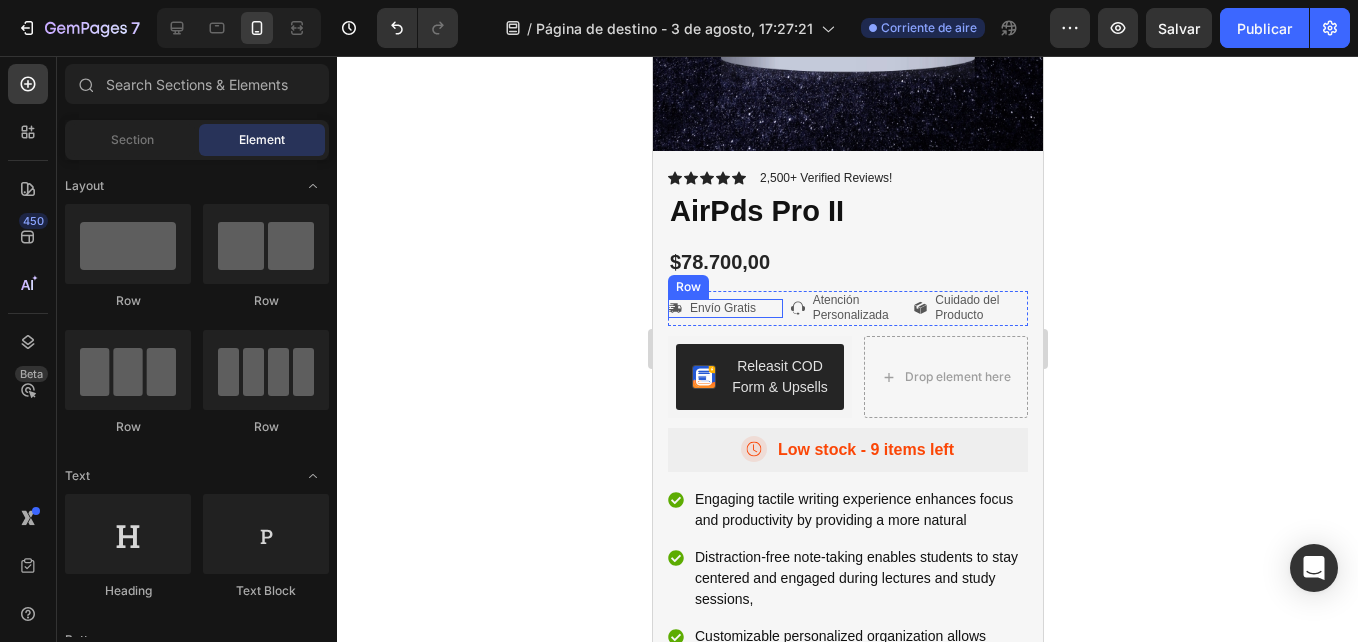 click on "Icon Envío Gratis Text Block Row" at bounding box center [724, 309] 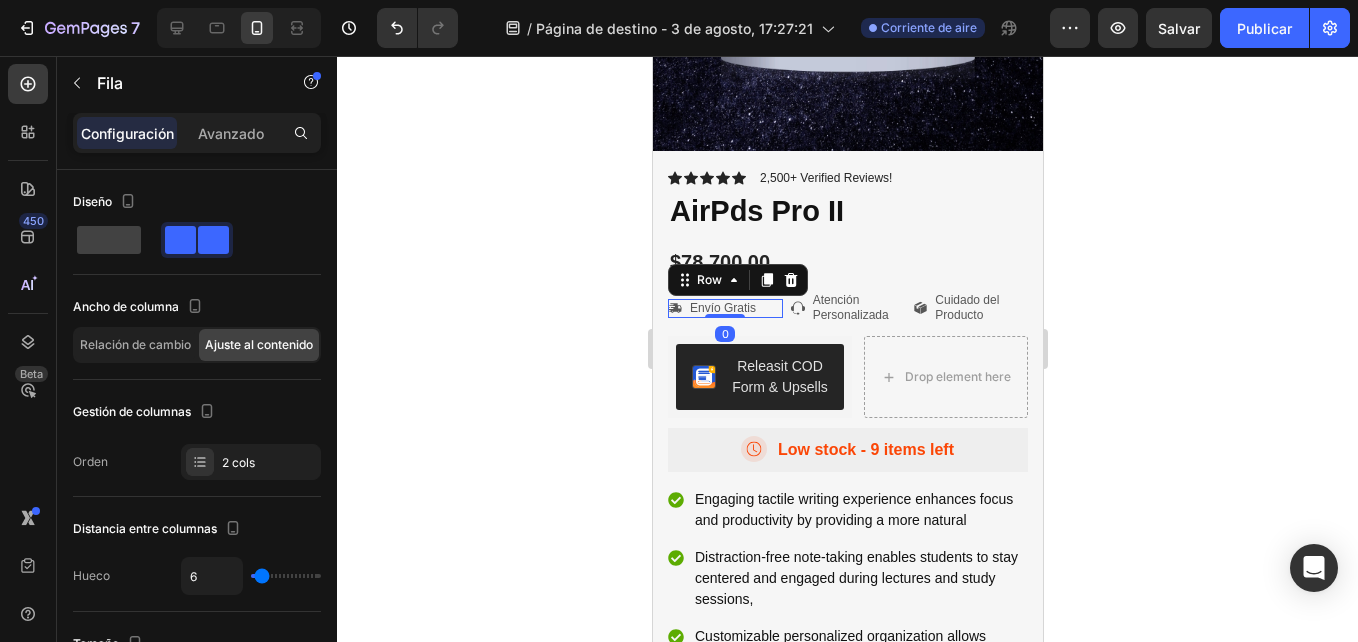 click on "Icon Envío Gratis Text Block Row   0" at bounding box center (724, 309) 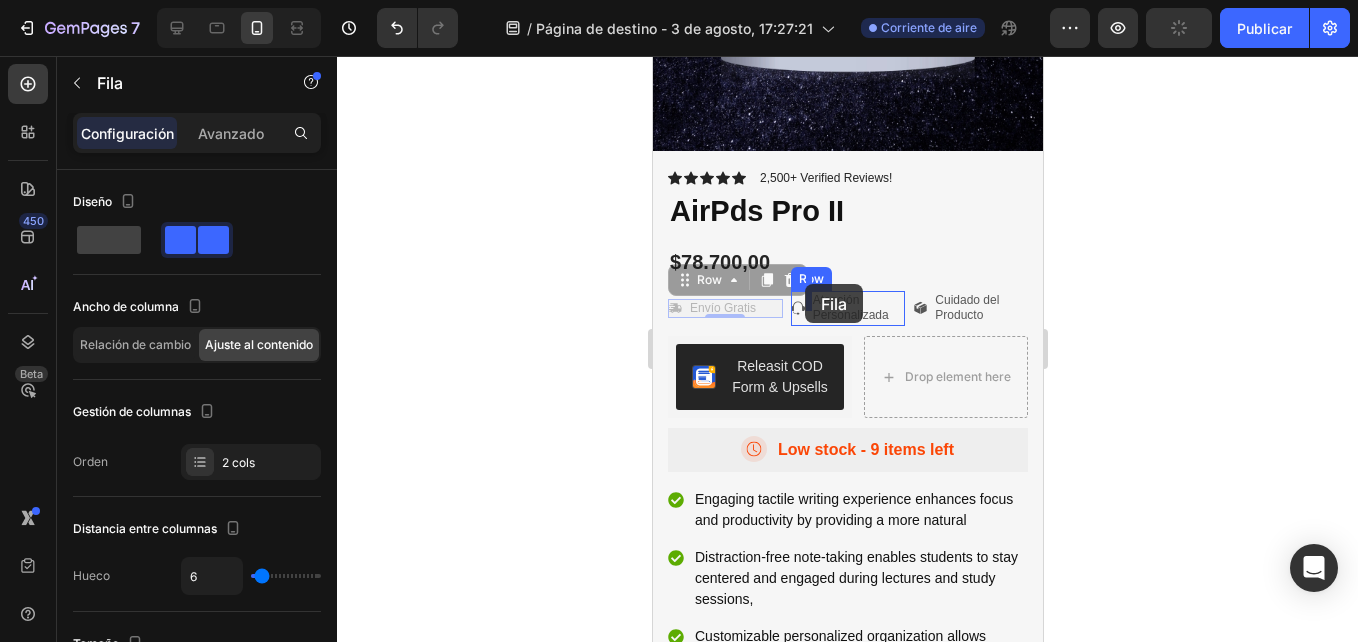 drag, startPoint x: 683, startPoint y: 264, endPoint x: 804, endPoint y: 284, distance: 122.641754 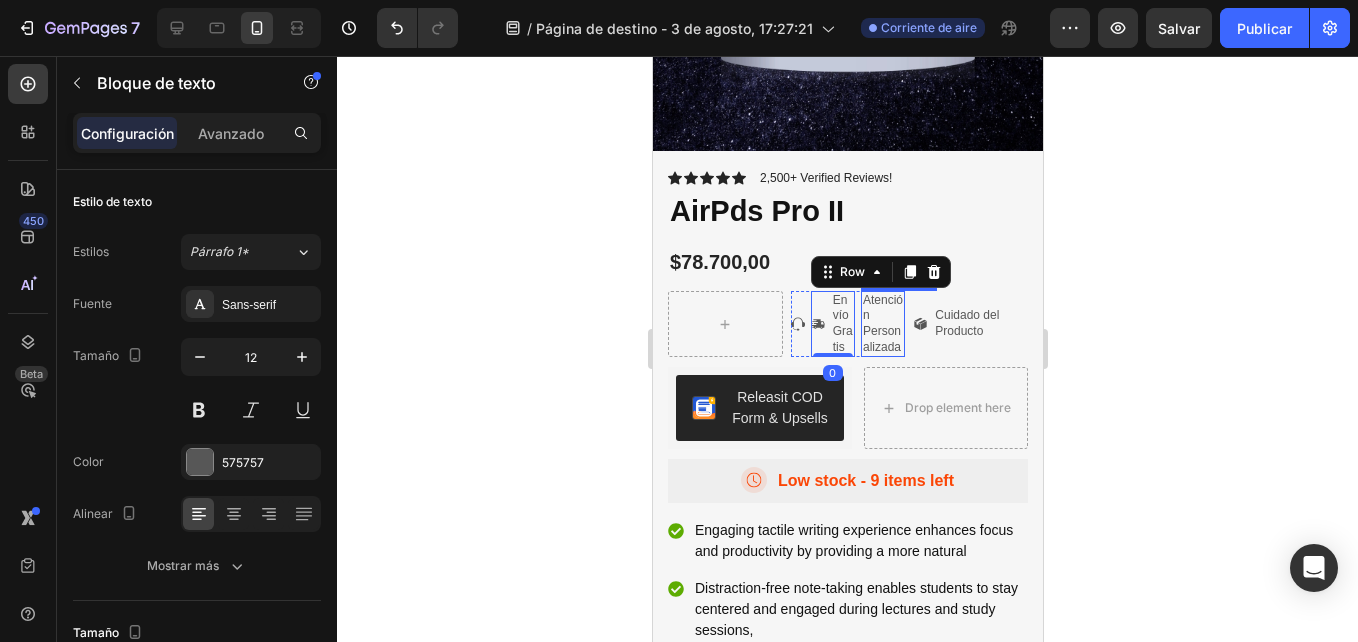 click on "Atención Personalizada" at bounding box center (882, 324) 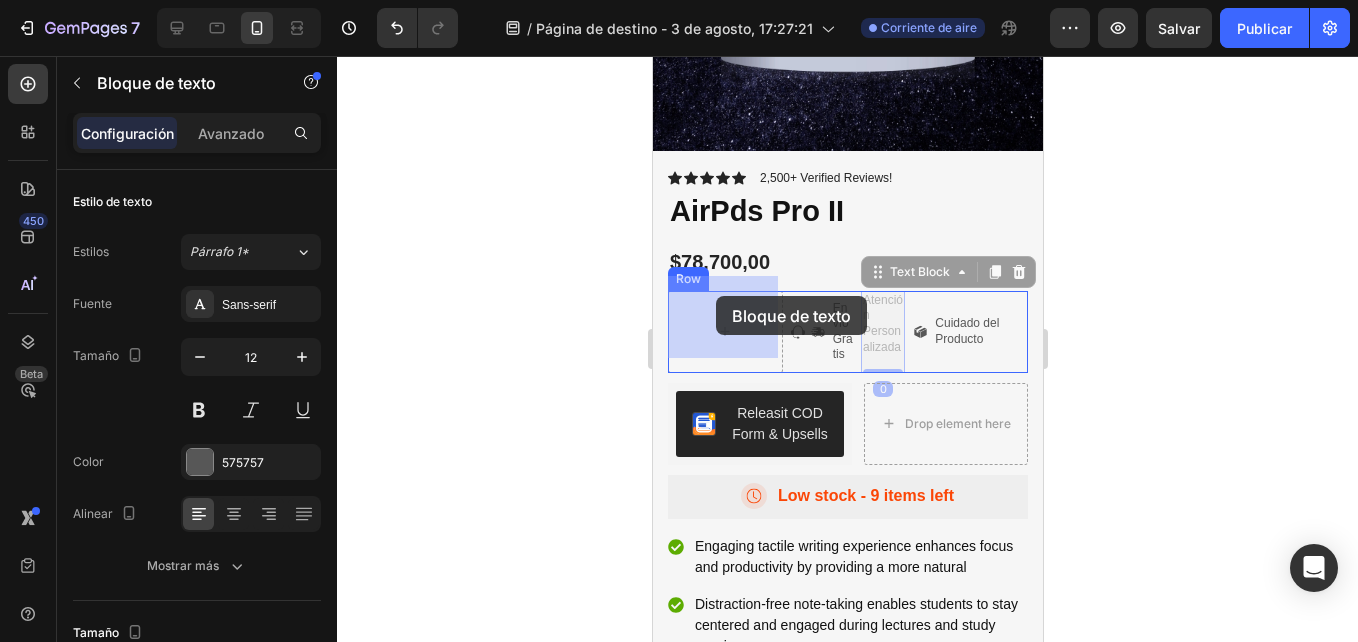 drag, startPoint x: 870, startPoint y: 259, endPoint x: 715, endPoint y: 296, distance: 159.35495 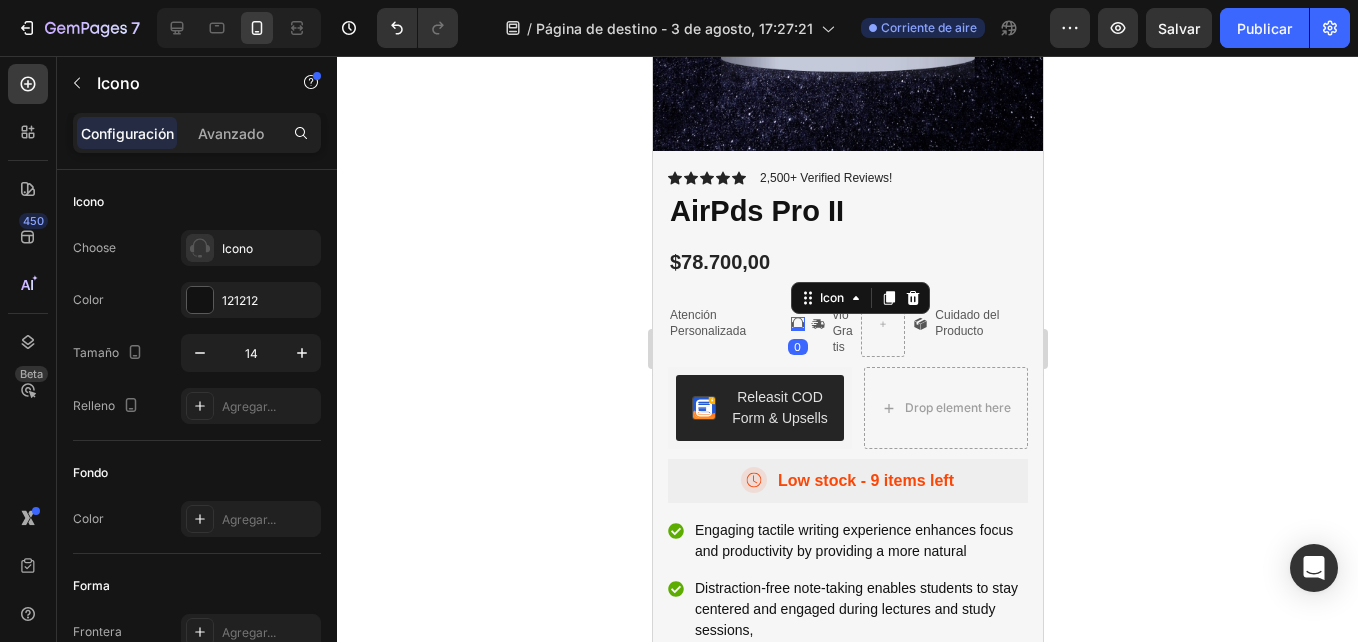 click 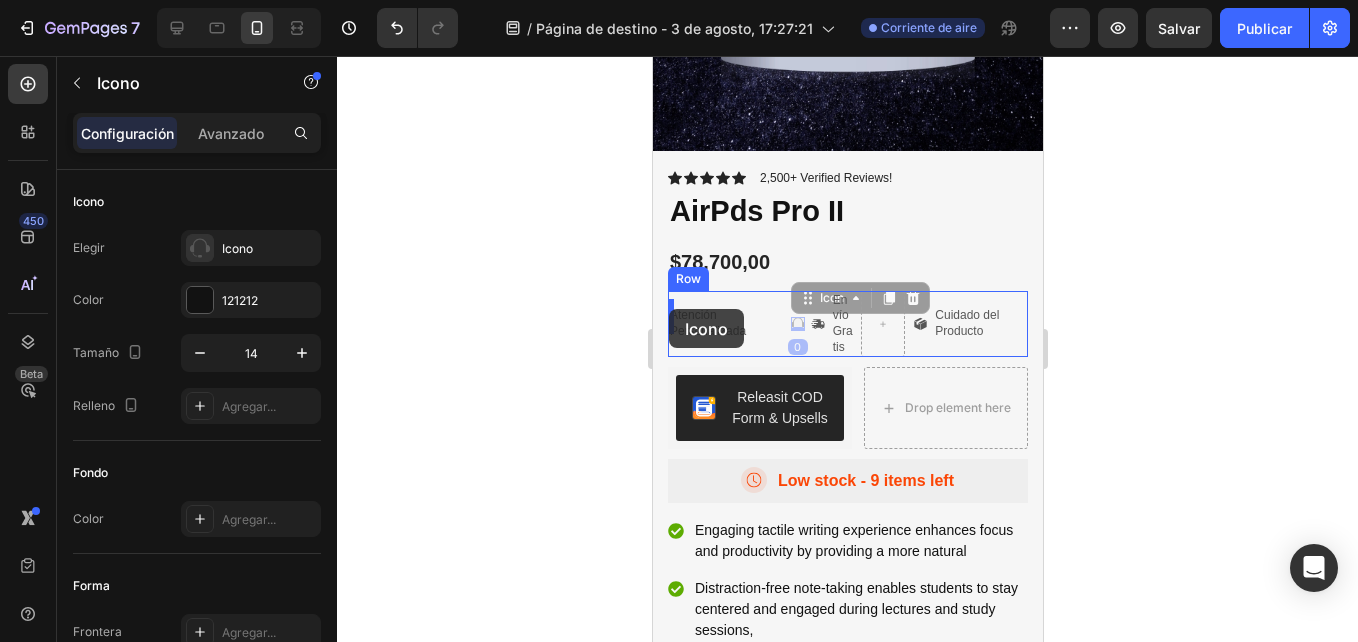 drag, startPoint x: 798, startPoint y: 290, endPoint x: 668, endPoint y: 309, distance: 131.38112 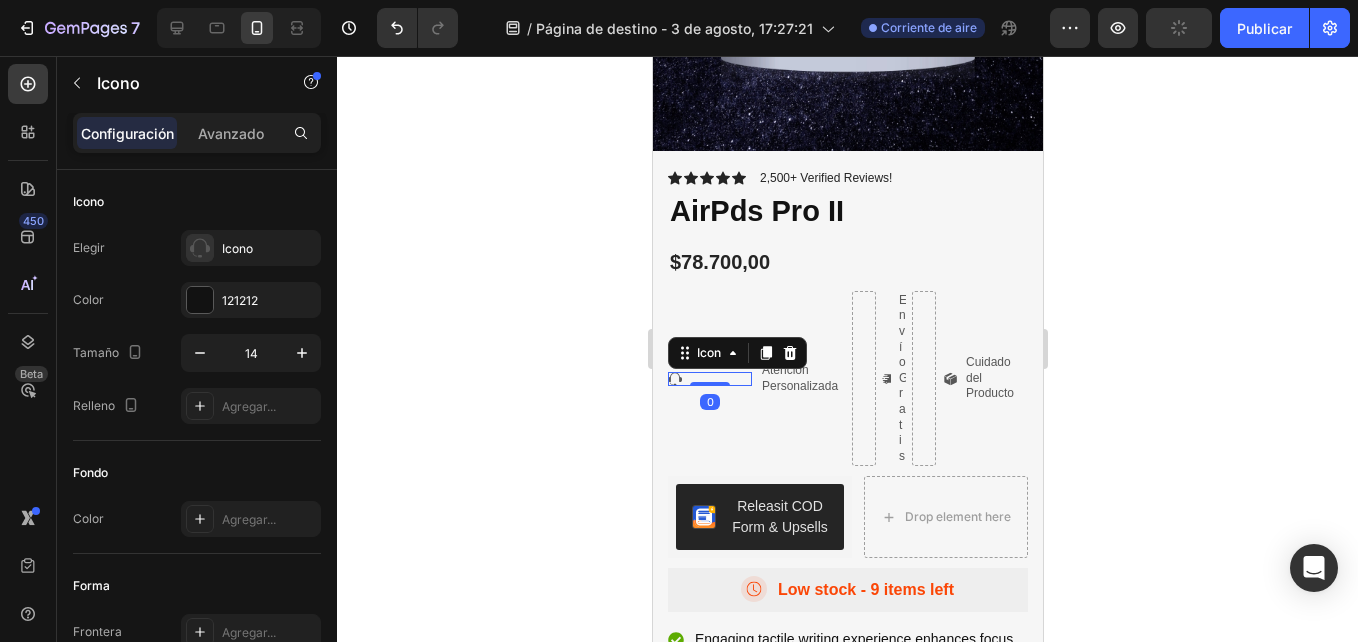 click 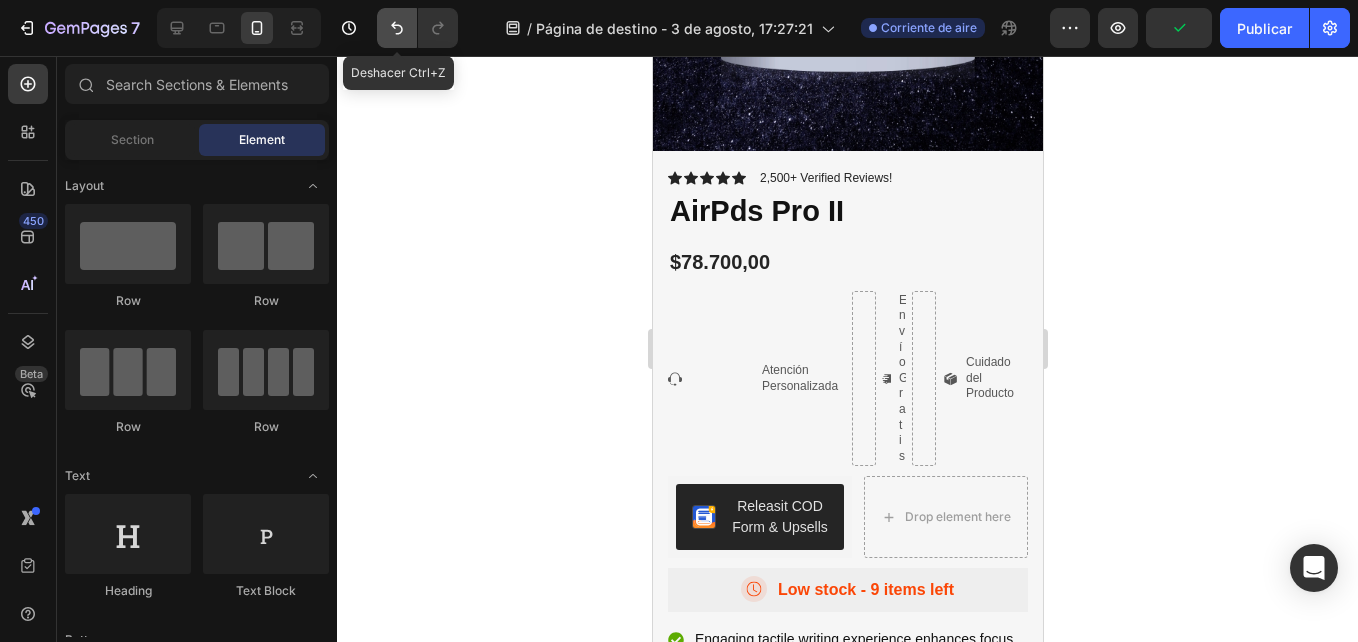 click 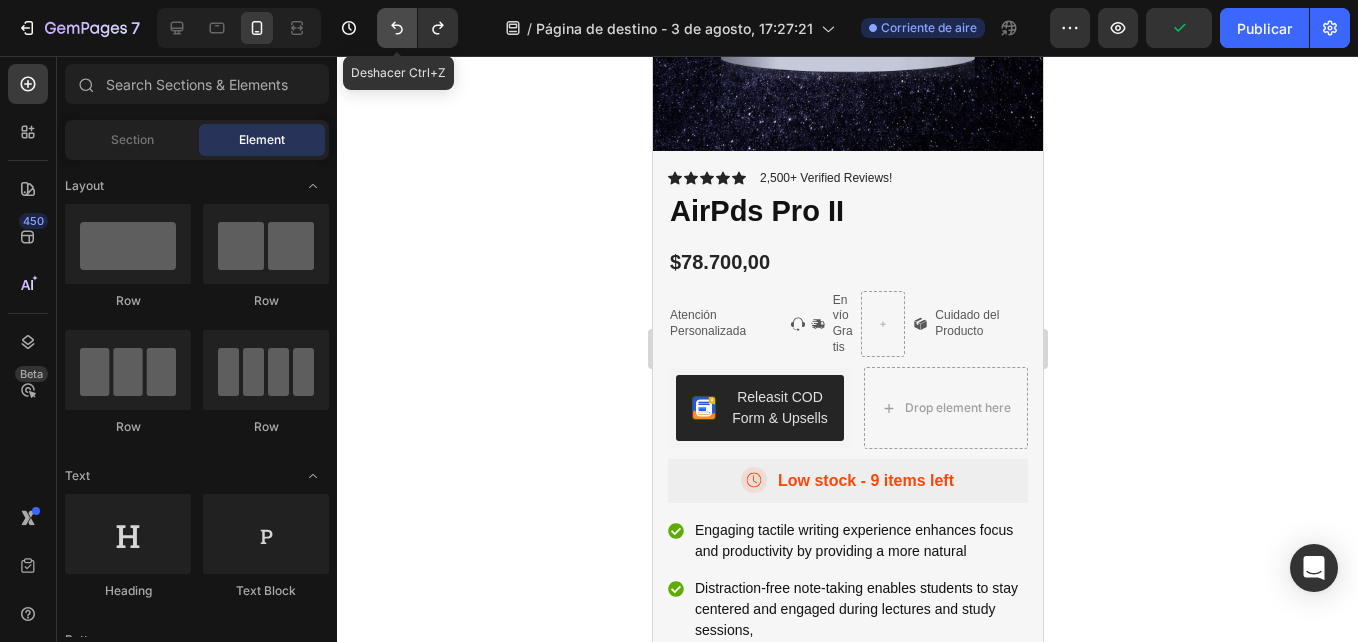 click 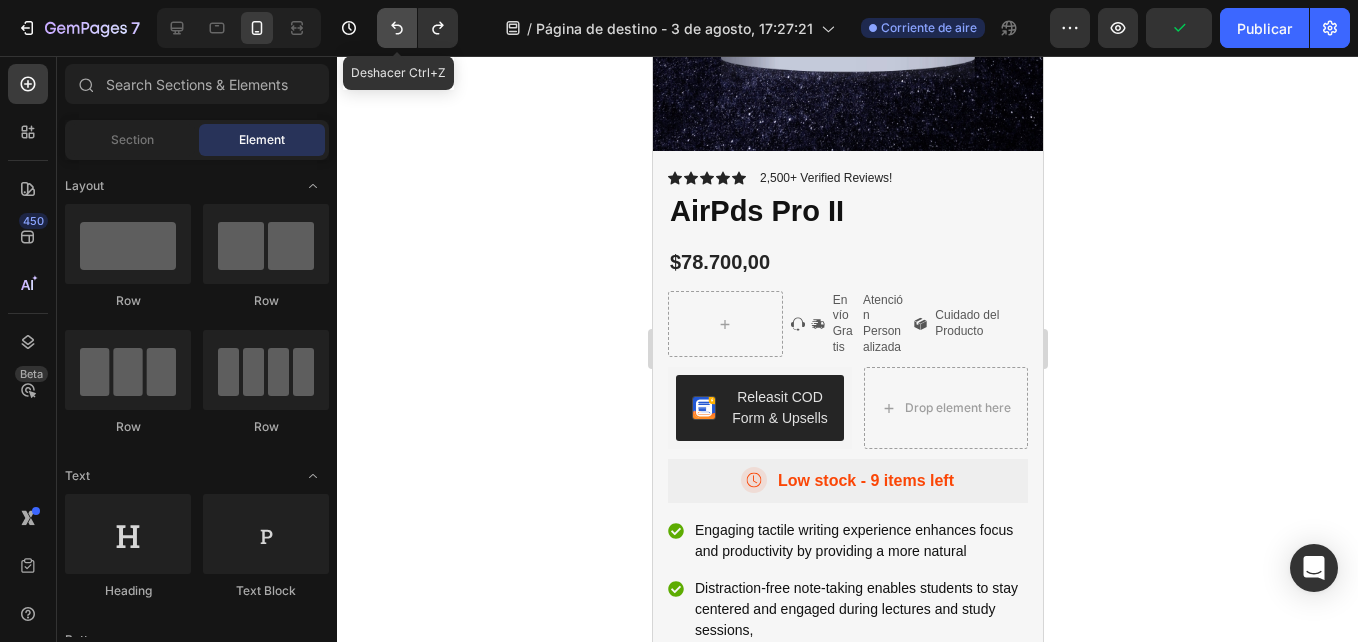 click 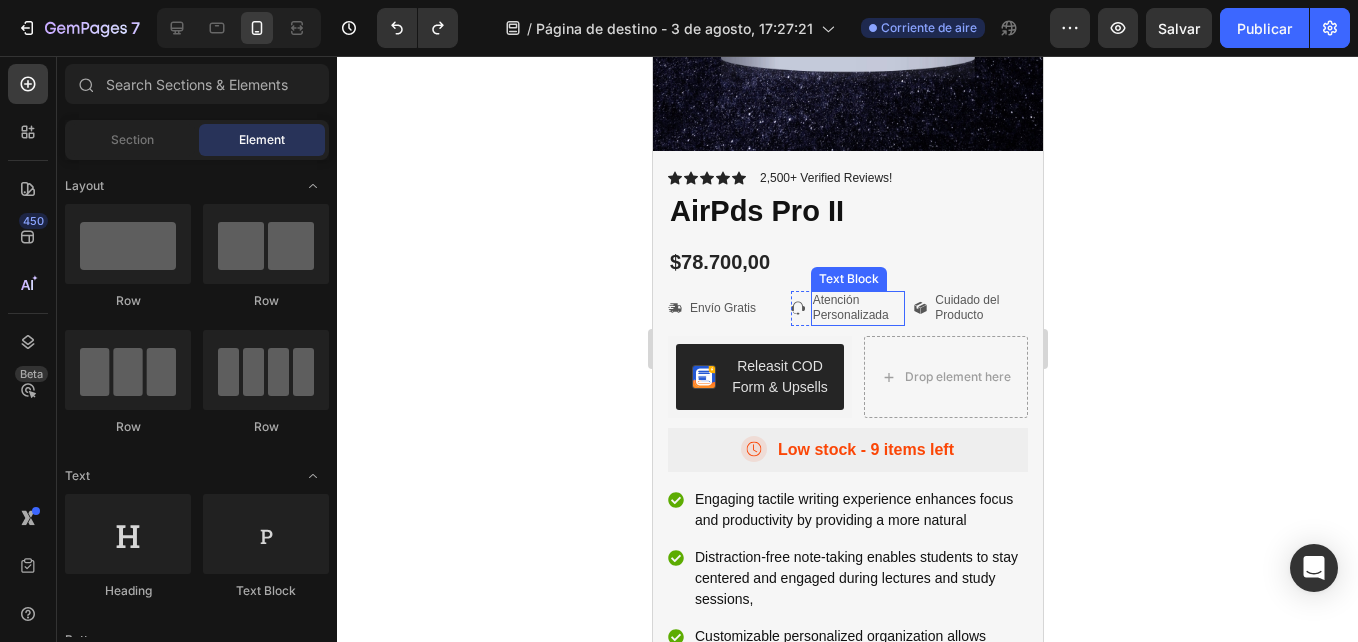 click on "Atención Personalizada" at bounding box center (857, 308) 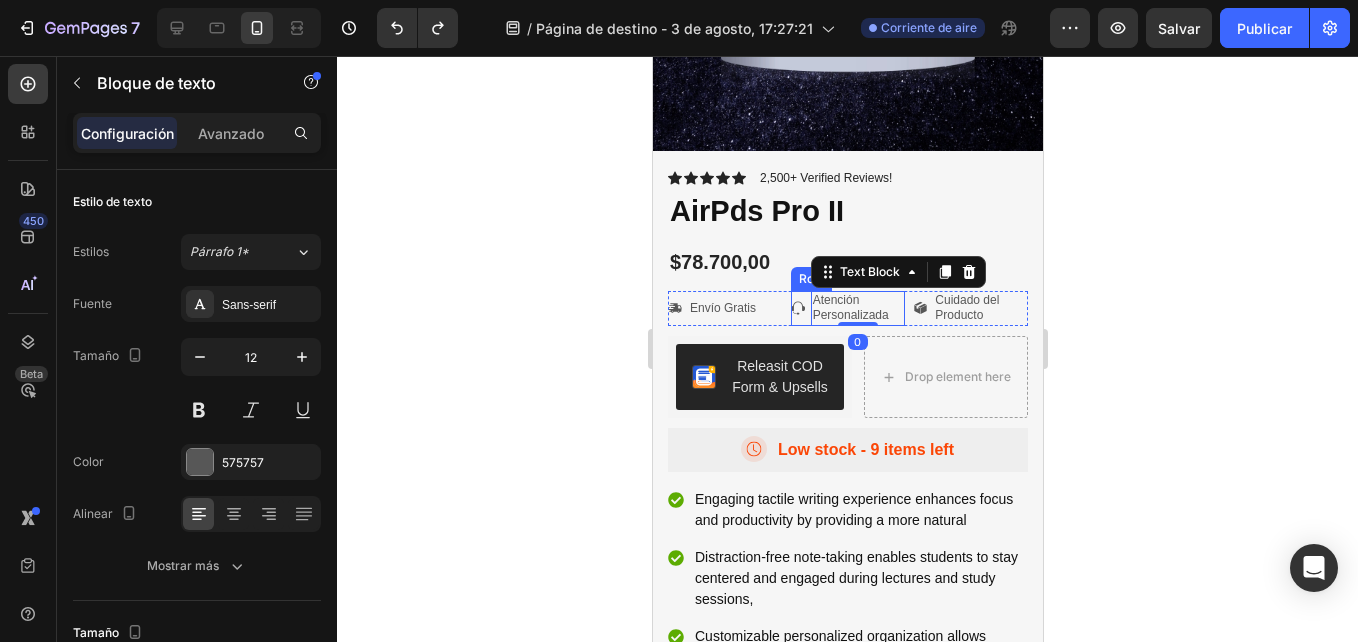 click on "Icon" at bounding box center (797, 308) 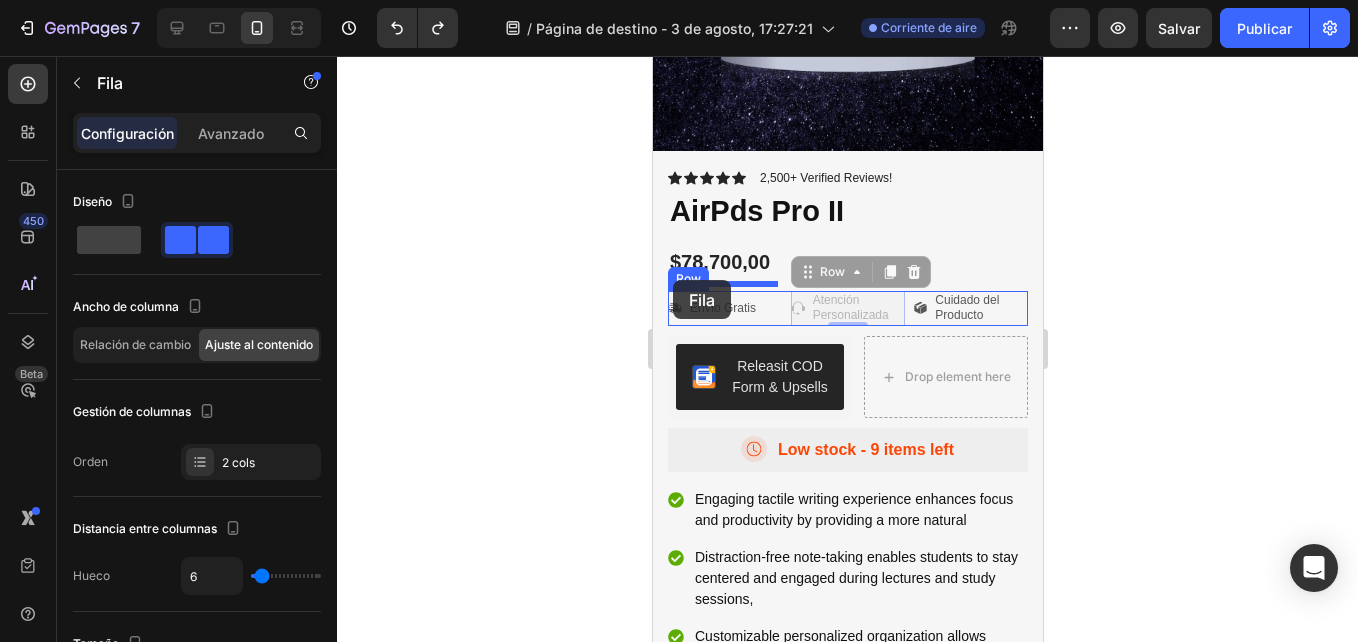 drag, startPoint x: 806, startPoint y: 261, endPoint x: 672, endPoint y: 280, distance: 135.34032 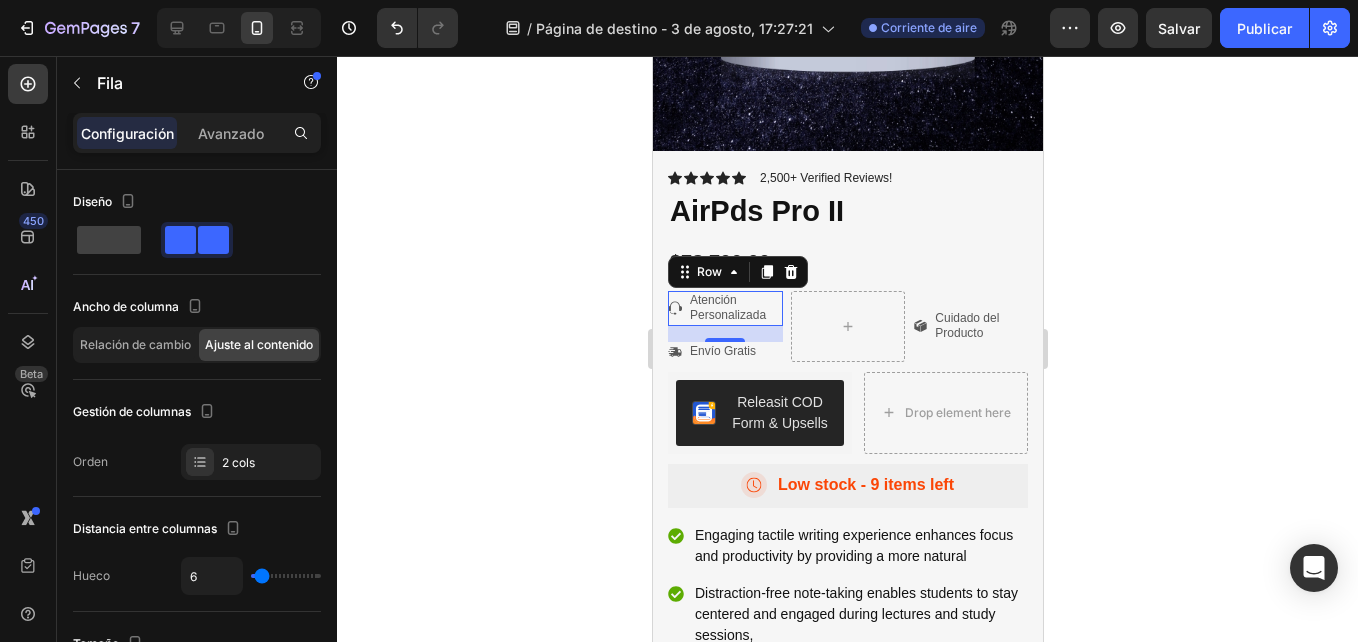 click 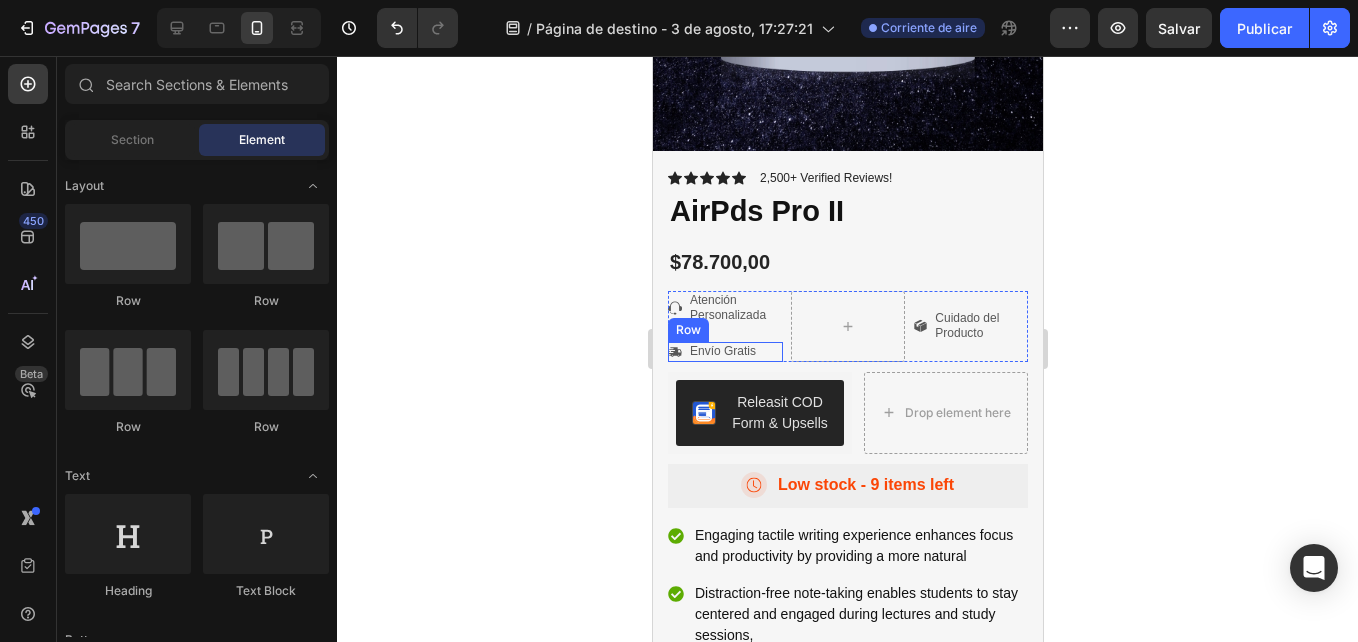 click on "Icon" at bounding box center (674, 352) 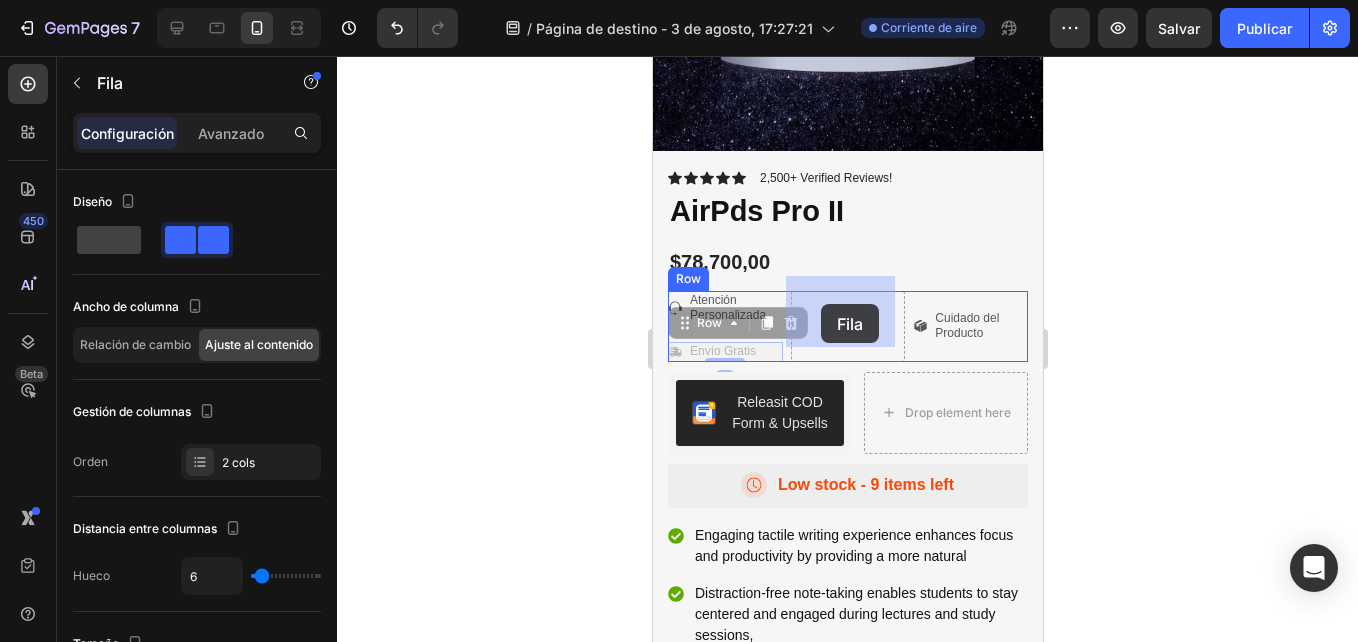 drag, startPoint x: 679, startPoint y: 310, endPoint x: 820, endPoint y: 304, distance: 141.12761 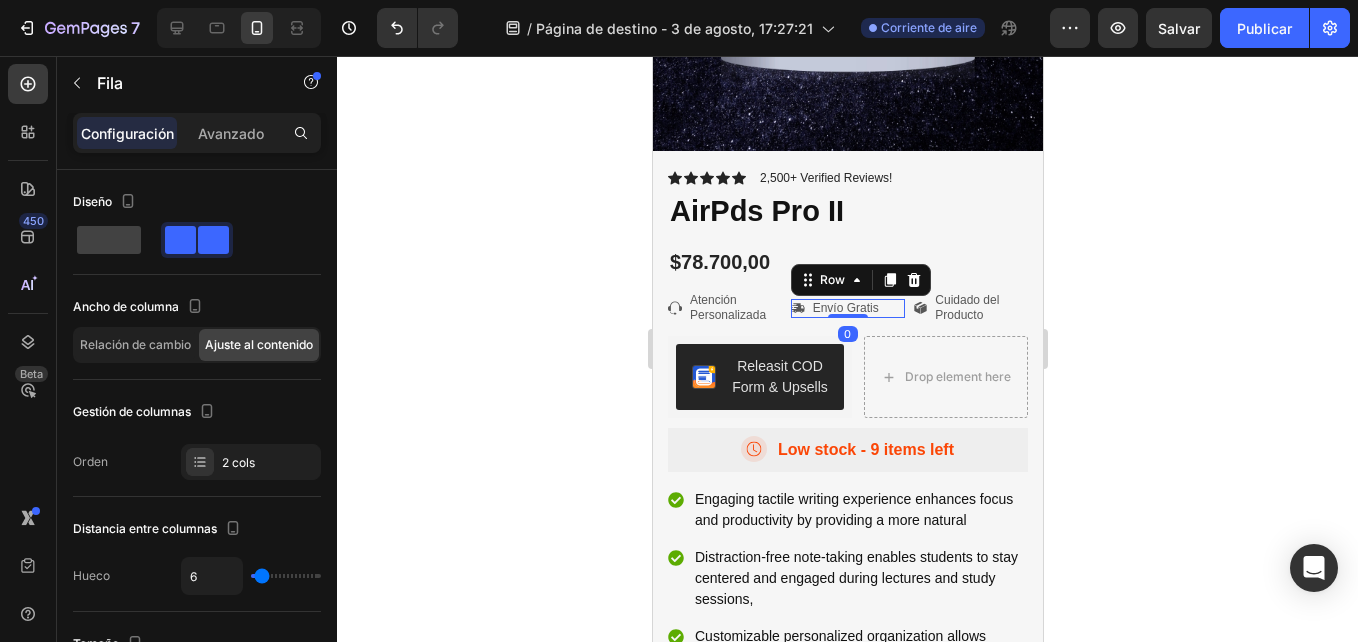 click 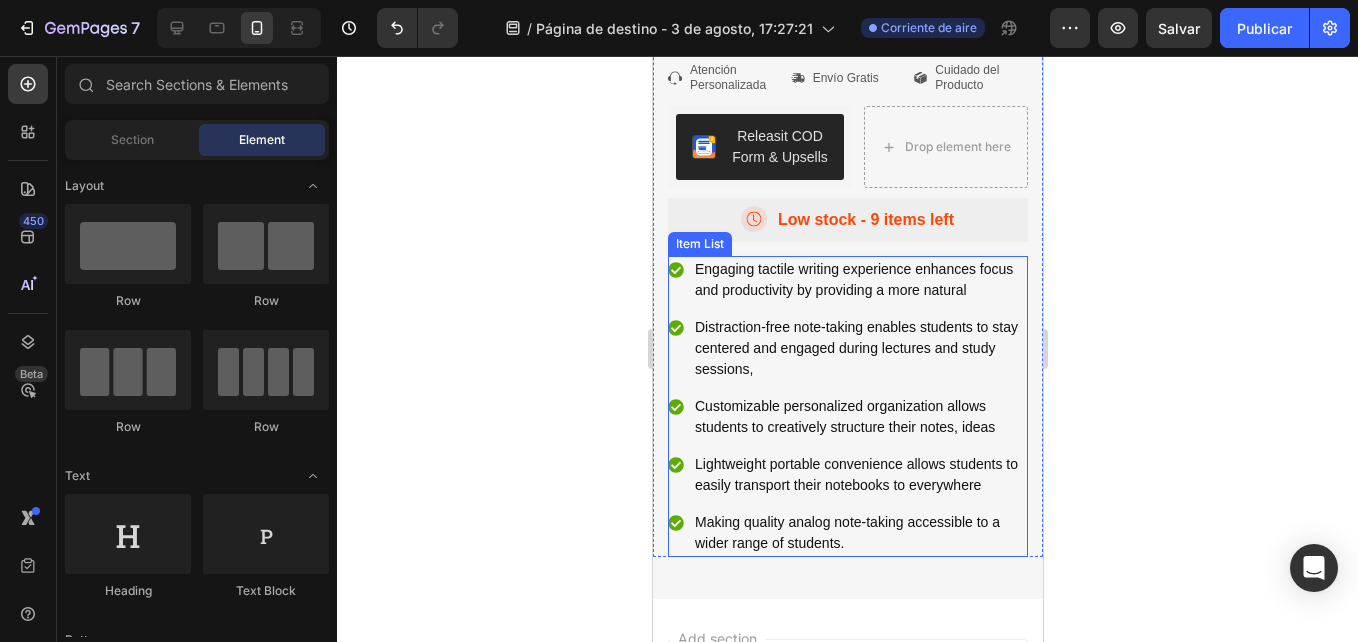 scroll, scrollTop: 610, scrollLeft: 0, axis: vertical 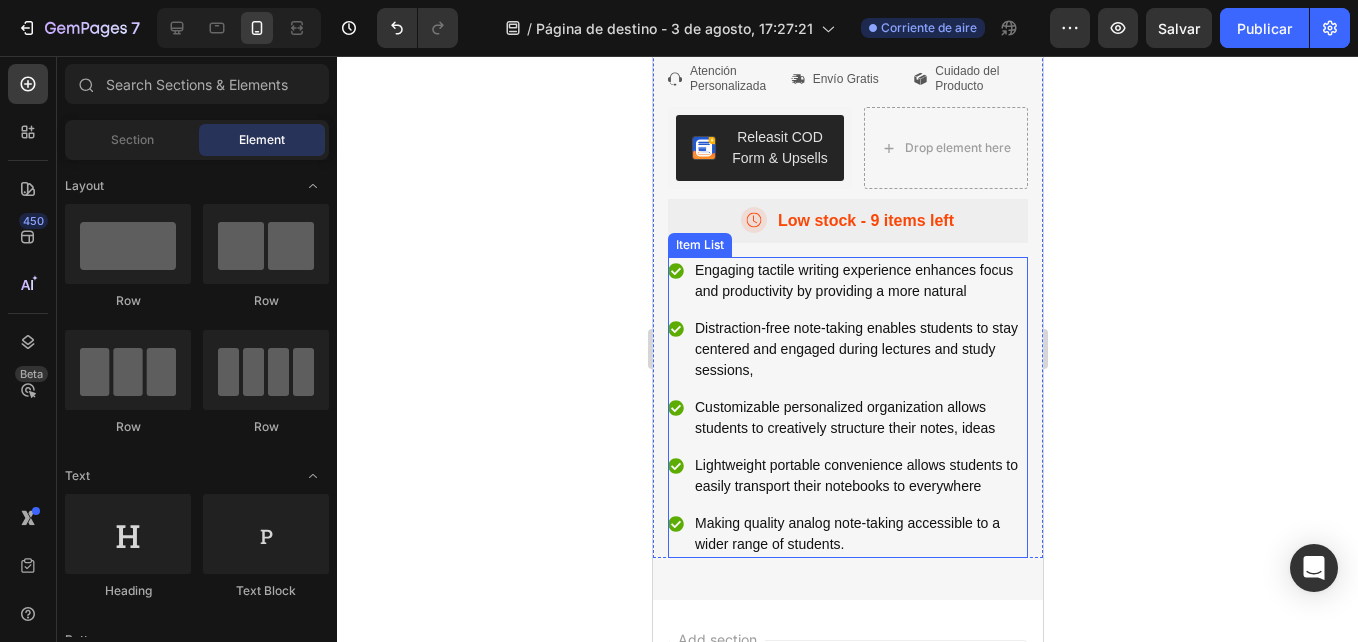 click on "Engaging tactile writing experience enhances focus and productivity by providing a more natural" at bounding box center (859, 281) 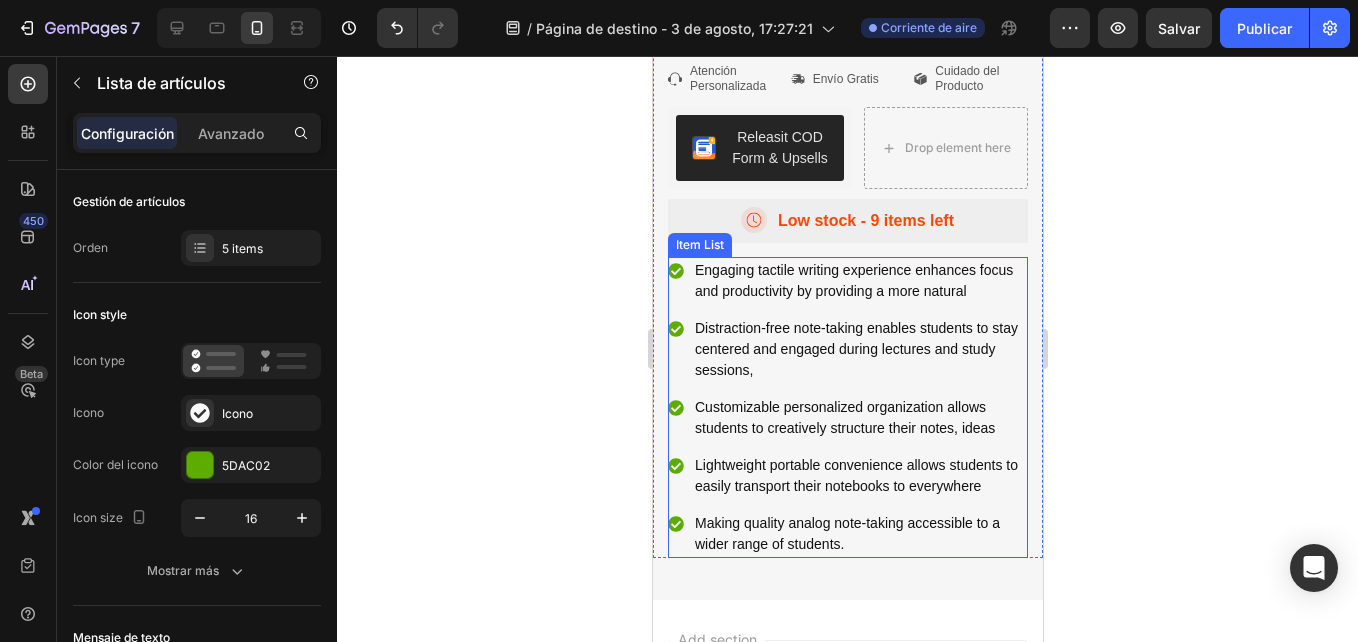 click on "Engaging tactile writing experience enhances focus and productivity by providing a more natural" at bounding box center [859, 281] 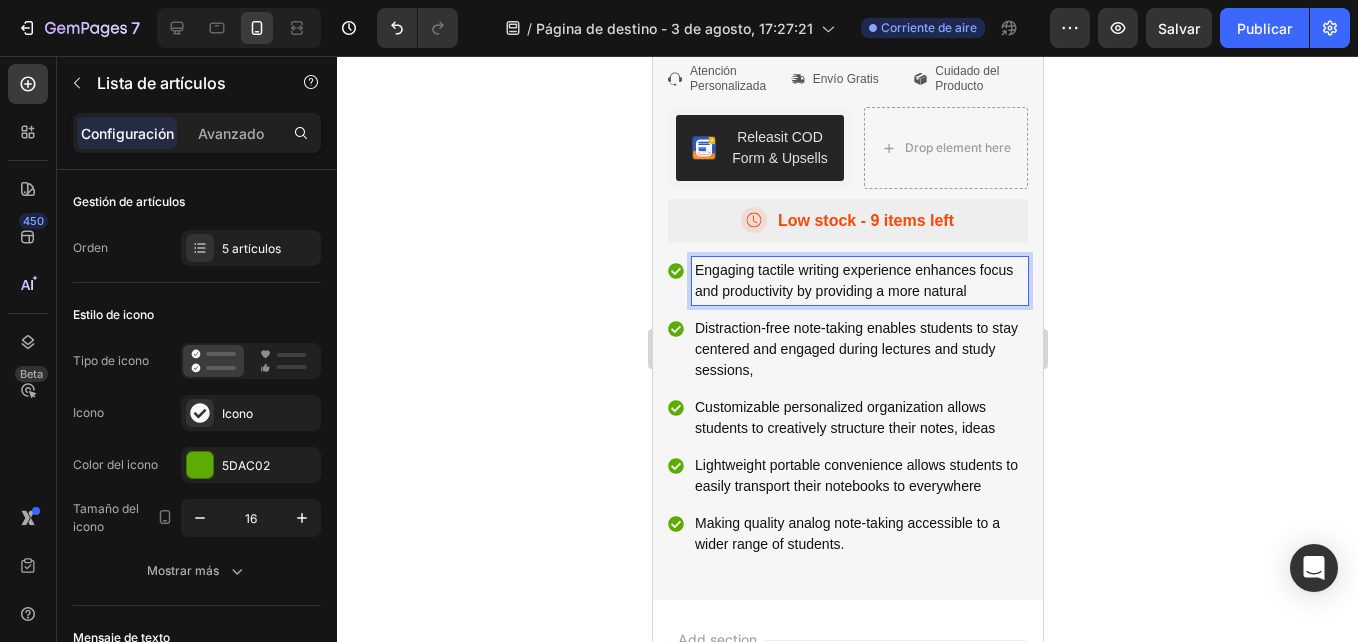 click 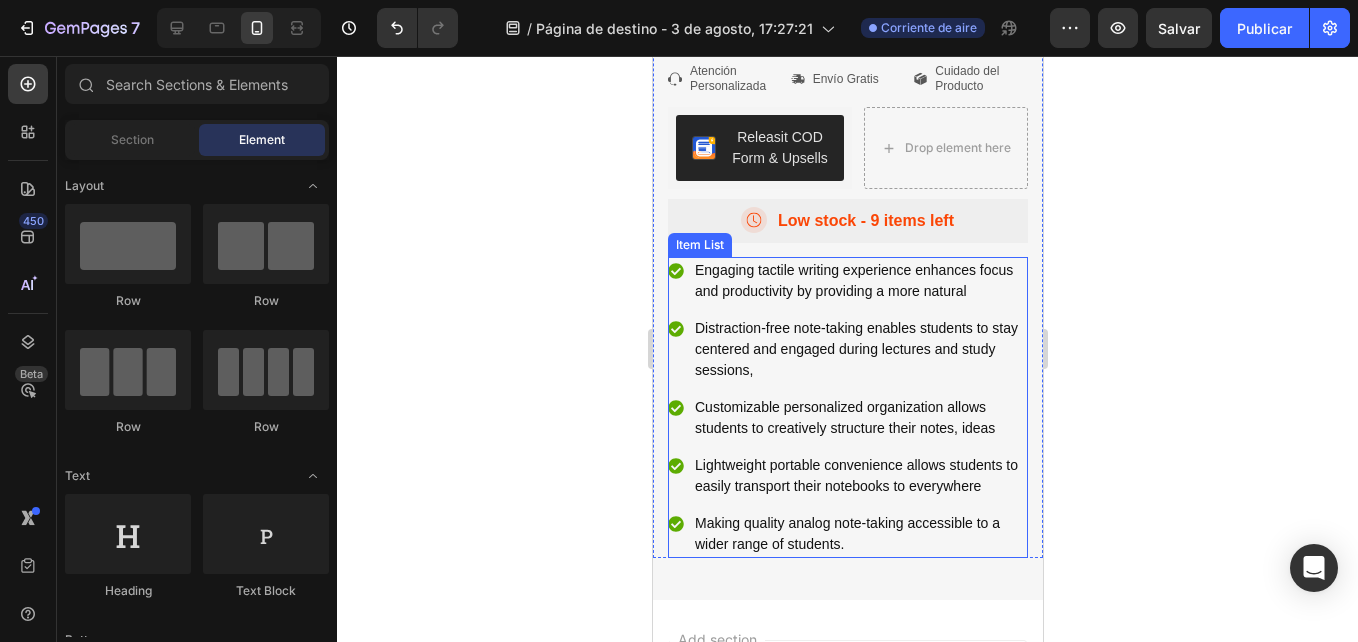 click on "Engaging tactile writing experience enhances focus and productivity by providing a more natural" at bounding box center [859, 281] 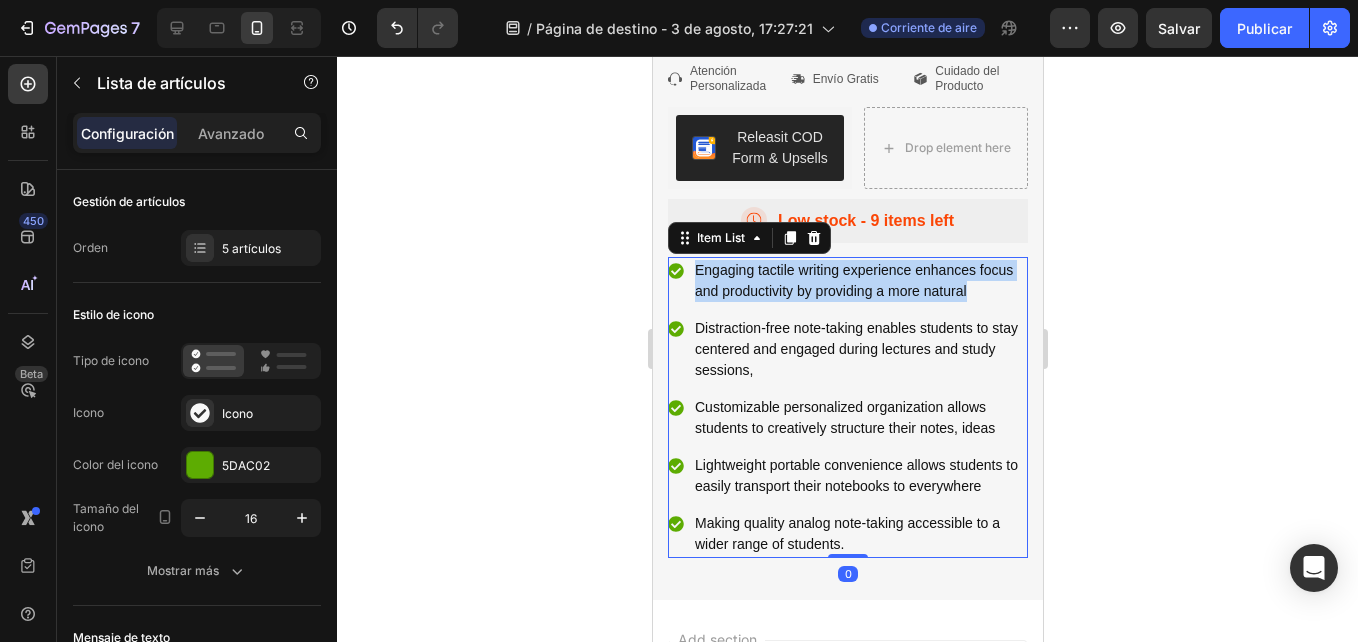 click on "Engaging tactile writing experience enhances focus and productivity by providing a more natural" at bounding box center [859, 281] 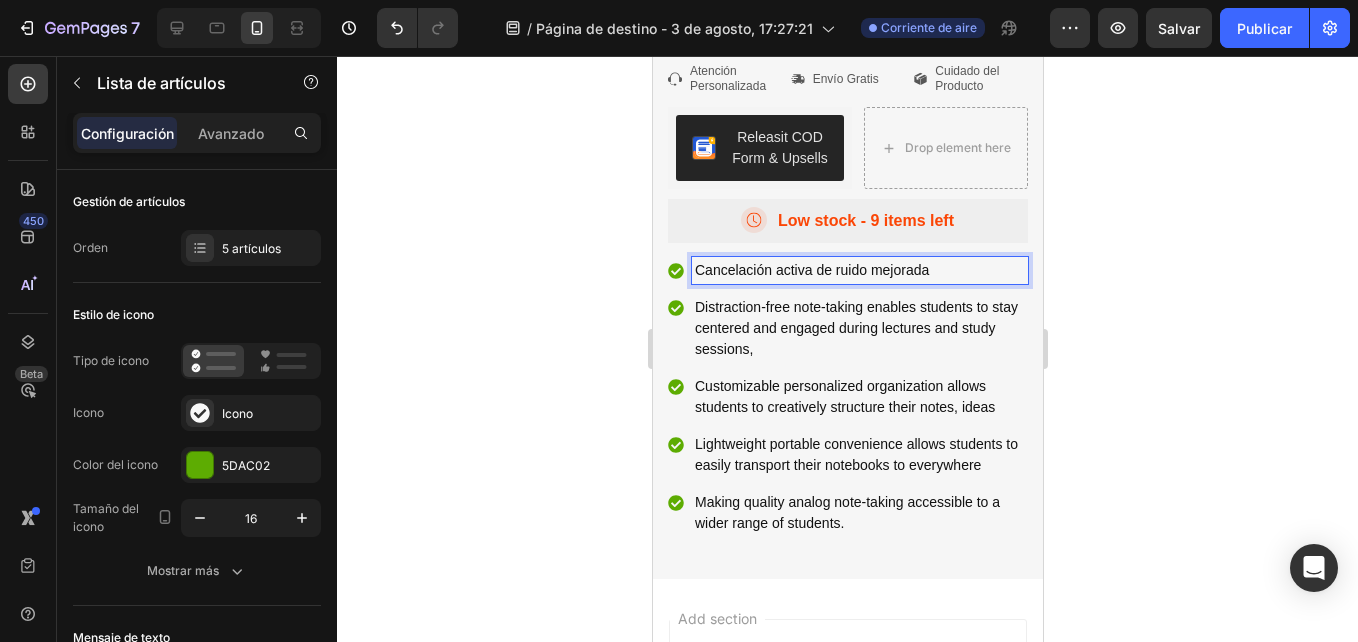 click on "Distraction-free note-taking enables students to stay centered and engaged during lectures and study sessions," at bounding box center (859, 328) 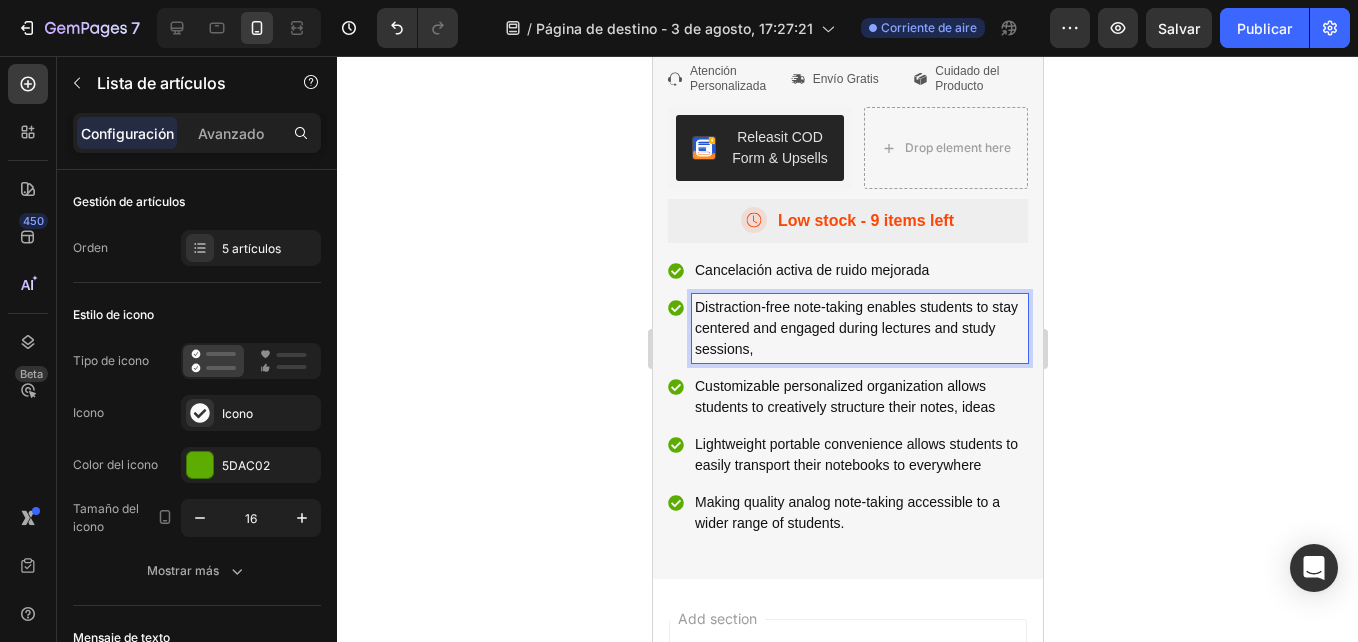 click on "Distraction-free note-taking enables students to stay centered and engaged during lectures and study sessions," at bounding box center (859, 328) 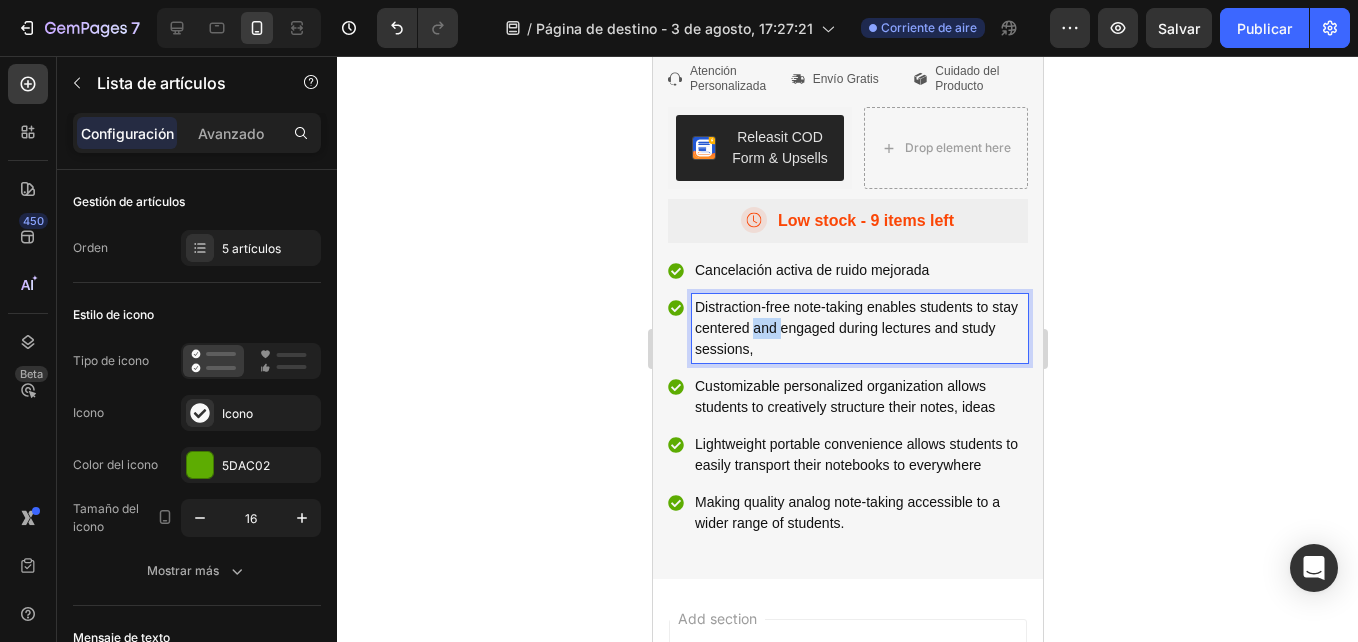 click on "Distraction-free note-taking enables students to stay centered and engaged during lectures and study sessions," at bounding box center [859, 328] 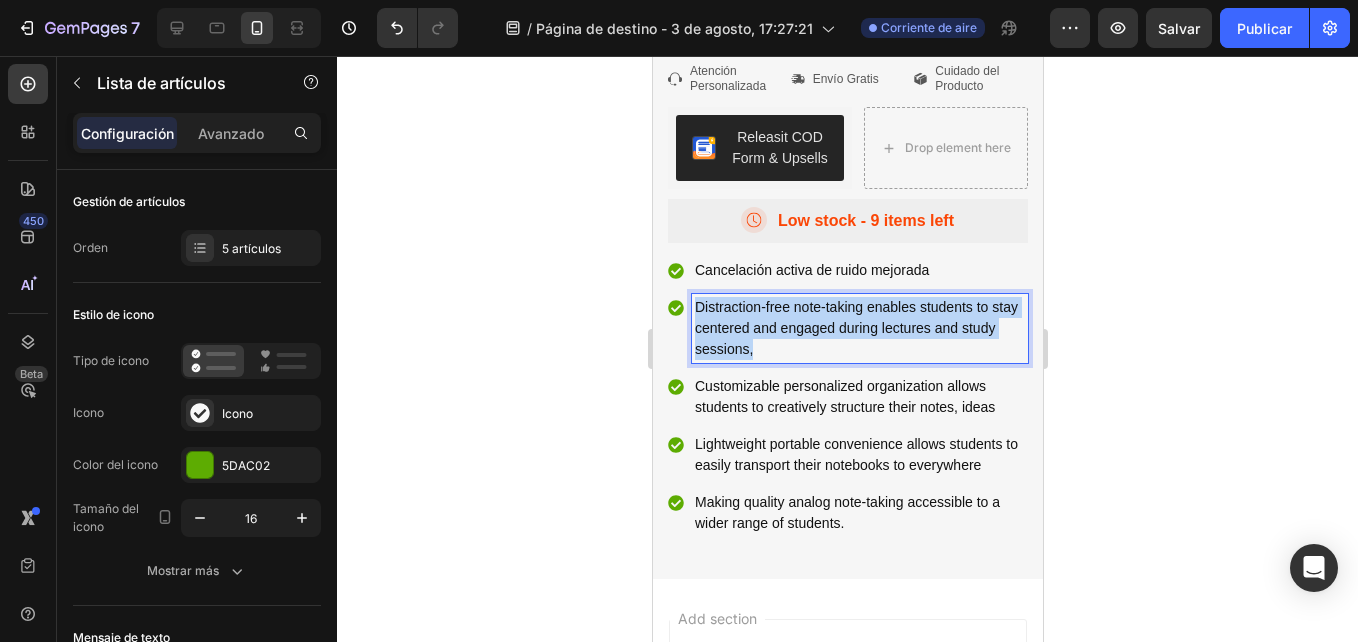 click on "Distraction-free note-taking enables students to stay centered and engaged during lectures and study sessions," at bounding box center [859, 328] 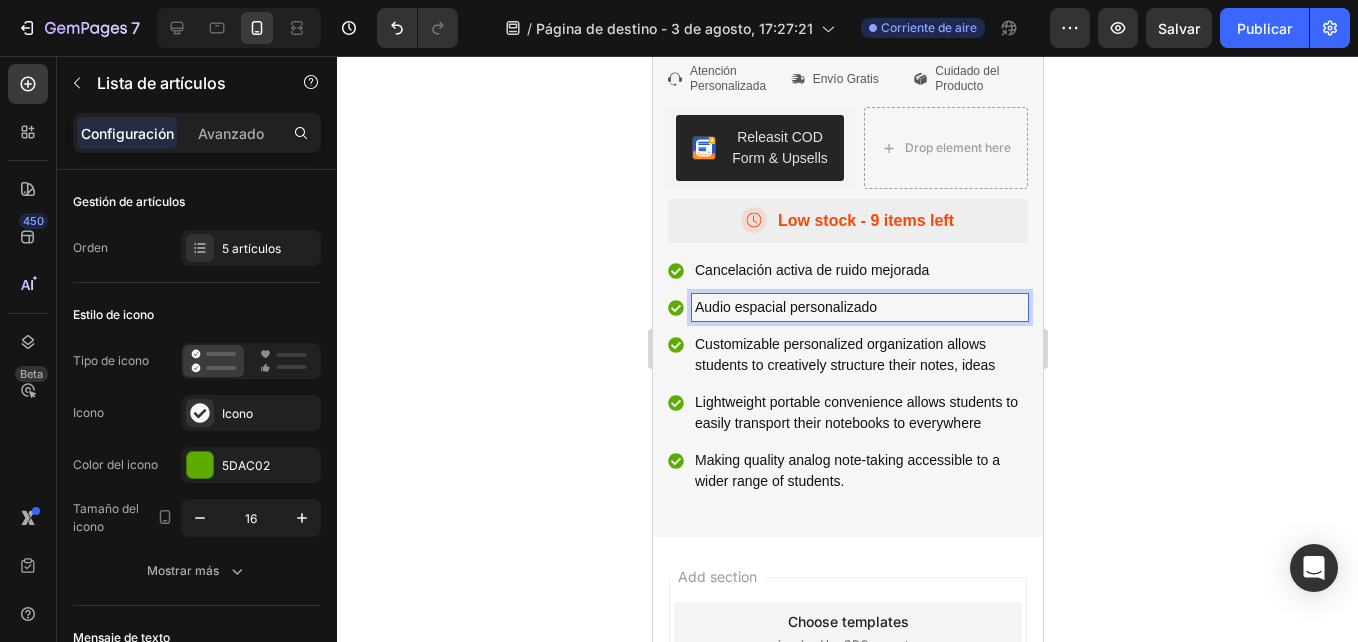 click on "Customizable personalized organization allows students to creatively structure their notes, ideas" at bounding box center (859, 355) 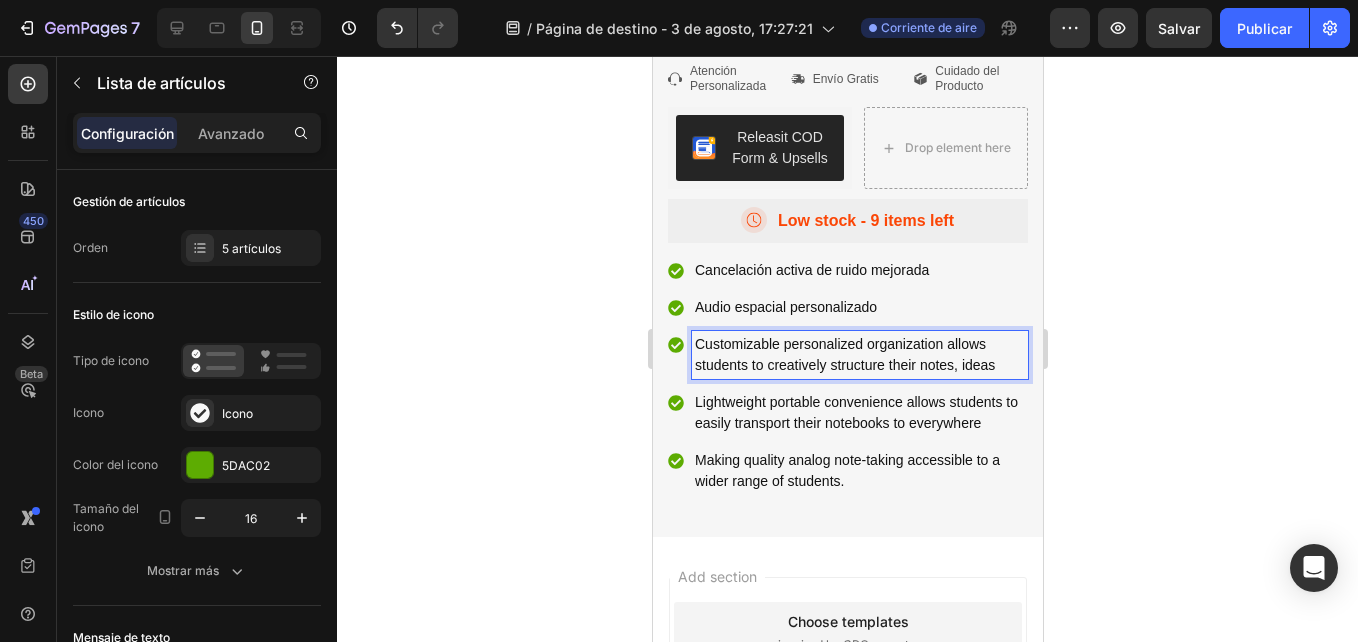 click on "Customizable personalized organization allows students to creatively structure their notes, ideas" at bounding box center [859, 355] 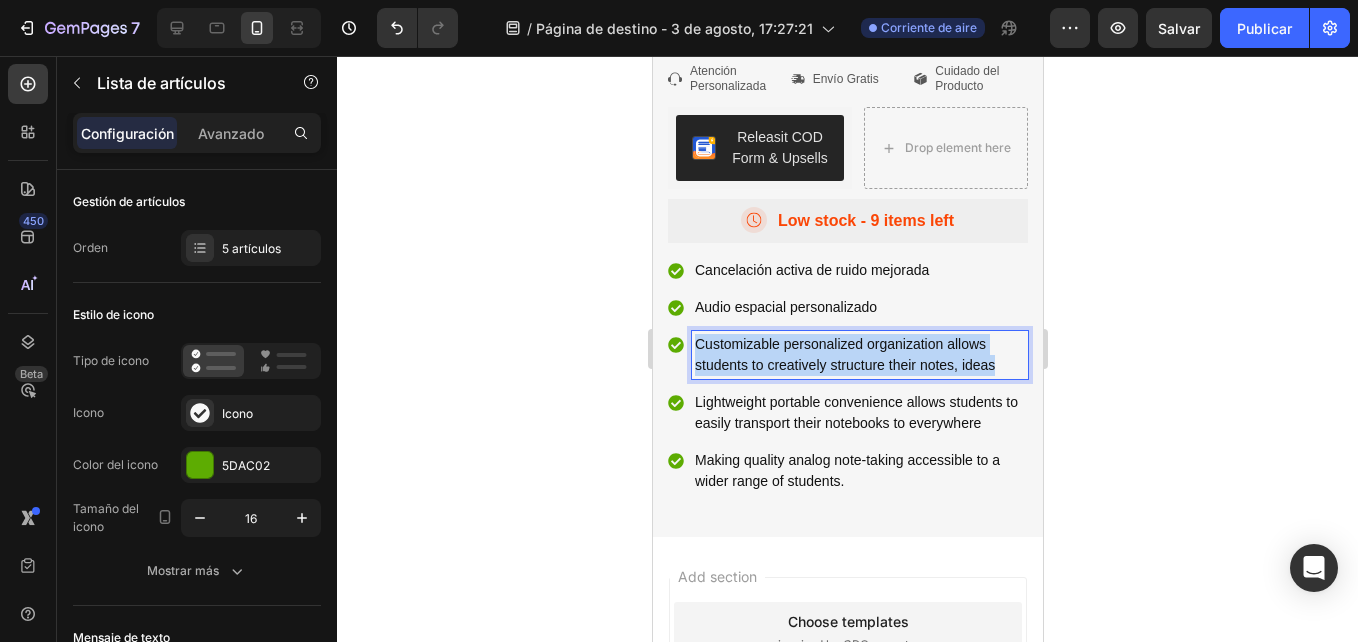 click on "Customizable personalized organization allows students to creatively structure their notes, ideas" at bounding box center (859, 355) 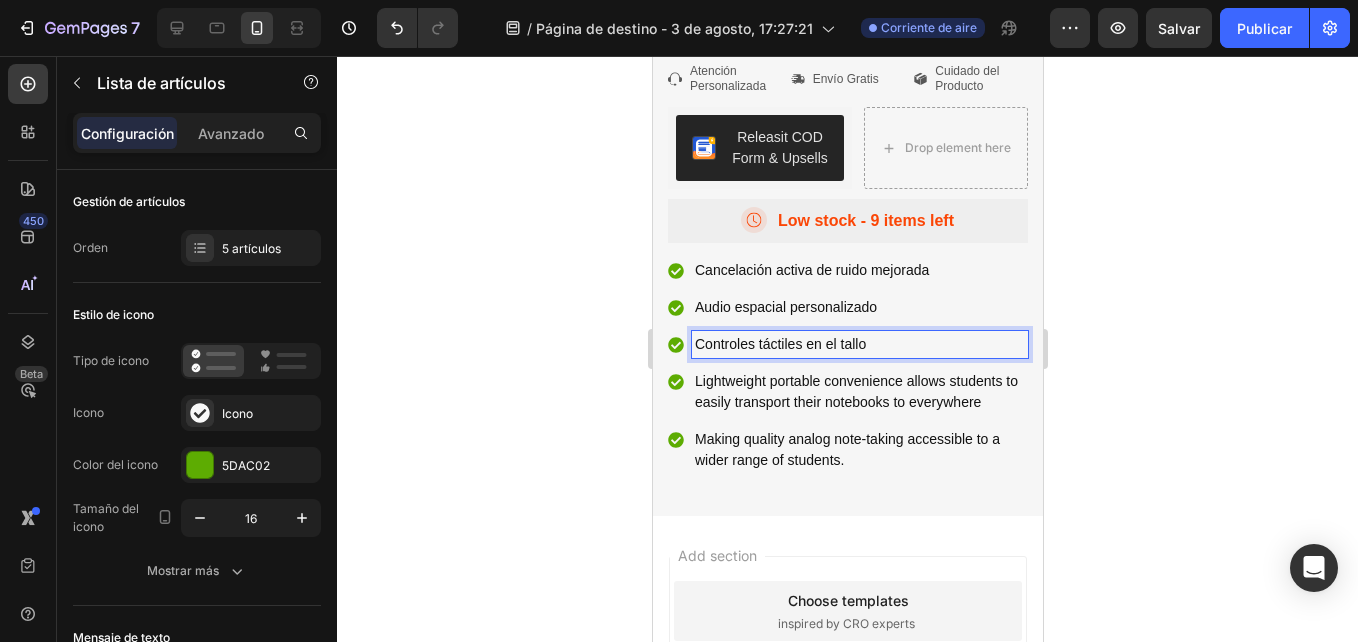 click on "Lightweight portable convenience allows students to easily transport their notebooks to everywhere" at bounding box center [859, 392] 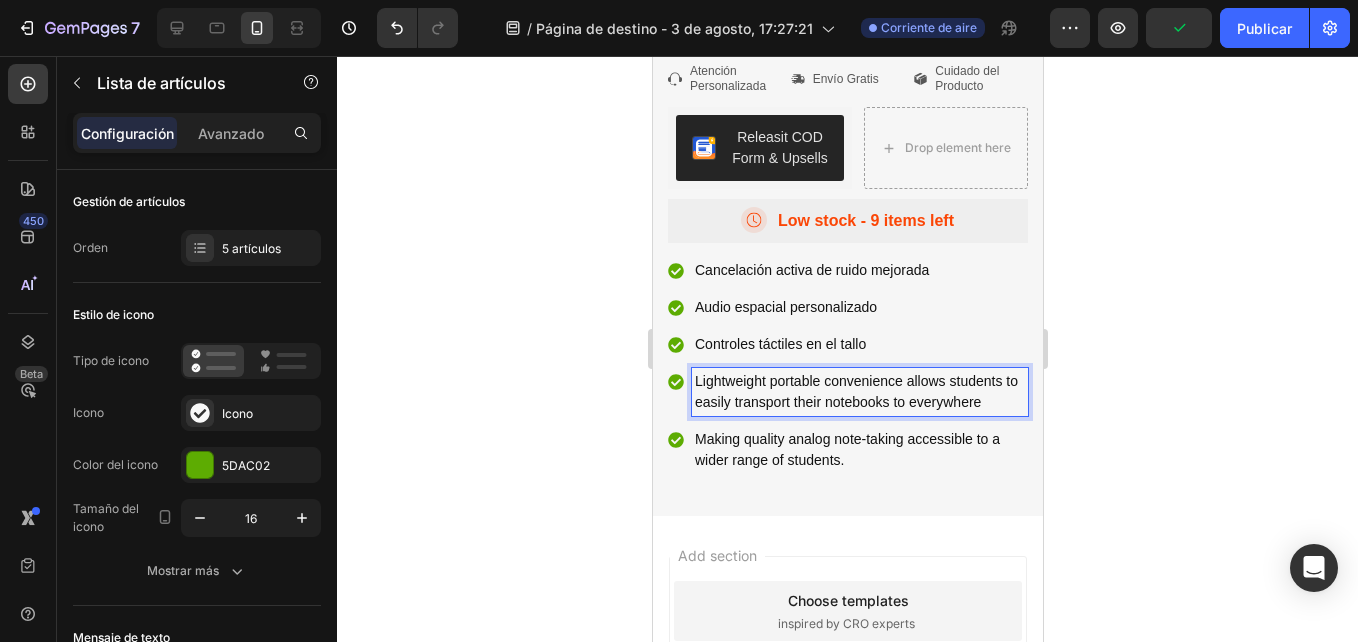 click on "Lightweight portable convenience allows students to easily transport their notebooks to everywhere" at bounding box center [859, 392] 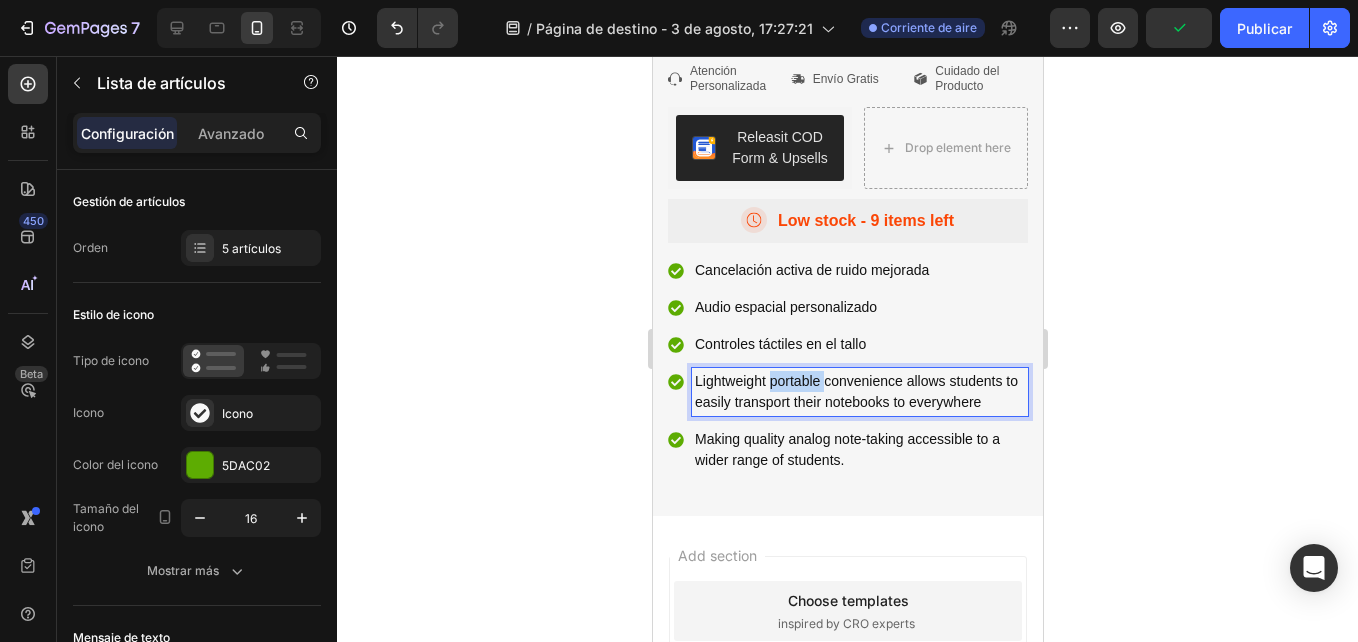 click on "Lightweight portable convenience allows students to easily transport their notebooks to everywhere" at bounding box center (859, 392) 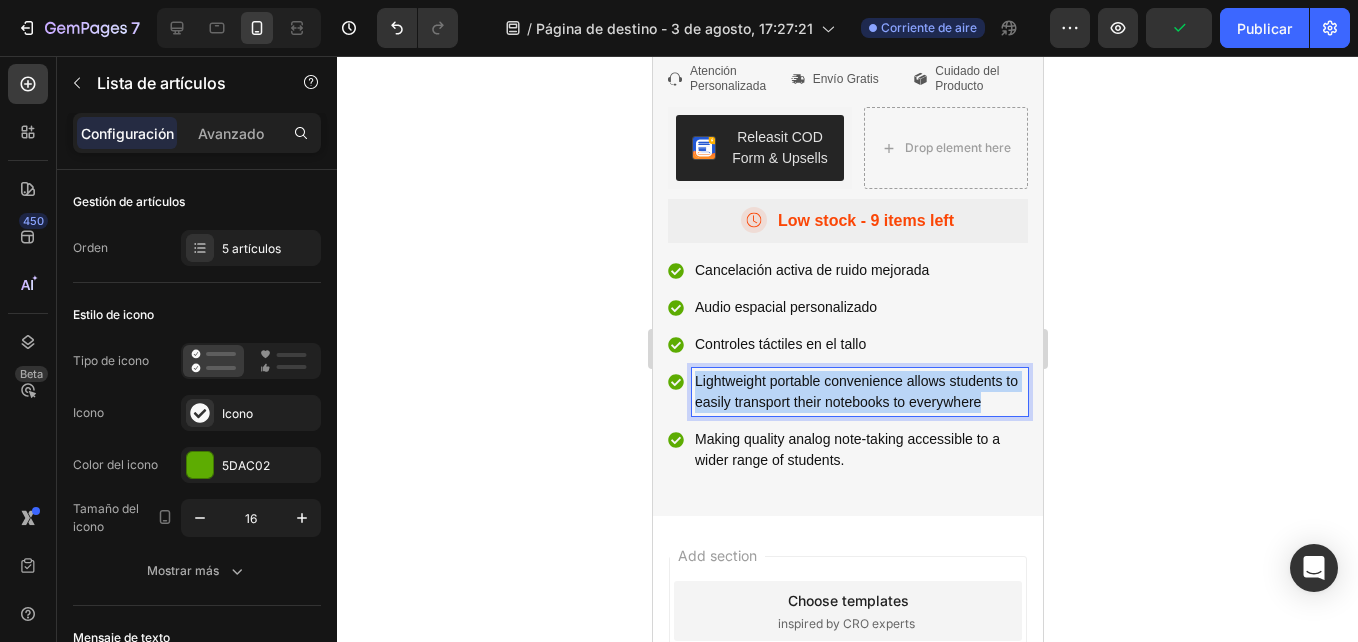 click on "Lightweight portable convenience allows students to easily transport their notebooks to everywhere" at bounding box center [859, 392] 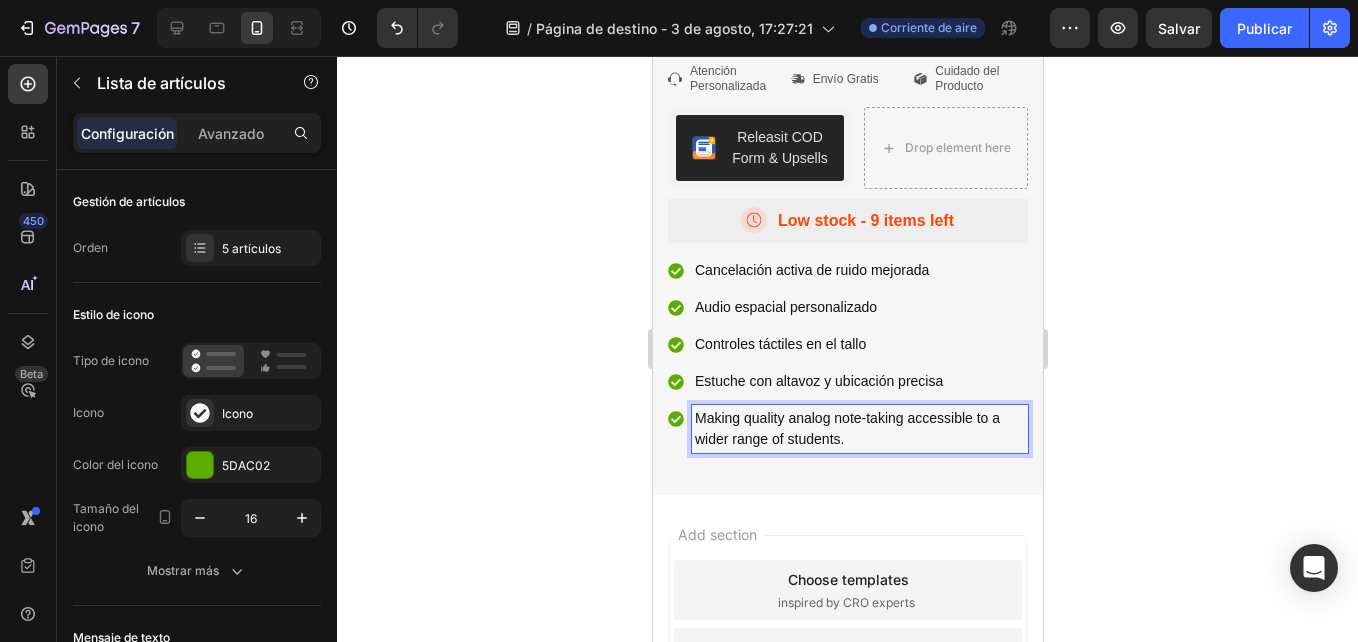 click on "Making quality analog note-taking accessible to a wider range of students." at bounding box center (859, 429) 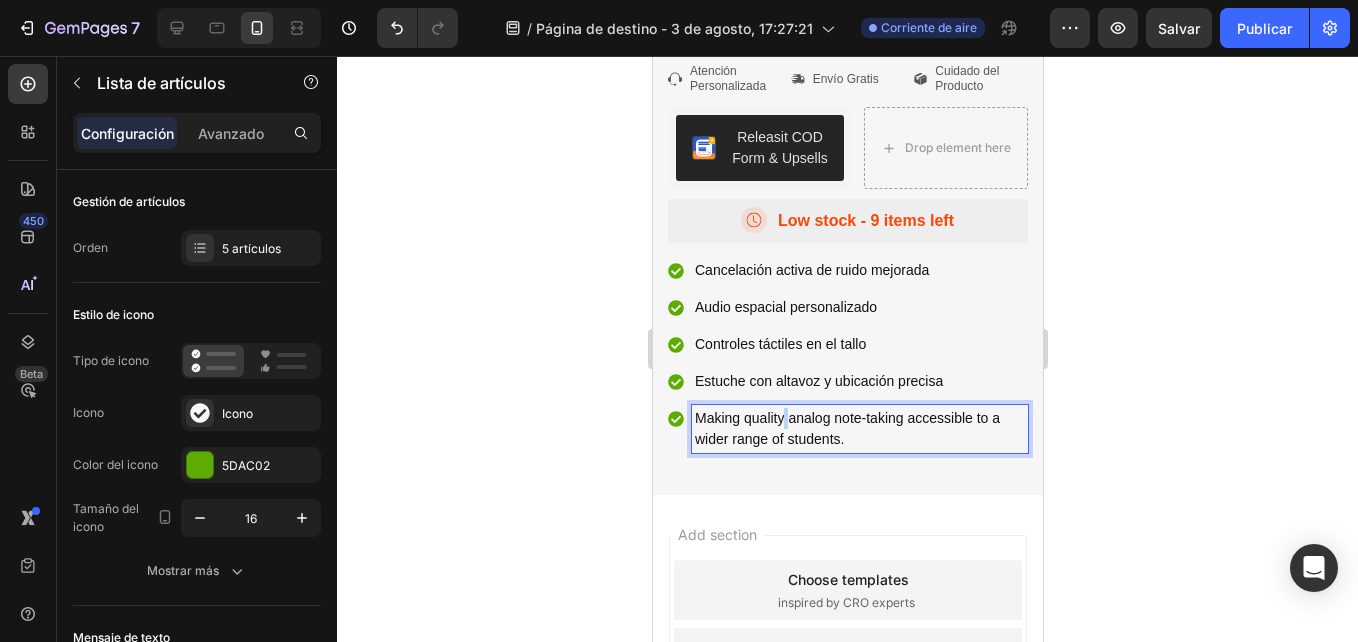 click on "Making quality analog note-taking accessible to a wider range of students." at bounding box center (859, 429) 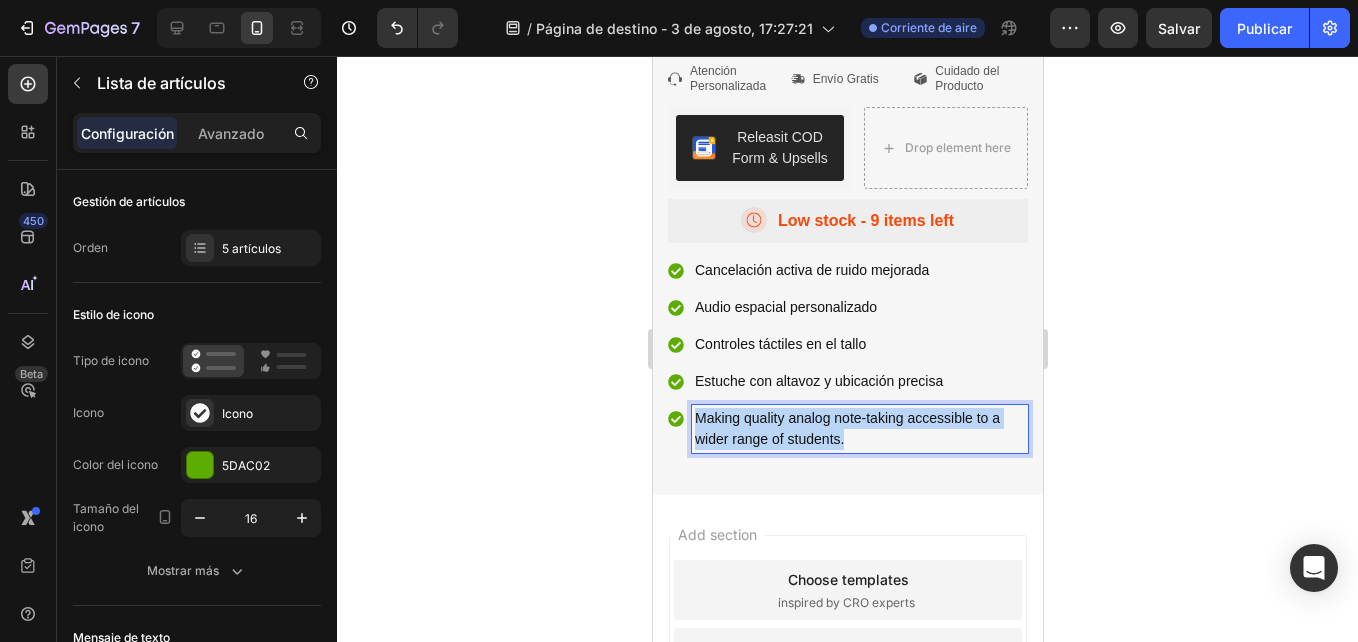 click on "Making quality analog note-taking accessible to a wider range of students." at bounding box center (859, 429) 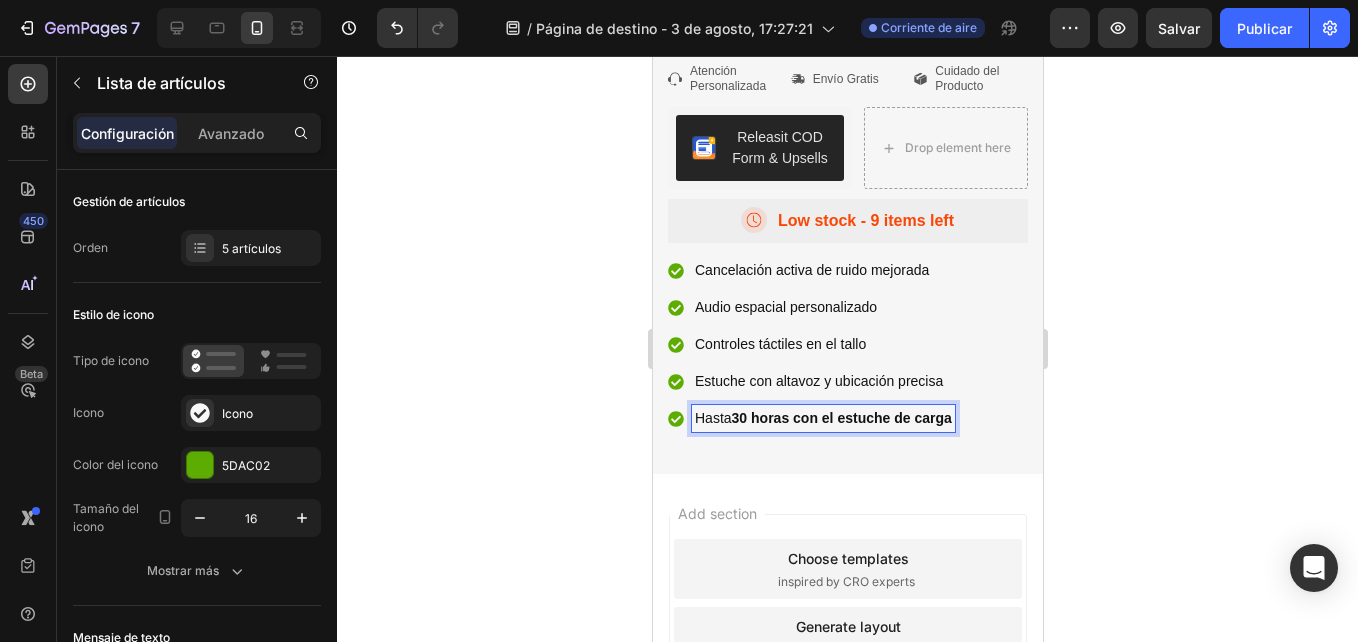 click on "Estuche con altavoz y ubicación precisa" at bounding box center [822, 381] 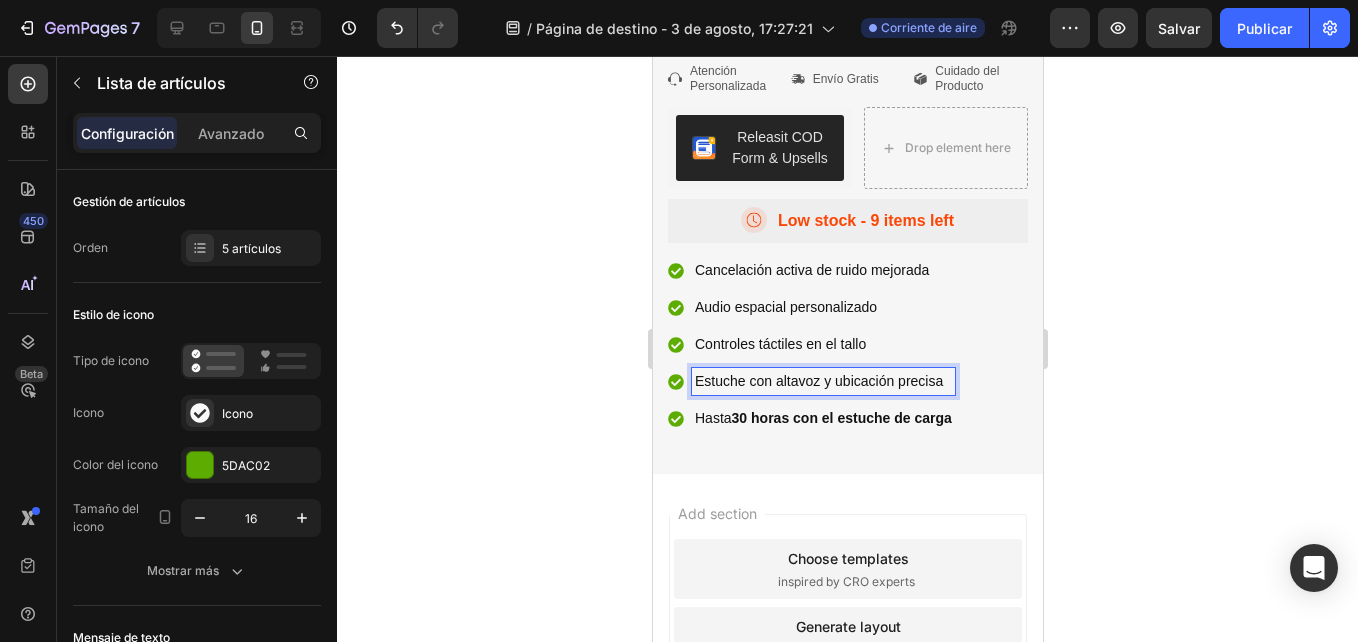 click on "Estuche con altavoz y ubicación precisa" at bounding box center [822, 381] 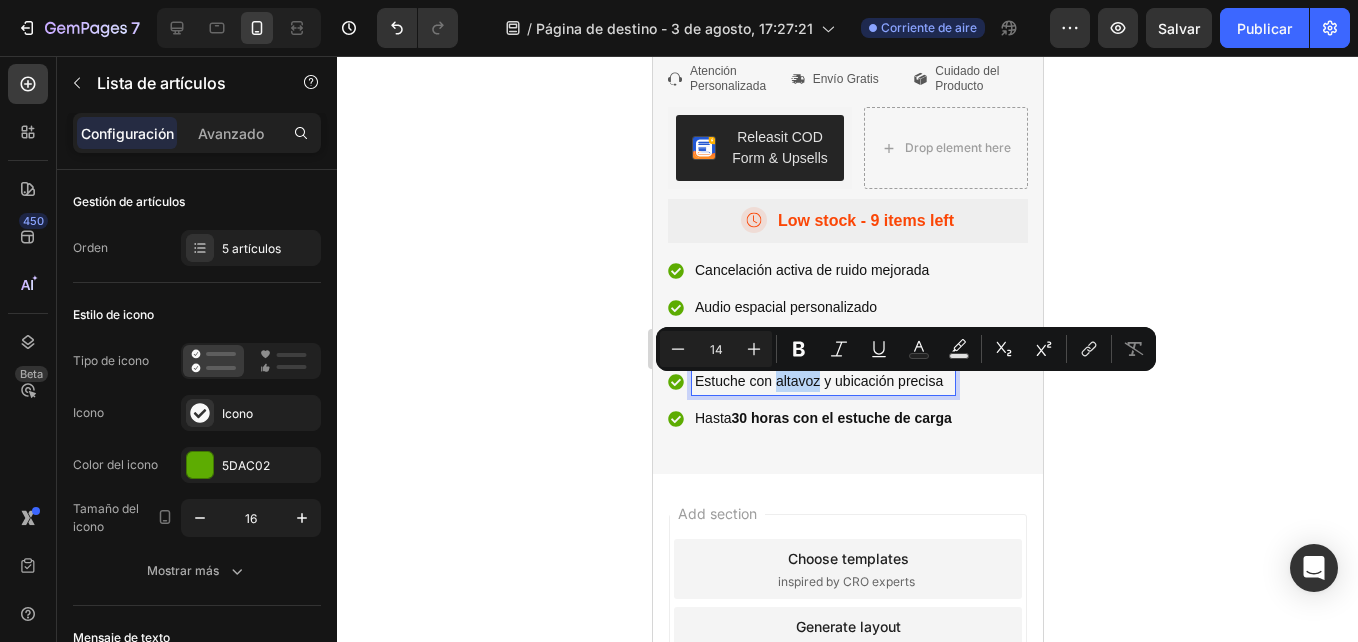 drag, startPoint x: 777, startPoint y: 386, endPoint x: 802, endPoint y: 387, distance: 25.019993 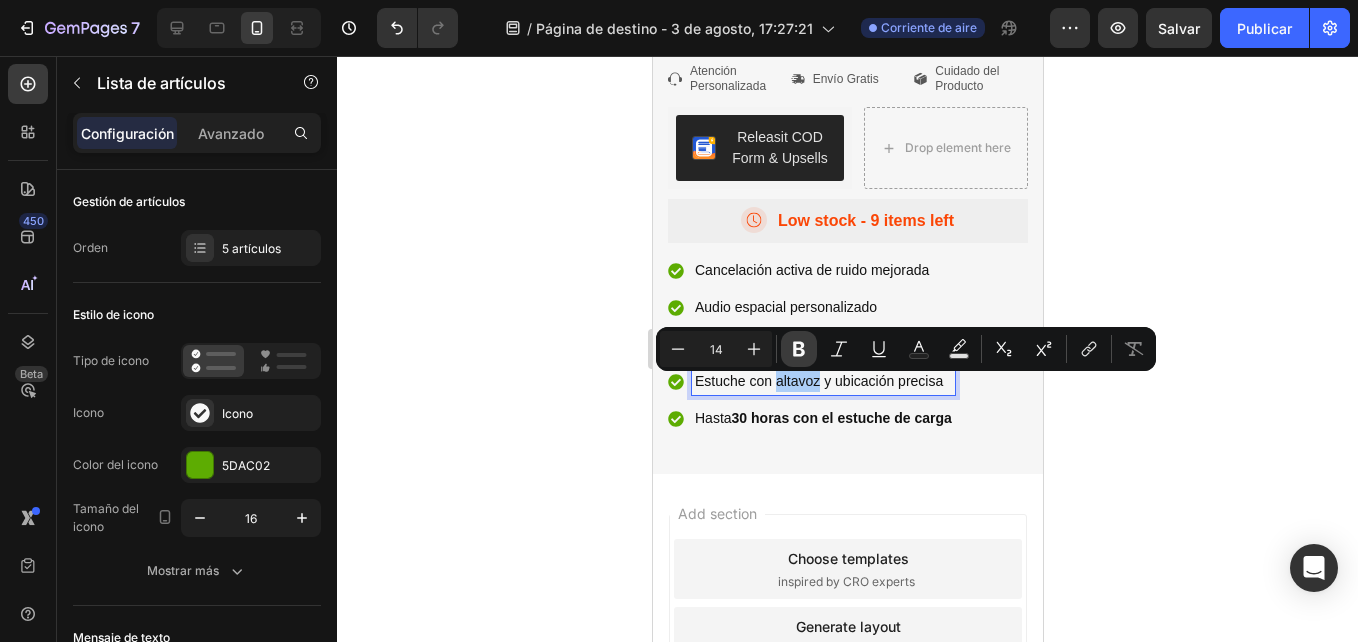 click 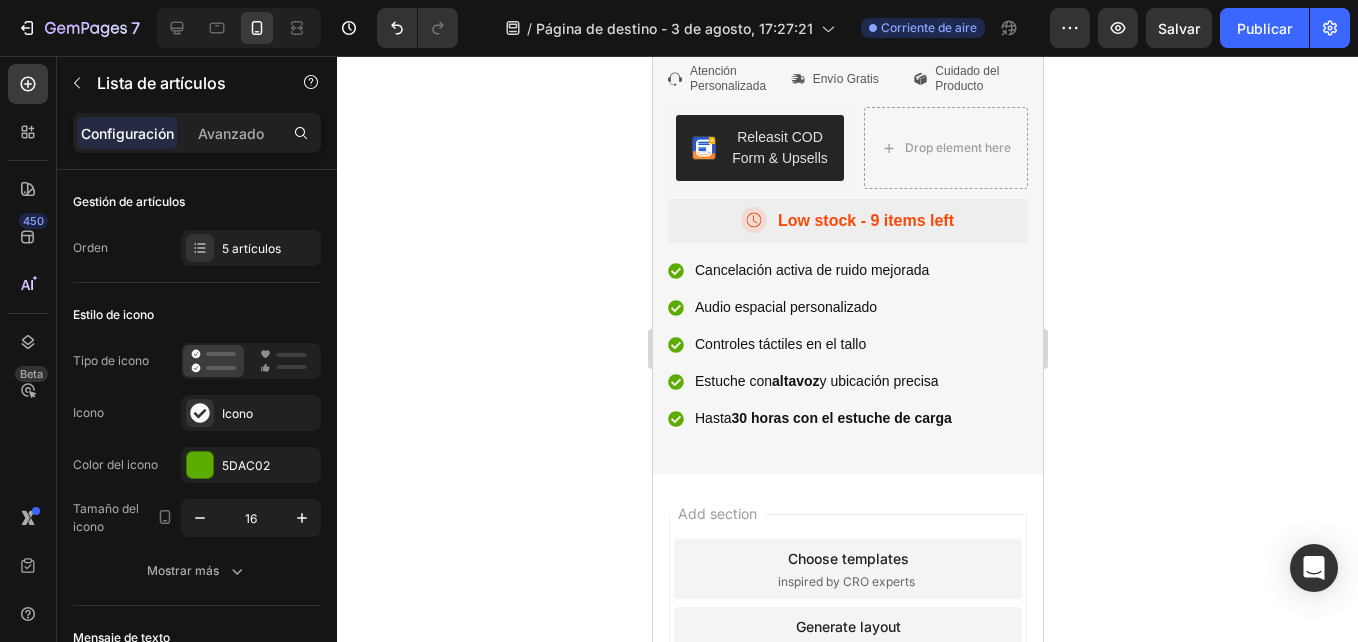 drag, startPoint x: 841, startPoint y: 386, endPoint x: 943, endPoint y: 385, distance: 102.0049 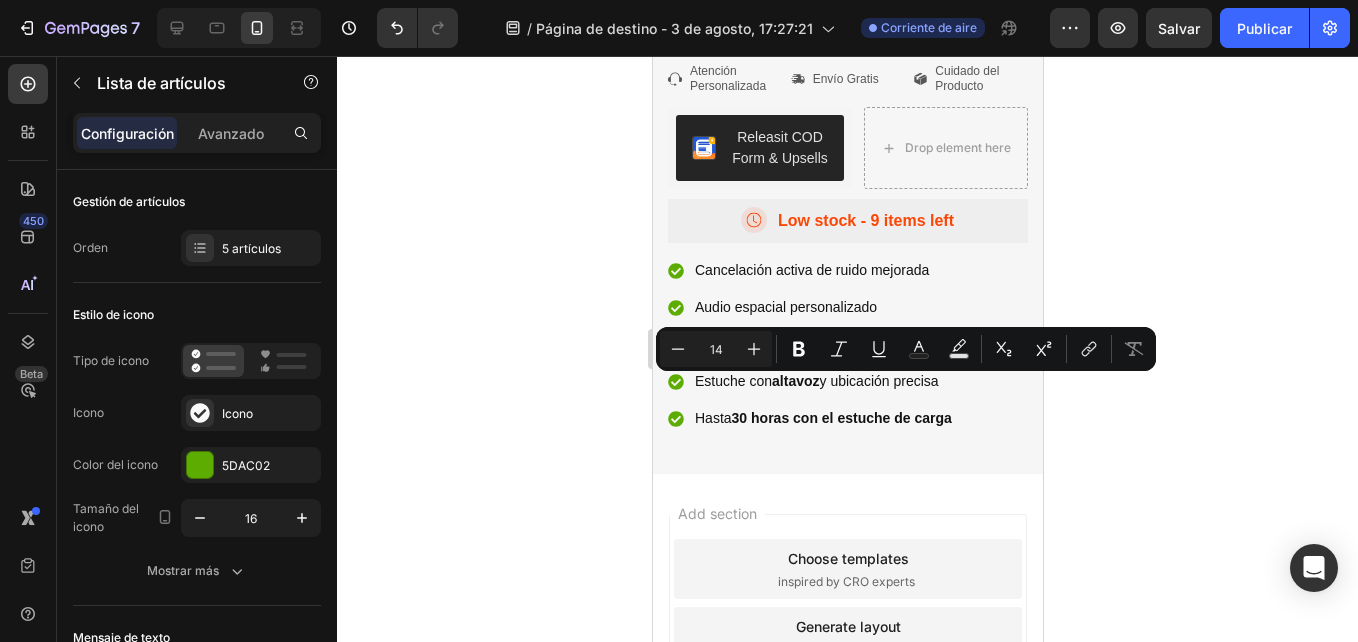 drag, startPoint x: 896, startPoint y: 385, endPoint x: 848, endPoint y: 385, distance: 48 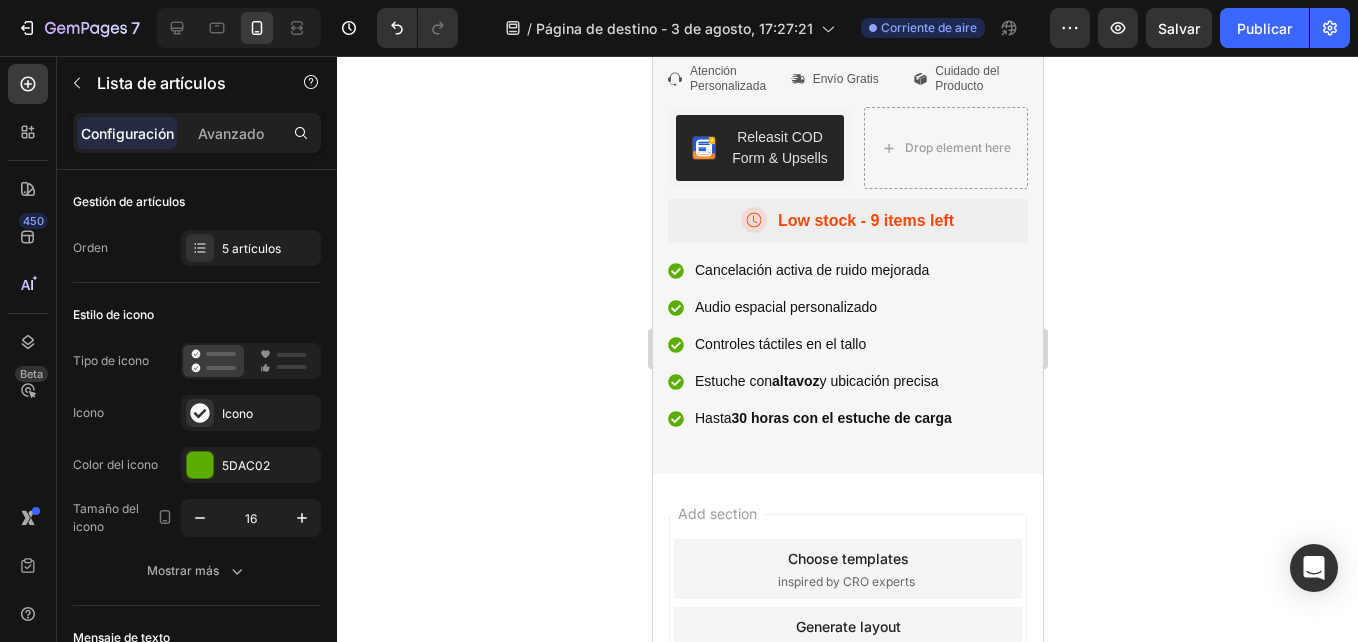 click on "Estuche con  altavoz  y ubicación precisa" at bounding box center (822, 381) 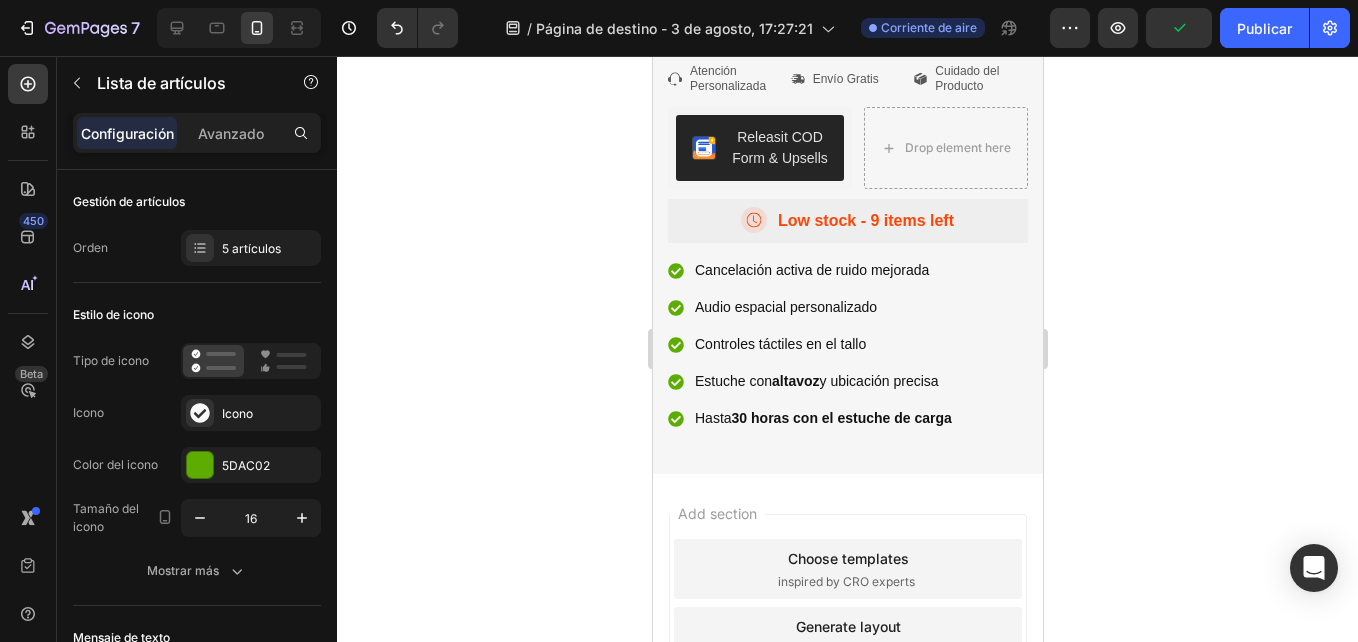 drag, startPoint x: 841, startPoint y: 386, endPoint x: 947, endPoint y: 384, distance: 106.01887 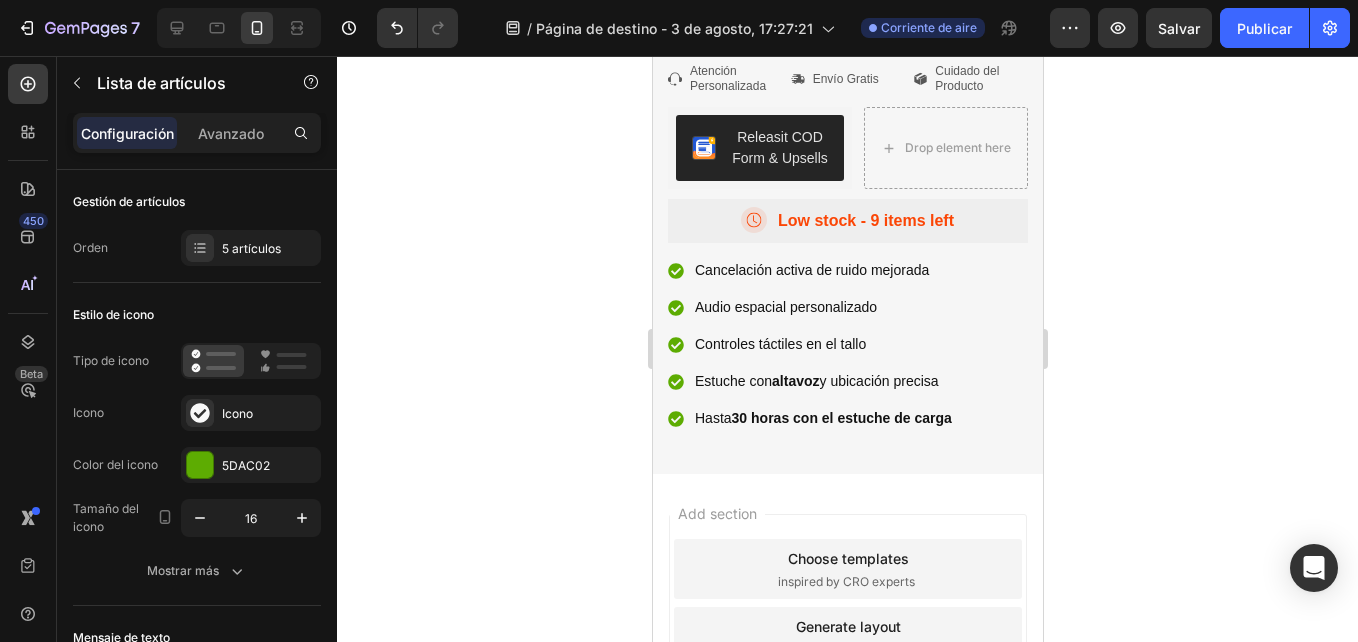 click on "Estuche con  altavoz  y ubicación precisa" at bounding box center [822, 381] 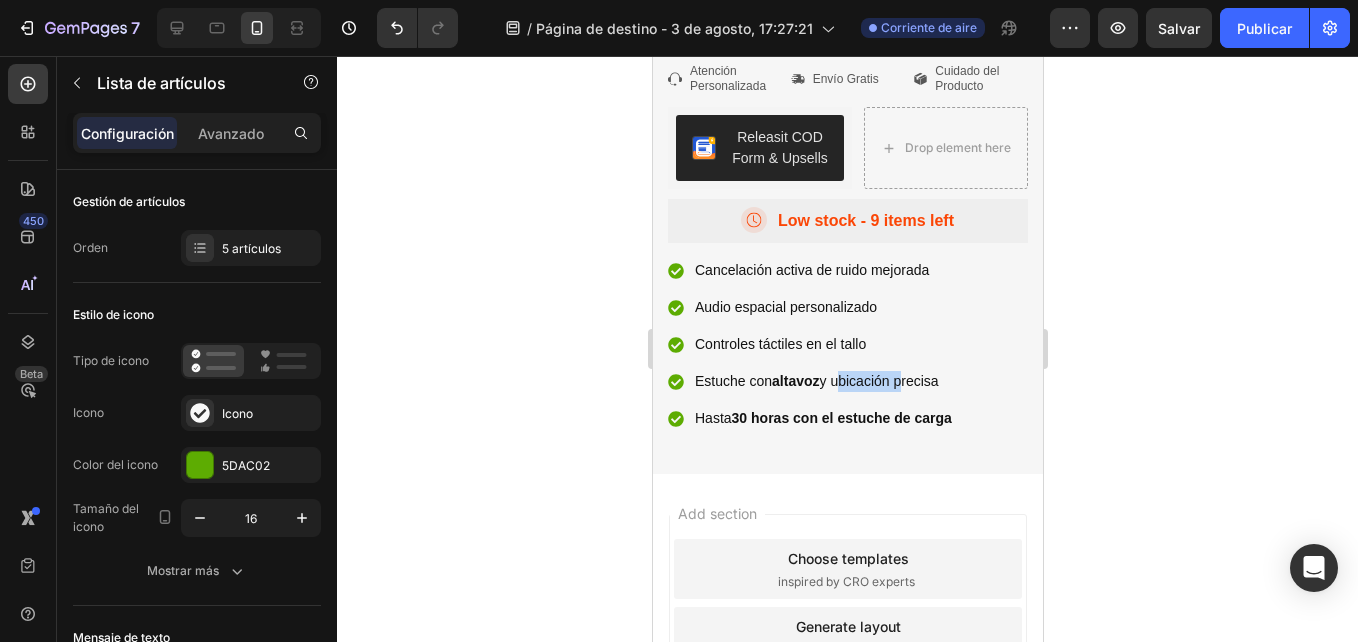 click on "Estuche con  altavoz  y ubicación precisa" at bounding box center (822, 381) 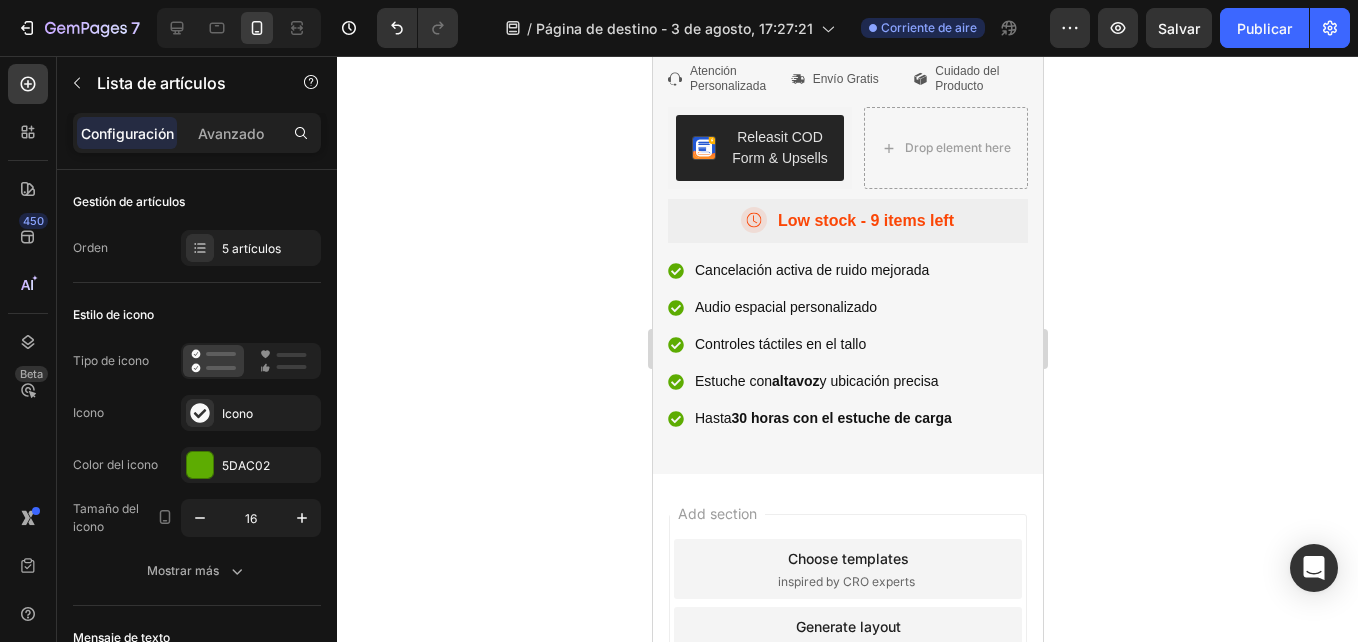 drag, startPoint x: 860, startPoint y: 389, endPoint x: 836, endPoint y: 385, distance: 24.33105 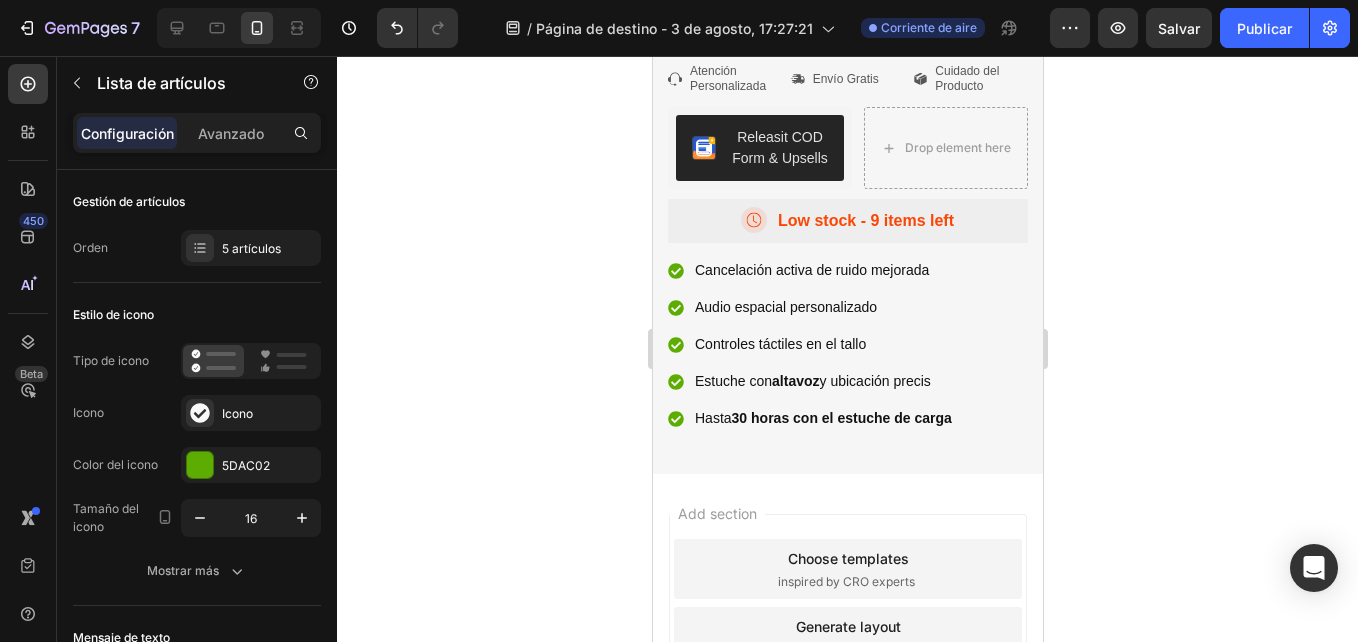 click on "Estuche con  altavoz  y ubicación precis" at bounding box center (822, 381) 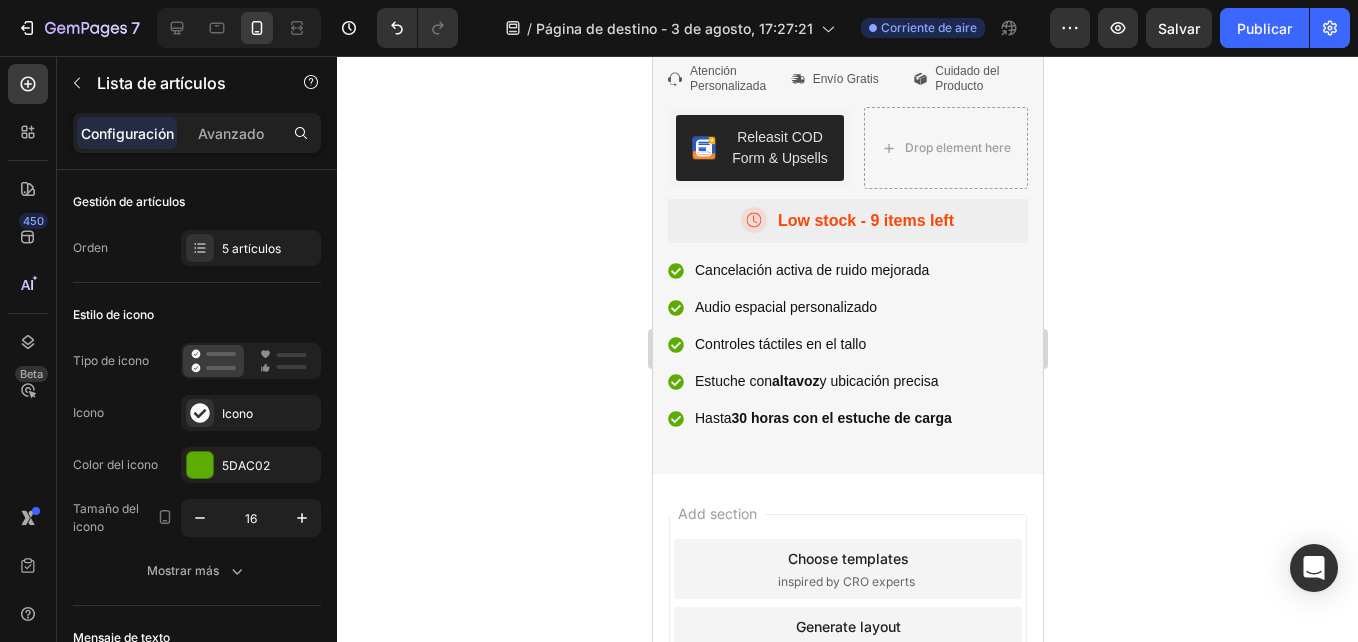 click on "Cancelación activa de ruido mejorada Audio espacial personalizado Controles táctiles en el tallo Estuche con  altavoz  y ubicación precisa Hasta  30 horas con el estuche de carga" at bounding box center [847, 344] 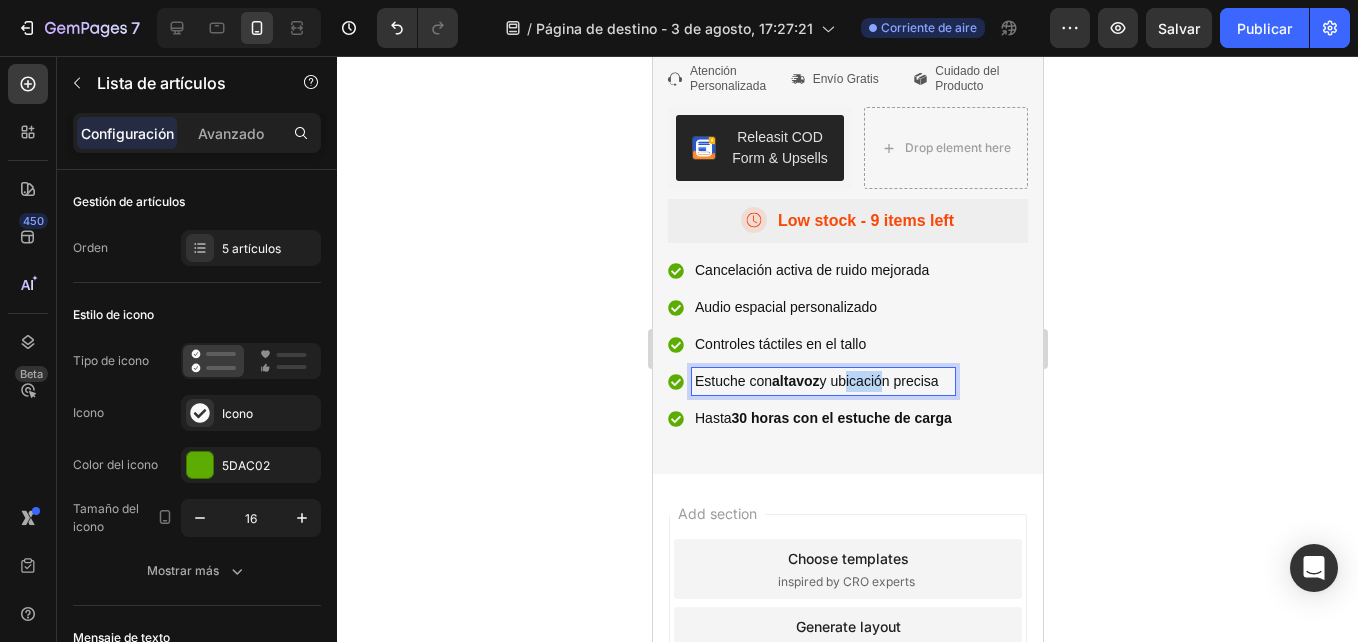 drag, startPoint x: 842, startPoint y: 389, endPoint x: 880, endPoint y: 389, distance: 38 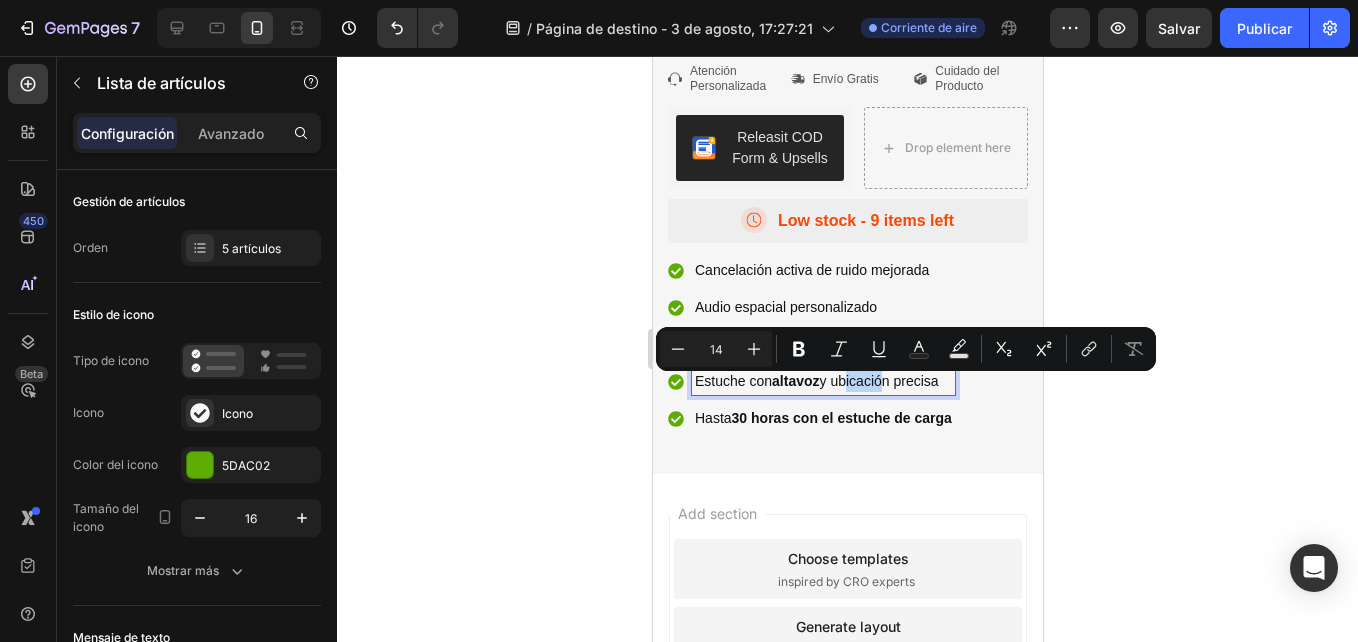 click on "Estuche con  altavoz  y ubicación precisa" at bounding box center (822, 381) 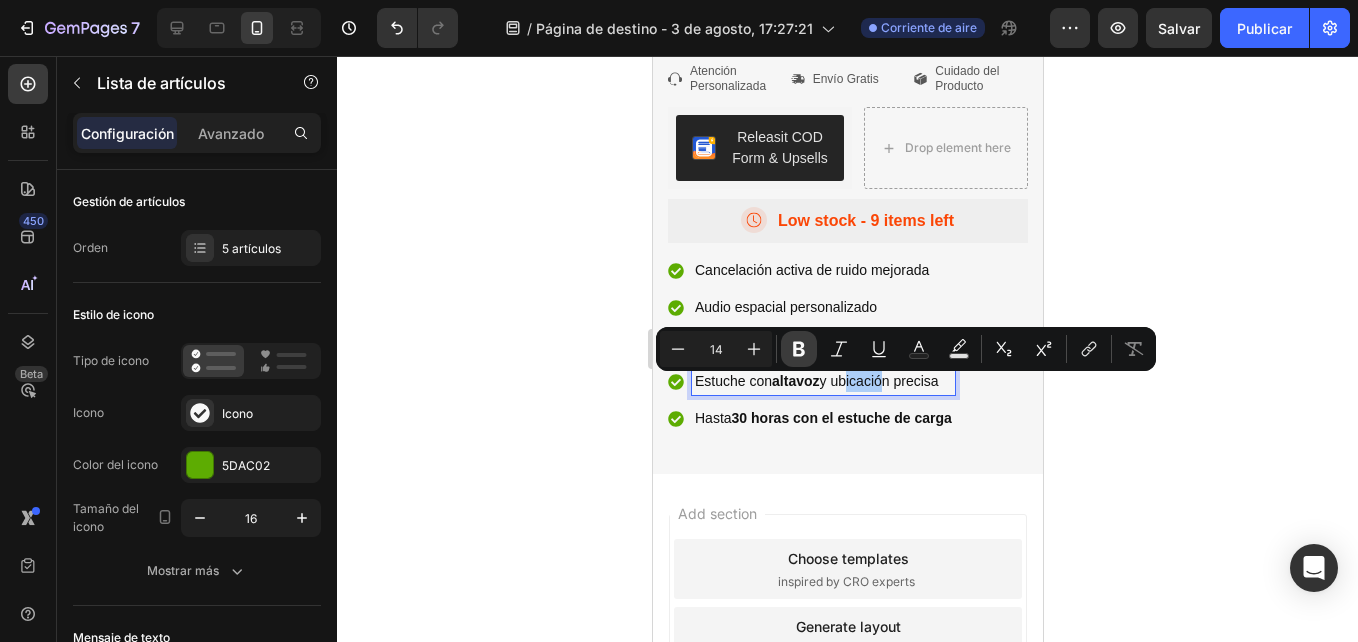 click 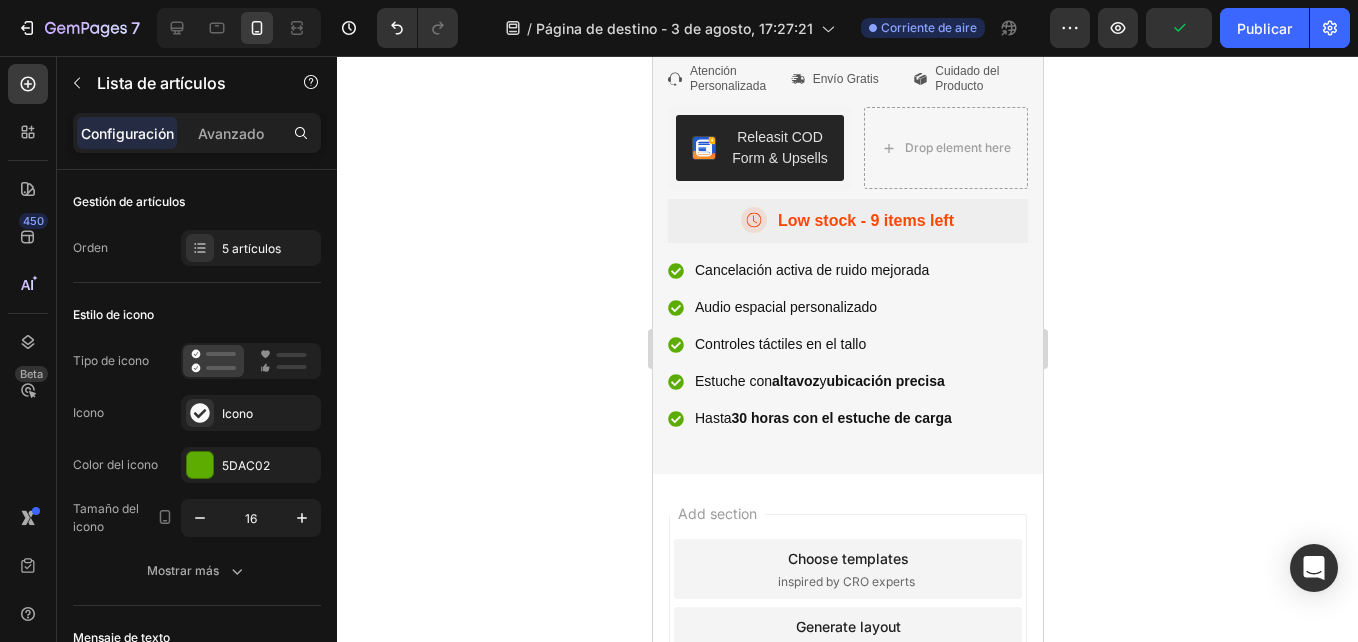 click on "altavoz" at bounding box center [794, 381] 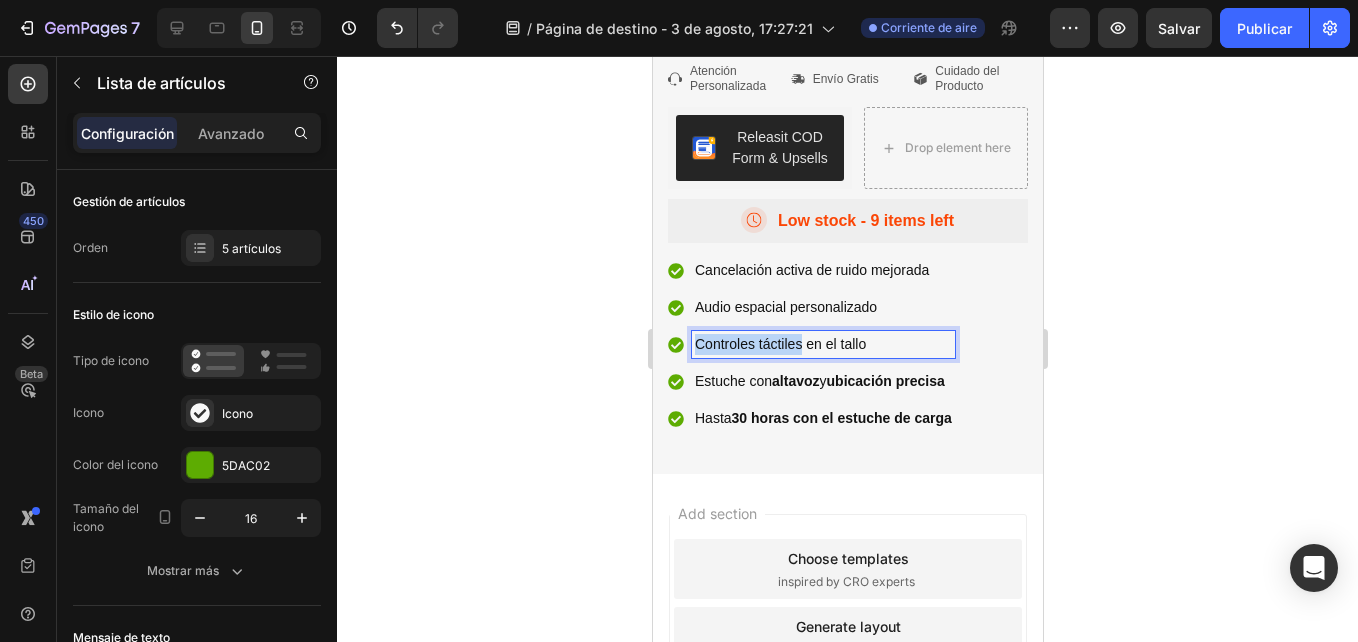 drag, startPoint x: 696, startPoint y: 351, endPoint x: 799, endPoint y: 346, distance: 103.121284 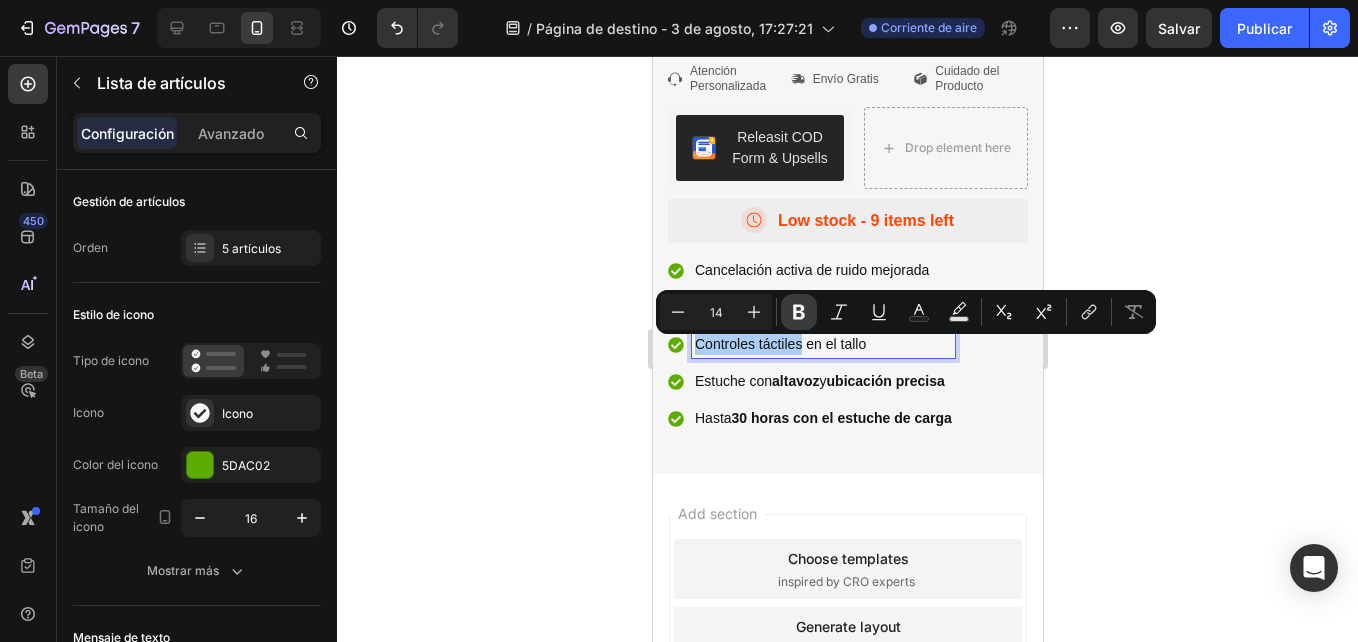 click 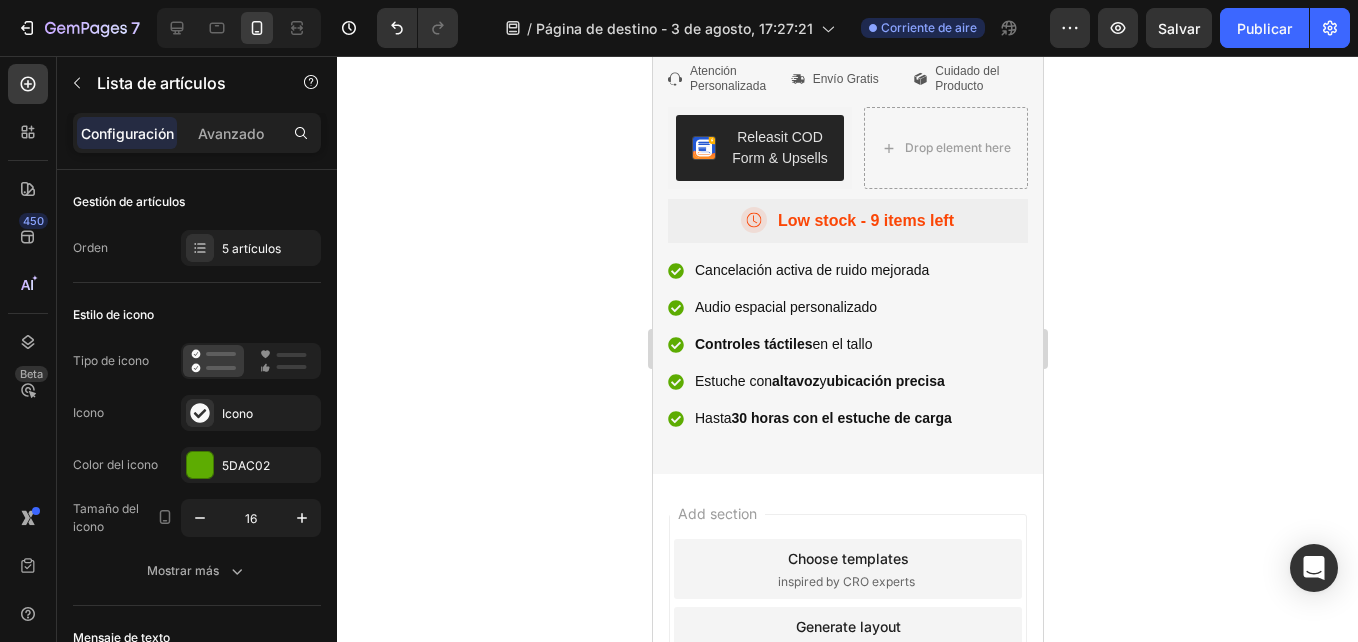 click on "Controles táctiles" at bounding box center (752, 344) 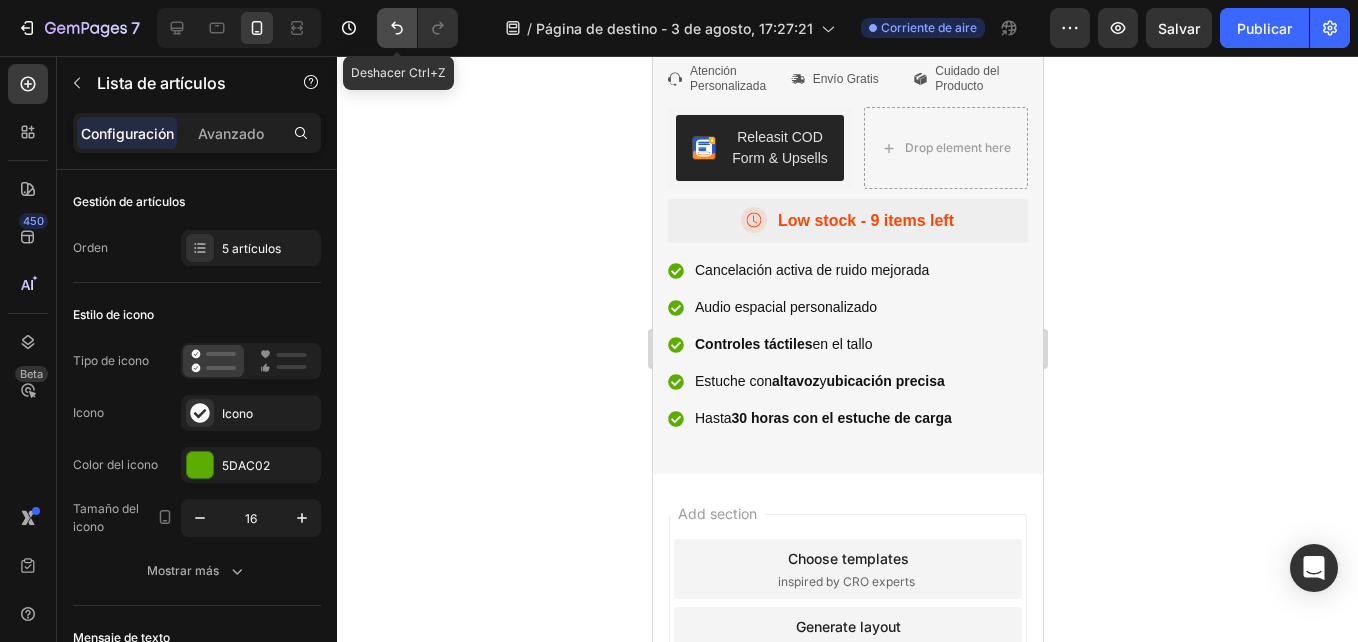 click 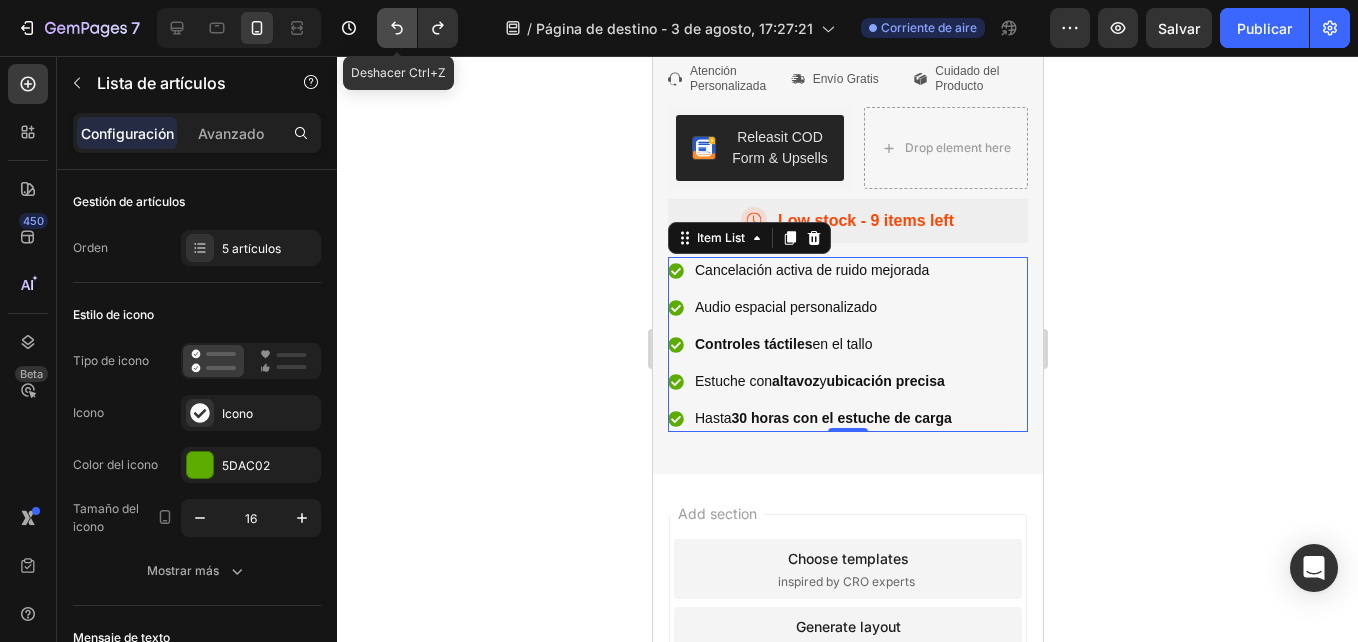 click 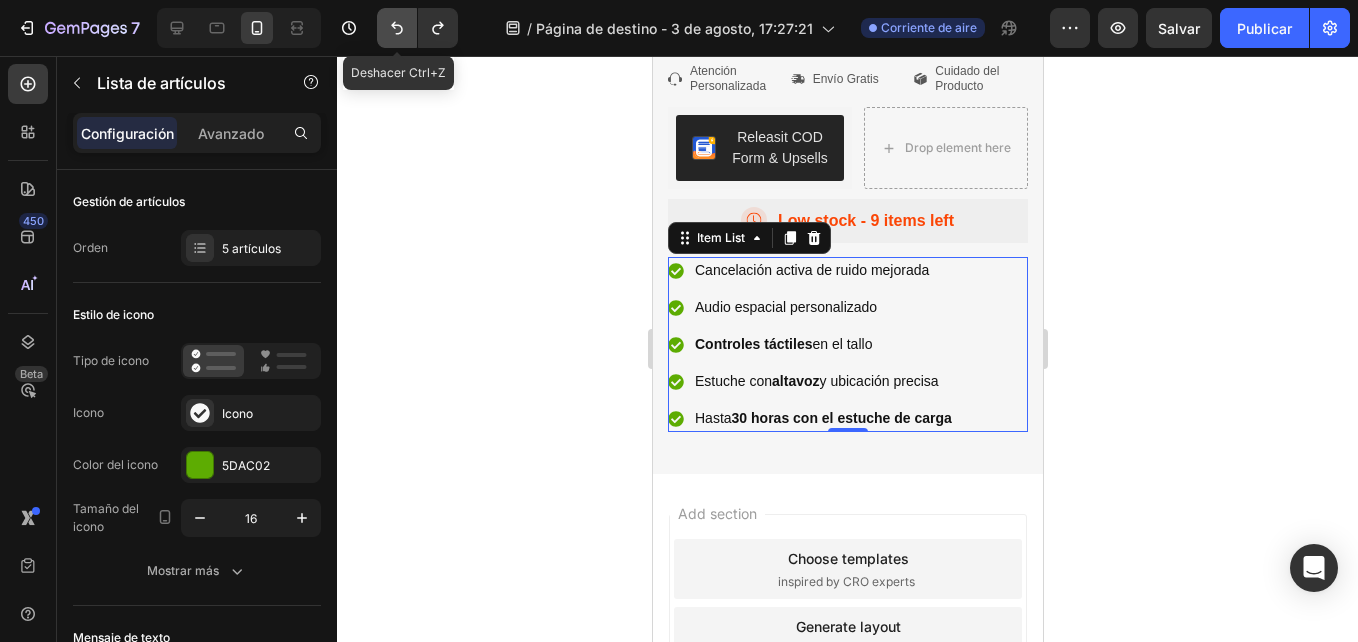 click 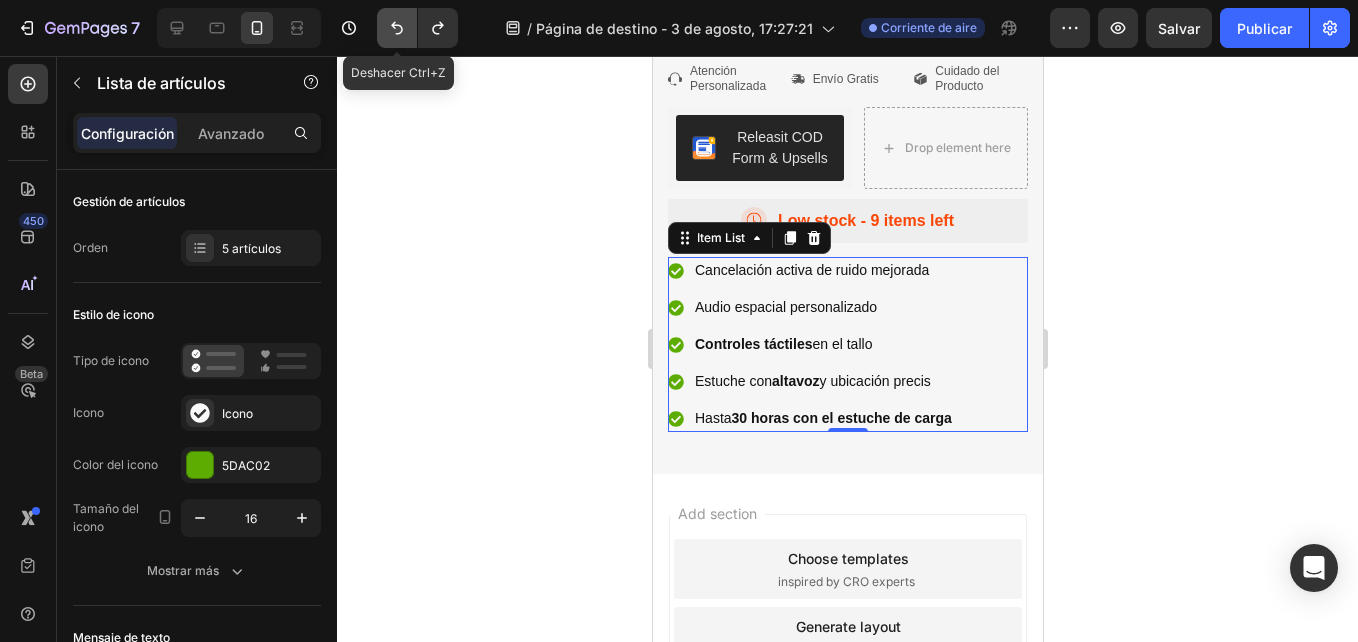 click 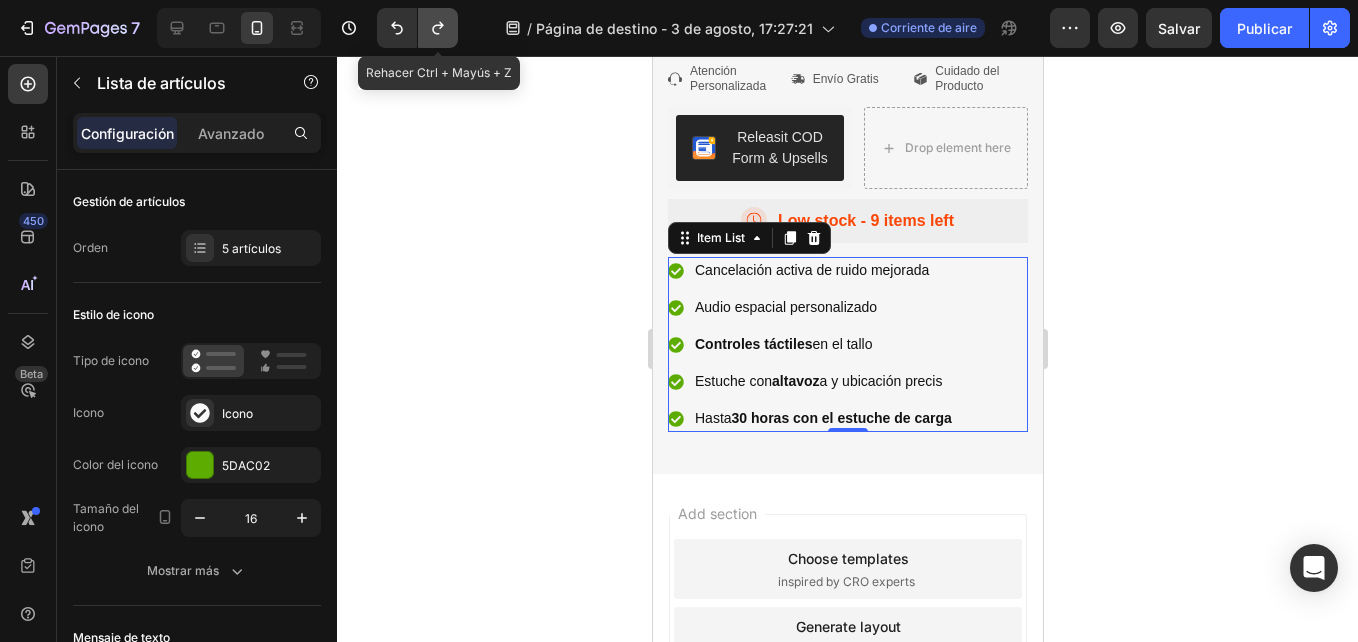 click 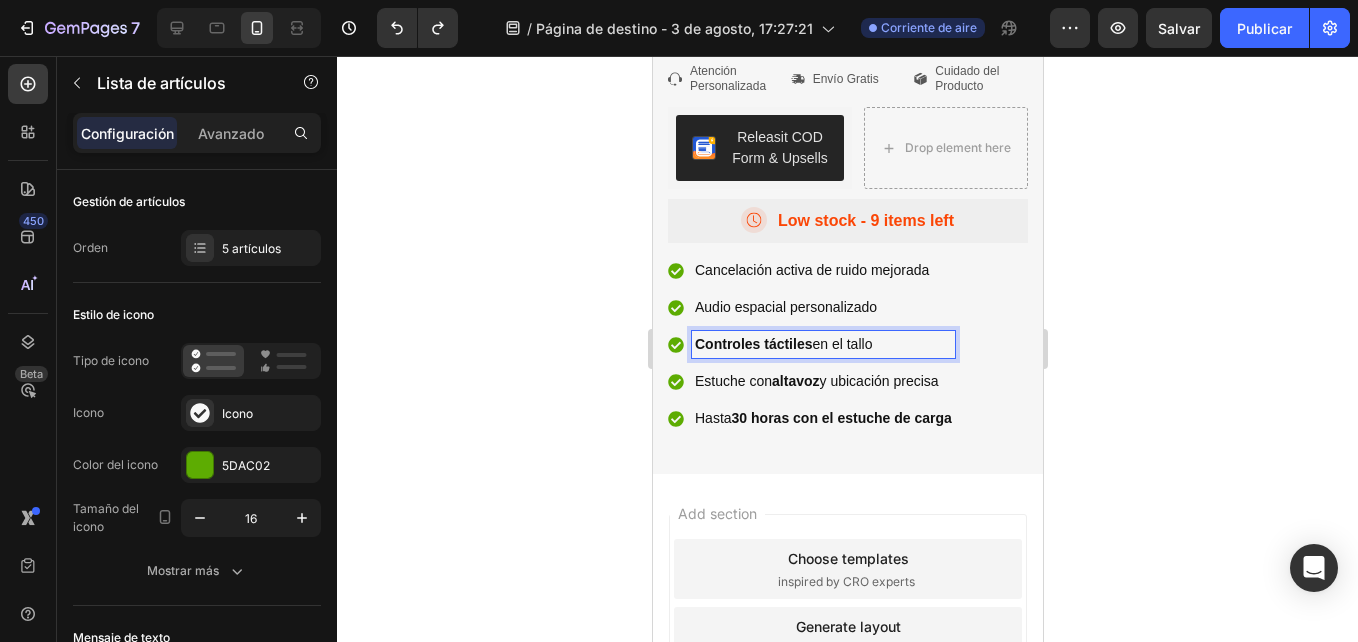 click on "Controles táctiles" at bounding box center (752, 344) 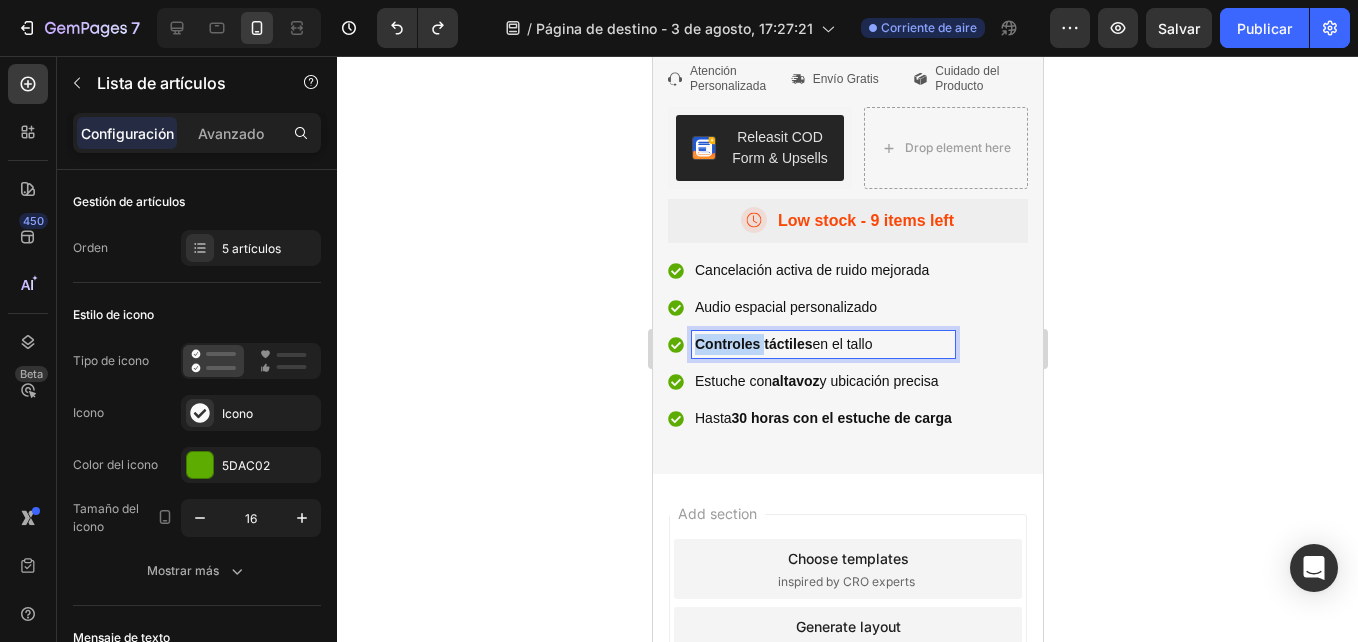 click on "Controles táctiles" at bounding box center (752, 344) 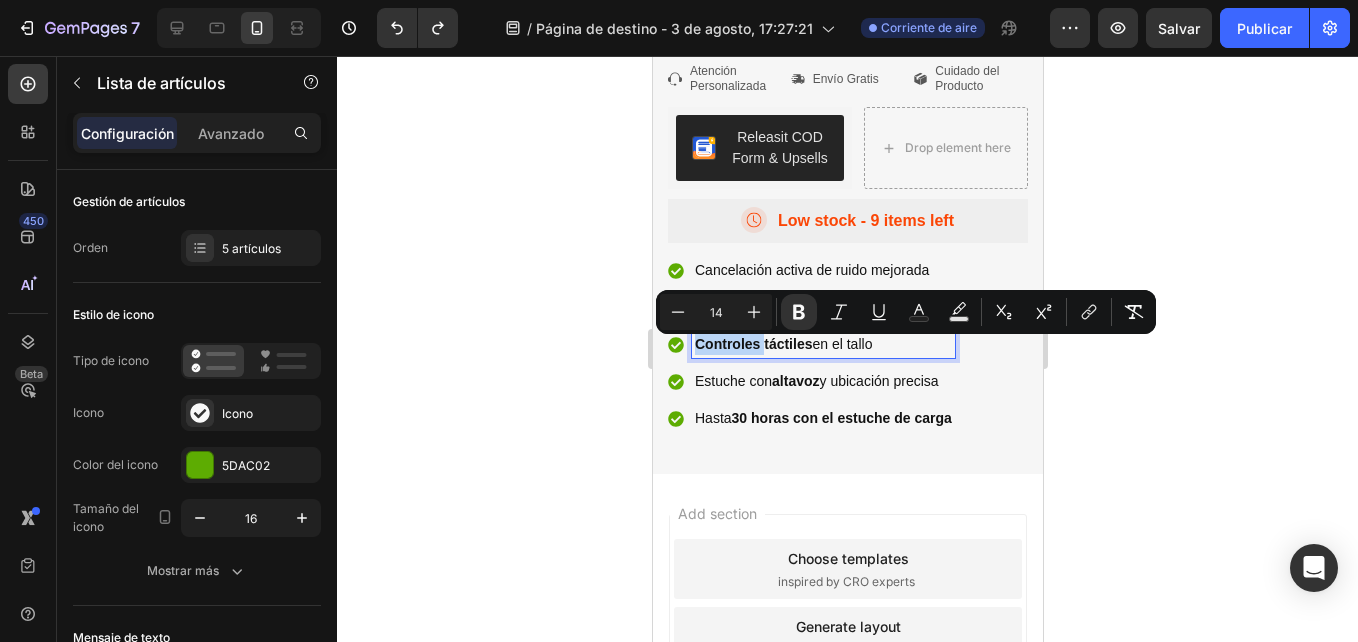click on "Controles táctiles  en el tallo" at bounding box center [822, 344] 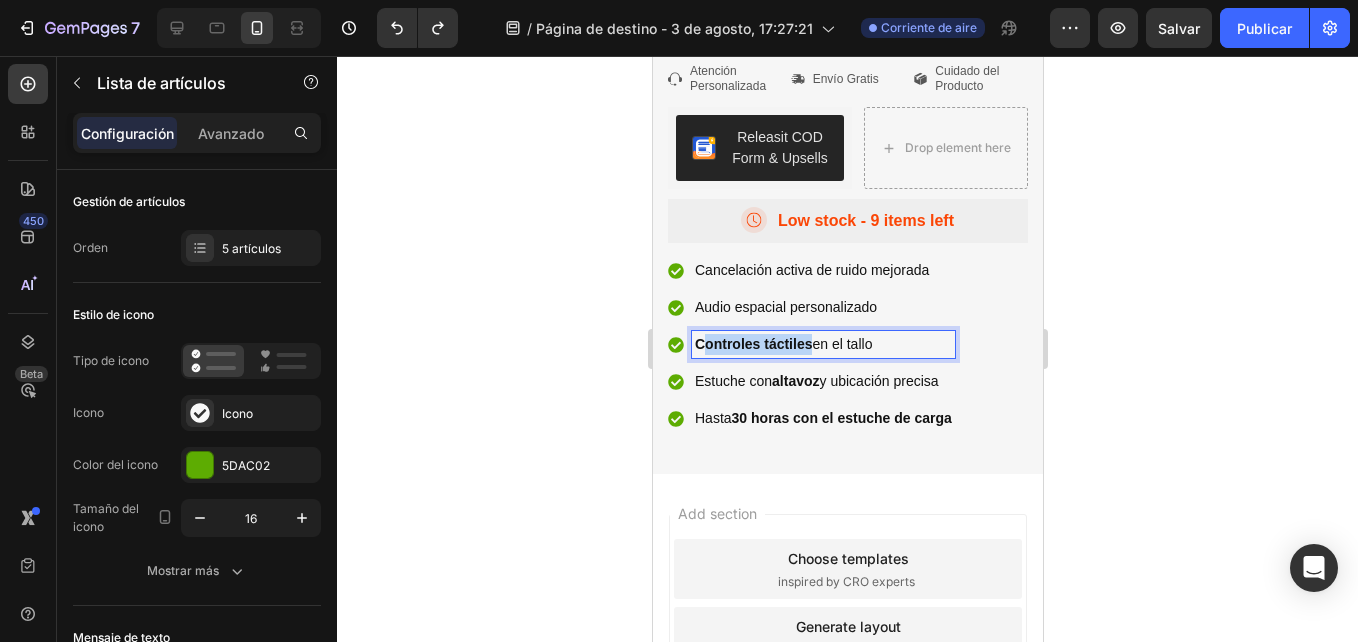 drag, startPoint x: 700, startPoint y: 350, endPoint x: 811, endPoint y: 352, distance: 111.01801 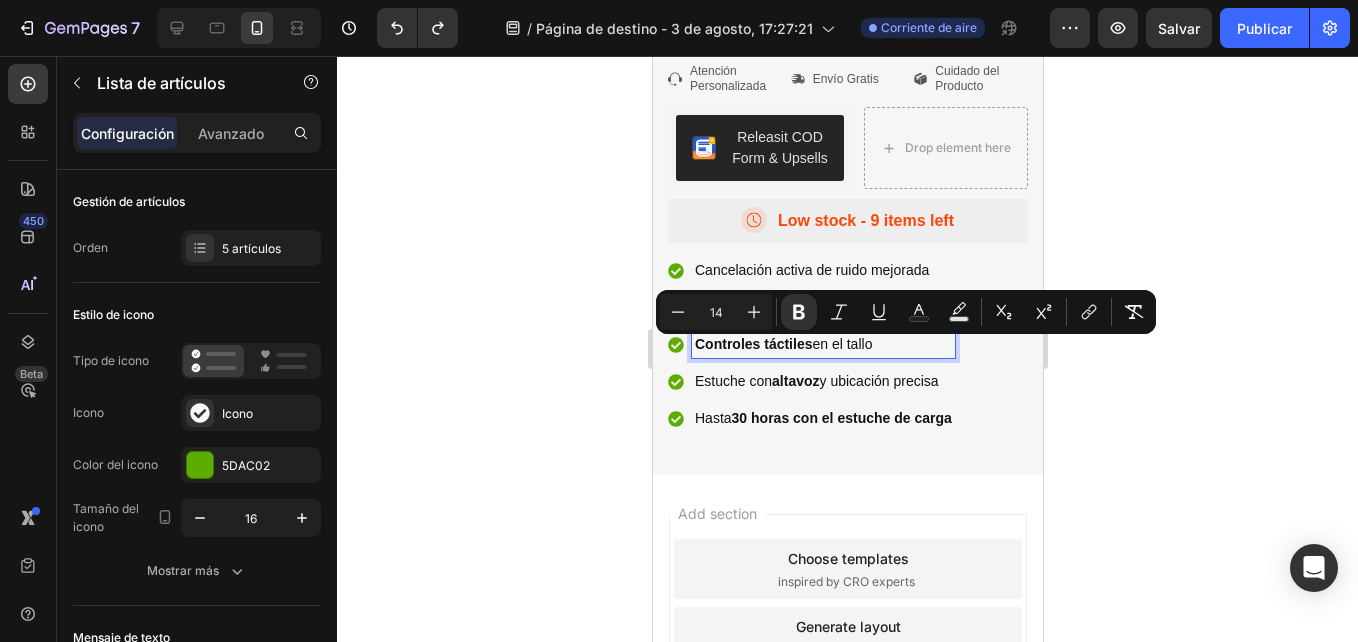 click on "Controles táctiles  en el tallo" at bounding box center [822, 344] 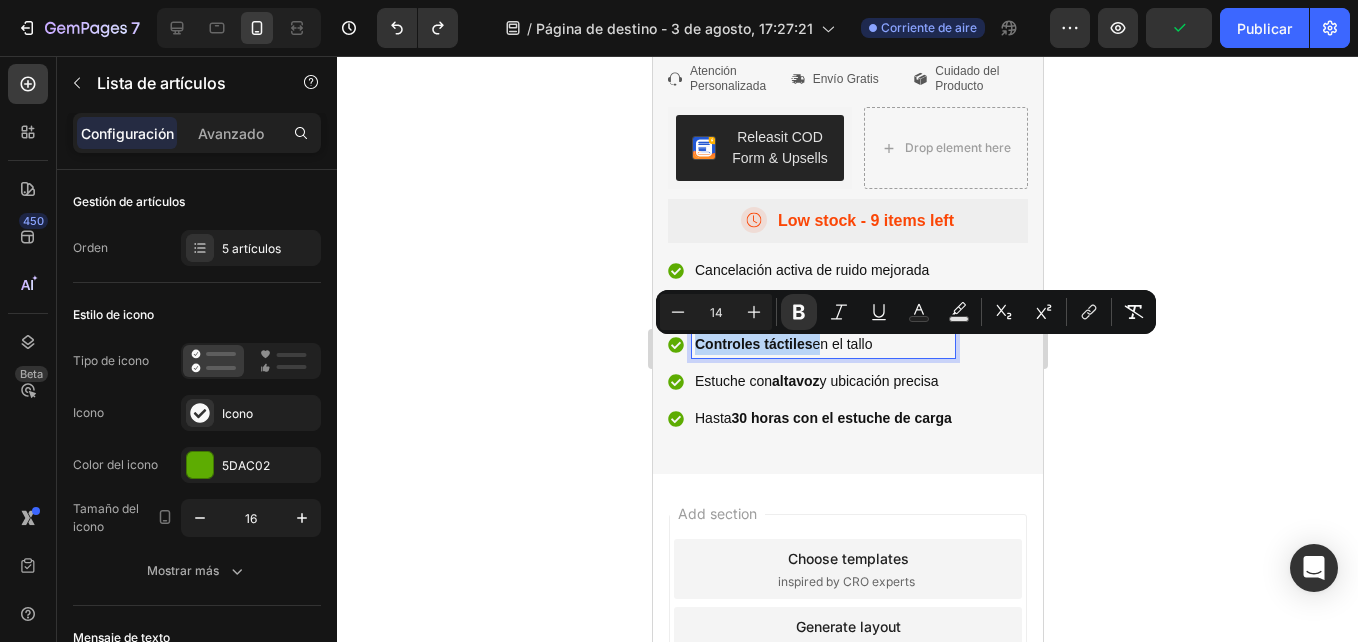 drag, startPoint x: 811, startPoint y: 352, endPoint x: 703, endPoint y: 352, distance: 108 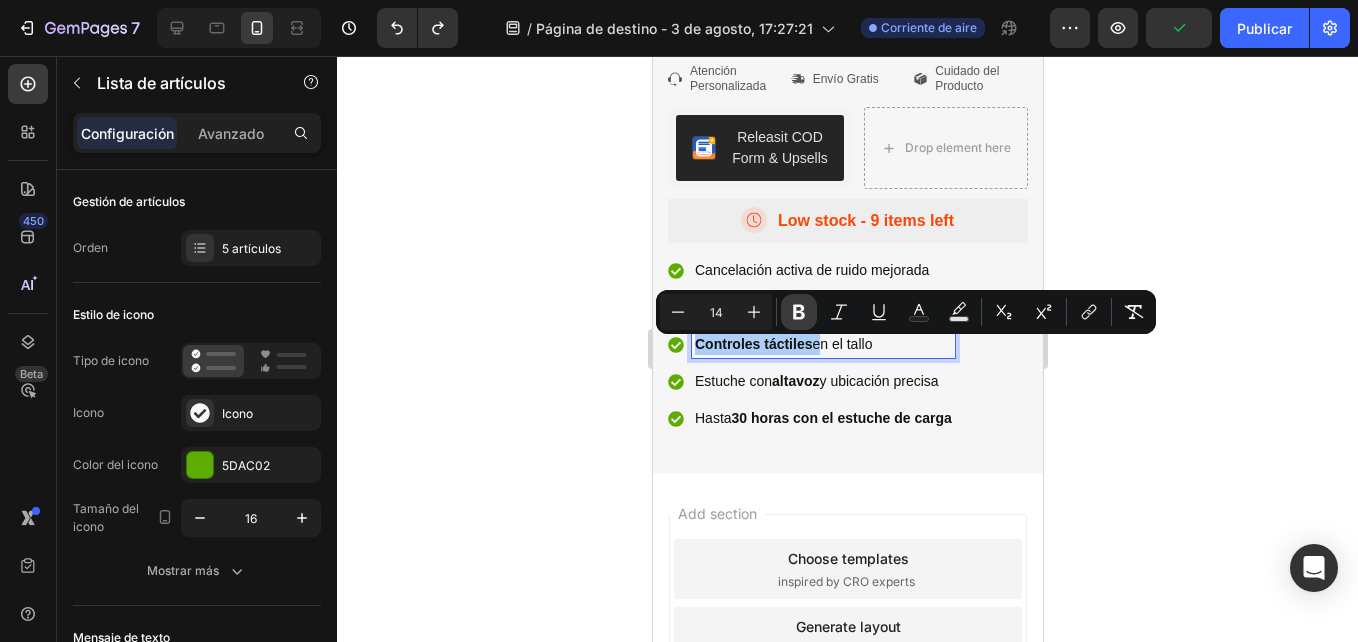 click 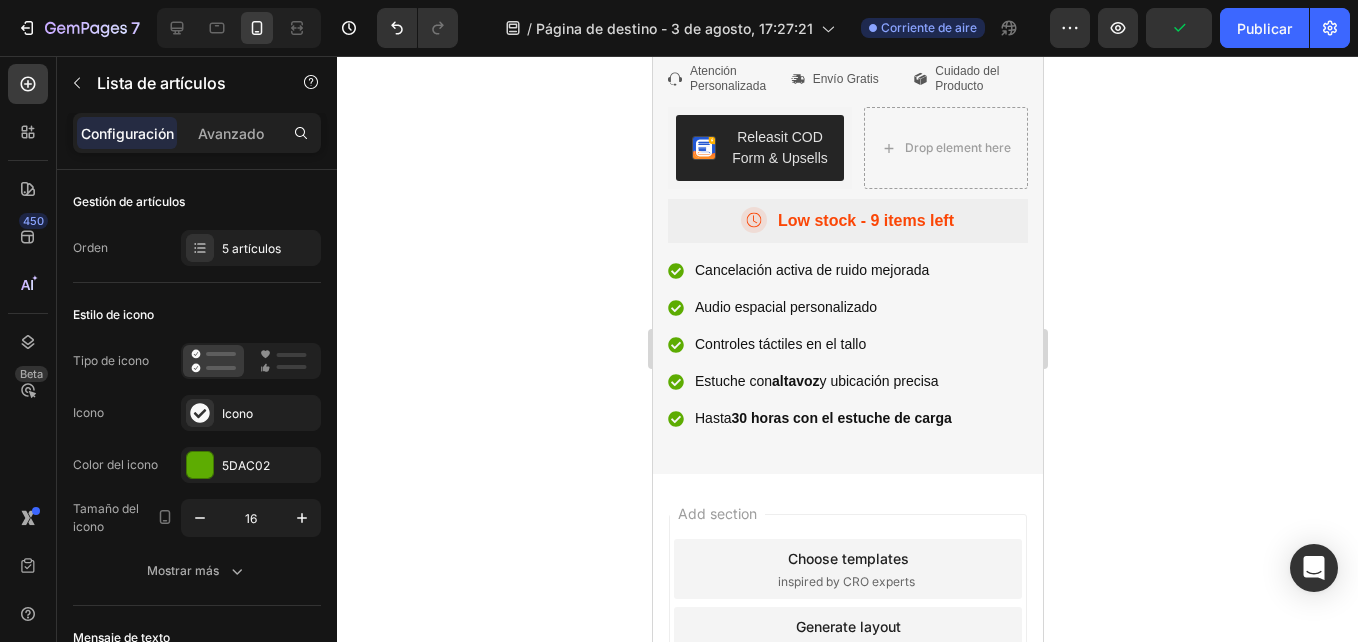 click on "Estuche con  altavoz  y ubicación precisa" at bounding box center (822, 381) 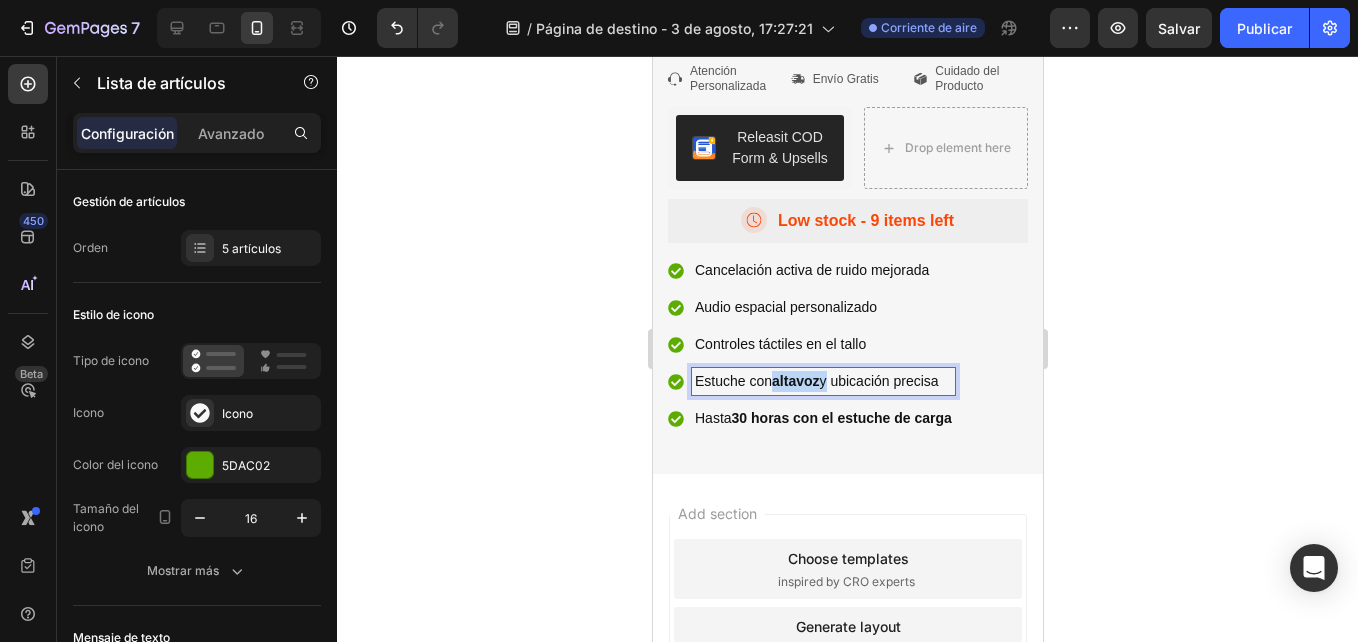 drag, startPoint x: 777, startPoint y: 390, endPoint x: 824, endPoint y: 387, distance: 47.095646 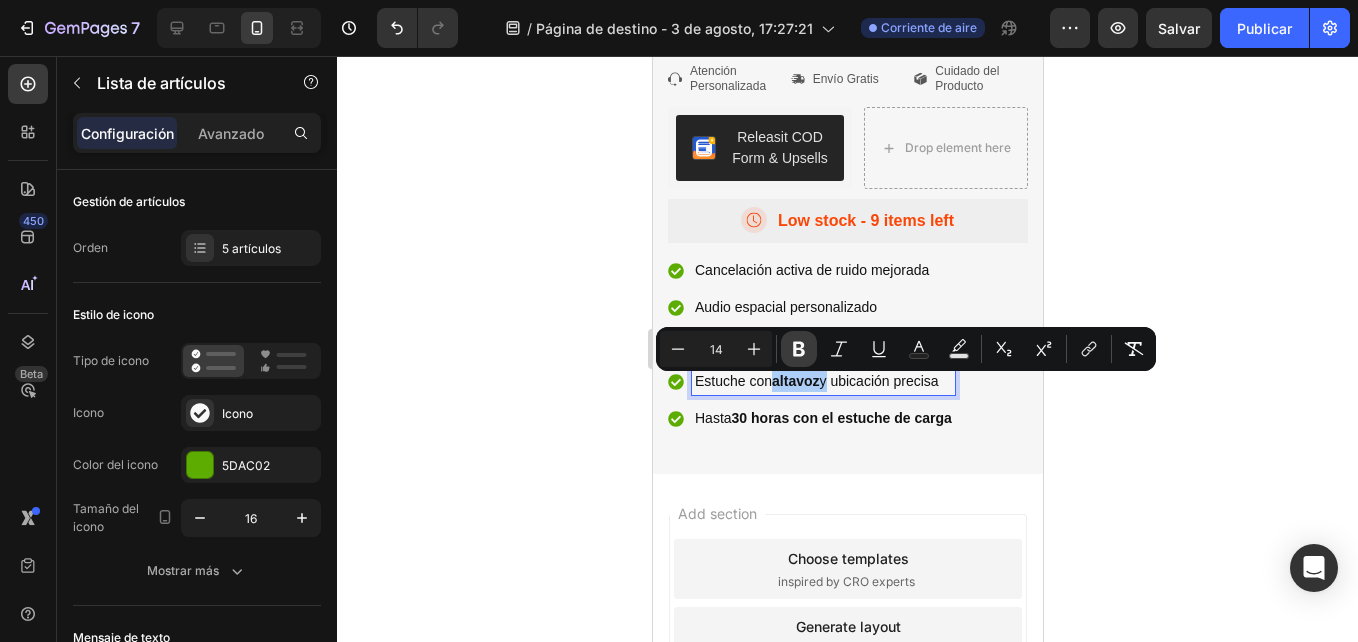 click 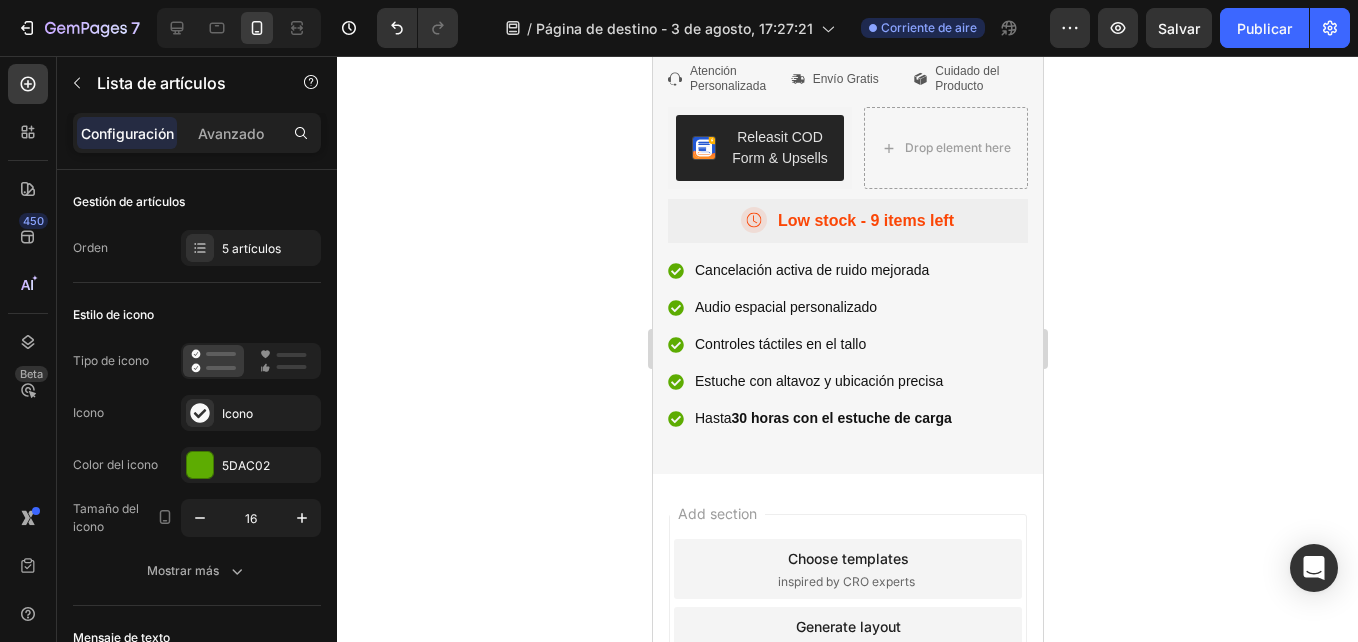 click on "Hasta  30 horas con el estuche de carga" at bounding box center [822, 418] 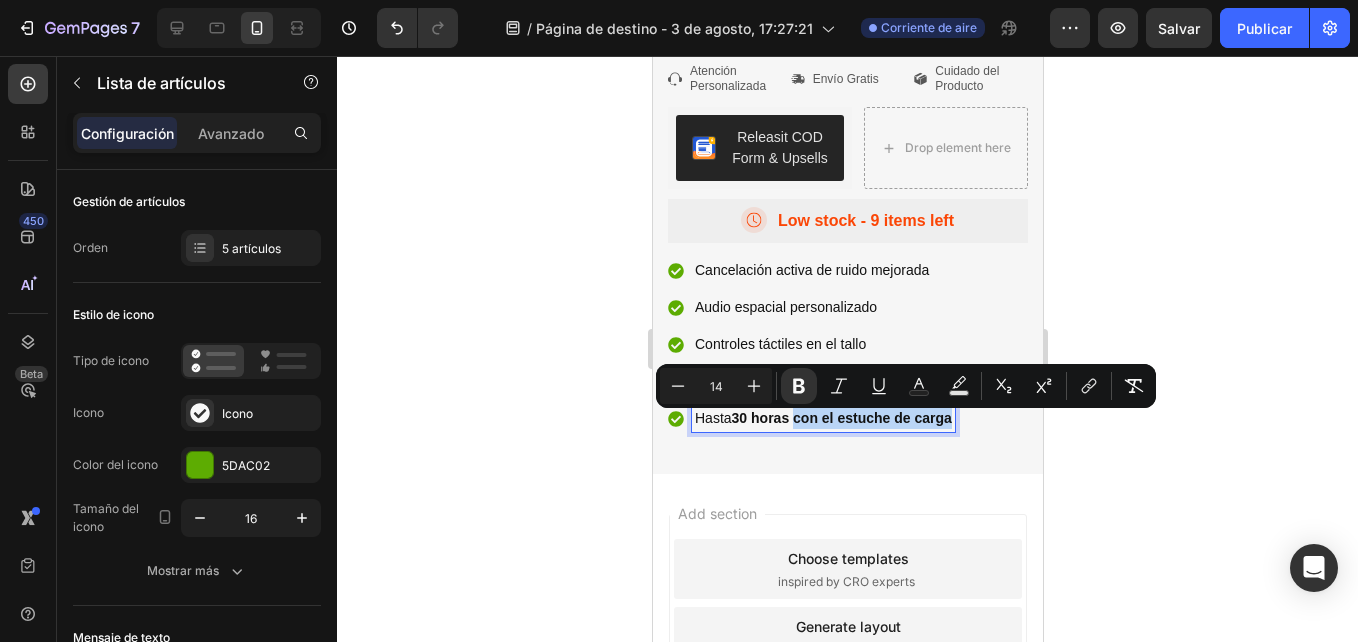 drag, startPoint x: 797, startPoint y: 427, endPoint x: 959, endPoint y: 431, distance: 162.04938 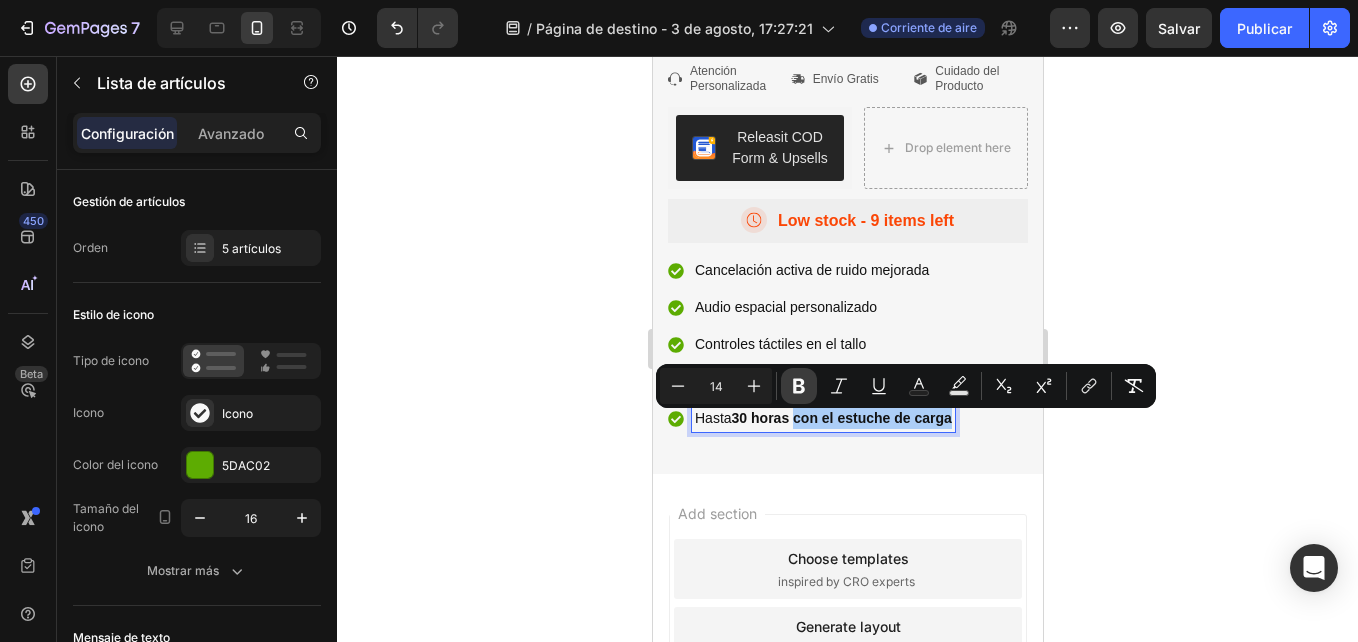 click 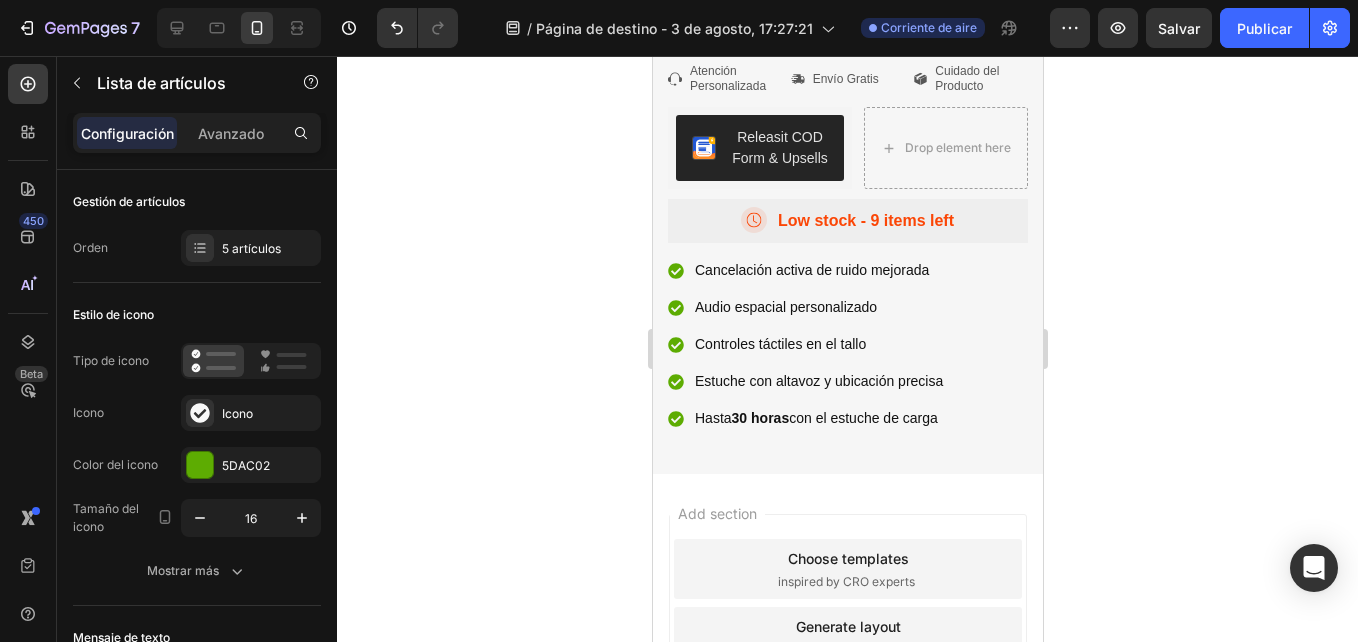 drag, startPoint x: 872, startPoint y: 409, endPoint x: 894, endPoint y: 419, distance: 24.166092 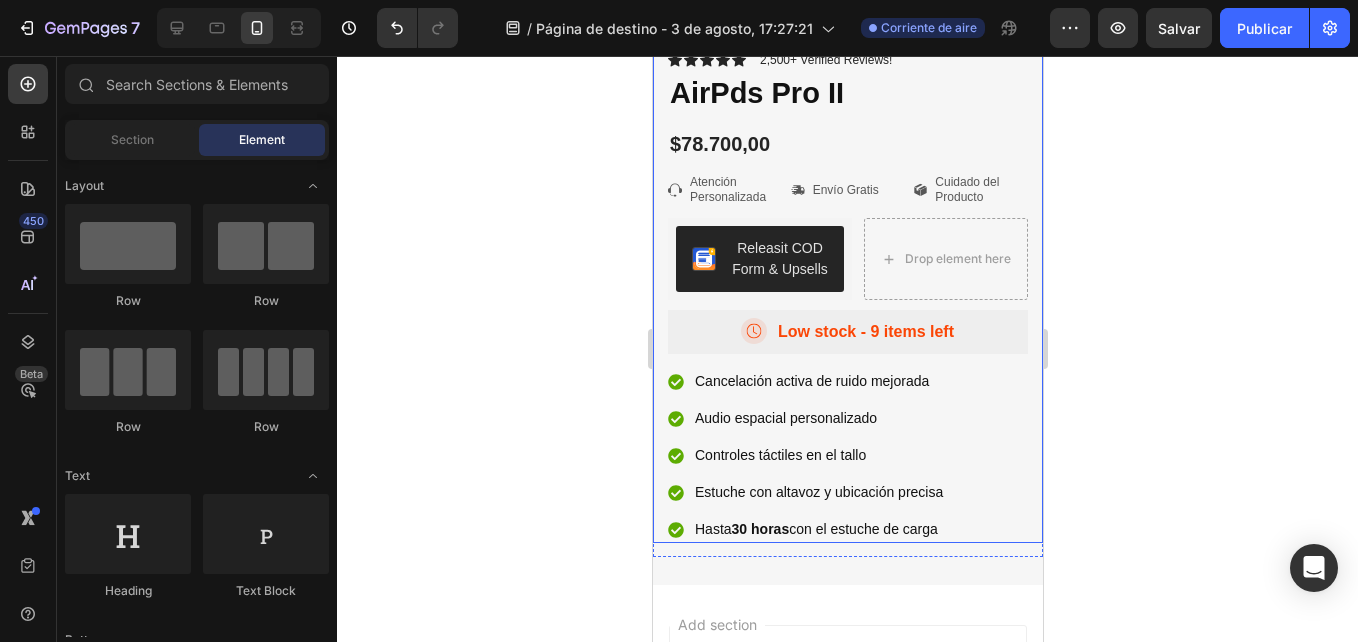 scroll, scrollTop: 872, scrollLeft: 0, axis: vertical 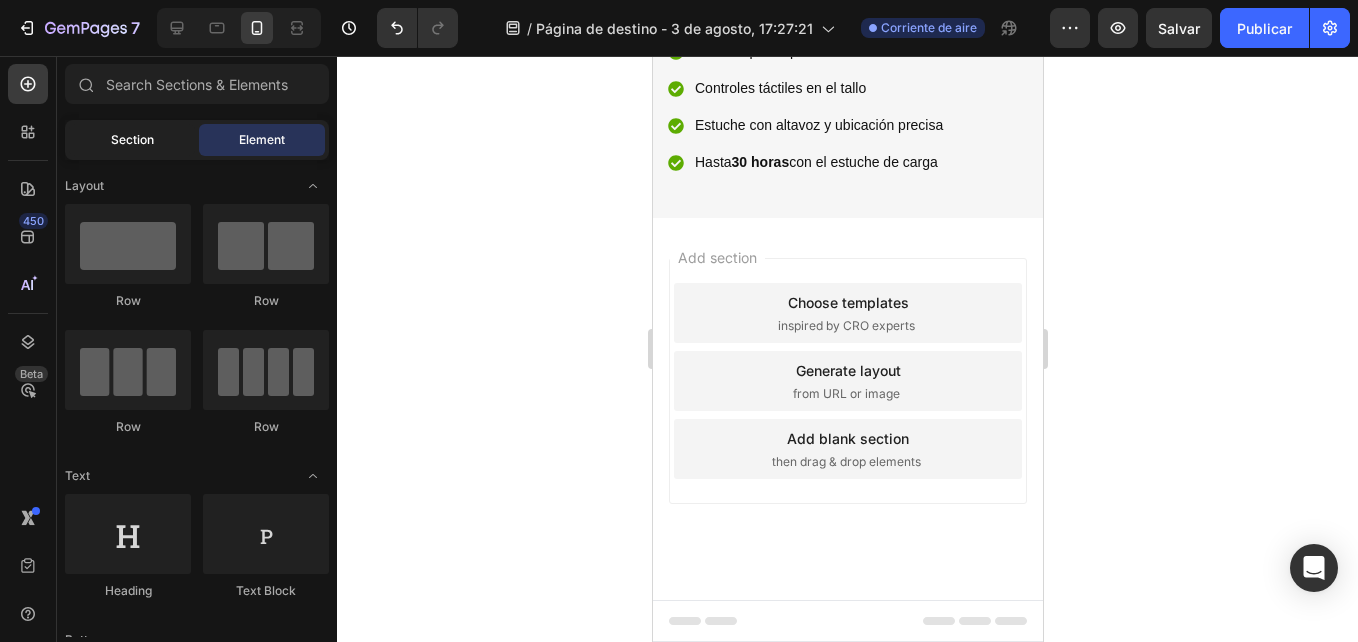 click on "Section" at bounding box center [132, 140] 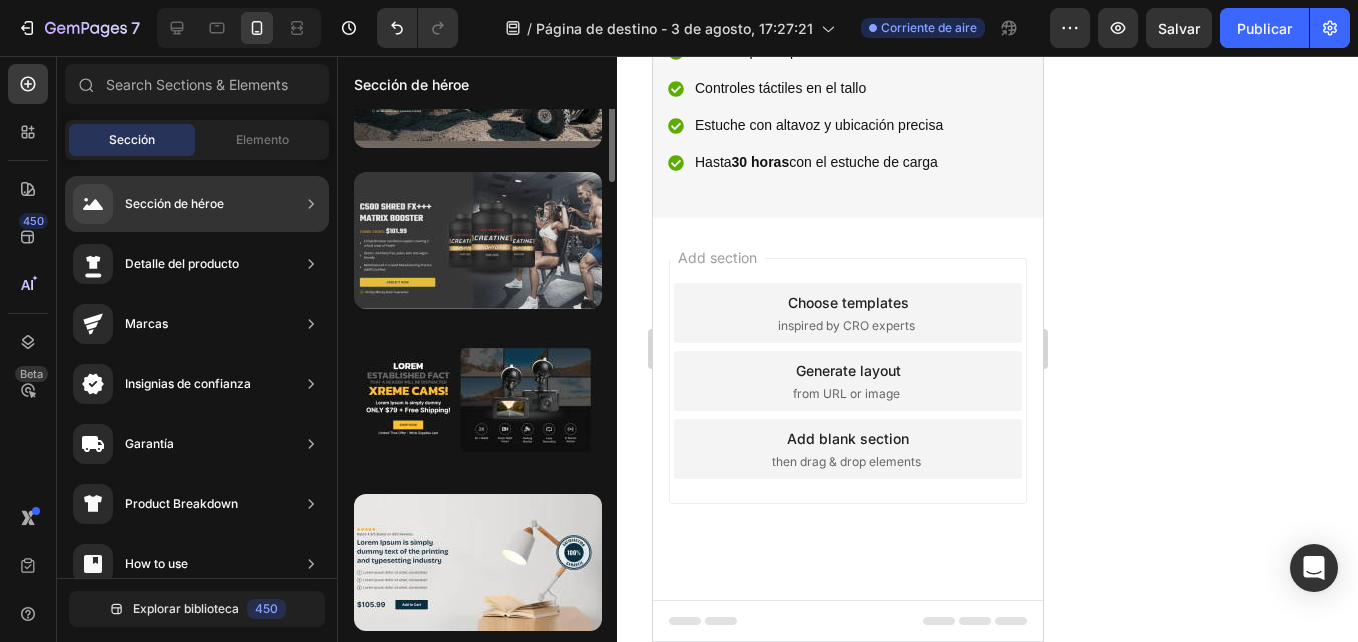 scroll, scrollTop: 0, scrollLeft: 0, axis: both 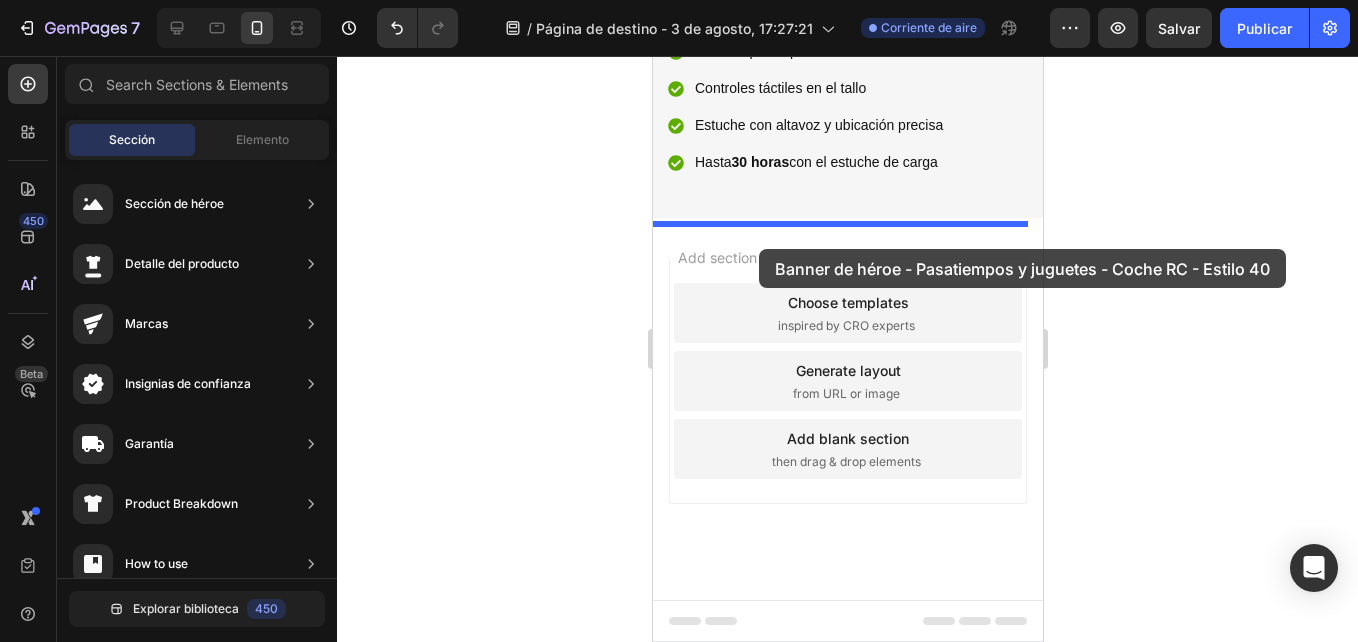 drag, startPoint x: 1119, startPoint y: 254, endPoint x: 758, endPoint y: 241, distance: 361.234 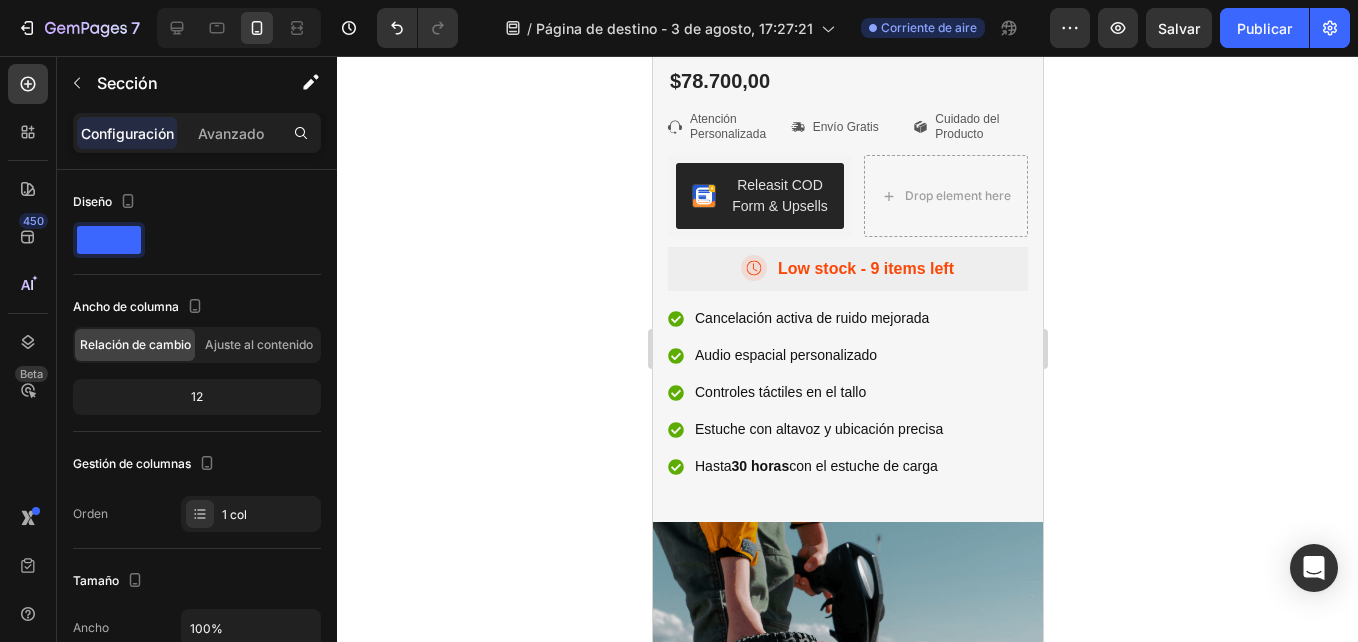scroll, scrollTop: 561, scrollLeft: 0, axis: vertical 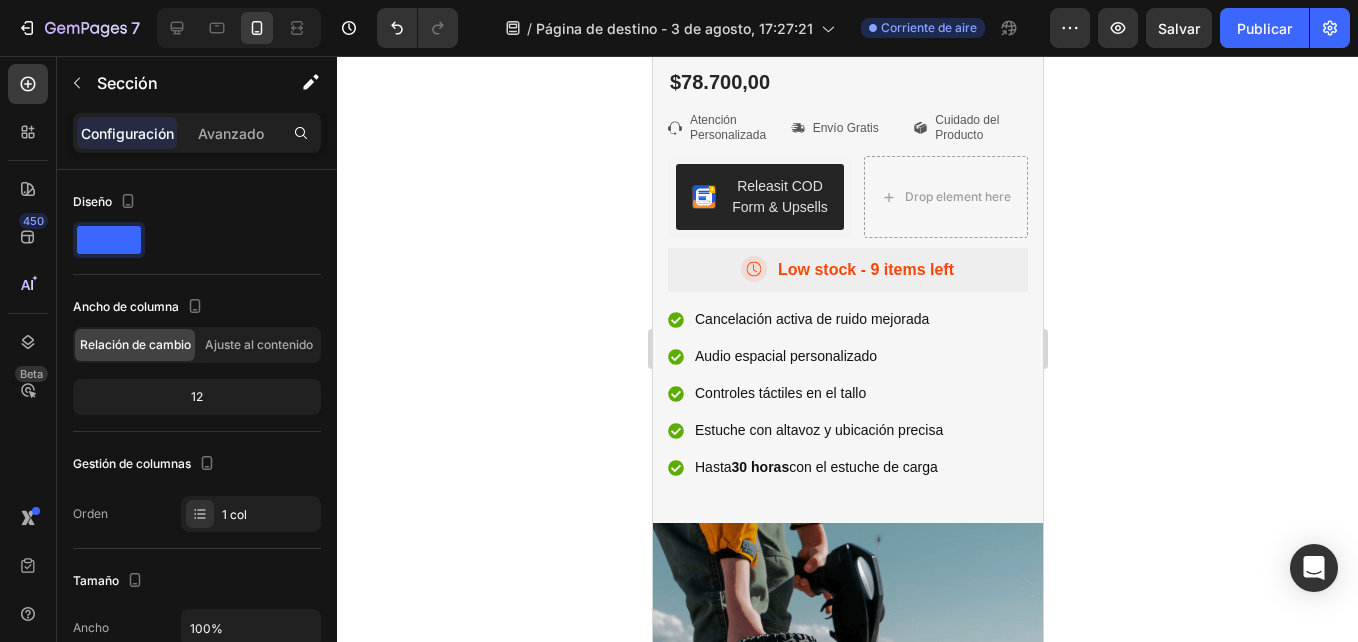 click 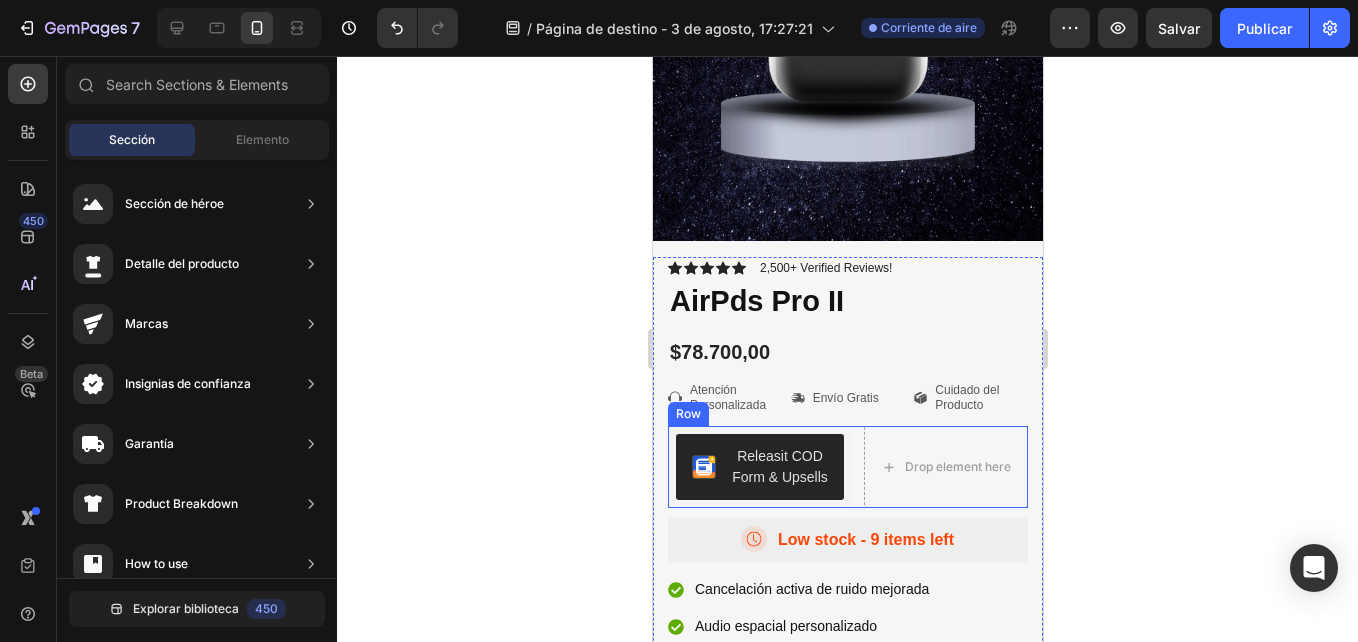 scroll, scrollTop: 255, scrollLeft: 0, axis: vertical 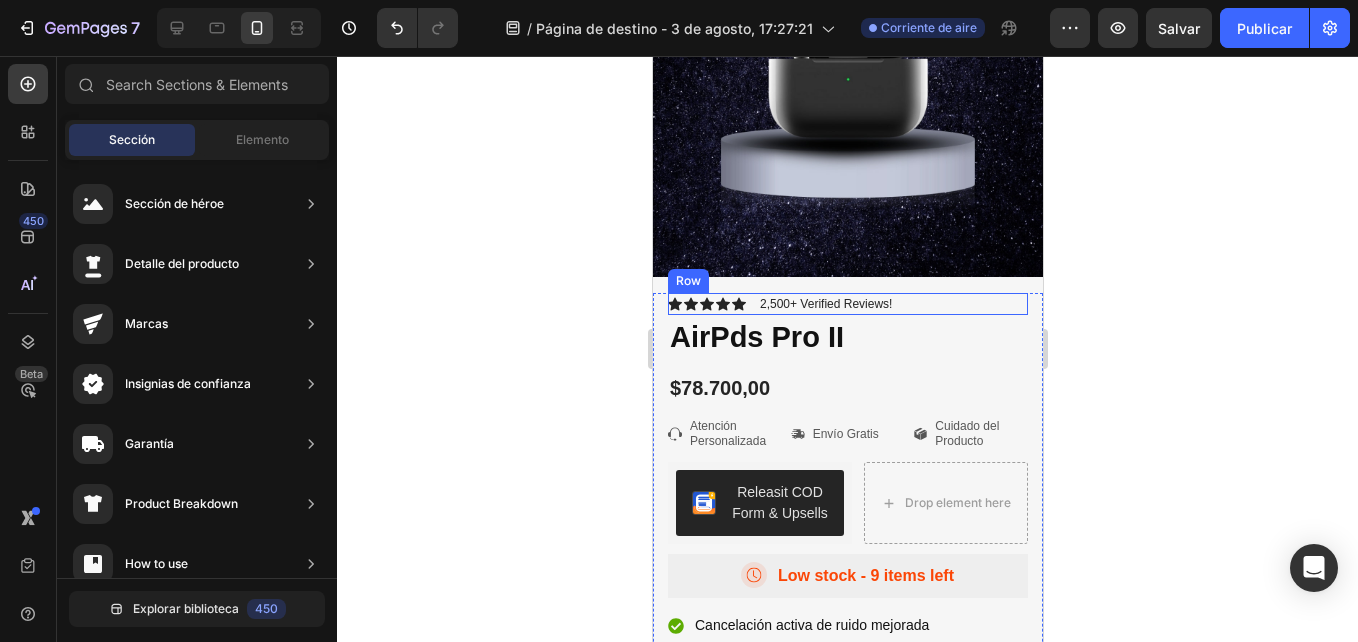 click on "Product Images" at bounding box center (847, 90) 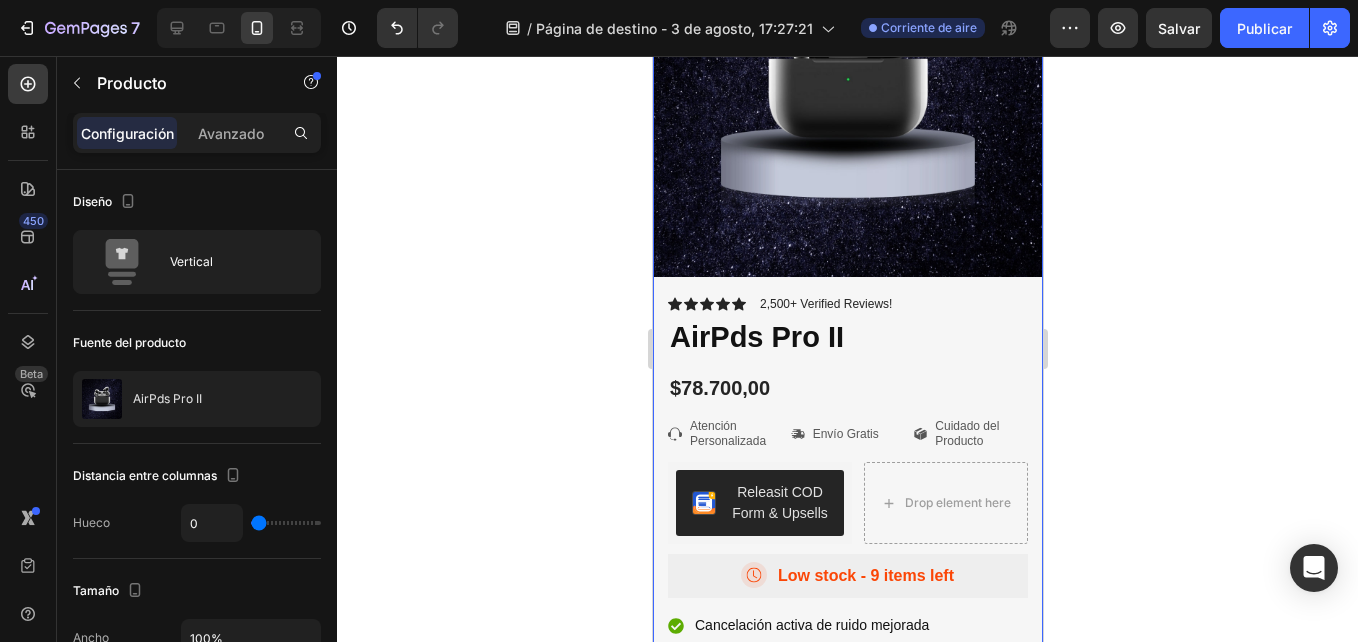 click on "Product Images" at bounding box center (847, 90) 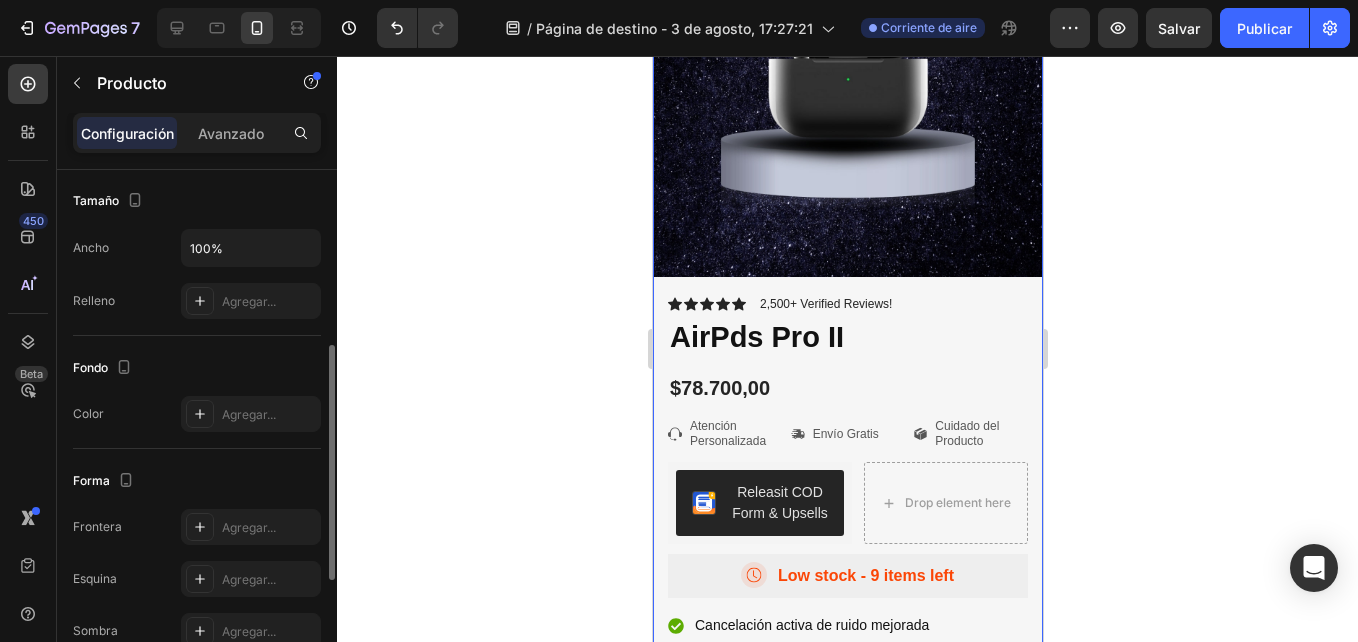scroll, scrollTop: 393, scrollLeft: 0, axis: vertical 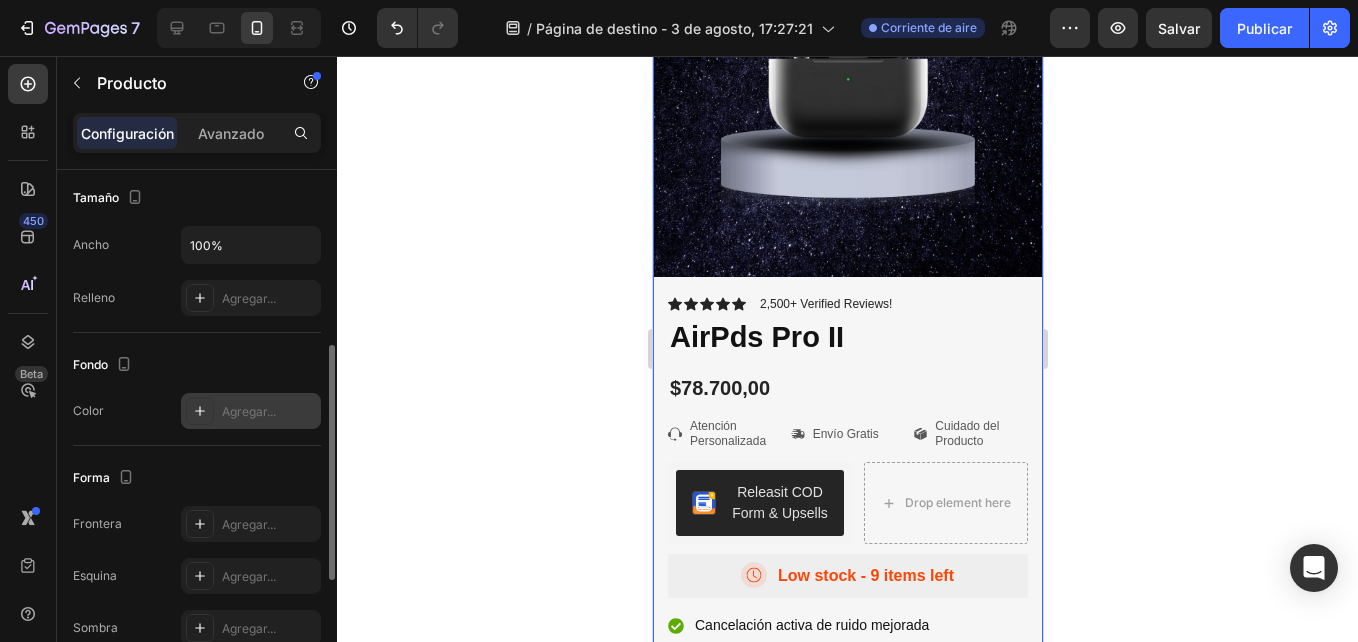 click on "Agregar..." at bounding box center (269, 412) 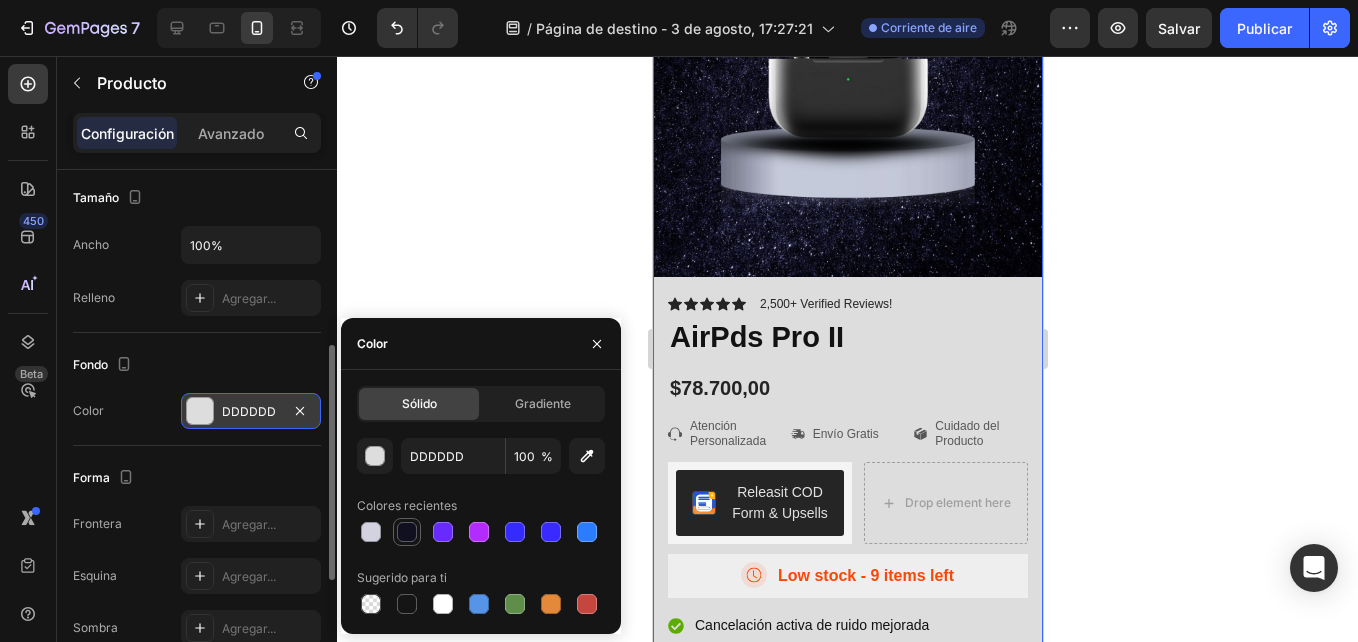 click at bounding box center (407, 532) 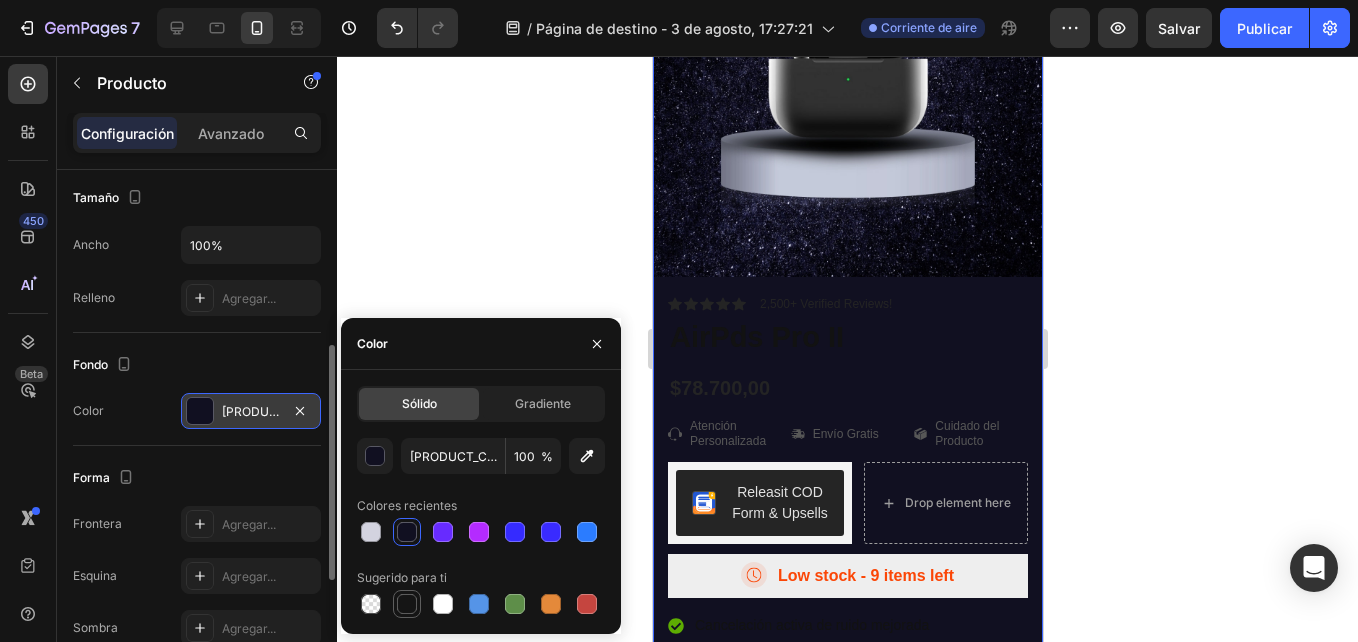 click at bounding box center [407, 604] 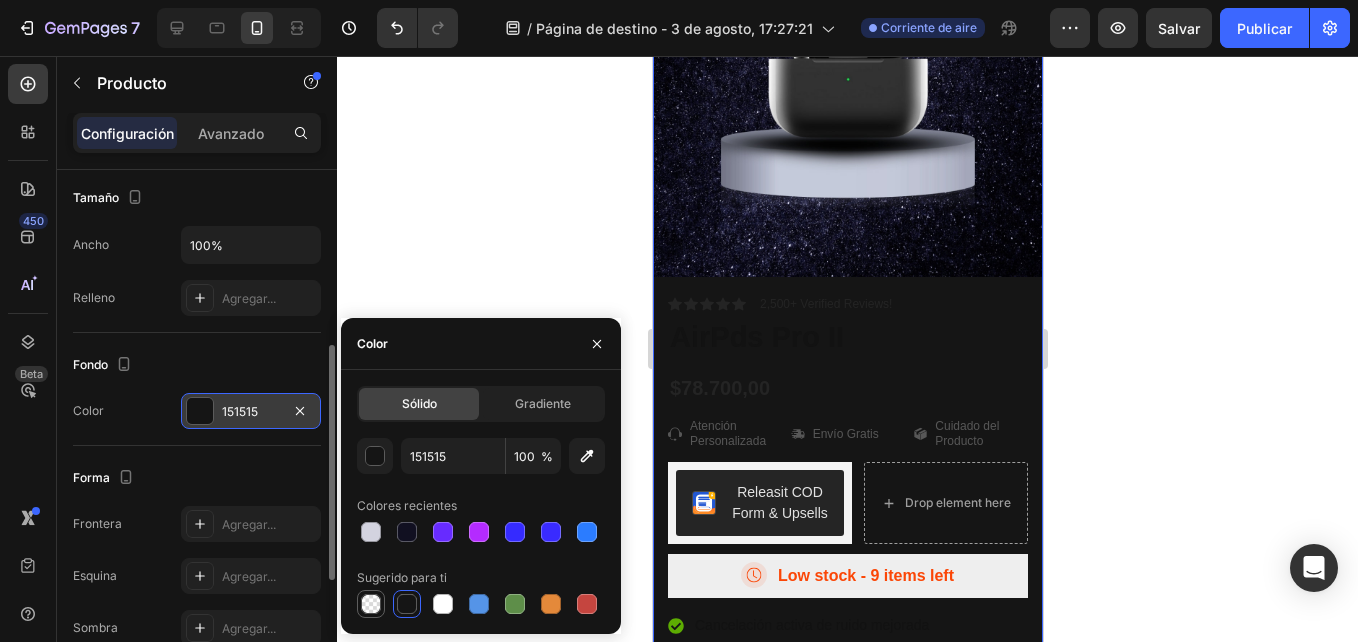 click at bounding box center [371, 604] 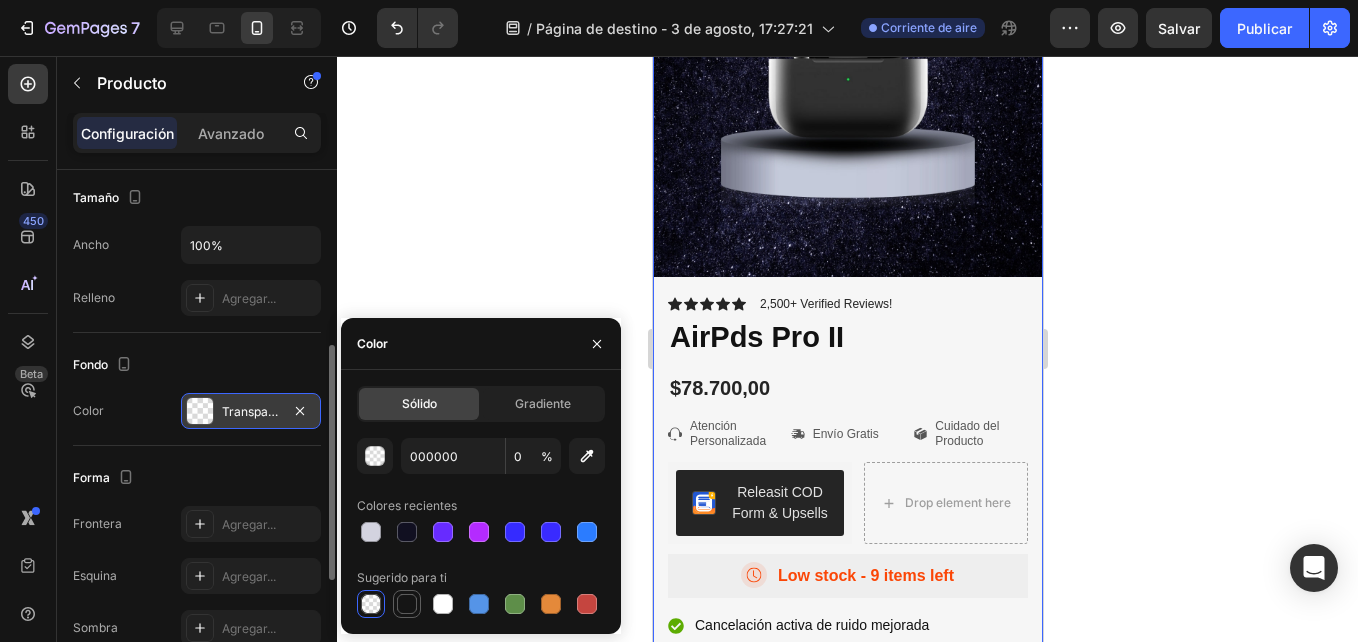 click at bounding box center [407, 604] 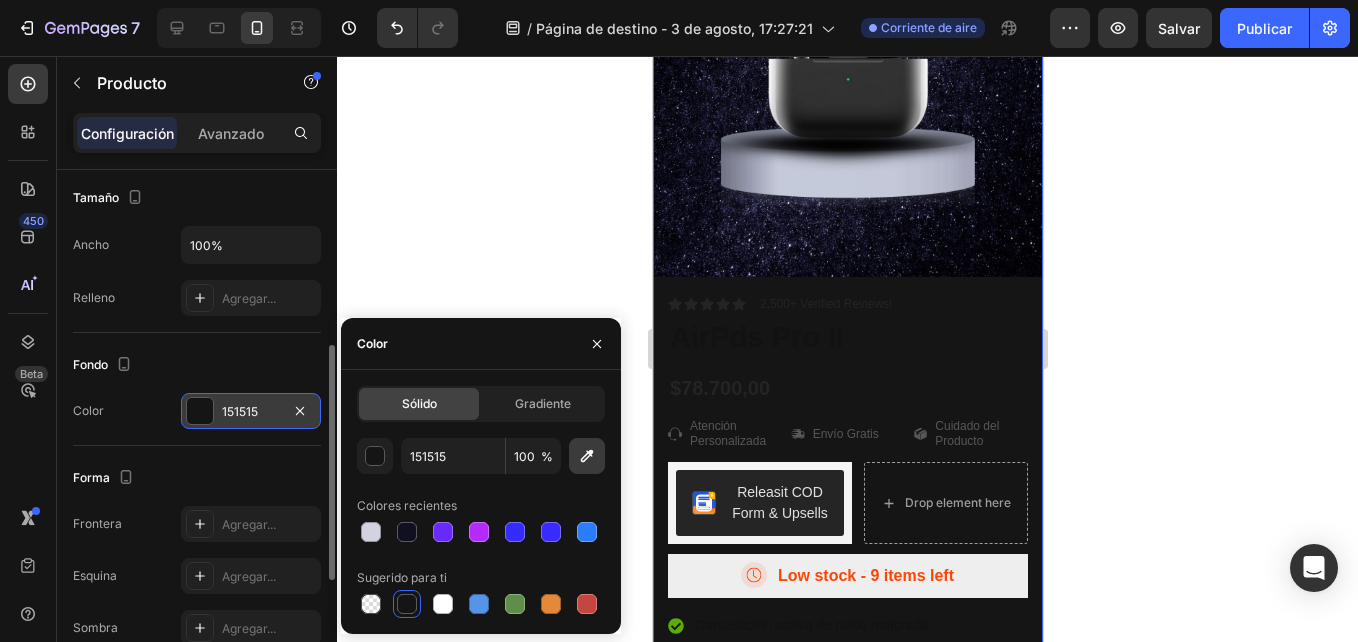 click at bounding box center (587, 456) 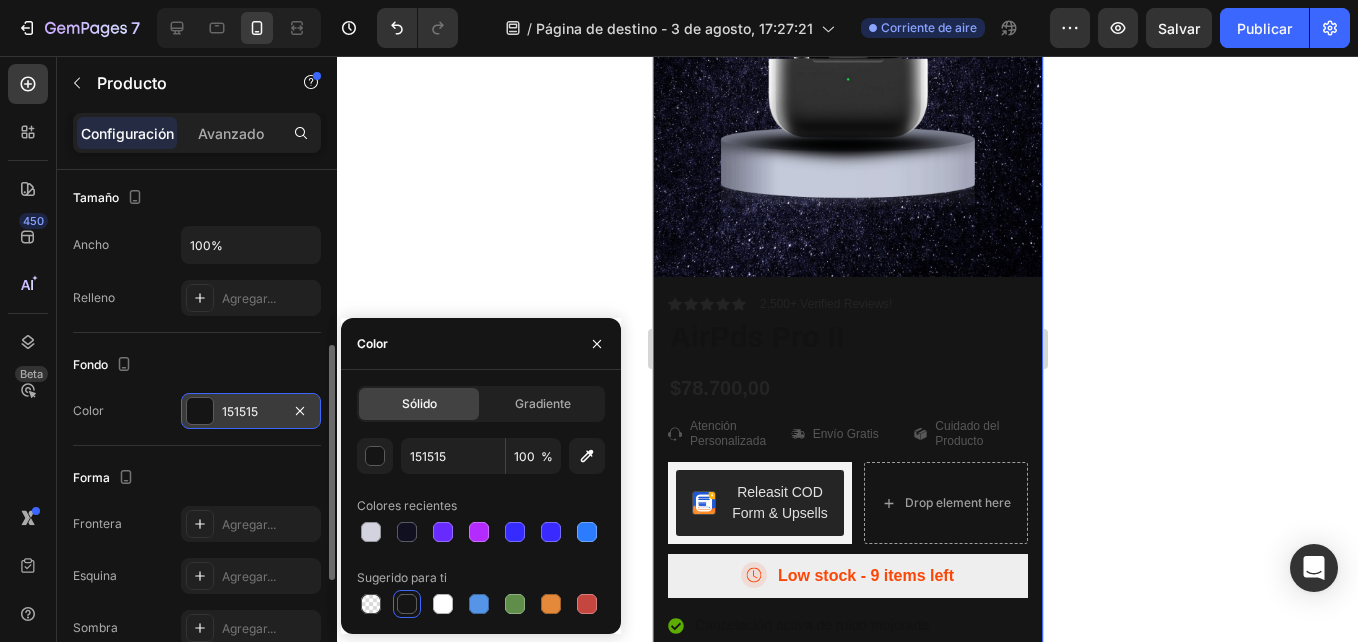 type on "1D1C30" 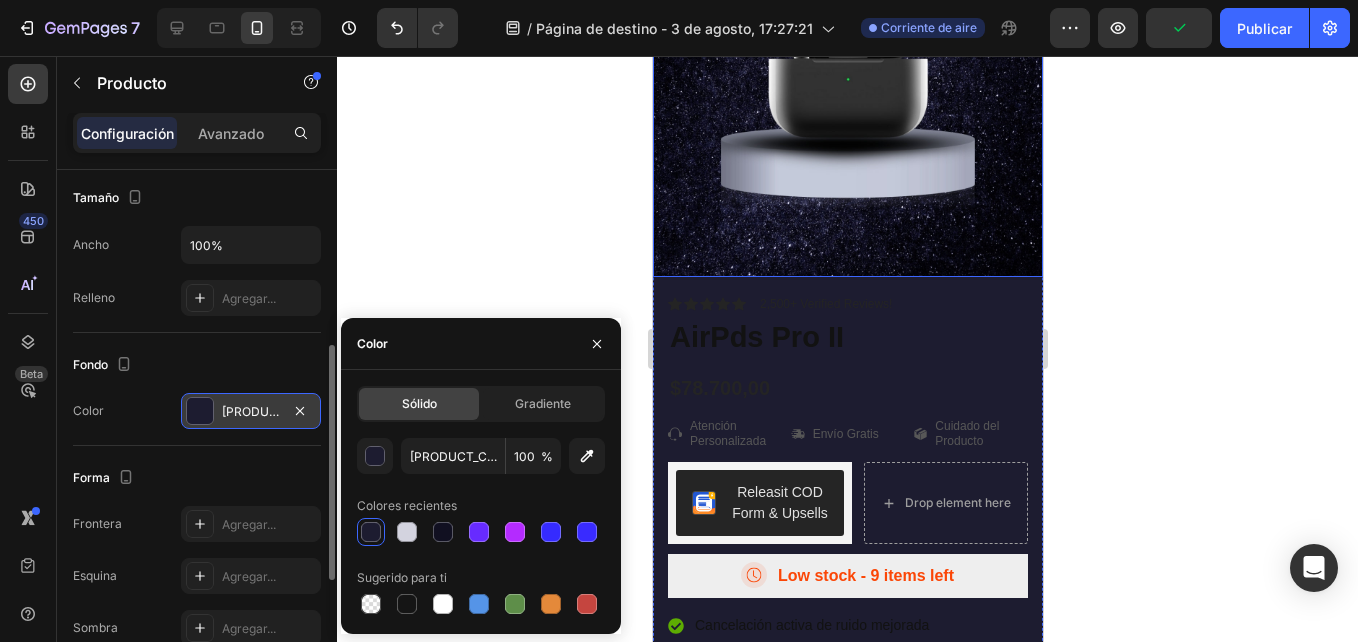 click 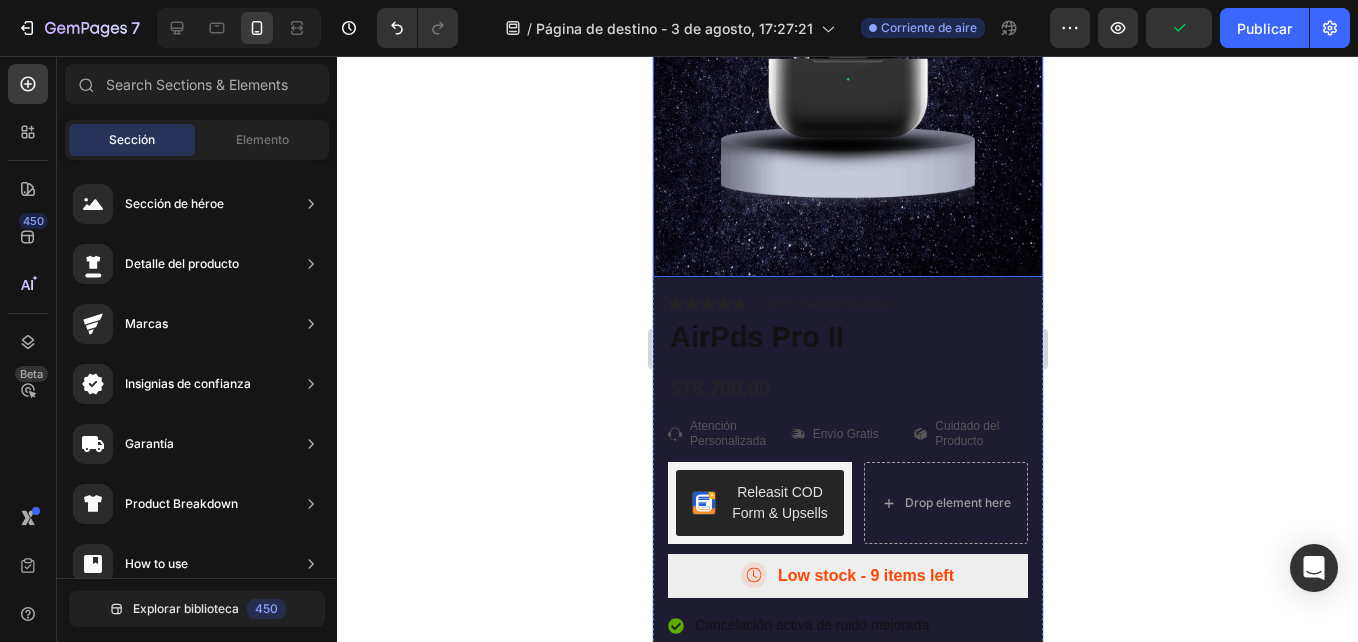 click 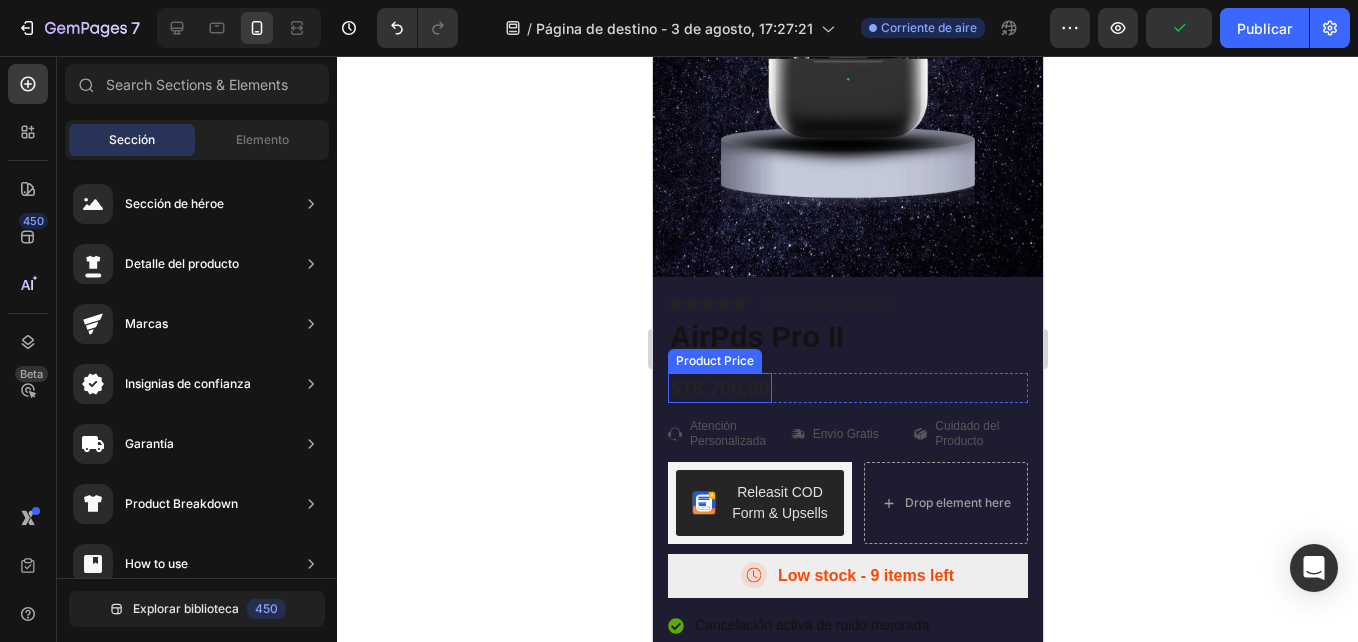 click on "Icon Icon Icon Icon Icon Icon List 2,500+ Verified Reviews! Text Block Row AirPds Pro II Product Title Lorem ipsum dolor sit amet, consectetur adipiscing elit, sed do eiusmod tempor incididunt ut labore et dolore magna aliqua. Ut enim ad minim veniam, quis nostrud exercitation ullamco laboris nisi ut aliquip ex ea commodo consequat. Text Block $78.700,00 Product Price Product Price Row
Icon Atención Personalizada Text Block Row
Icon Envío Gratis Text Block Row
Icon Cuidado del Producto Text Block Row Row Releasit COD Form & Upsells Releasit COD Form & Upsells
Drop element here Row
Icon Low stock - 9 items left Text Block Row Cancelación activa de ruido mejorada Audio espacial personalizado Controles táctiles en el tallo Estuche con altavoz y ubicación precisa Hasta  30 horas  con el estuche de carga Item List" at bounding box center [847, 540] 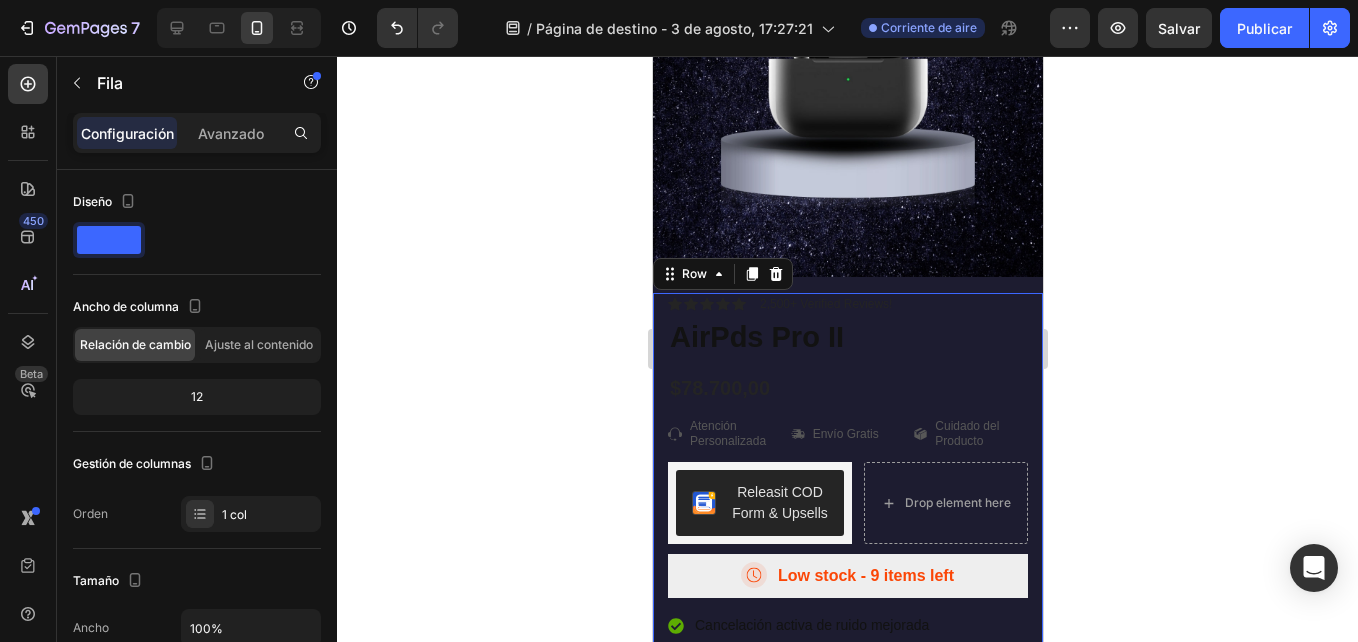 click on "Icon Icon Icon Icon Icon Icon List 2,500+ Verified Reviews! Text Block Row AirPds Pro II Product Title Lorem ipsum dolor sit amet, consectetur adipiscing elit, sed do eiusmod tempor incididunt ut labore et dolore magna aliqua. Ut enim ad minim veniam, quis nostrud exercitation ullamco laboris nisi ut aliquip ex ea commodo consequat. Text Block $78.700,00 Product Price Product Price Row
Icon Atención Personalizada Text Block Row
Icon Envío Gratis Text Block Row
Icon Cuidado del Producto Text Block Row Row Releasit COD Form & Upsells Releasit COD Form & Upsells
Drop element here Row
Icon Low stock - 9 items left Text Block Row Cancelación activa de ruido mejorada Audio espacial personalizado Controles táctiles en el tallo Estuche con altavoz y ubicación precisa Hasta  30 horas  con el estuche de carga Item List" at bounding box center (847, 540) 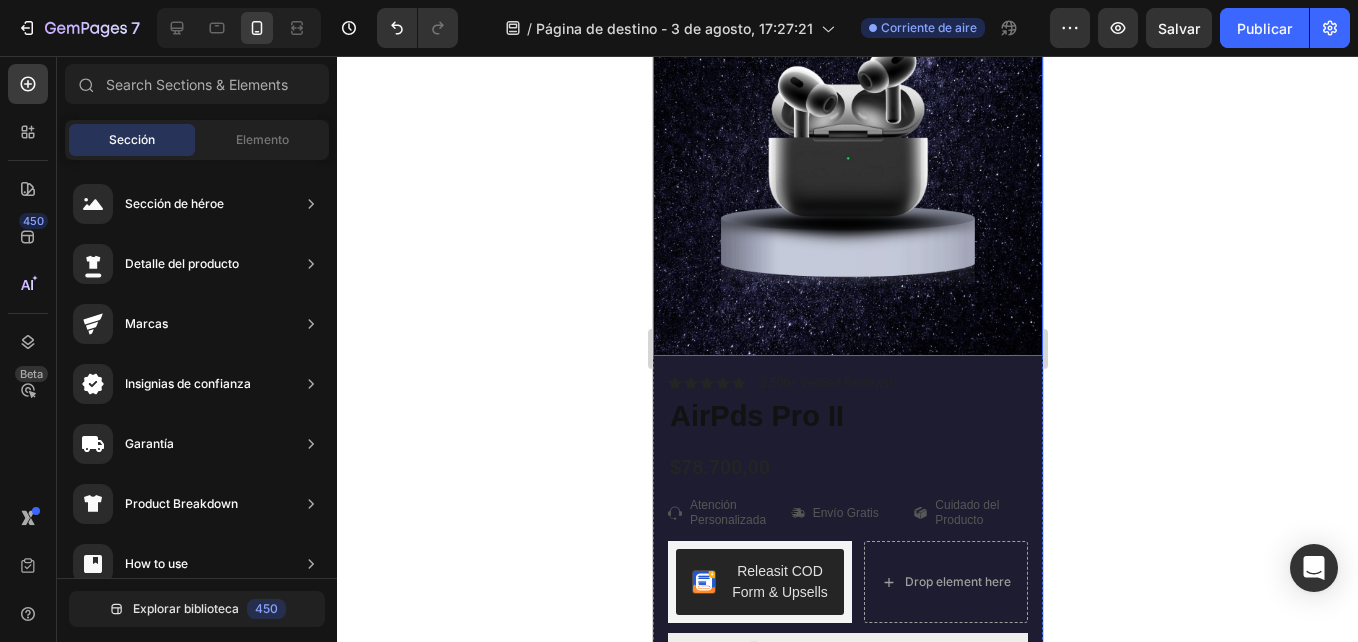 scroll, scrollTop: 224, scrollLeft: 0, axis: vertical 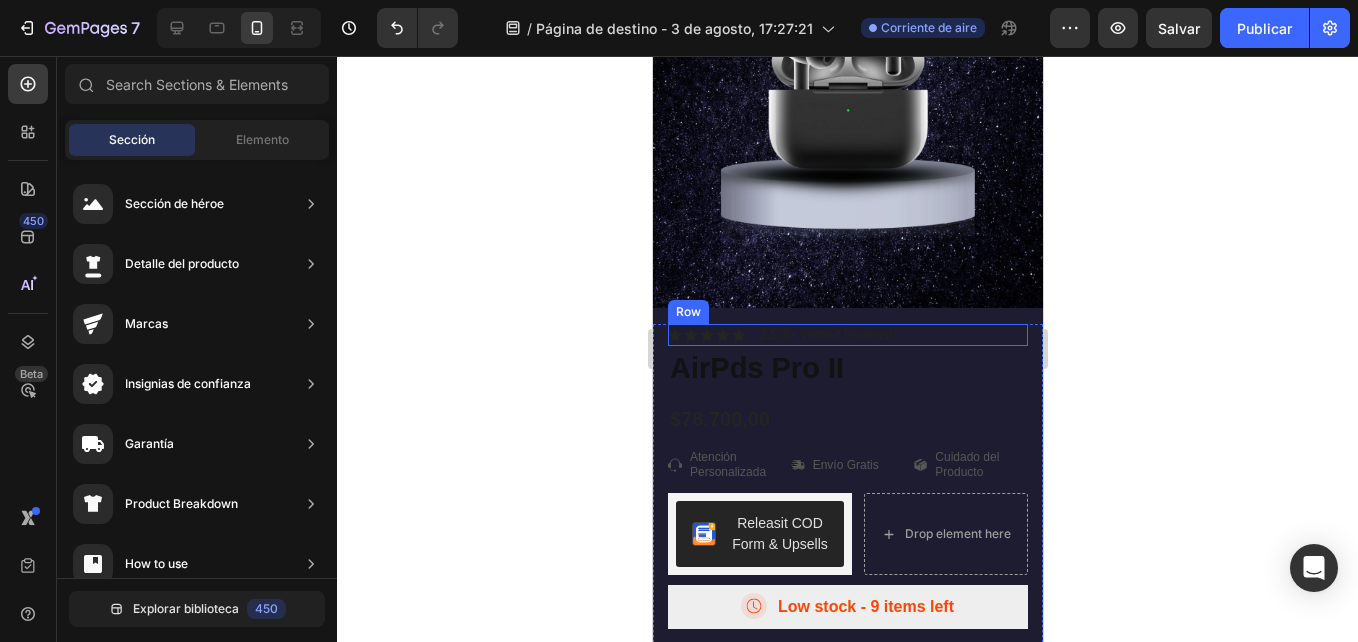 click on "Icon Icon Icon Icon Icon Icon List 2,500+ Verified Reviews! Text Block Row" at bounding box center (847, 335) 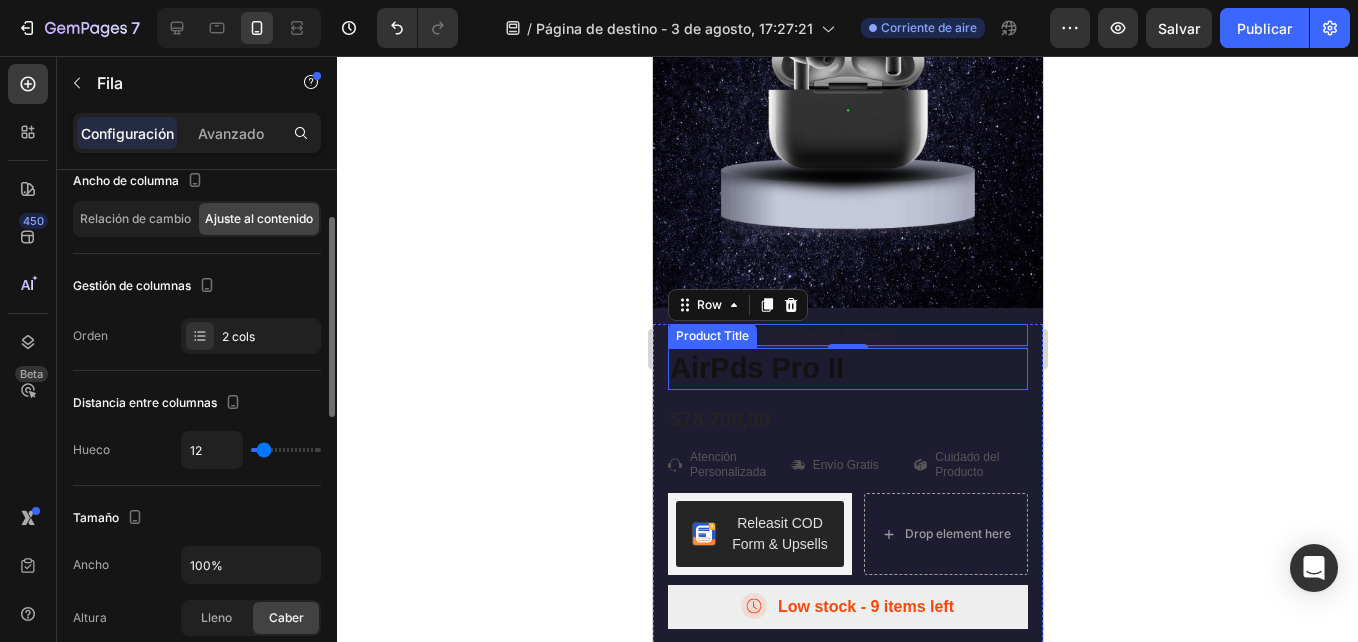 scroll, scrollTop: 0, scrollLeft: 0, axis: both 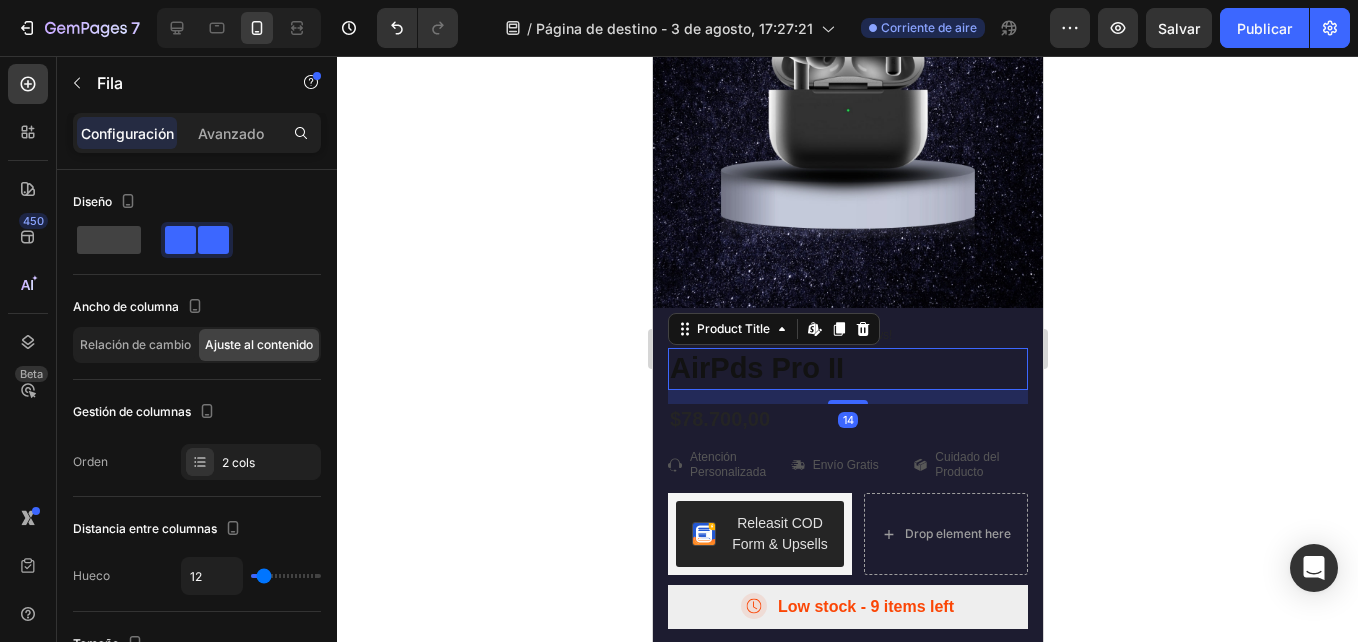 click on "AirPds Pro II" at bounding box center (847, 369) 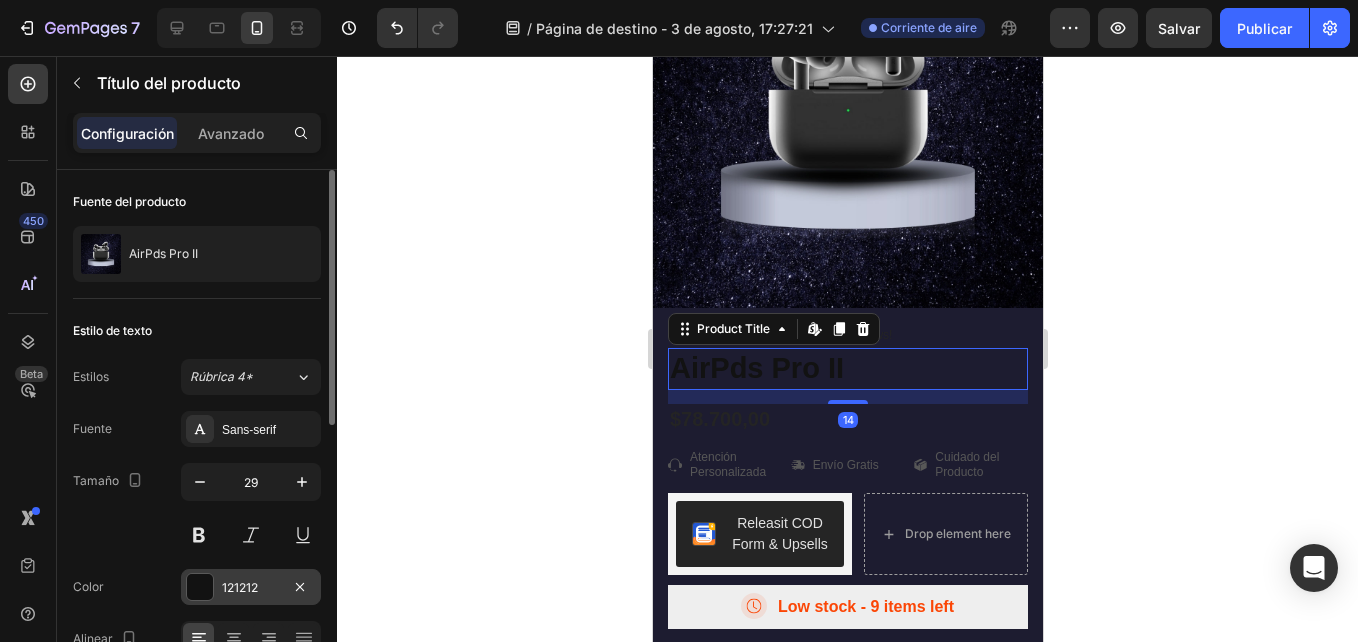 click at bounding box center (200, 587) 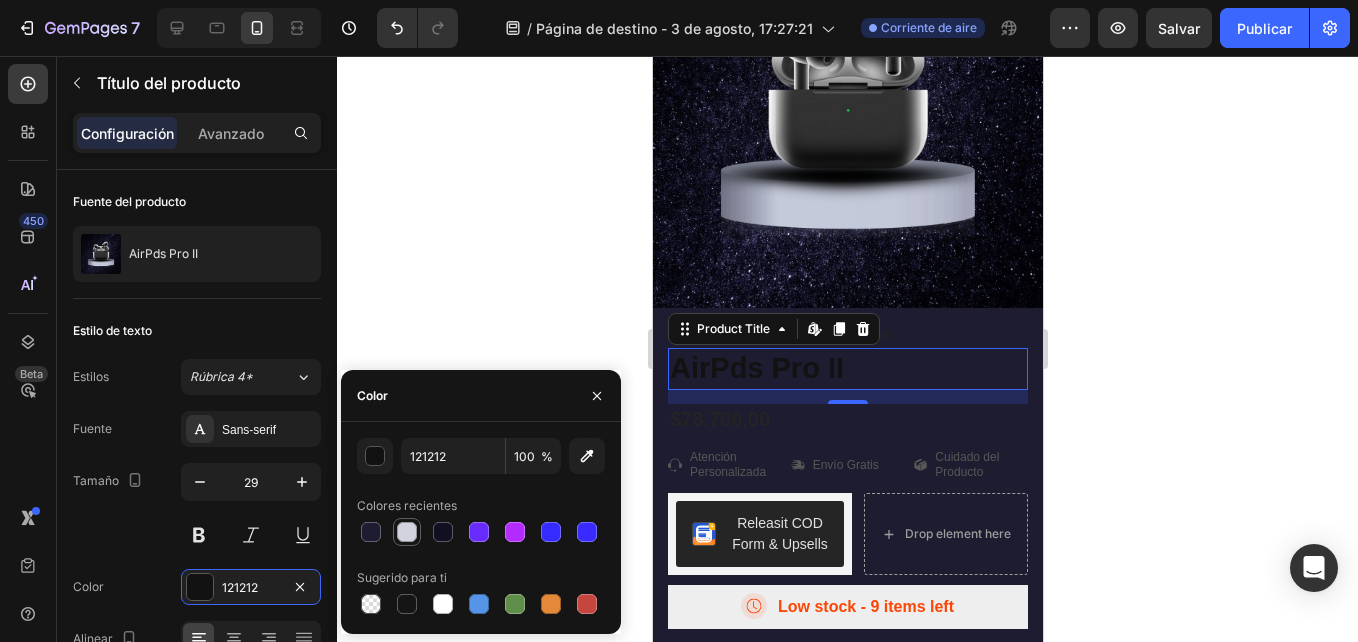 click at bounding box center (407, 532) 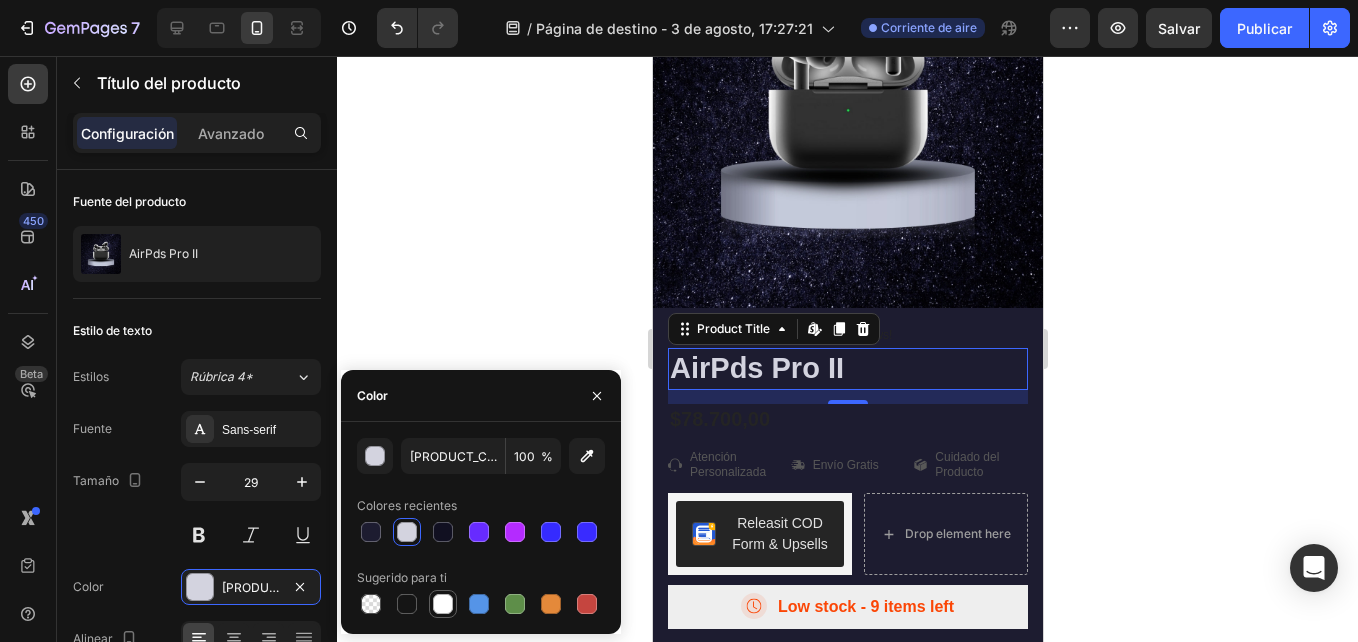 click at bounding box center [443, 604] 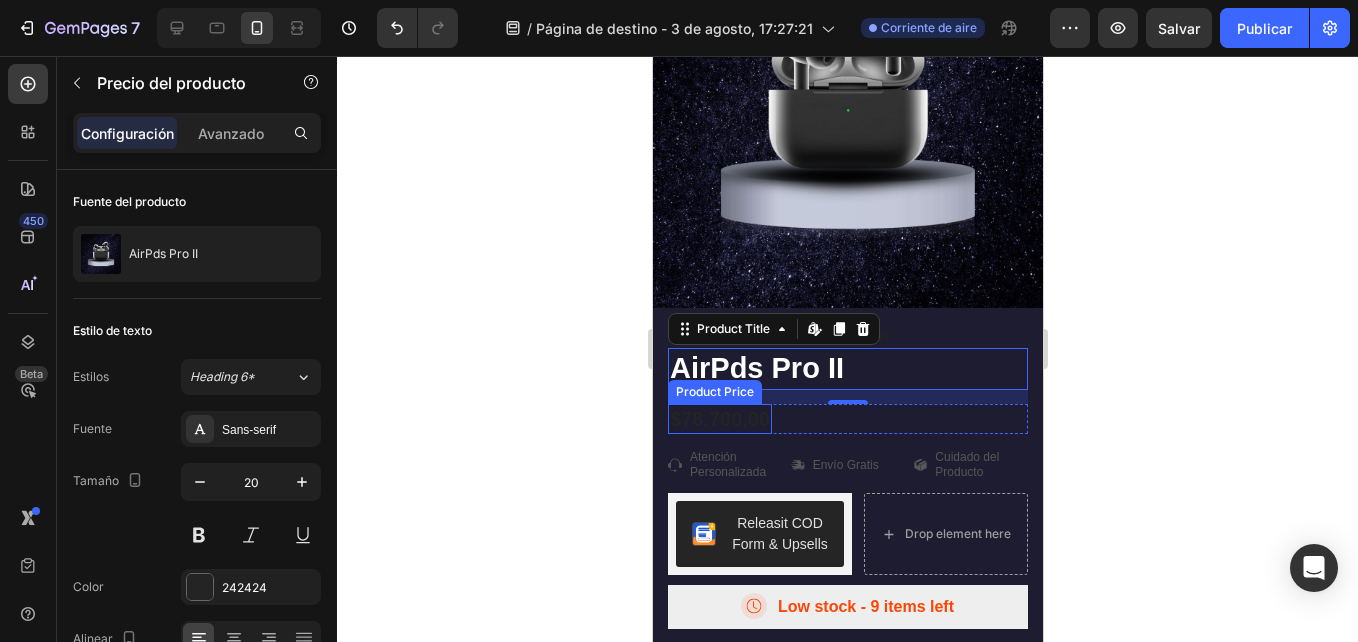 click on "$78.700,00" at bounding box center [719, 419] 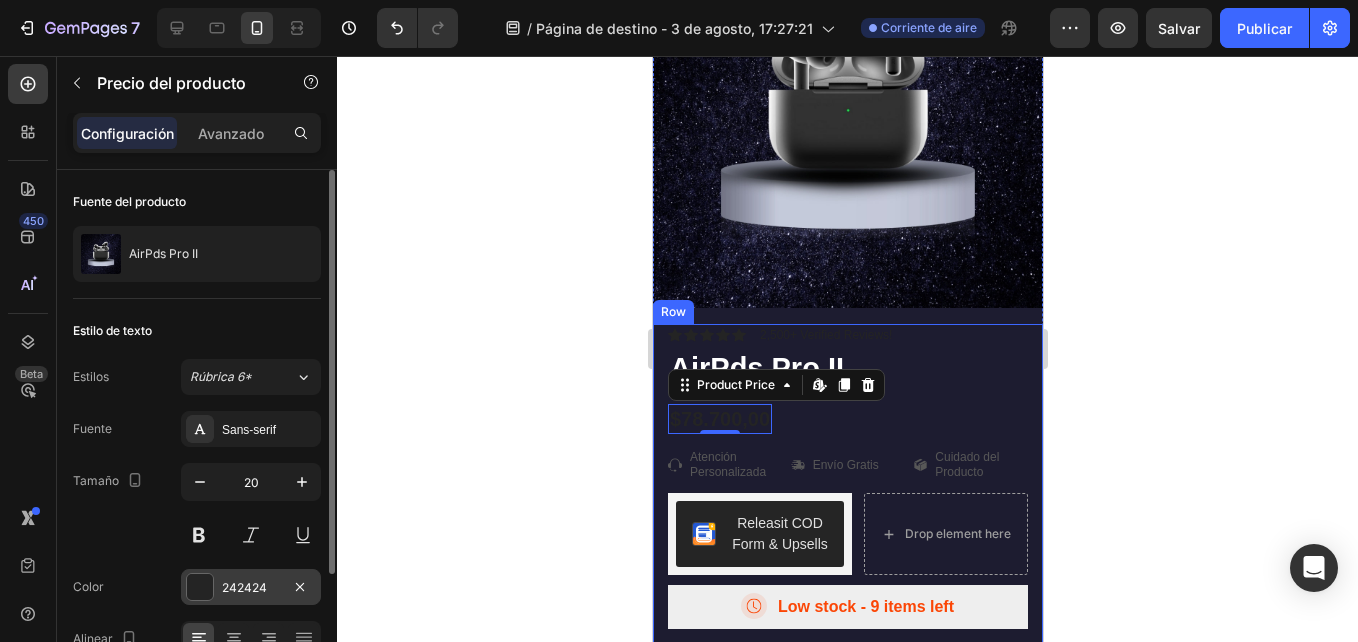 click at bounding box center (200, 587) 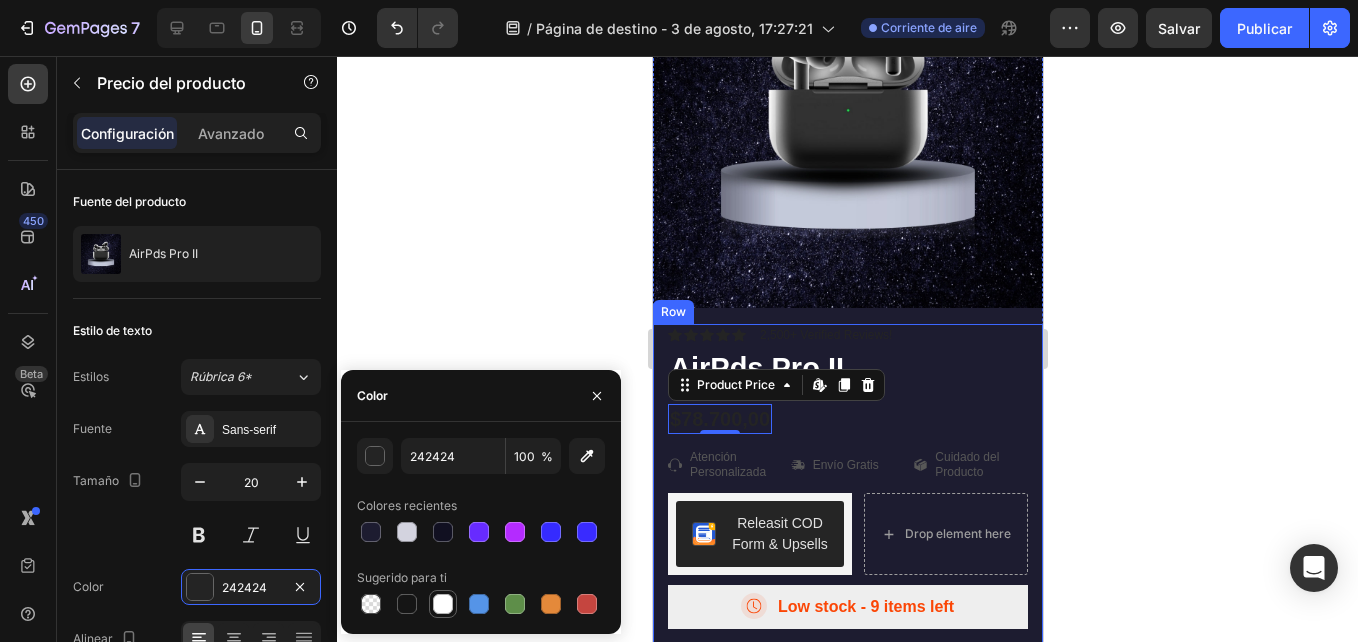 click at bounding box center [443, 604] 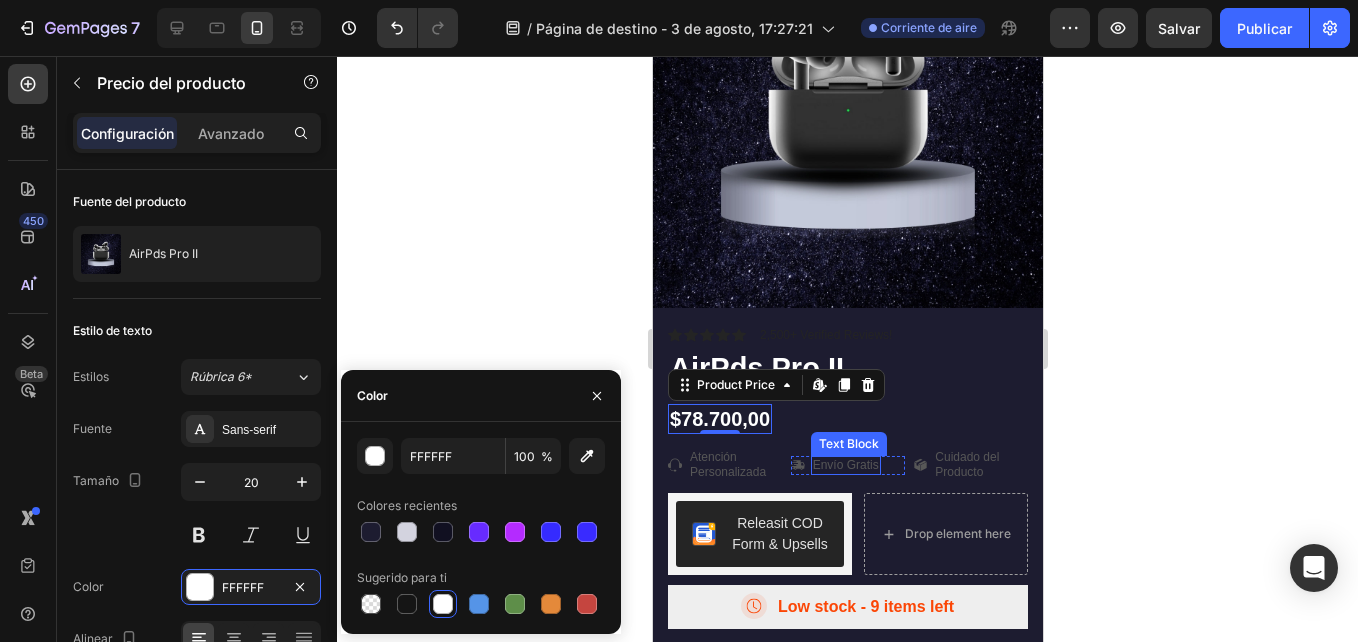 drag, startPoint x: 829, startPoint y: 420, endPoint x: 867, endPoint y: 422, distance: 38.052597 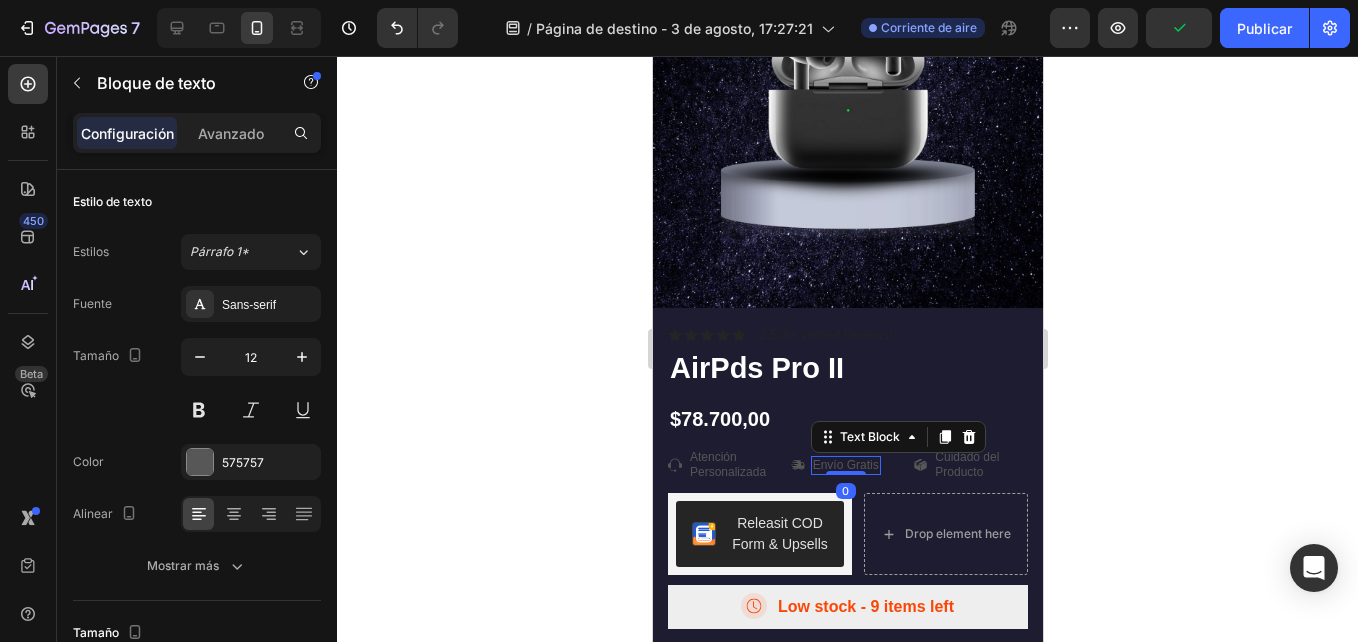 drag, startPoint x: 406, startPoint y: 324, endPoint x: 608, endPoint y: 233, distance: 221.55135 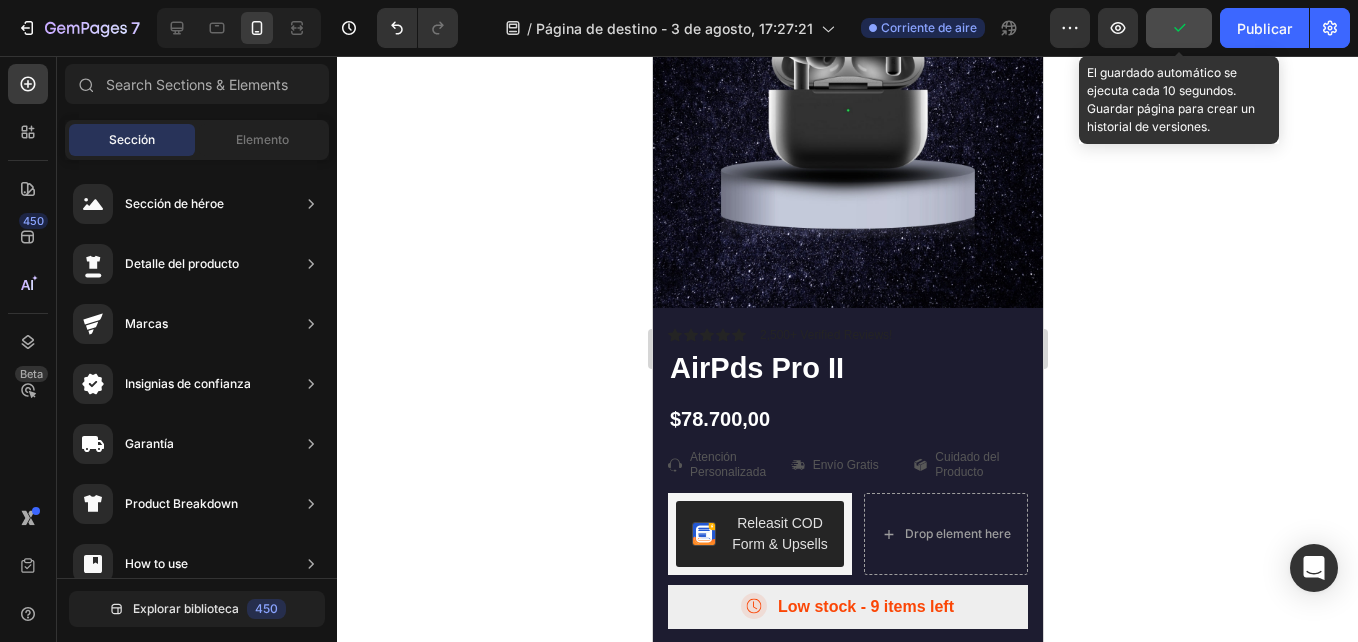 click 